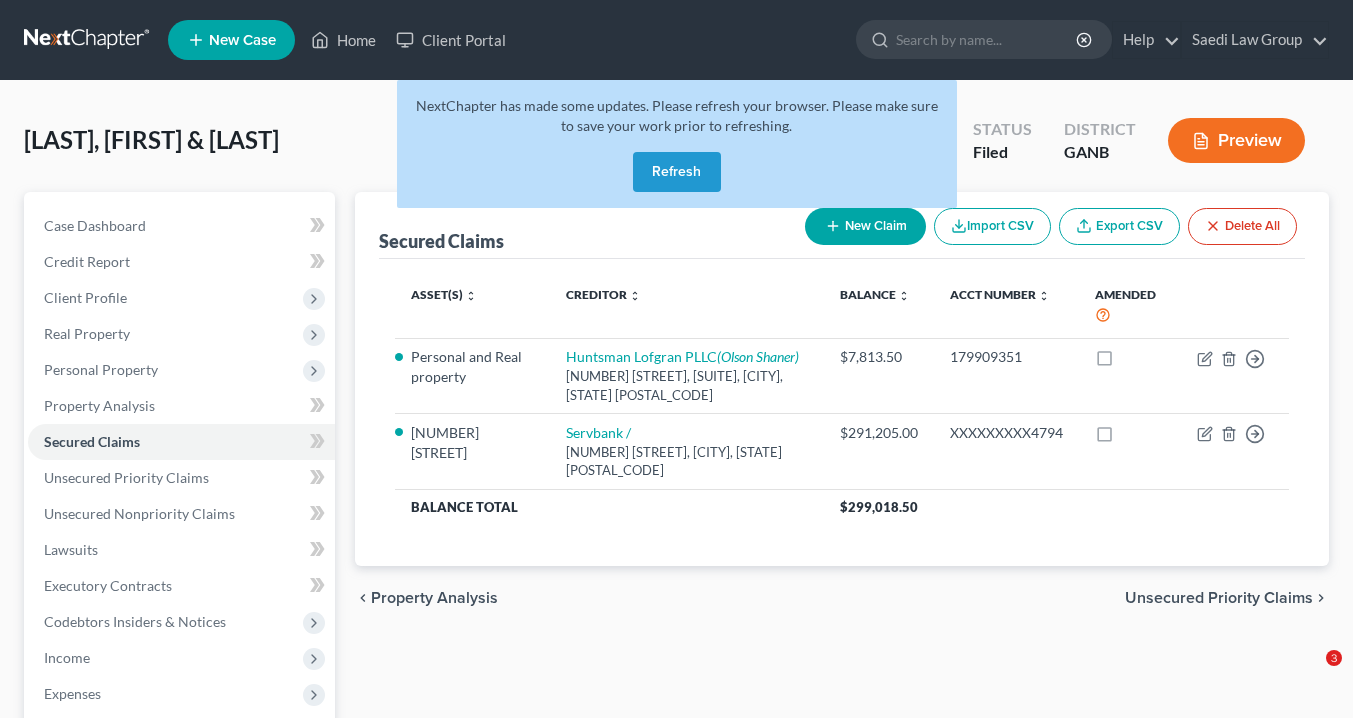 scroll, scrollTop: 0, scrollLeft: 0, axis: both 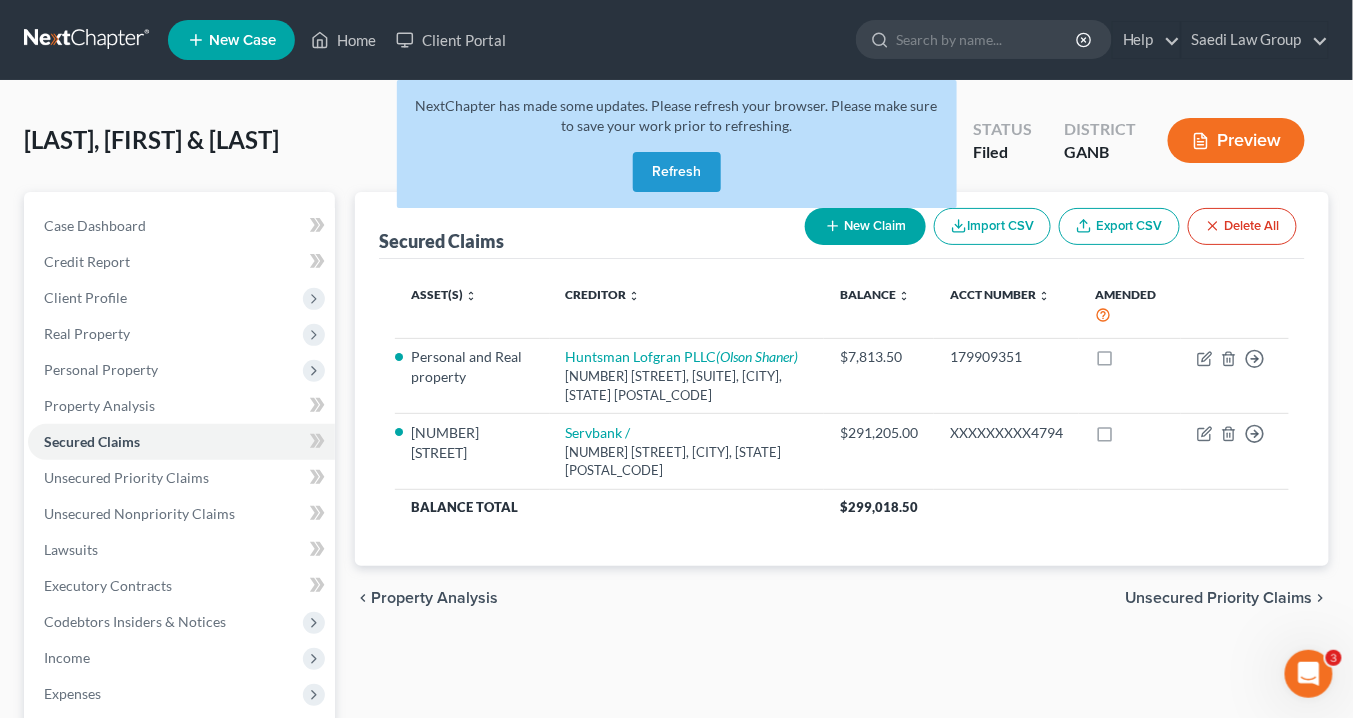 click on "Refresh" at bounding box center [677, 172] 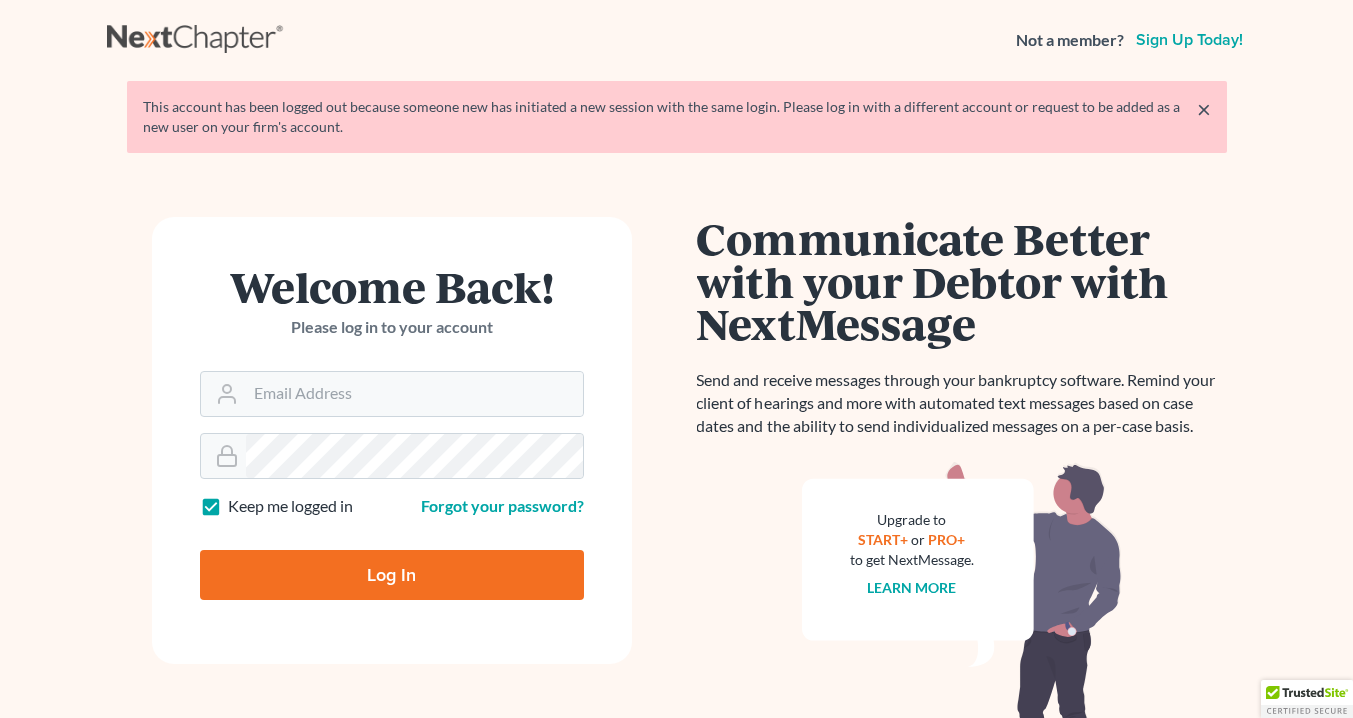 scroll, scrollTop: 0, scrollLeft: 0, axis: both 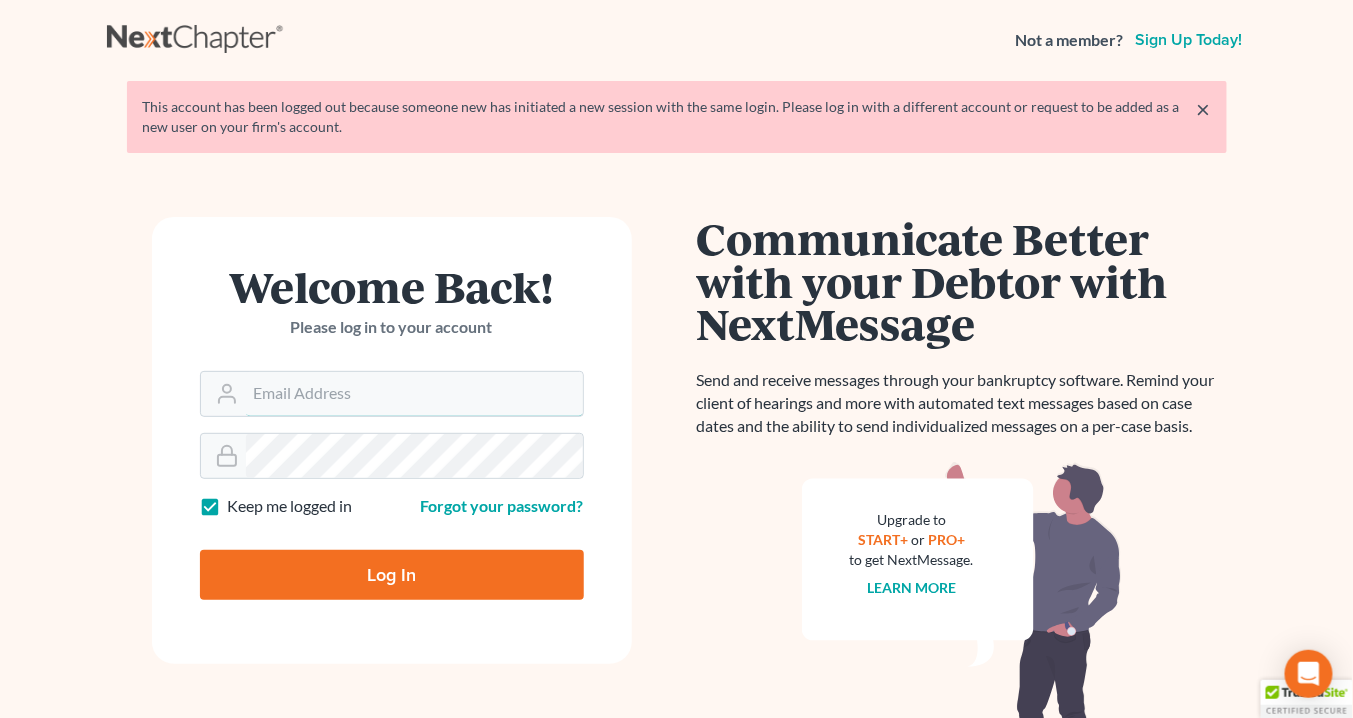 type on "info@saedilawgroup.com" 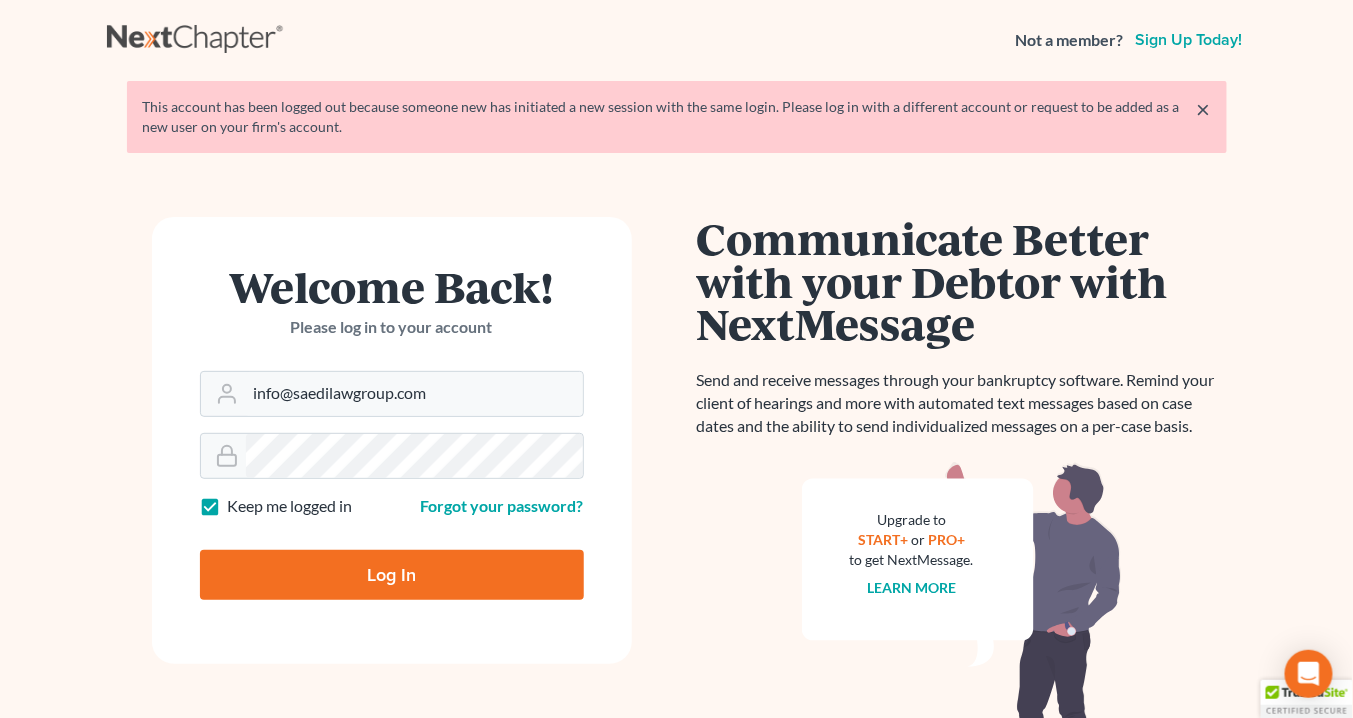 click on "Log In" at bounding box center [392, 575] 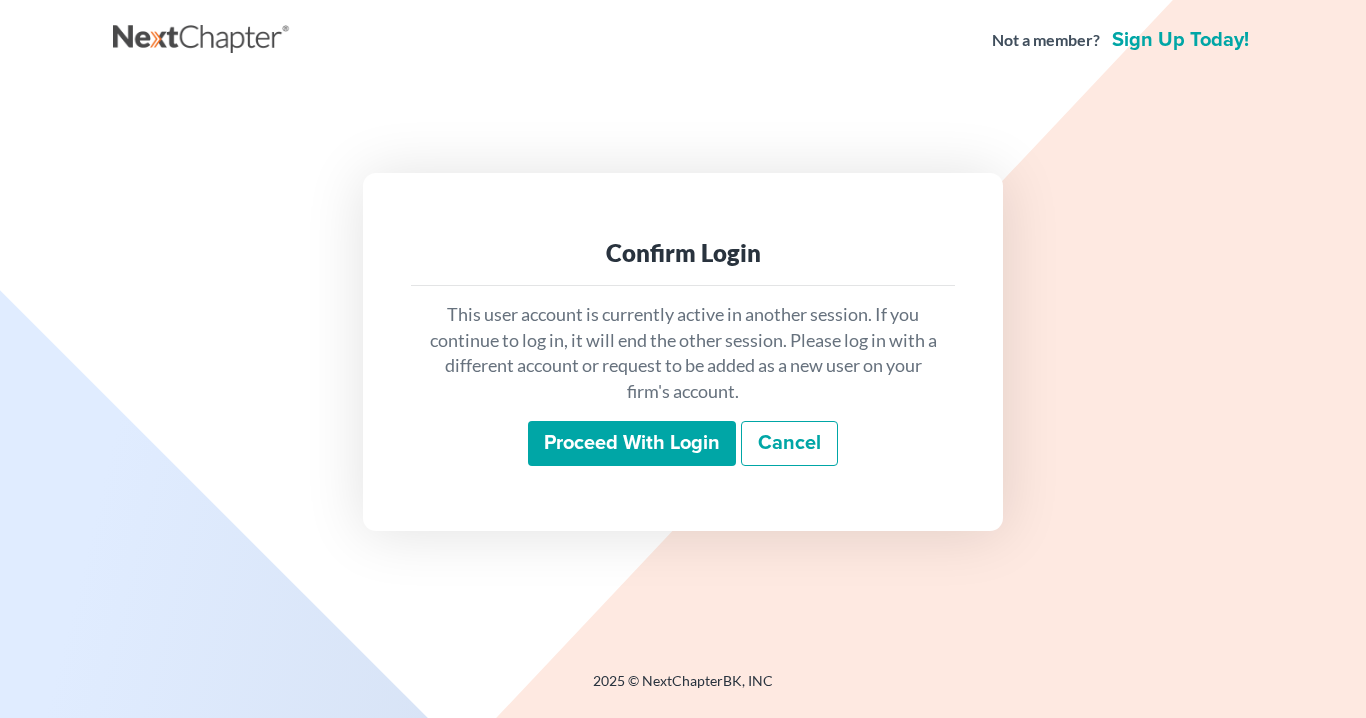 scroll, scrollTop: 0, scrollLeft: 0, axis: both 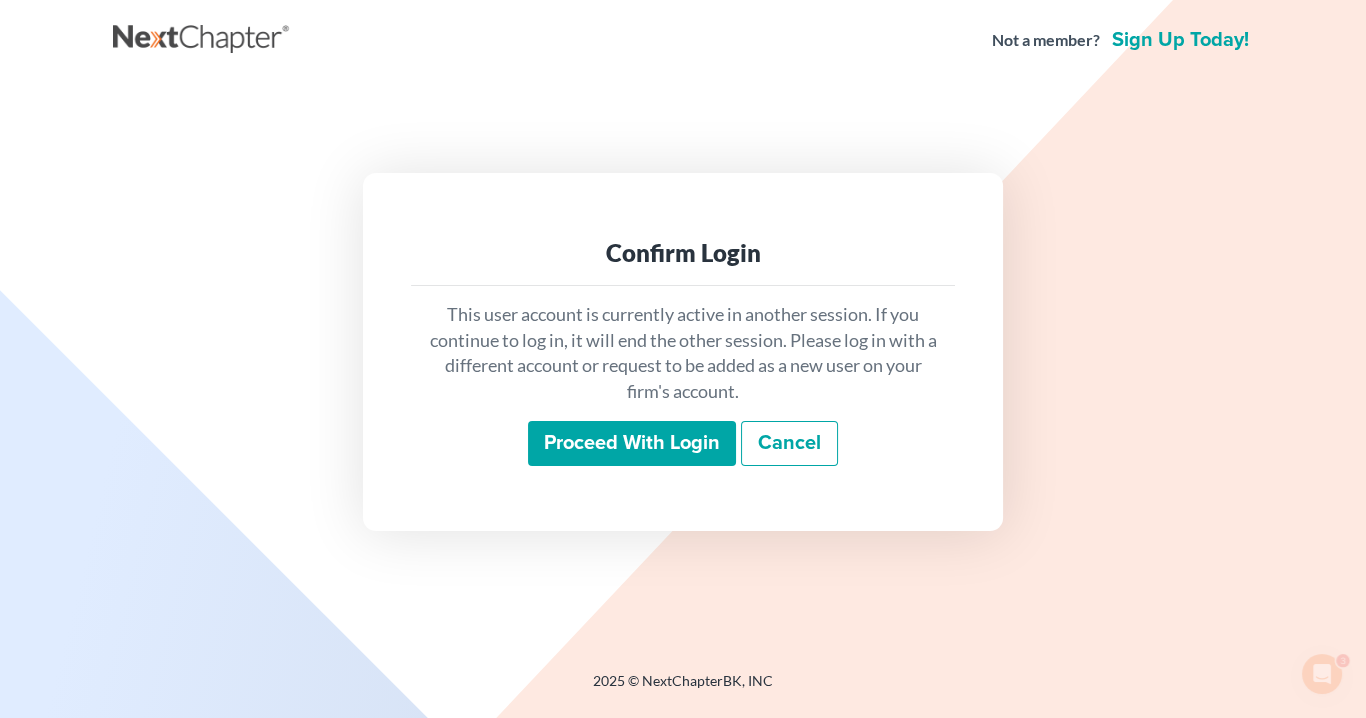 click on "Proceed with login" at bounding box center [632, 444] 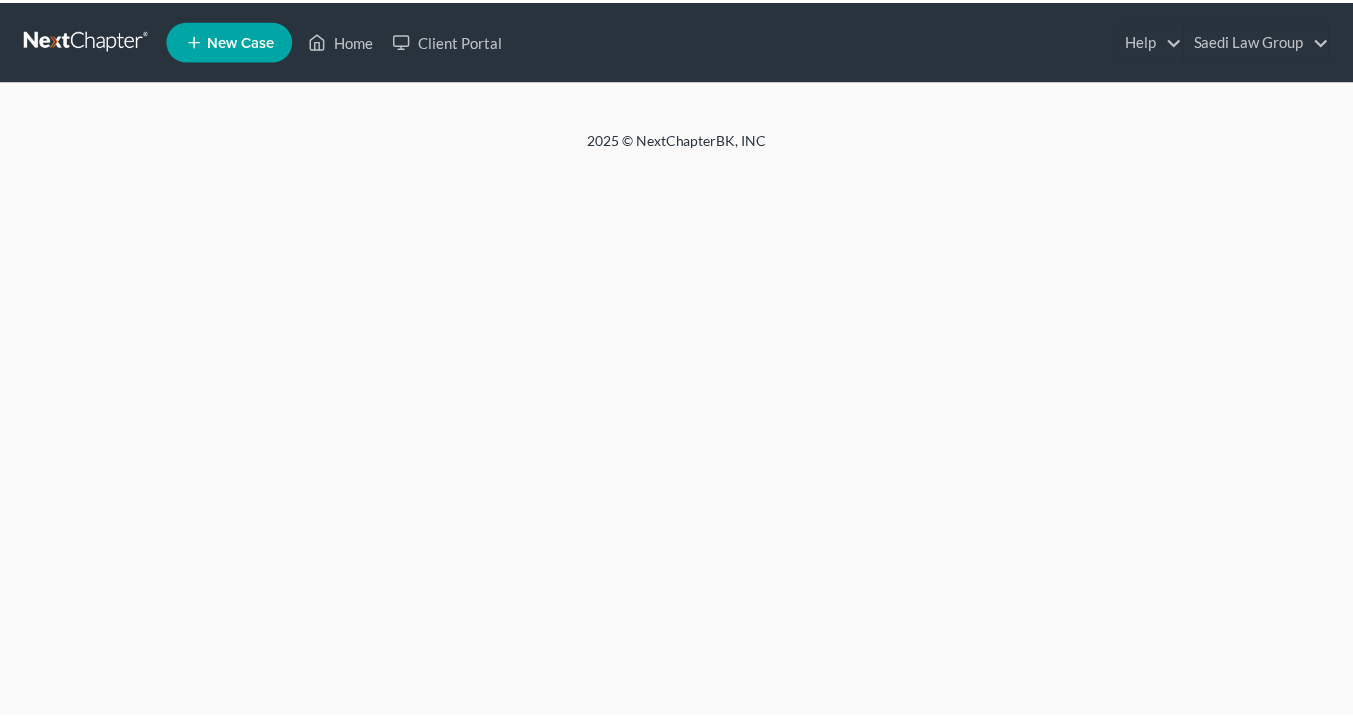 scroll, scrollTop: 0, scrollLeft: 0, axis: both 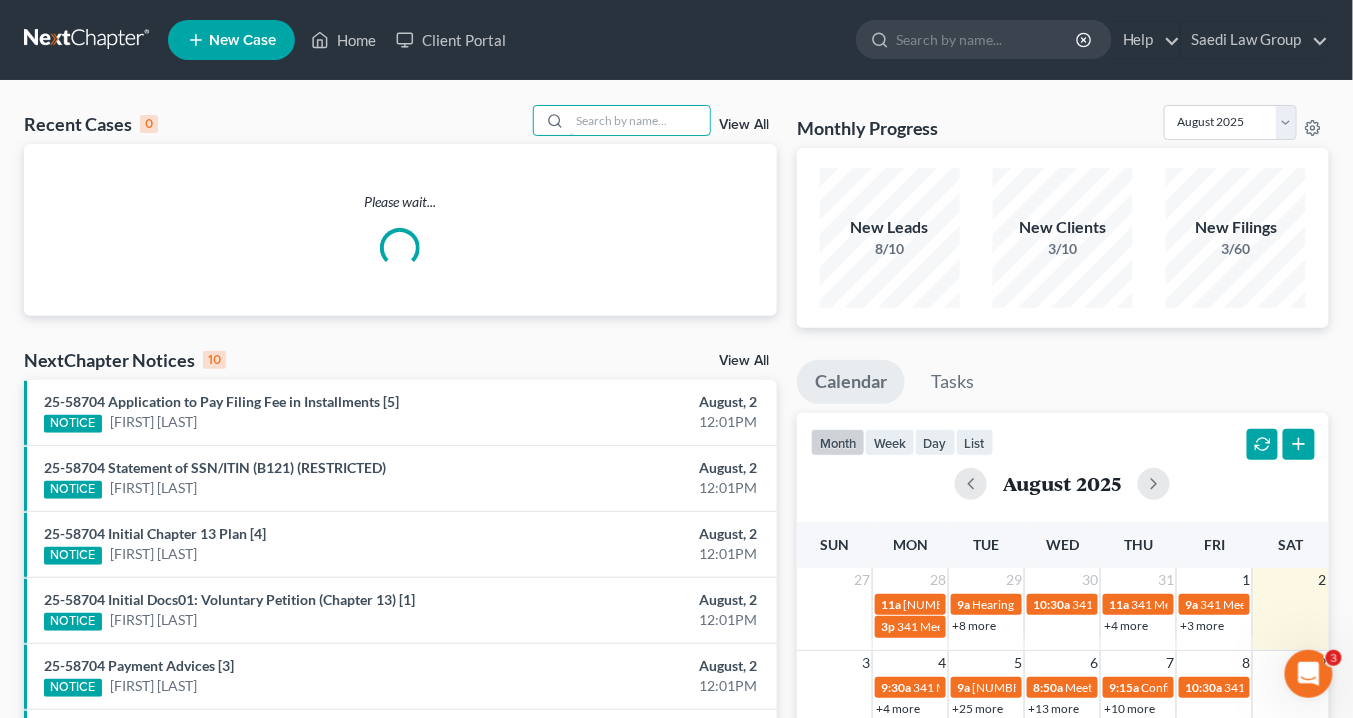 drag, startPoint x: 612, startPoint y: 126, endPoint x: 621, endPoint y: 135, distance: 12.727922 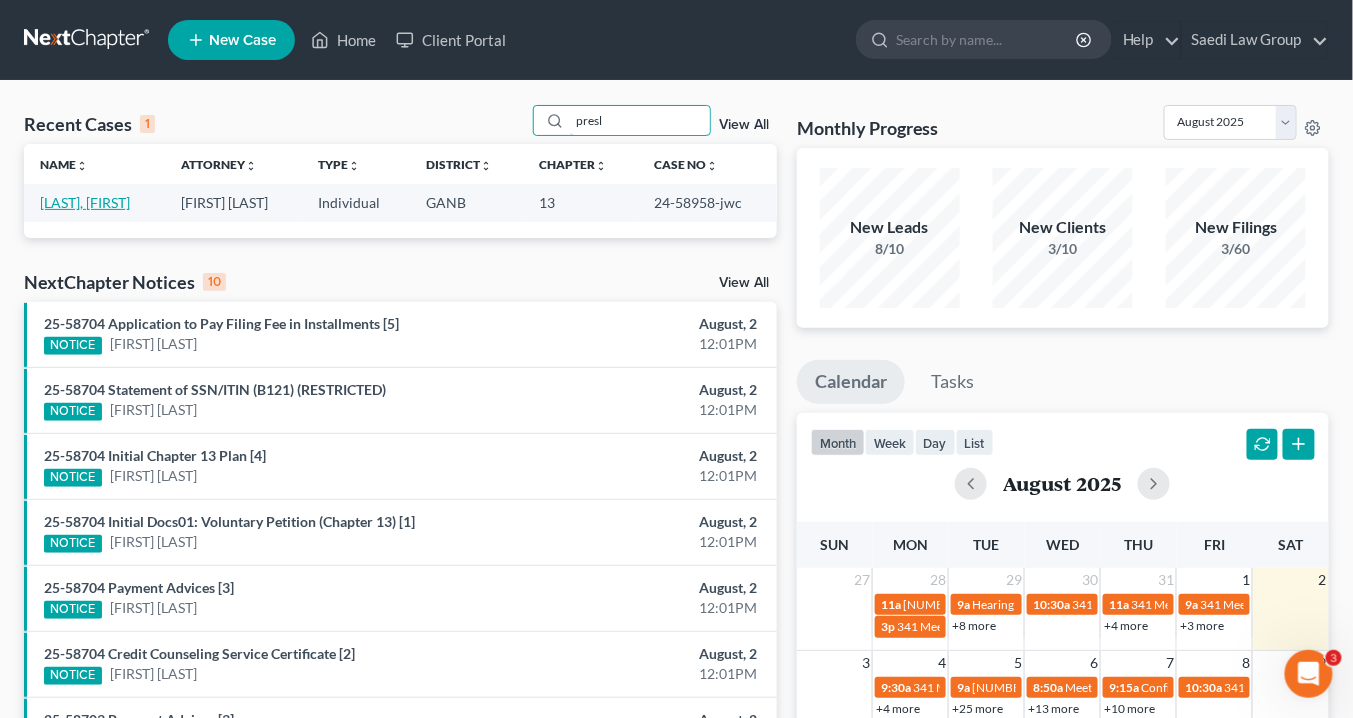type on "presl" 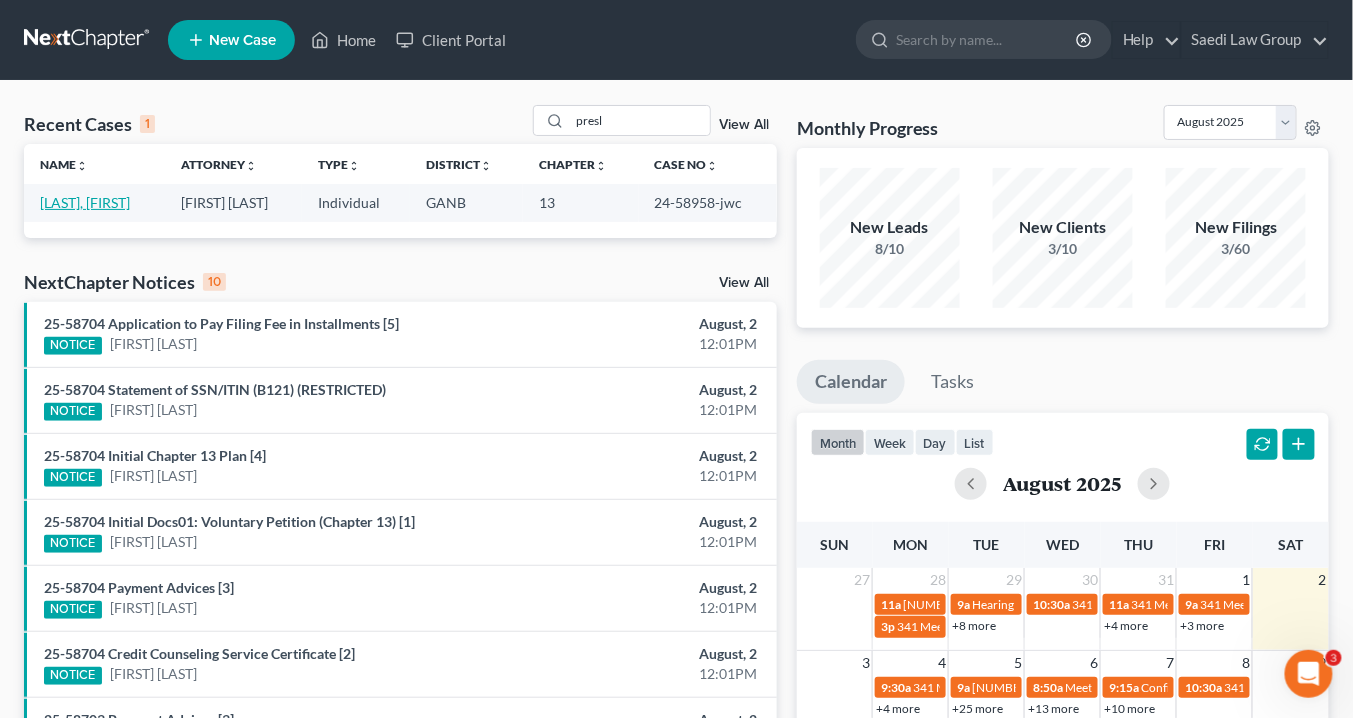 click on "[LAST], [FIRST]" at bounding box center (85, 202) 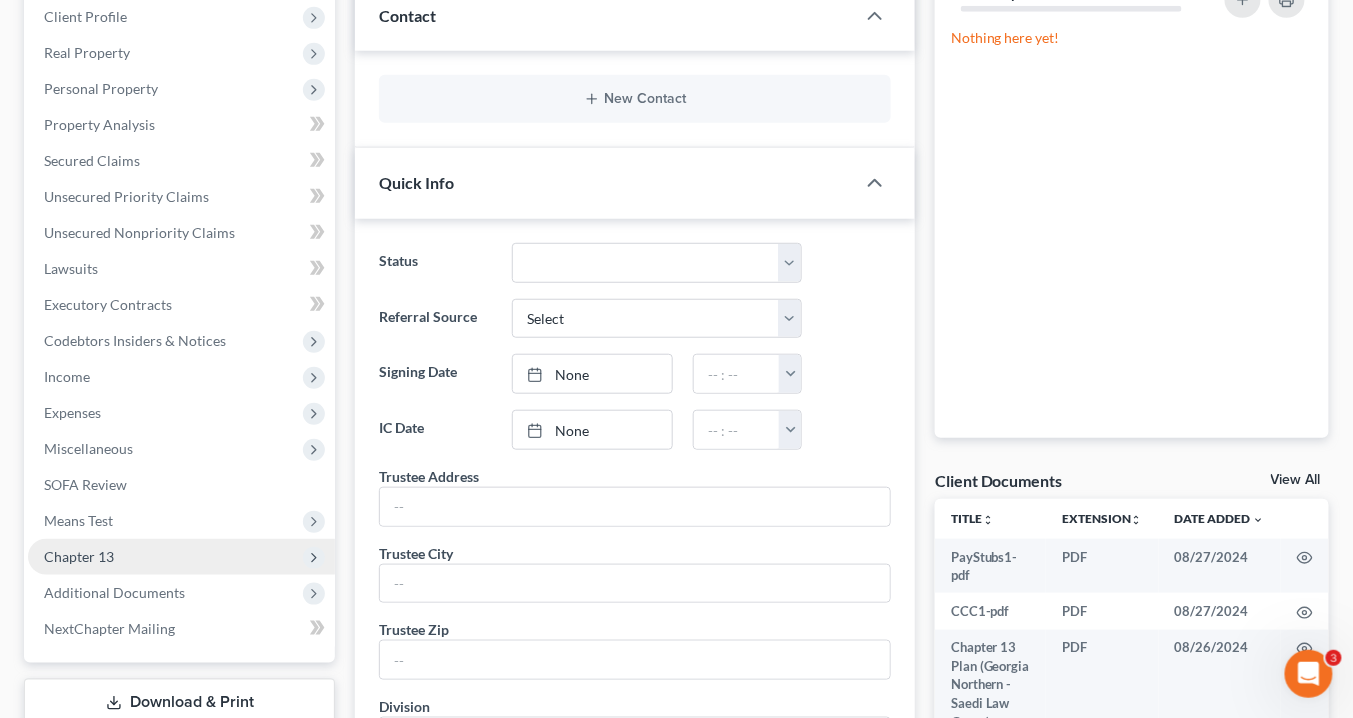 scroll, scrollTop: 480, scrollLeft: 0, axis: vertical 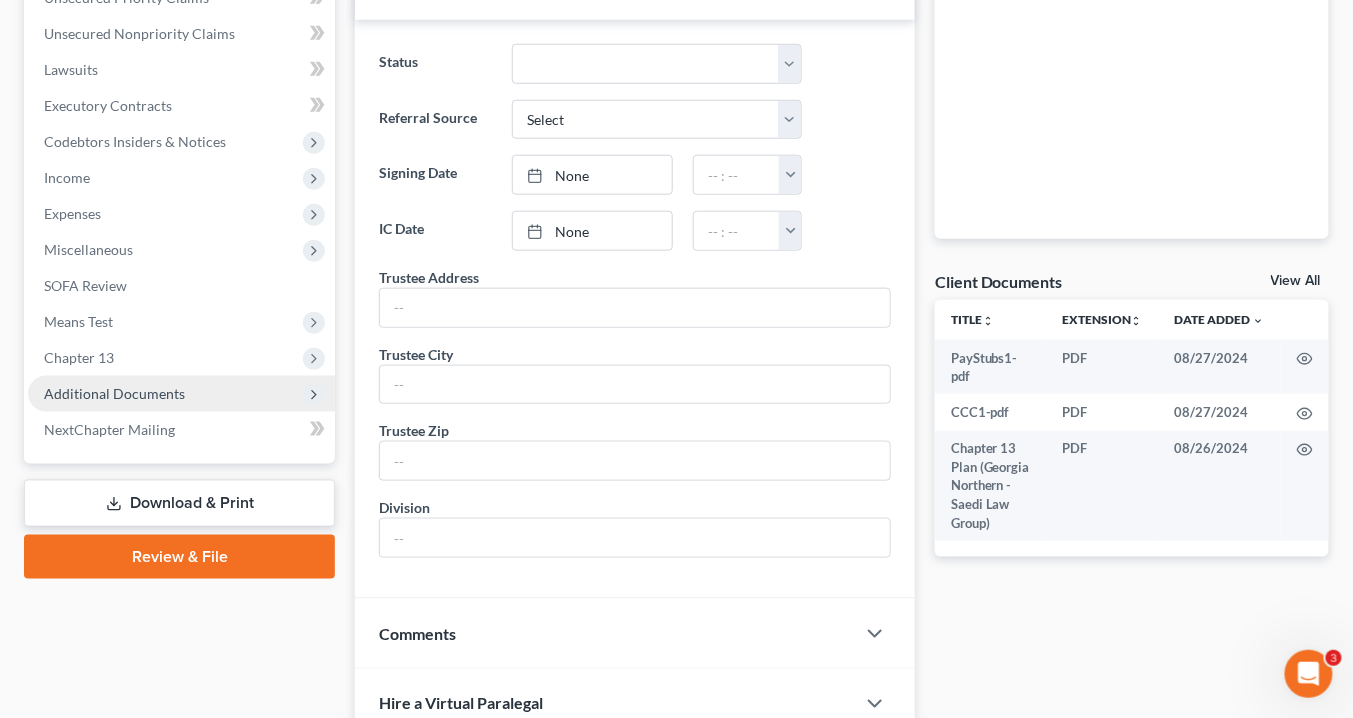 click on "Additional Documents" at bounding box center (114, 393) 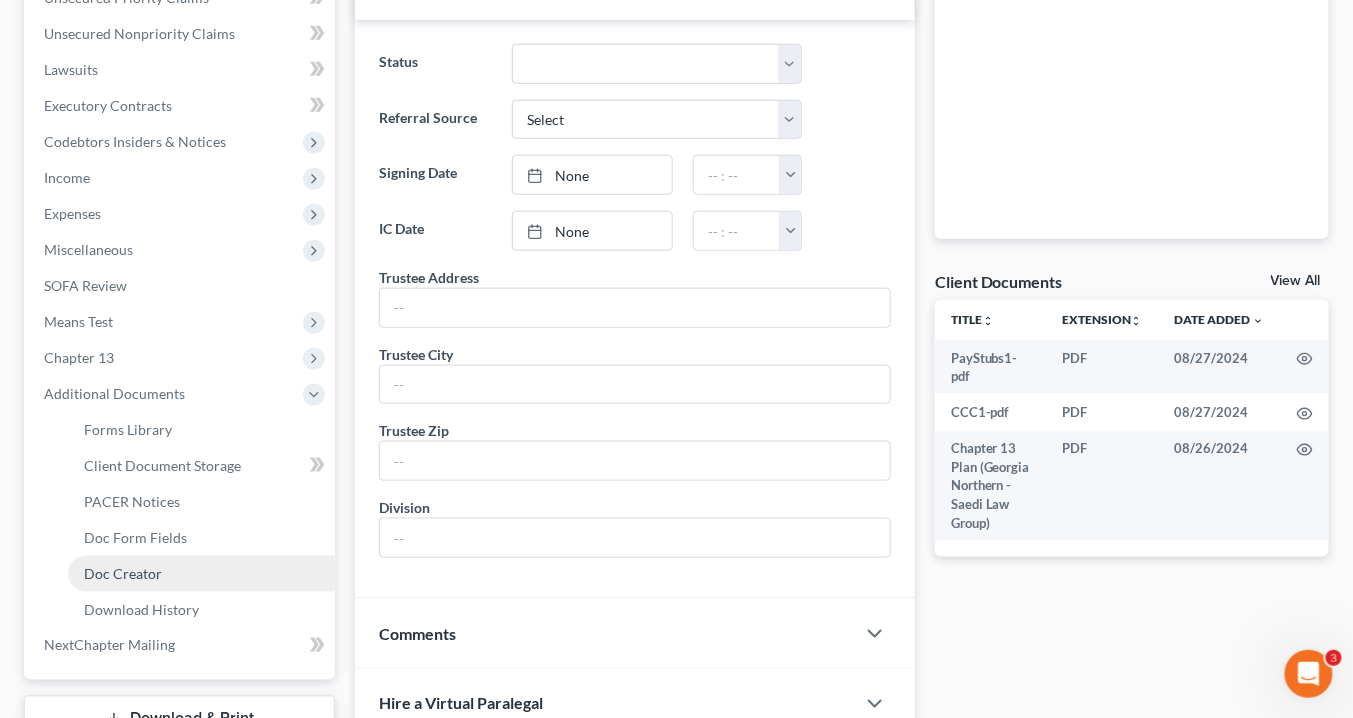 click on "Doc Creator" at bounding box center (123, 573) 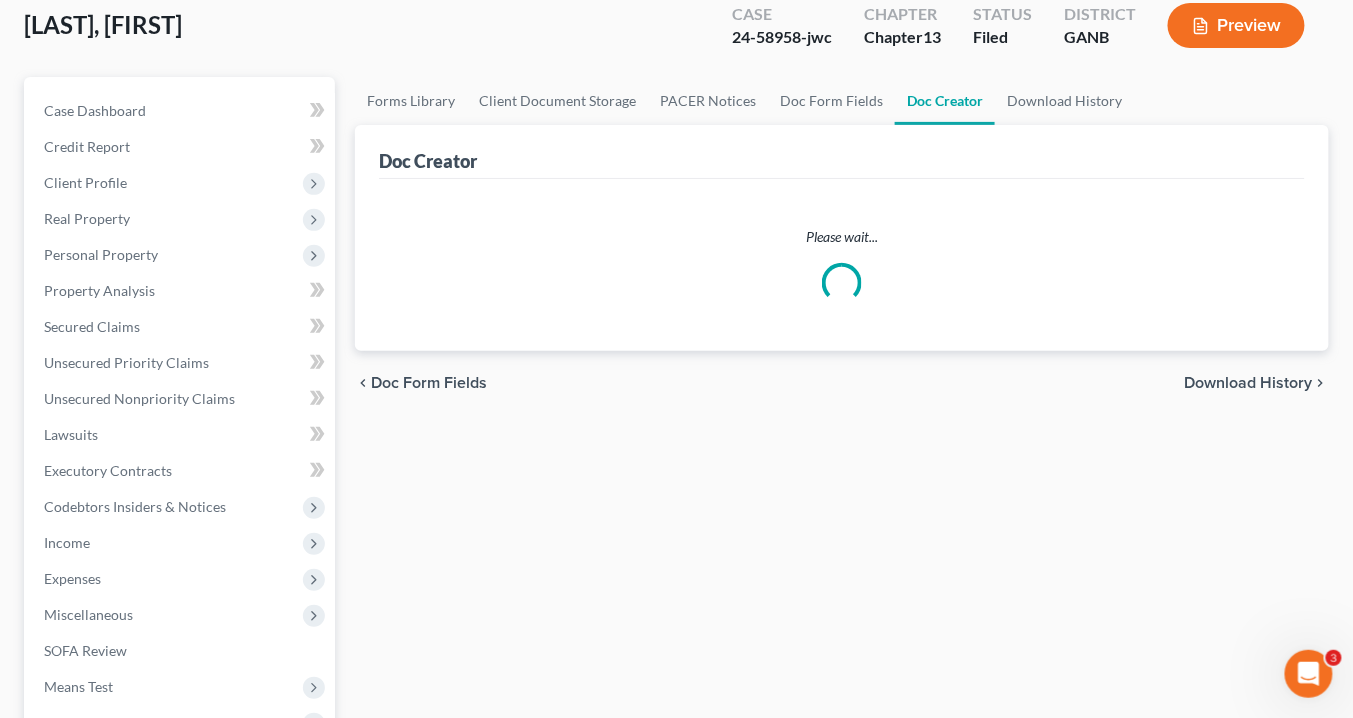 scroll, scrollTop: 160, scrollLeft: 0, axis: vertical 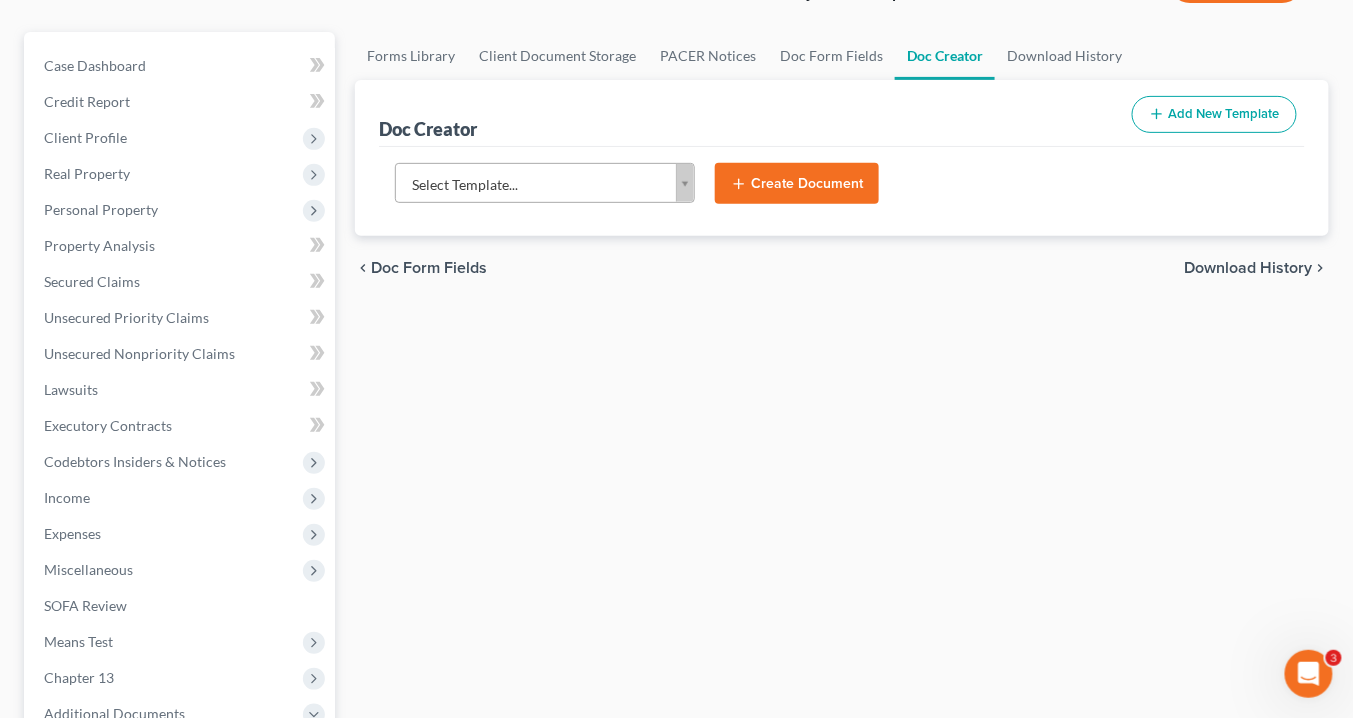 click on "Home New Case Client Portal Saedi Law Group info@saedilawgroup.com My Account Settings Plan + Billing Account Add-Ons Upgrade to Whoa Help Center Webinars Training Videos What's new Log out Presley, Jacqueline Upgraded Case 24-58958-jwc Chapter Chapter 13 Status Filed District GANB Preview Petition Navigation Case Dashboard Payments Invoices" at bounding box center (676, 515) 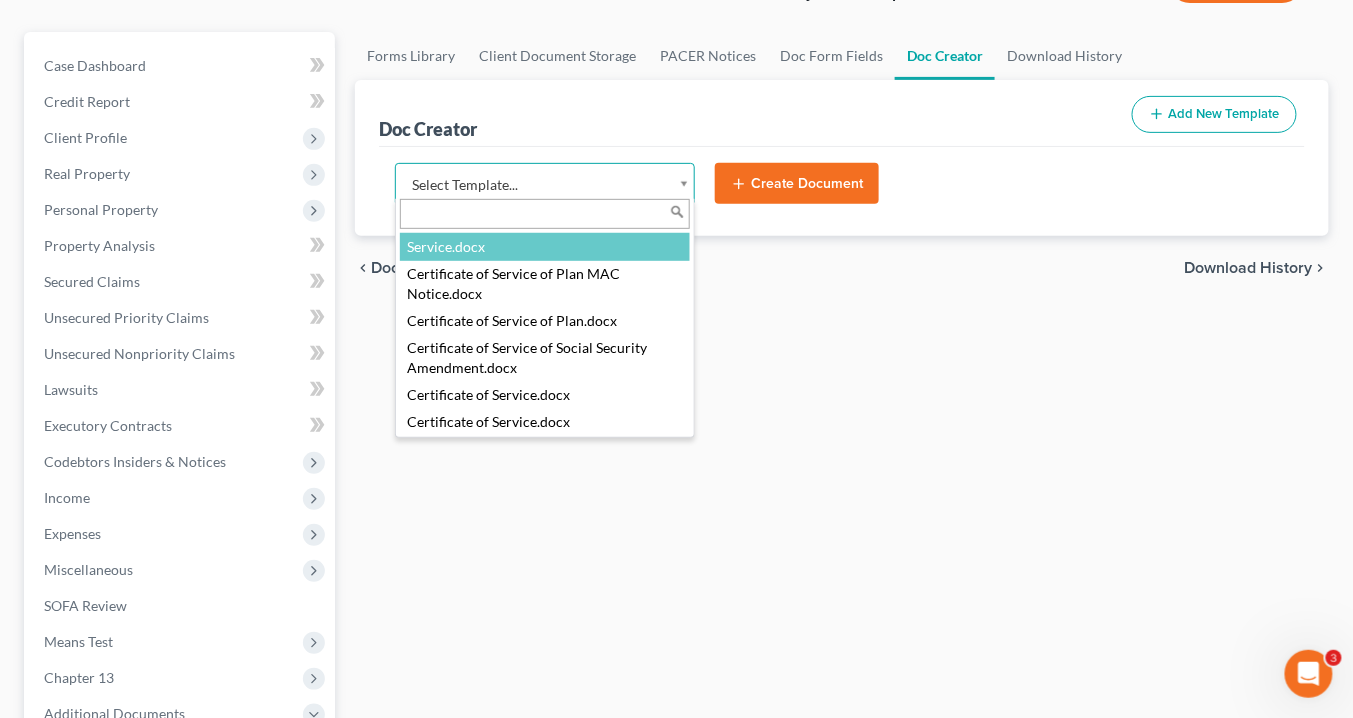 scroll, scrollTop: 853, scrollLeft: 0, axis: vertical 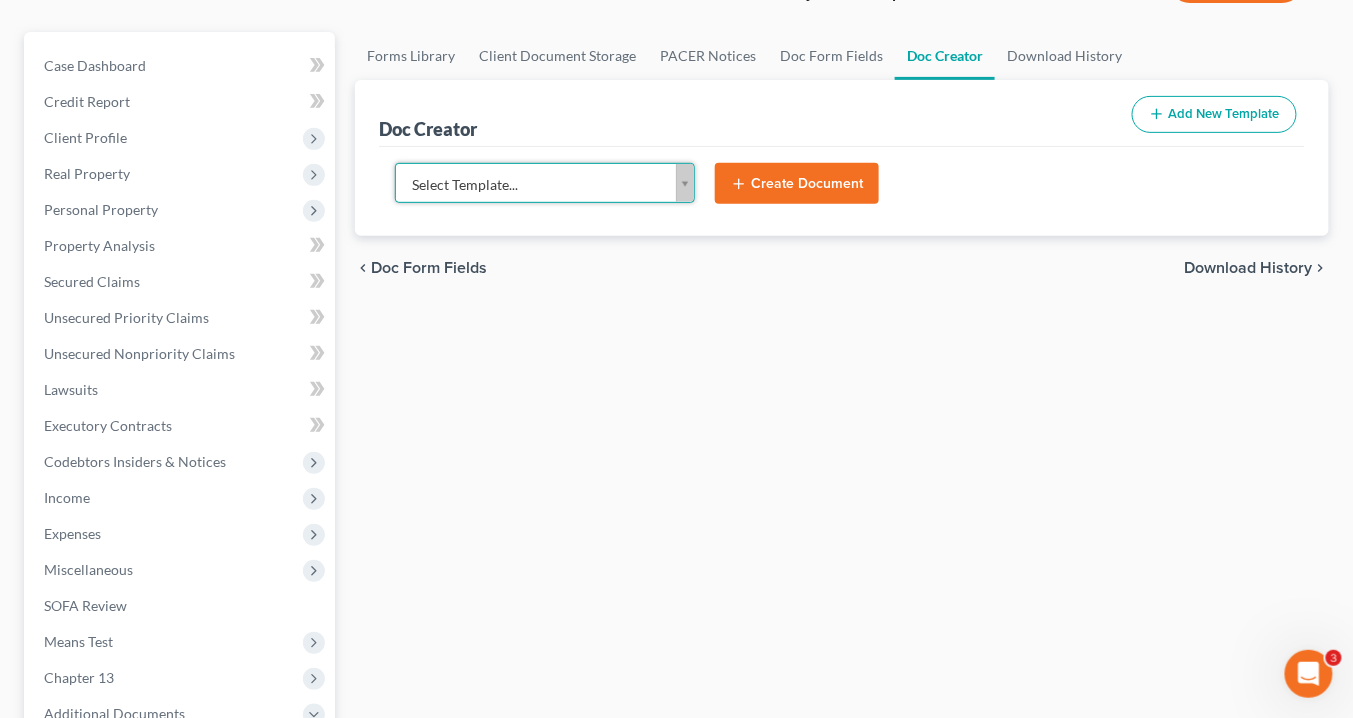 click on "Home New Case Client Portal Saedi Law Group info@saedilawgroup.com My Account Settings Plan + Billing Account Add-Ons Upgrade to Whoa Help Center Webinars Training Videos What's new Log out Presley, Jacqueline Upgraded Case 24-58958-jwc Chapter Chapter 13 Status Filed District GANB Preview Petition Navigation Case Dashboard Payments Invoices" at bounding box center (676, 515) 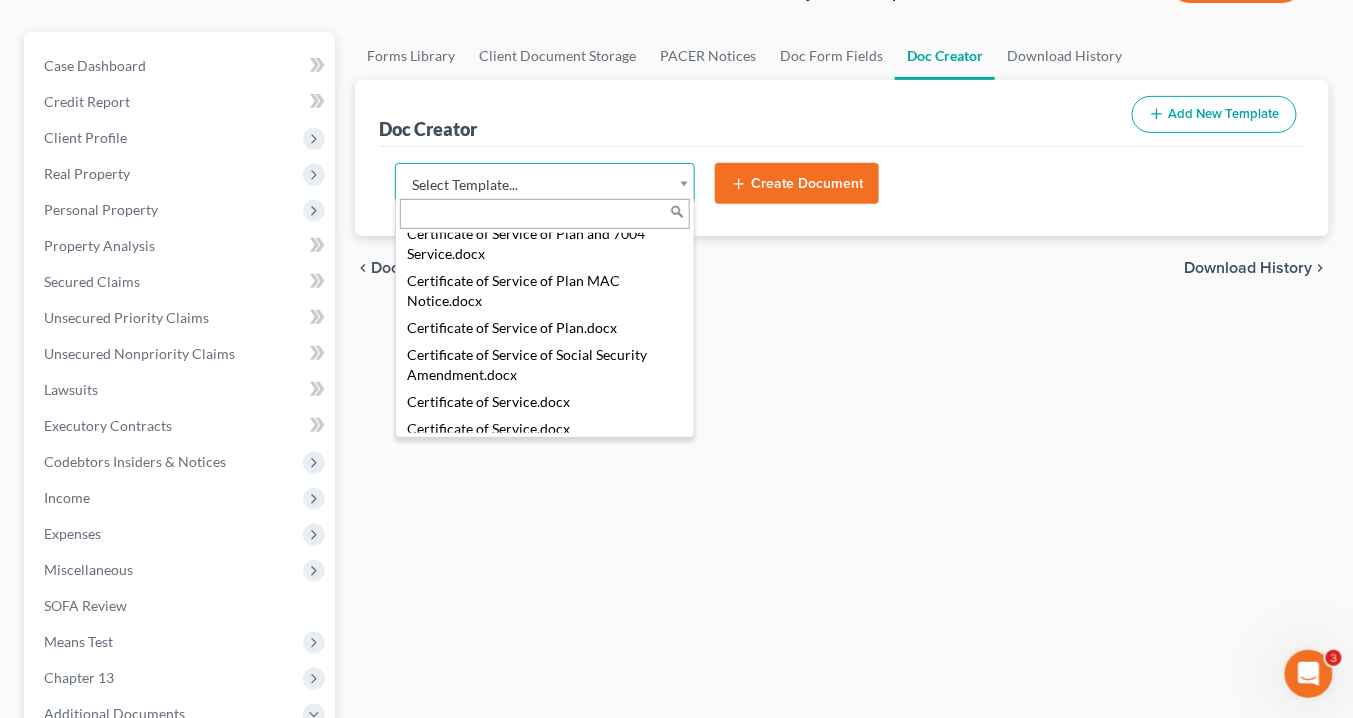 click on "Home New Case Client Portal Saedi Law Group info@saedilawgroup.com My Account Settings Plan + Billing Account Add-Ons Upgrade to Whoa Help Center Webinars Training Videos What's new Log out Presley, Jacqueline Upgraded Case 24-58958-jwc Chapter Chapter 13 Status Filed District GANB Preview Petition Navigation Case Dashboard Payments Invoices" at bounding box center (676, 515) 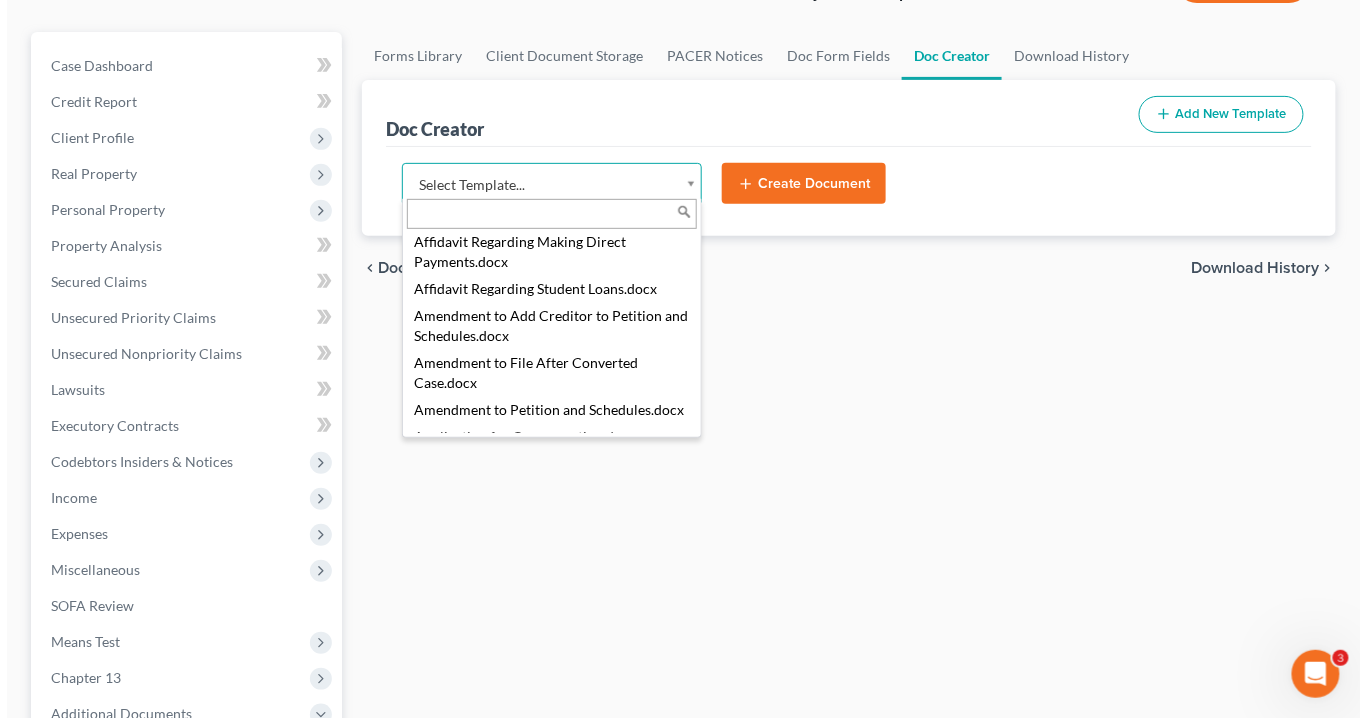 scroll, scrollTop: 320, scrollLeft: 0, axis: vertical 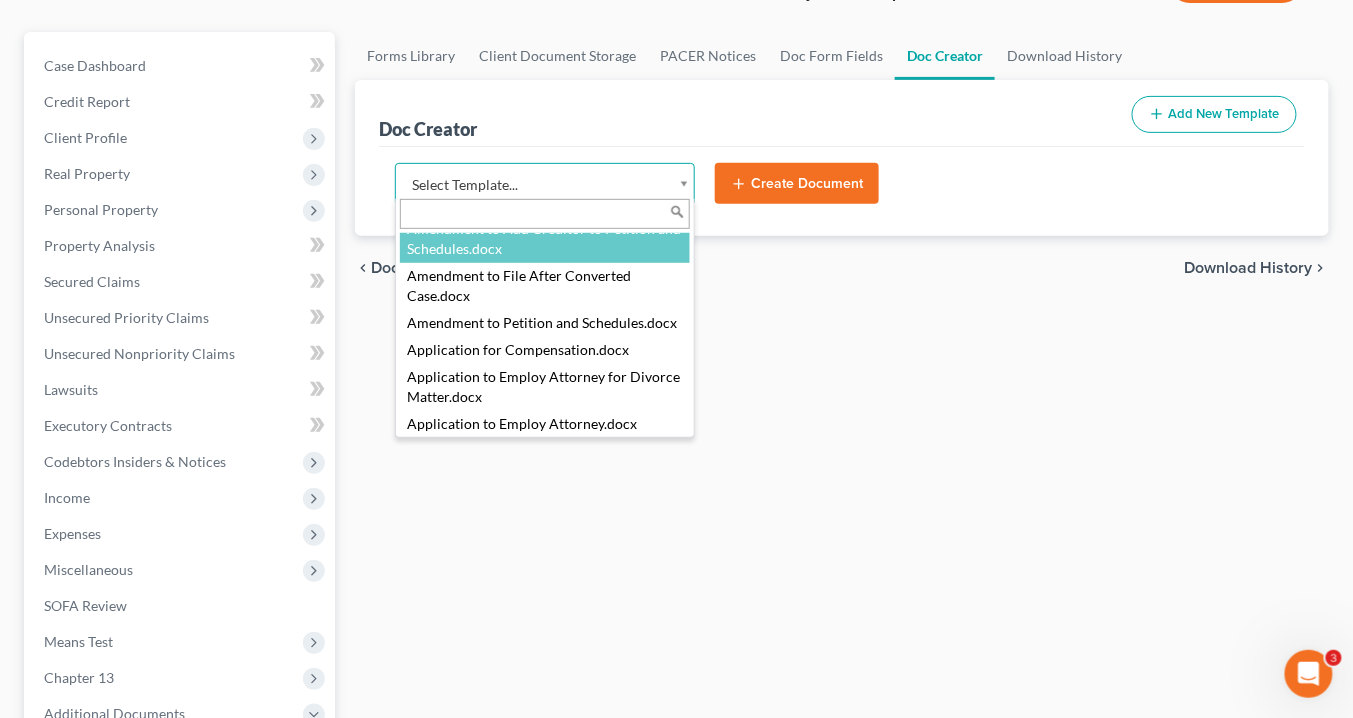 select on "111529" 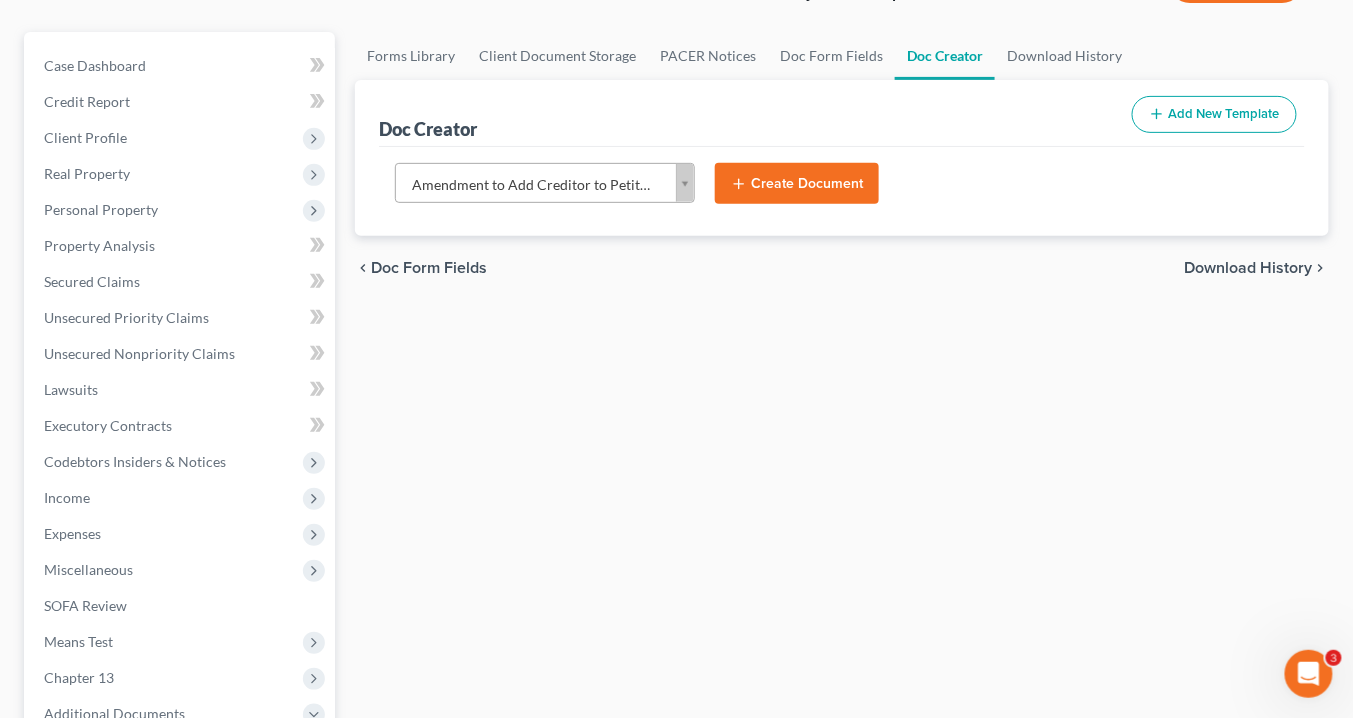 click 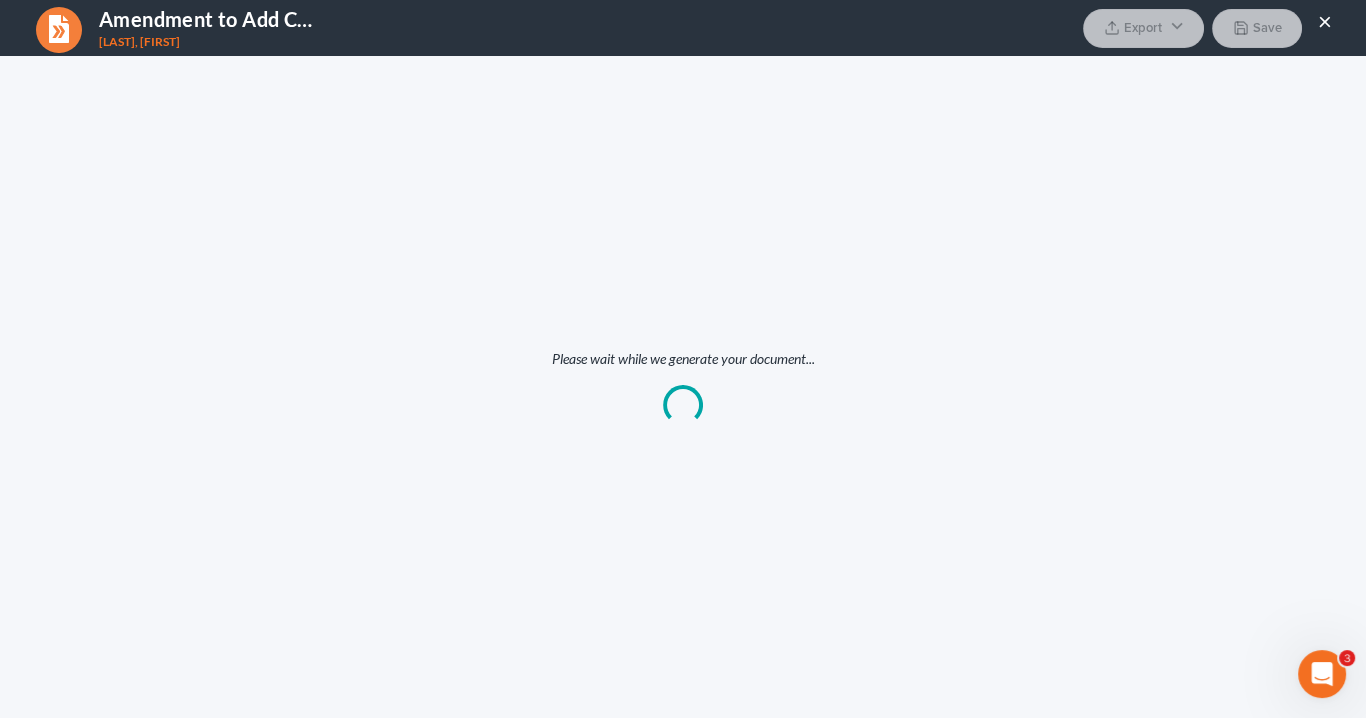 scroll, scrollTop: 0, scrollLeft: 0, axis: both 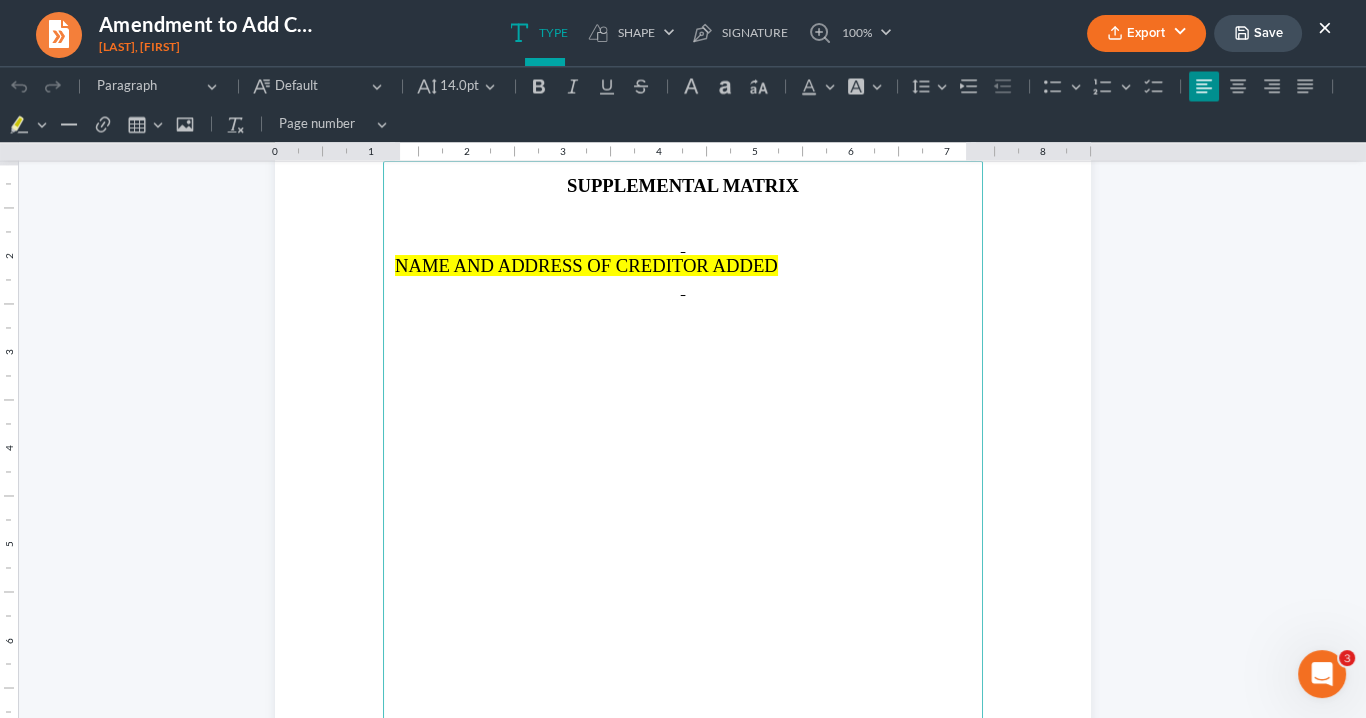 drag, startPoint x: 765, startPoint y: 265, endPoint x: 785, endPoint y: 264, distance: 20.024984 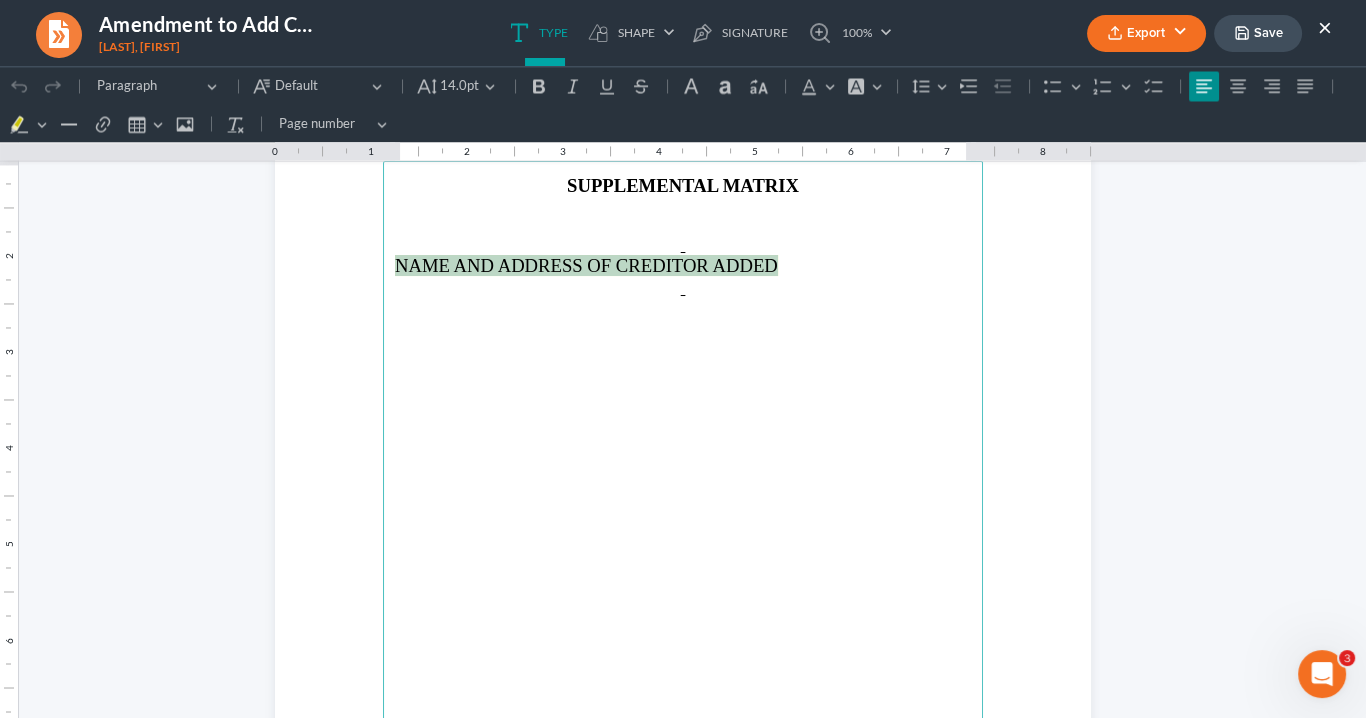 drag, startPoint x: 787, startPoint y: 266, endPoint x: 362, endPoint y: 264, distance: 425.0047 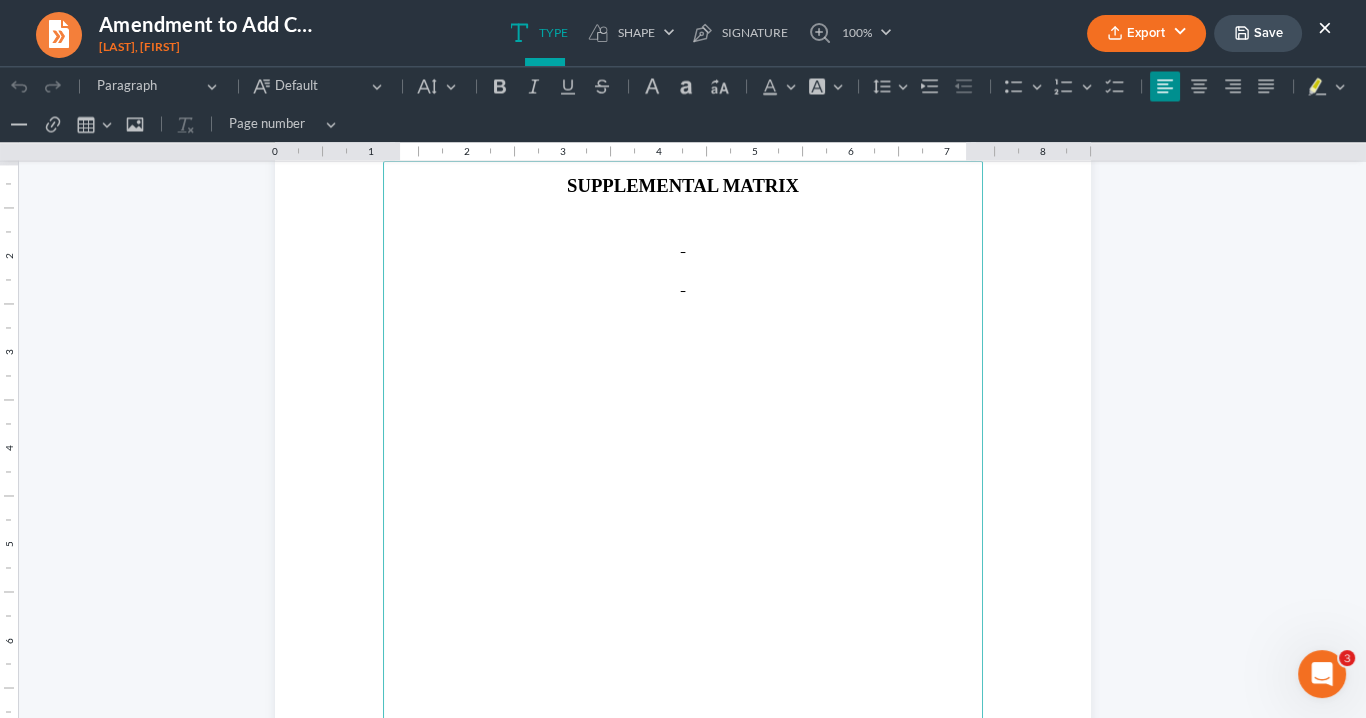 click at bounding box center [683, 264] 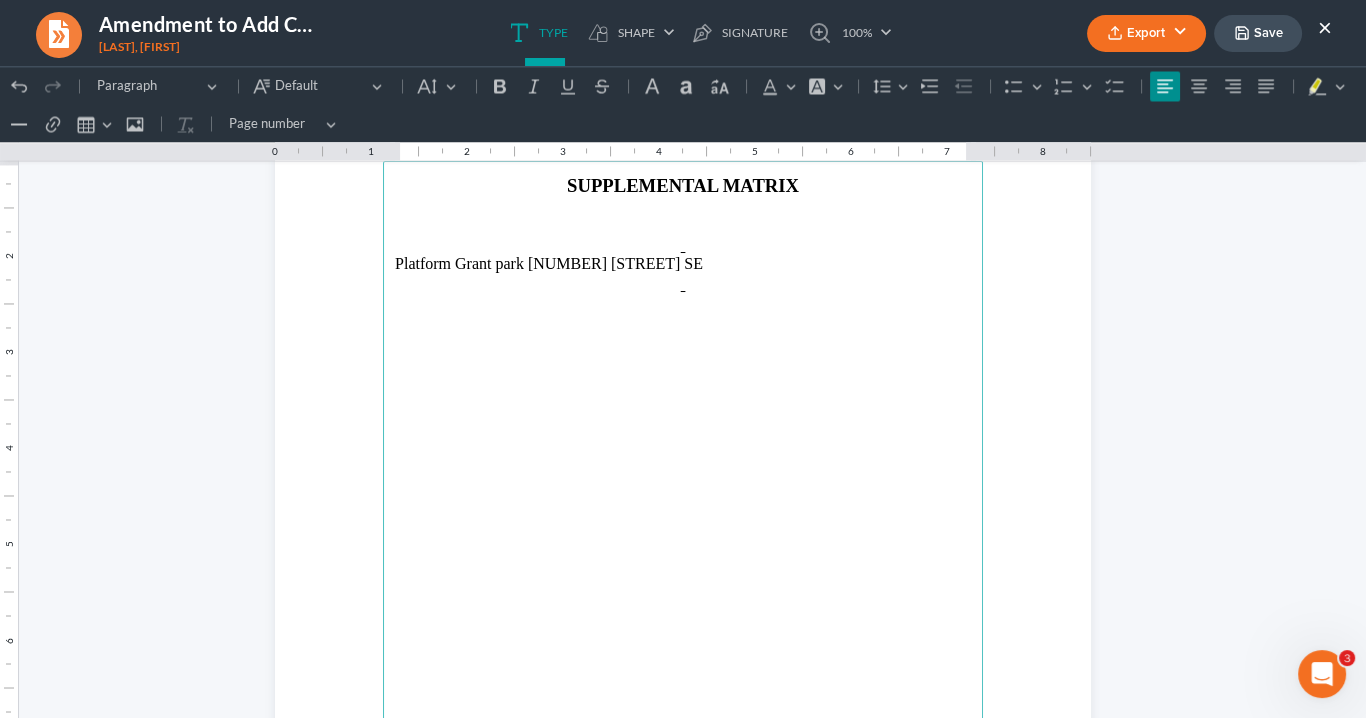 click on "Platform Grant park [NUMBER] [STREET] SE" at bounding box center (683, 264) 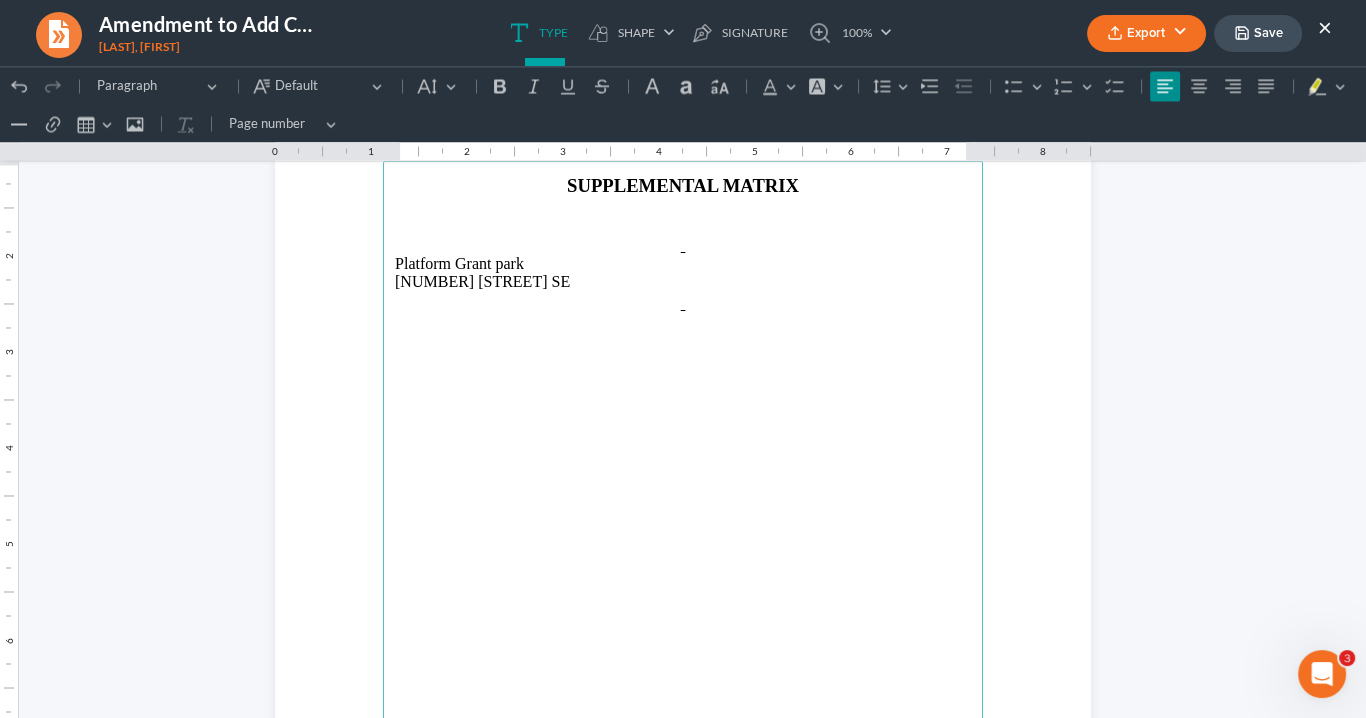 click at bounding box center [683, 302] 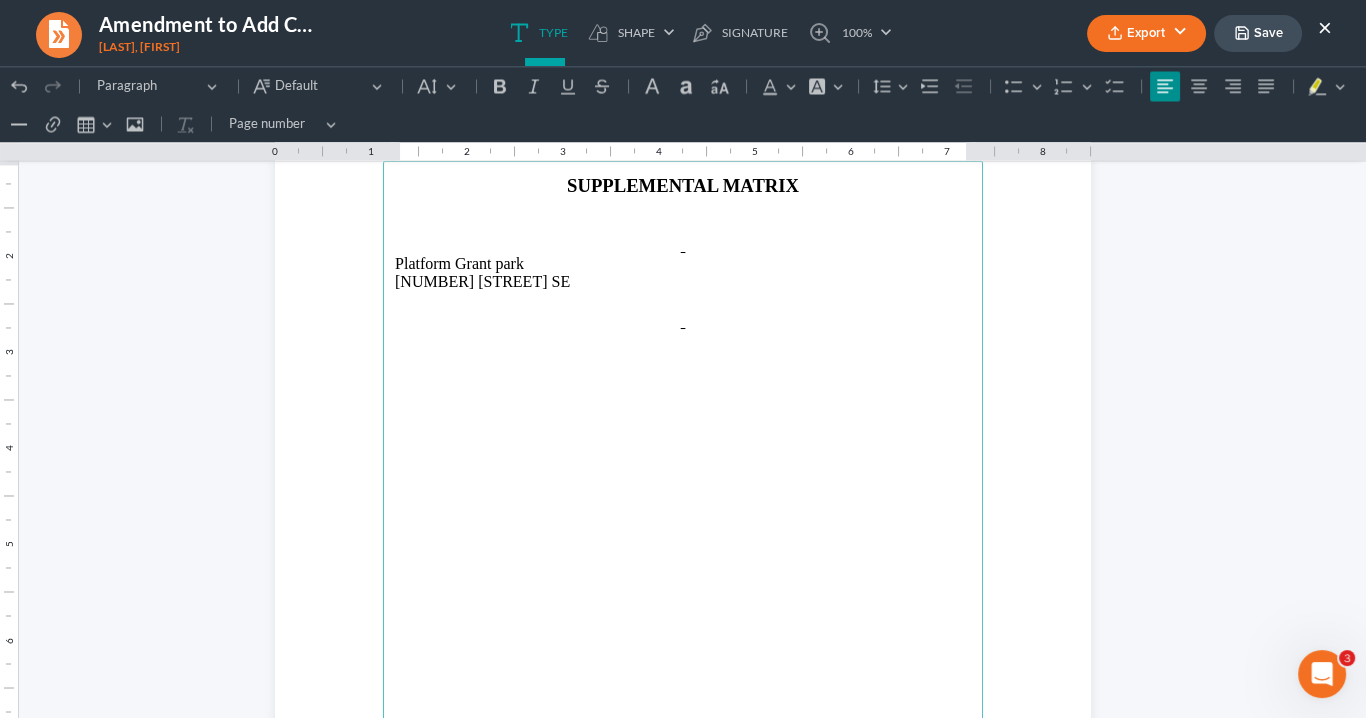 type 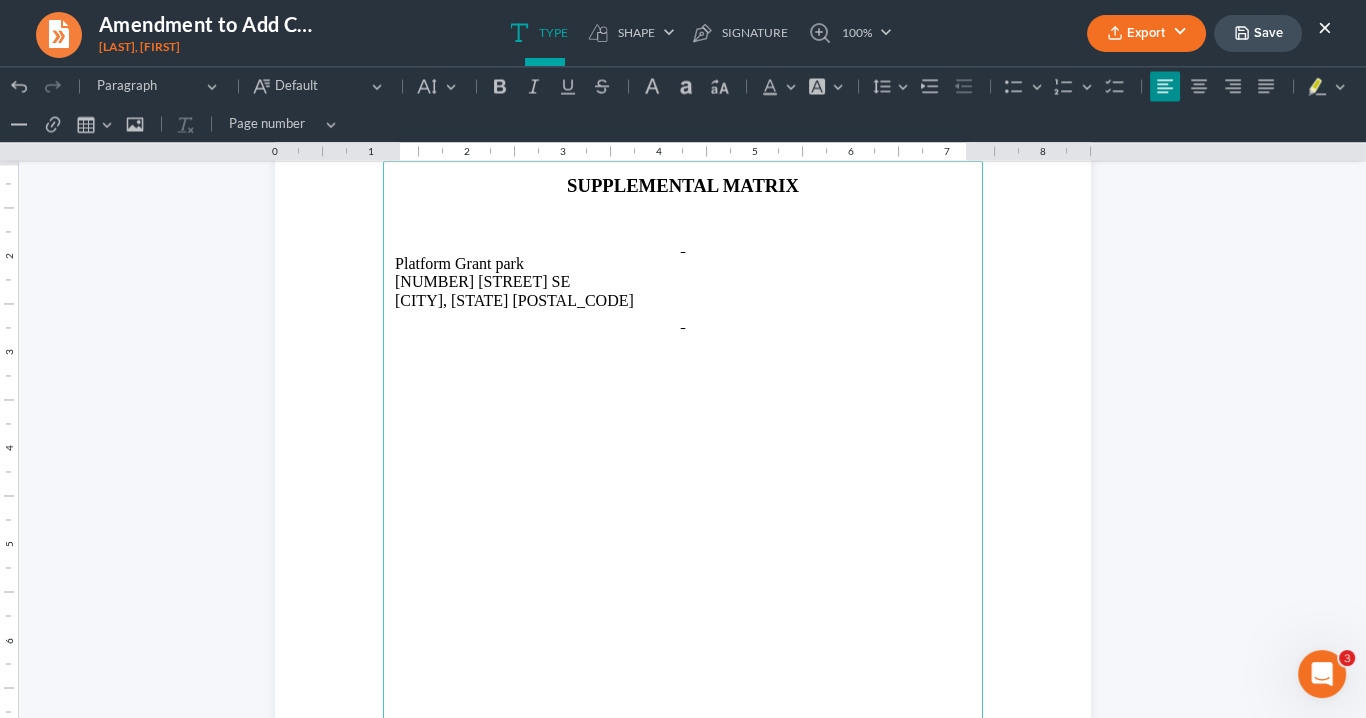 drag, startPoint x: 494, startPoint y: 262, endPoint x: 513, endPoint y: 262, distance: 19 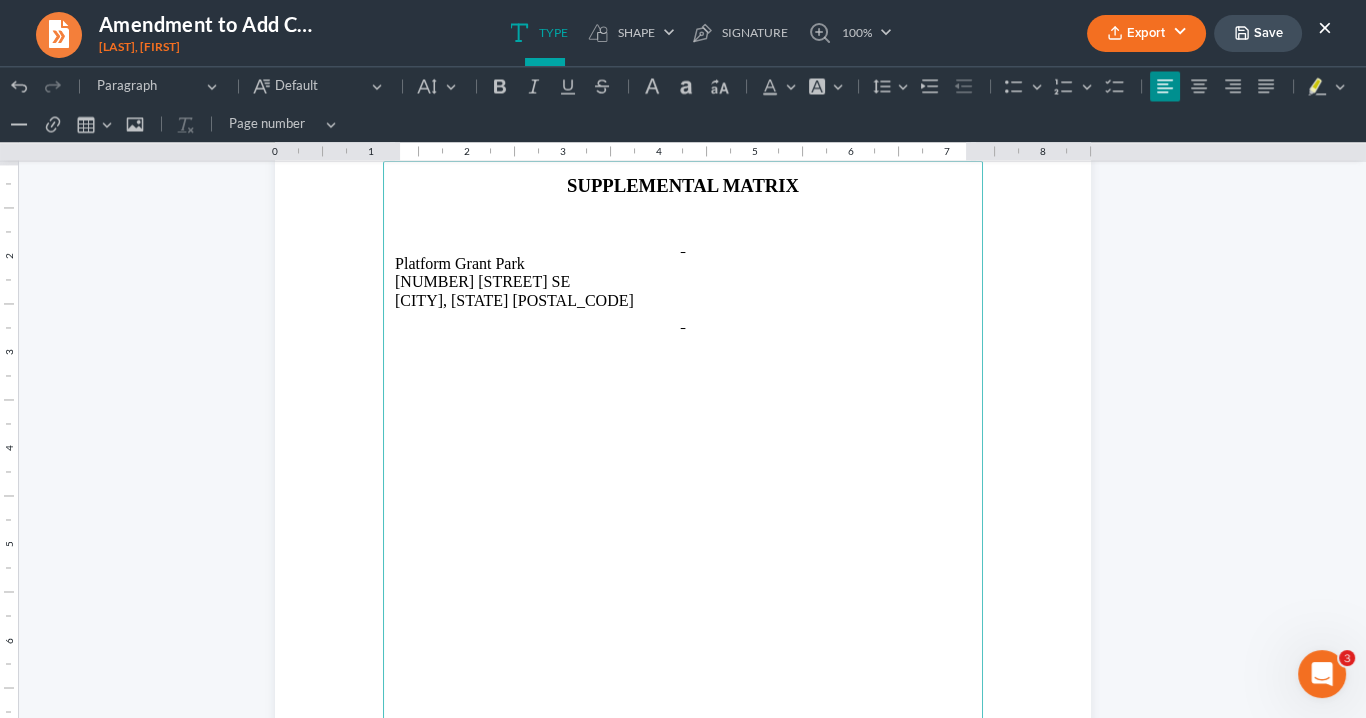 click on "[NUMBER] [STREET] SE" at bounding box center [683, 282] 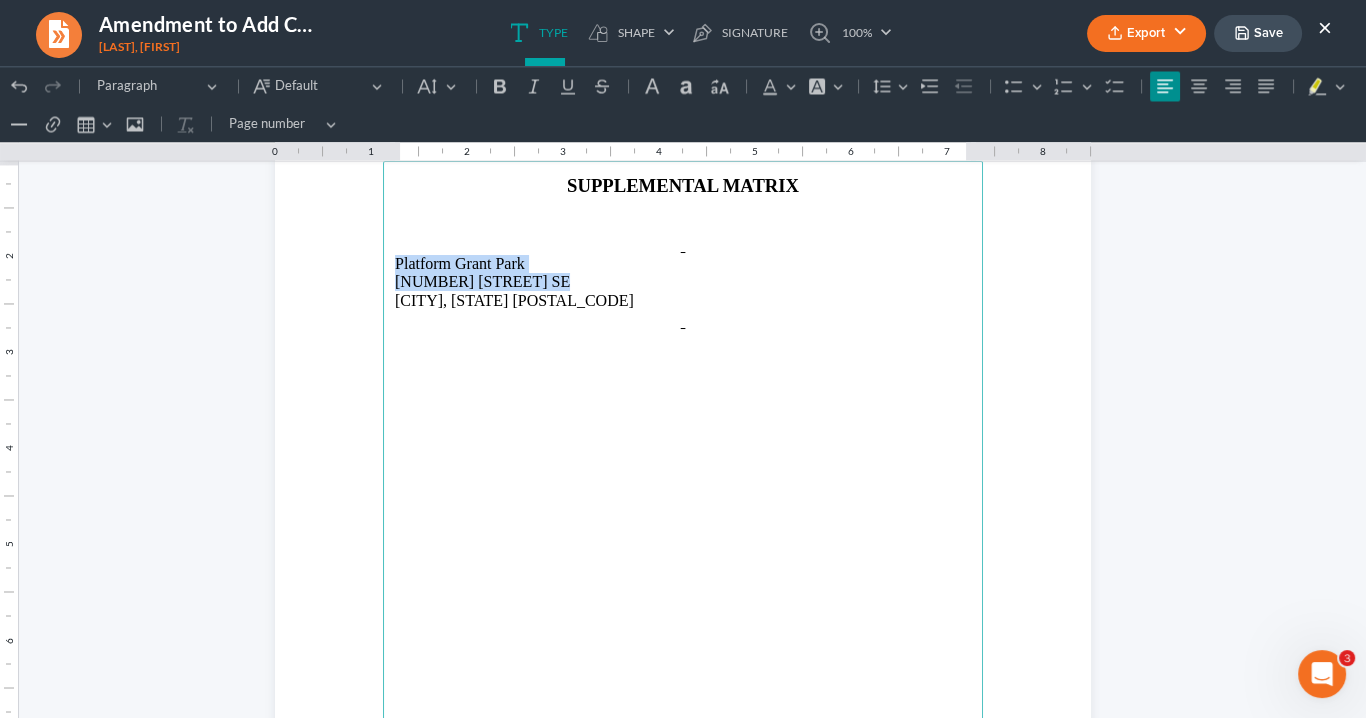 drag, startPoint x: 512, startPoint y: 278, endPoint x: 392, endPoint y: 268, distance: 120.41595 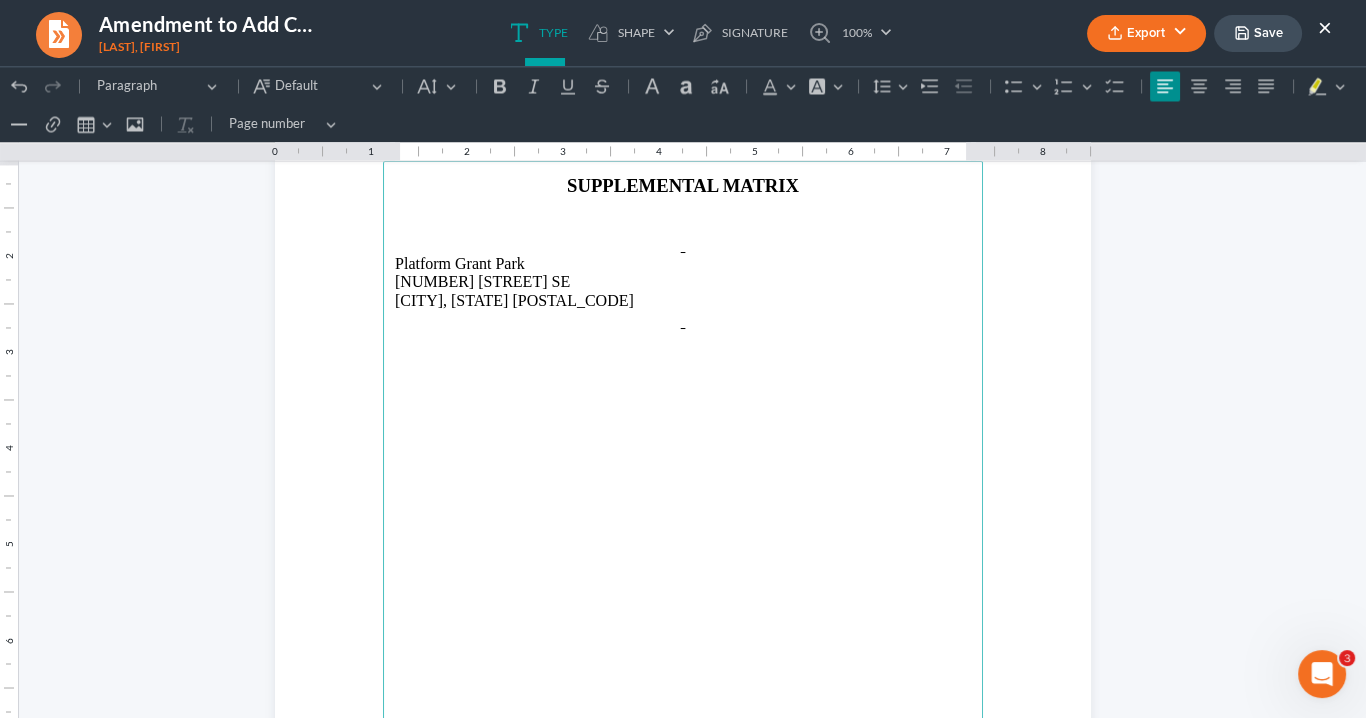click on "[CITY], [STATE] [POSTAL_CODE]" at bounding box center (683, 301) 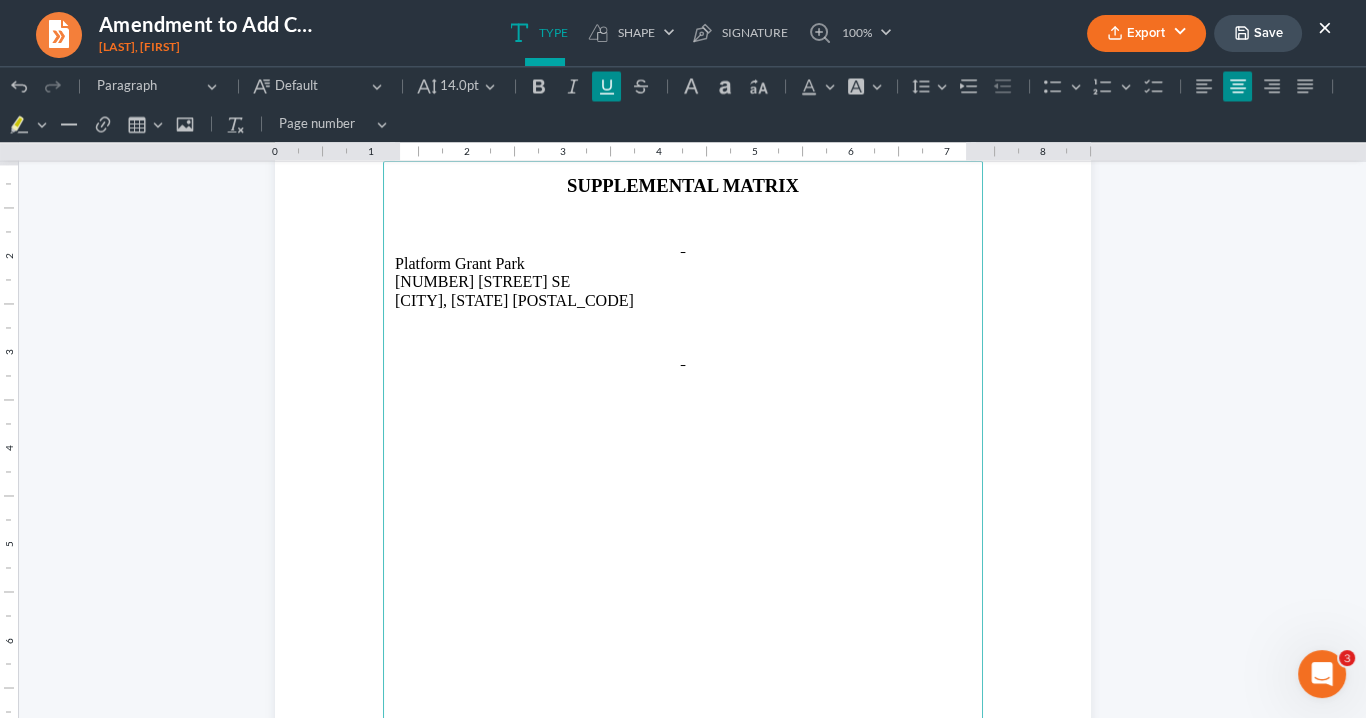 click on "SUPPLEMENTAL MATRIX Platform Grant Park 290 MLK Jr. Drive SE [CITY], [STATE] [POSTAL_CODE]" at bounding box center [683, 593] 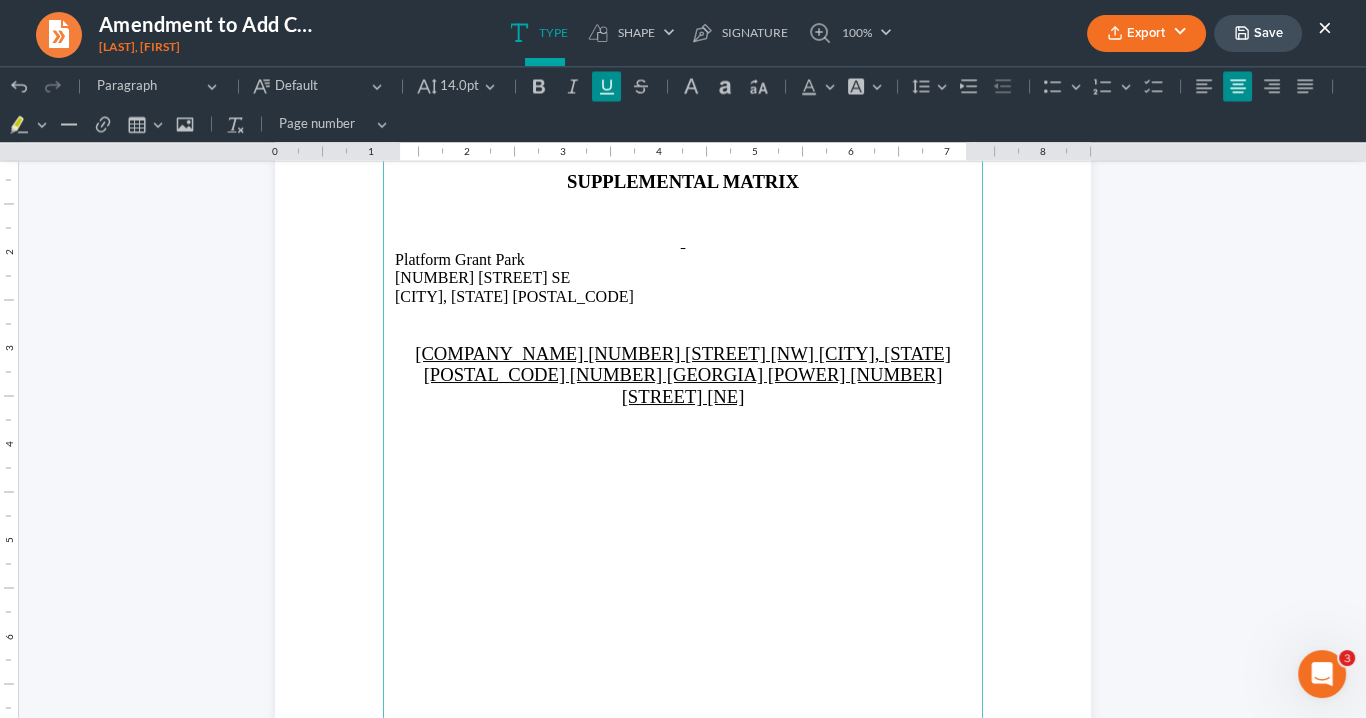 scroll, scrollTop: 4480, scrollLeft: 0, axis: vertical 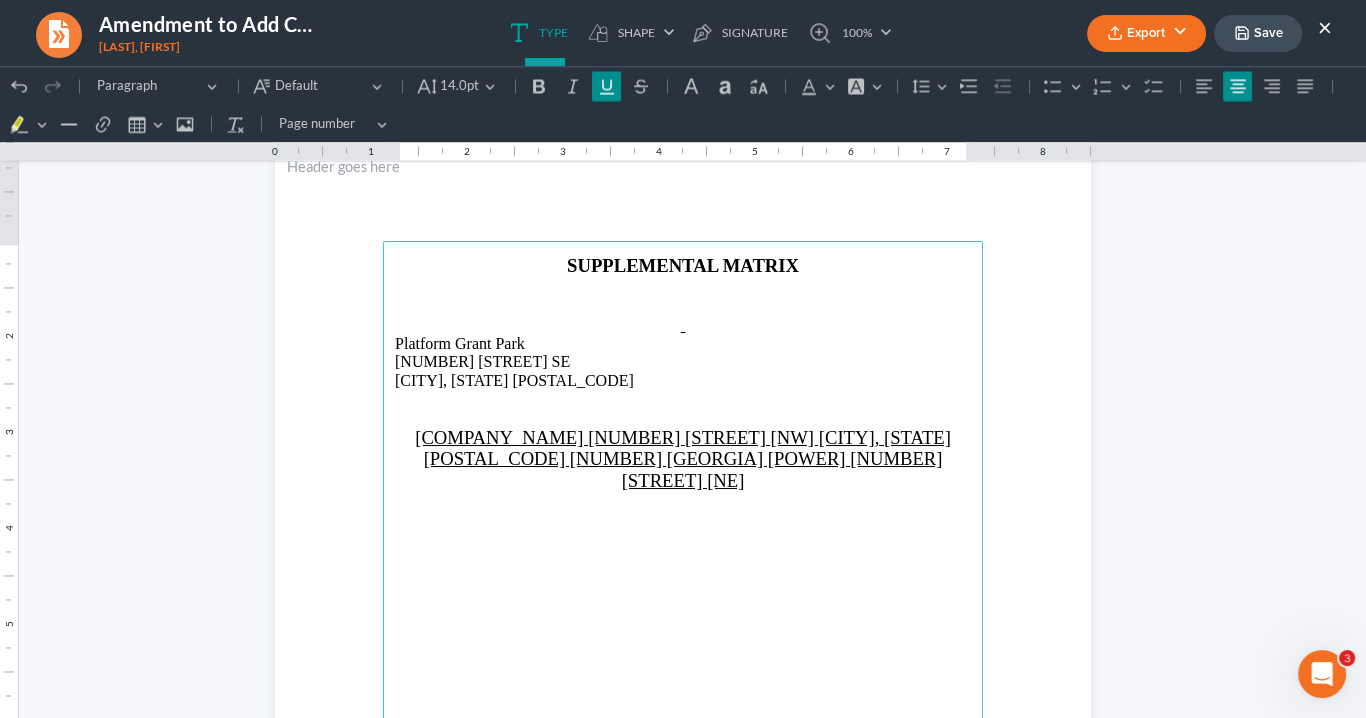 click on "[COMPANY_NAME] [NUMBER] [STREET] [NW] [CITY], [STATE] [POSTAL_CODE] [NUMBER] [GEORGIA] [POWER] [NUMBER] [STREET] [NE]" at bounding box center (683, 459) 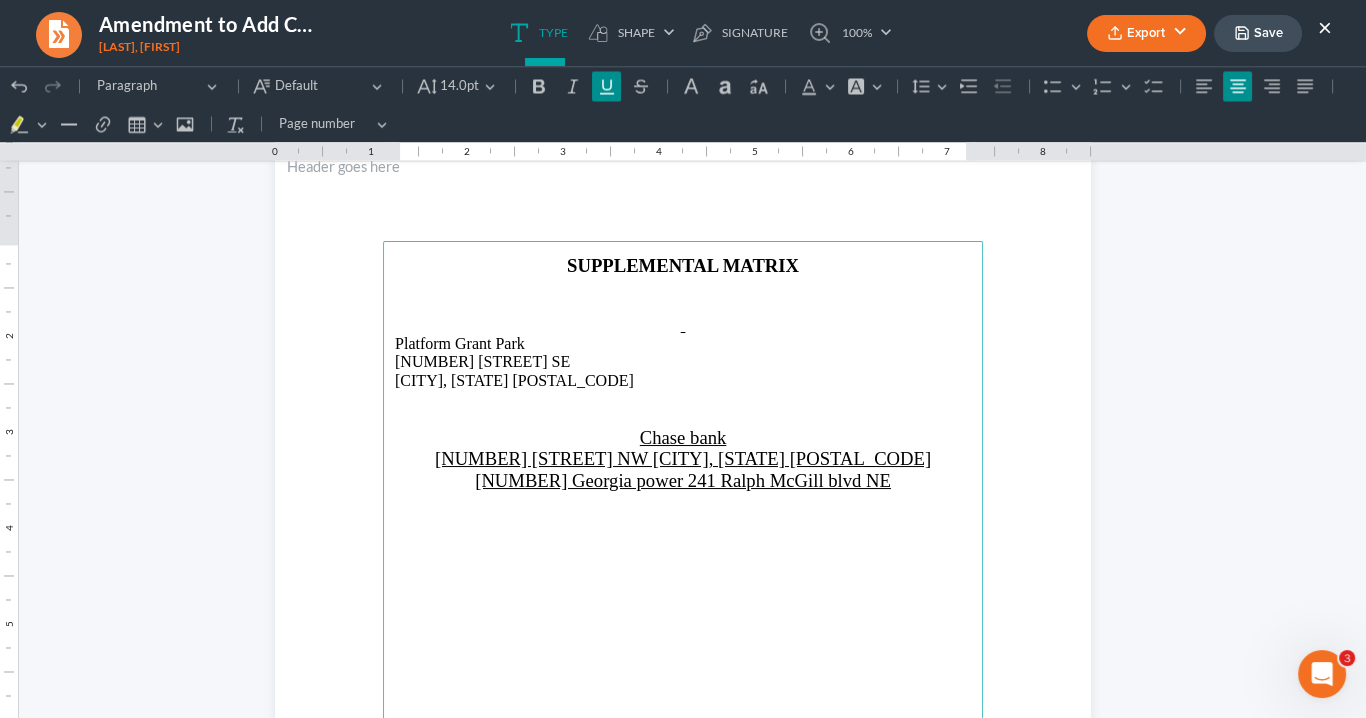 click on "Chase bank" at bounding box center (683, 437) 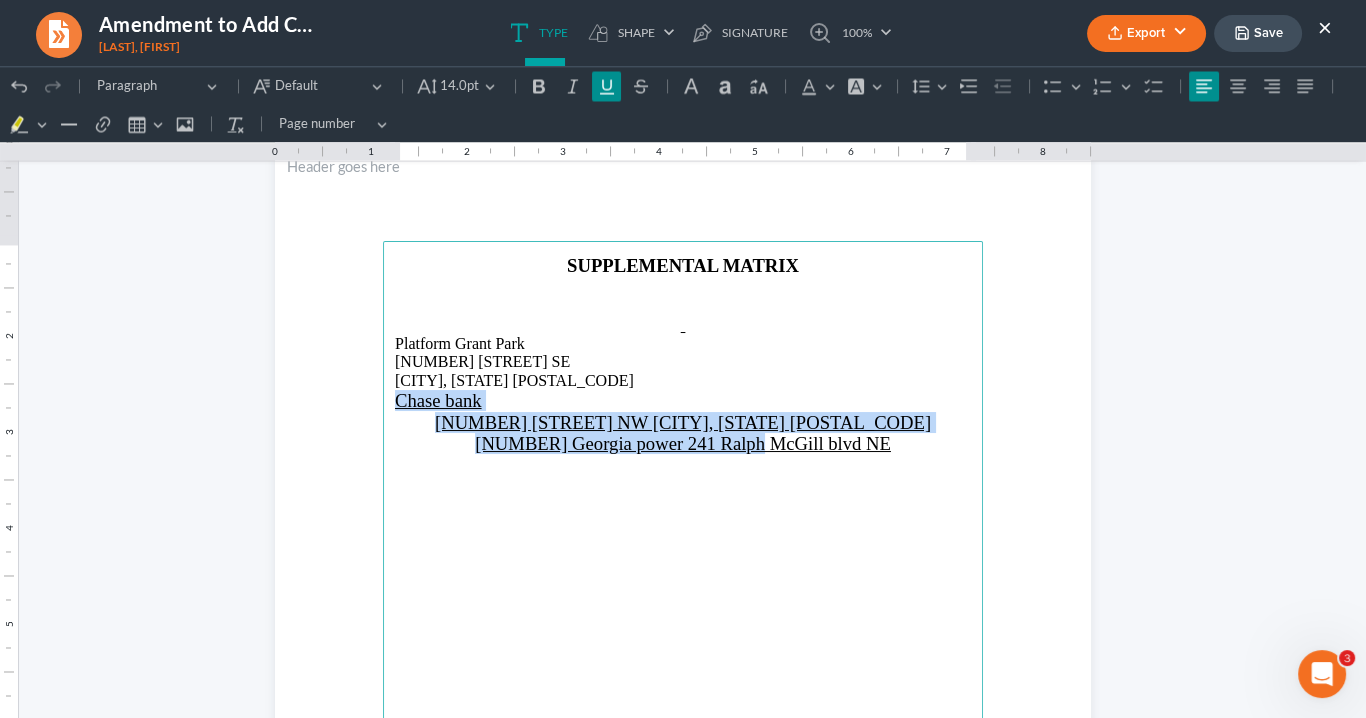drag, startPoint x: 754, startPoint y: 441, endPoint x: 387, endPoint y: 401, distance: 369.1734 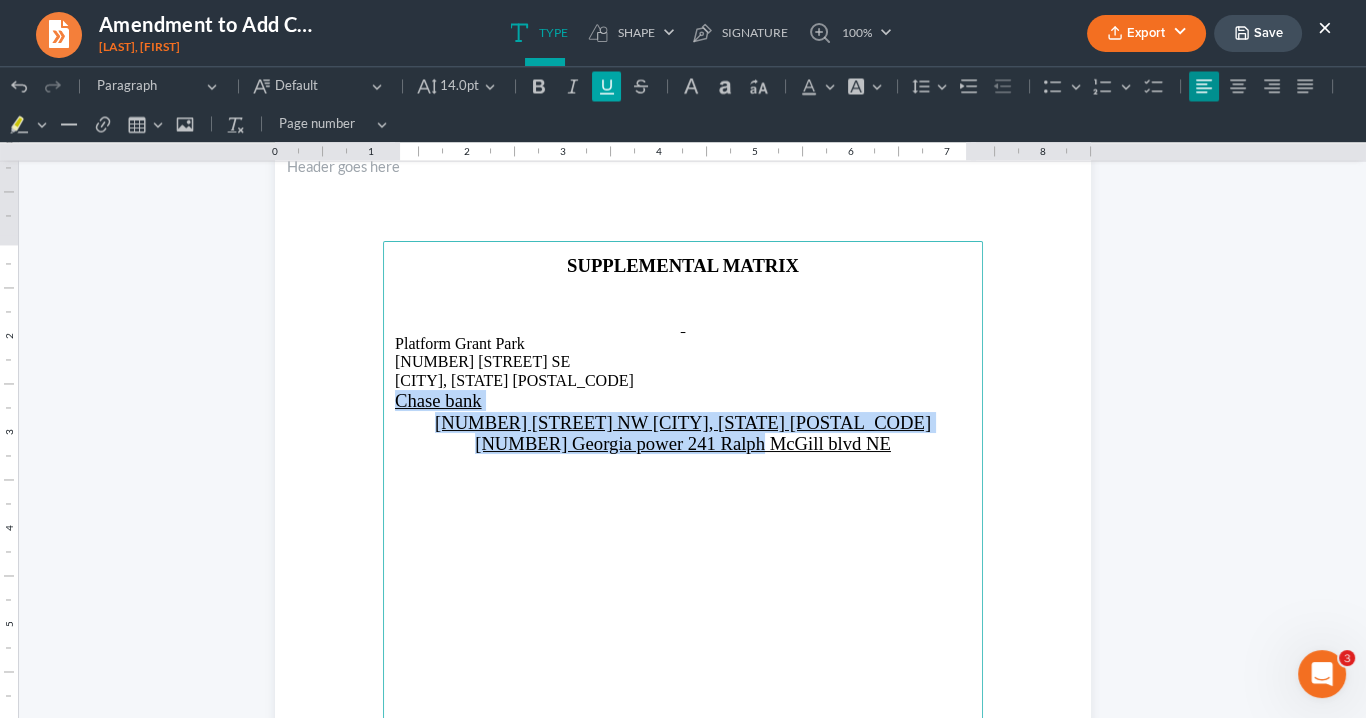 click 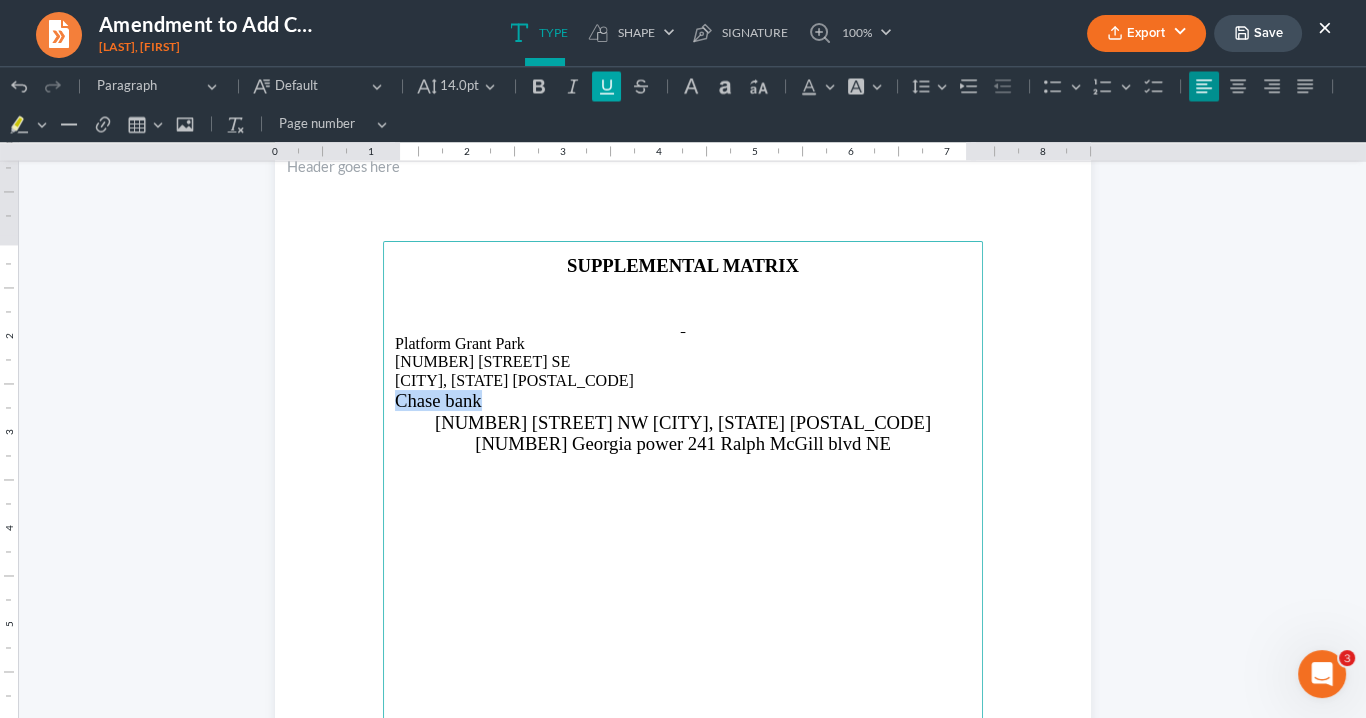 click 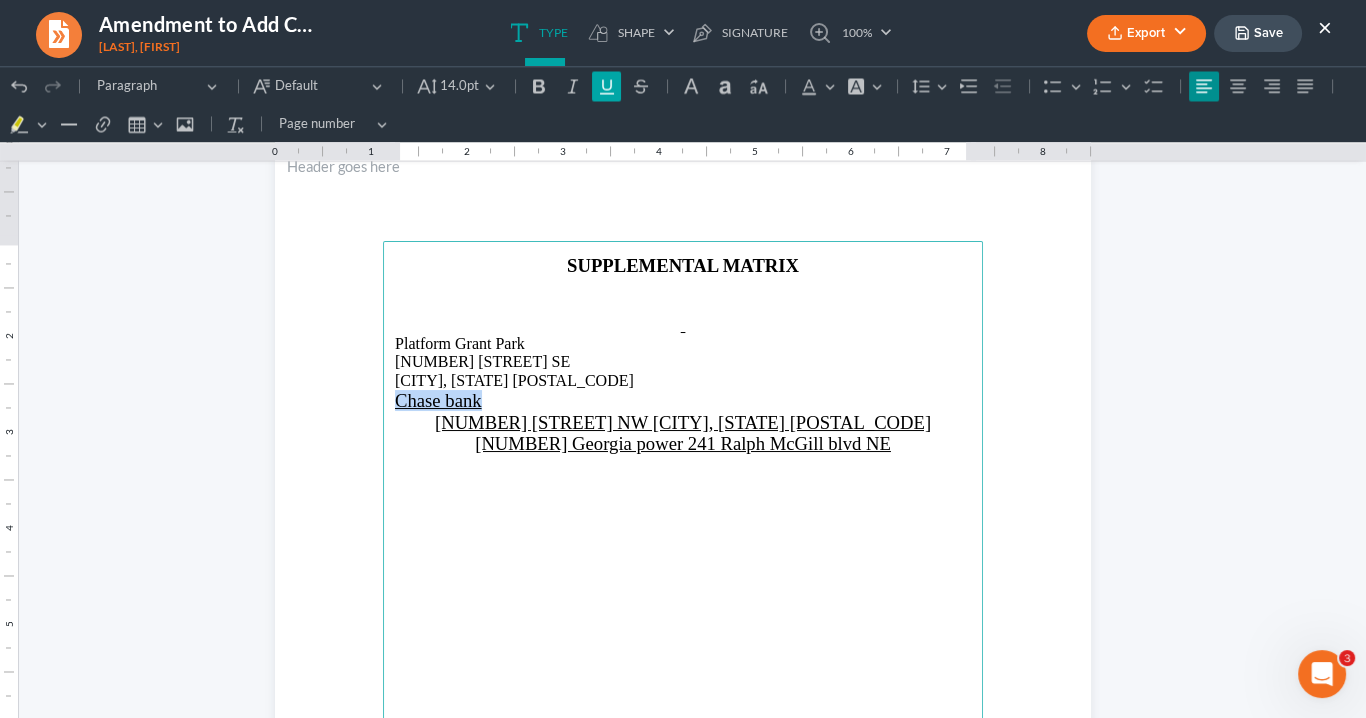 click 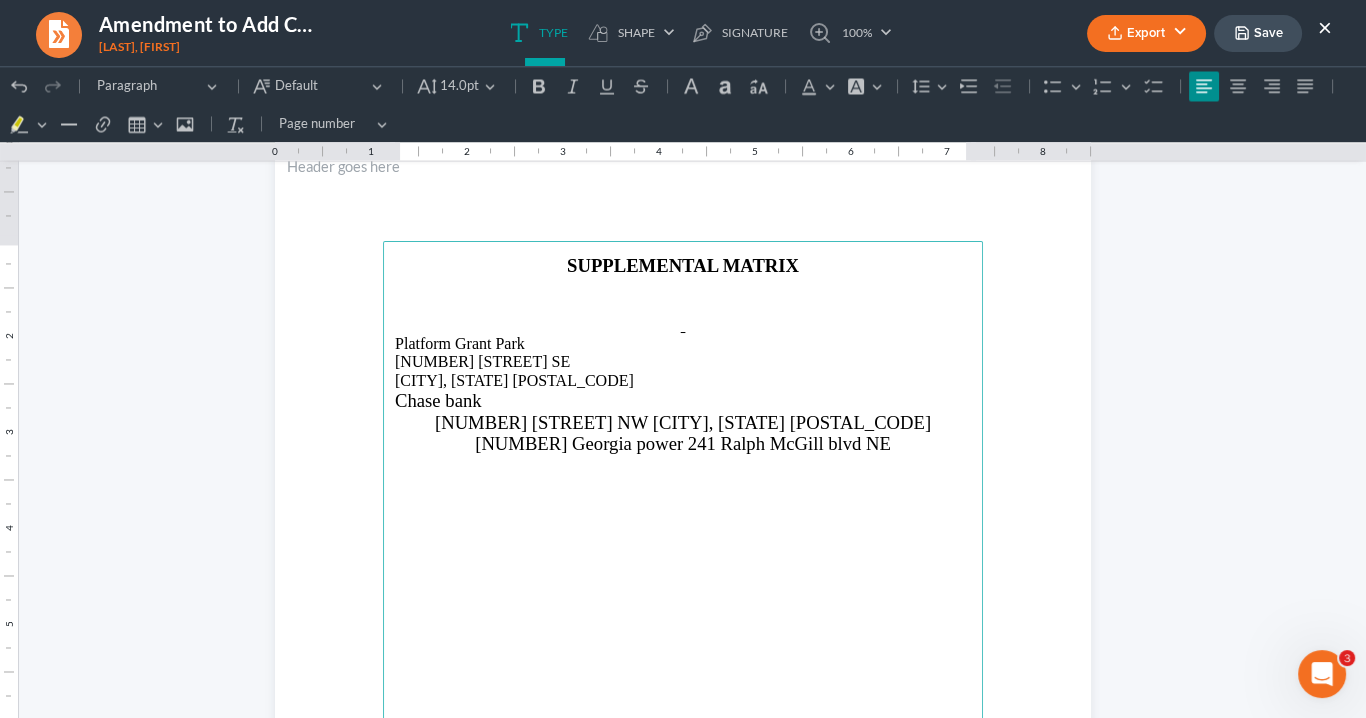 click on "[CITY], [STATE] [POSTAL_CODE]" at bounding box center (683, 381) 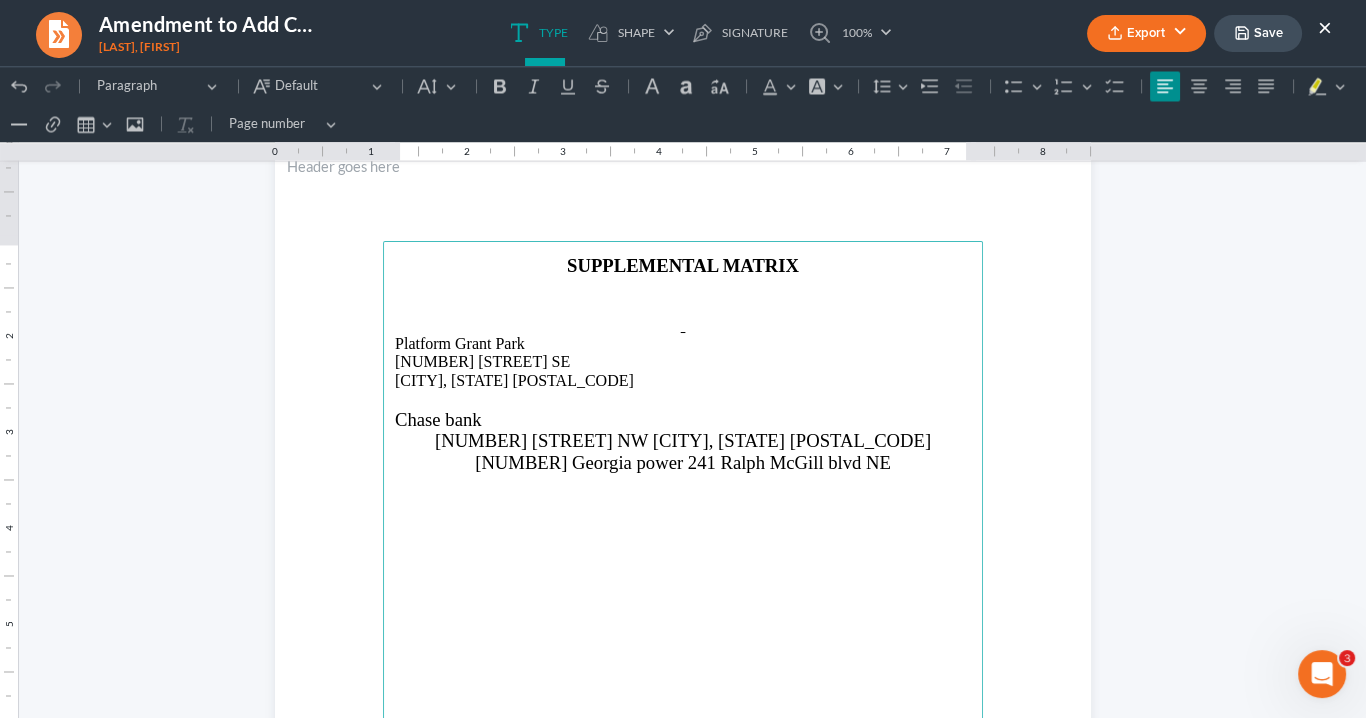 click on "[NUMBER] [STREET] NW [CITY], [STATE] [POSTAL_CODE] [NUMBER] Georgia power 241 Ralph McGill blvd NE" at bounding box center (683, 451) 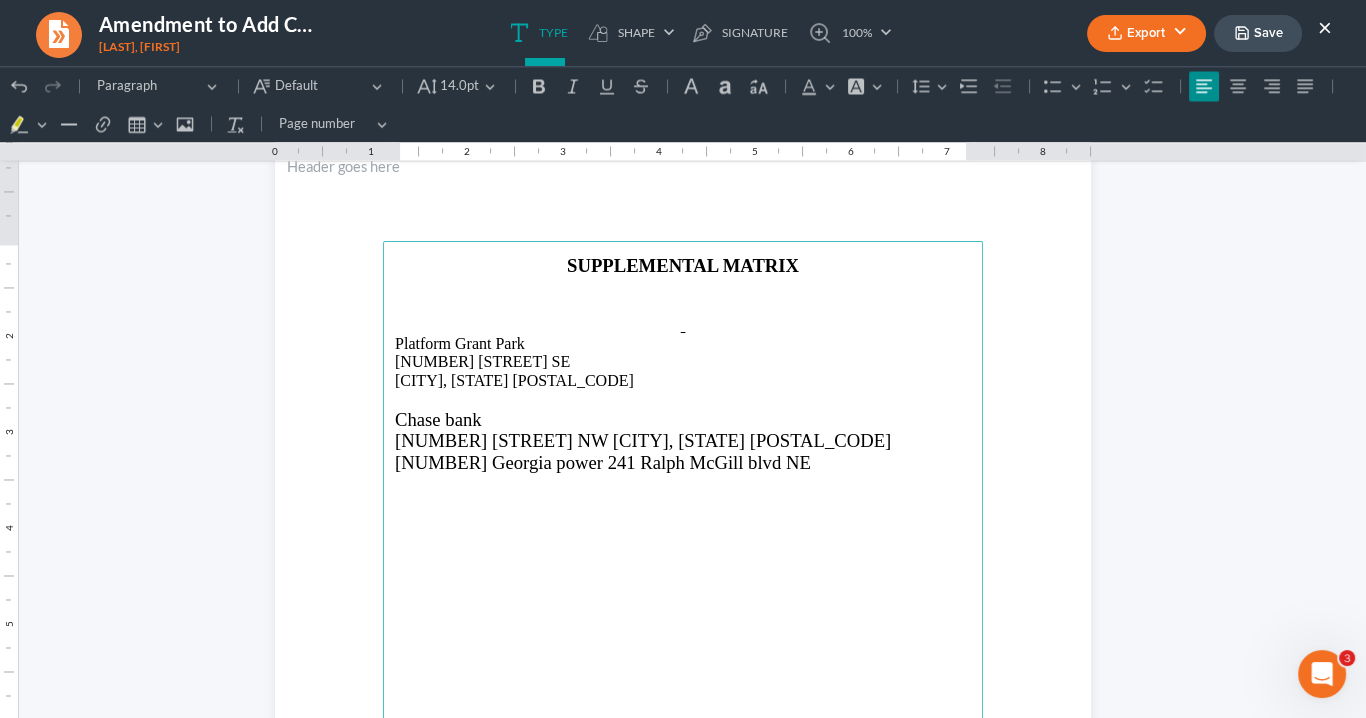 click on "[NUMBER] [STREET] NW [CITY], [STATE] [POSTAL_CODE] [NUMBER] Georgia power 241 Ralph McGill blvd NE" at bounding box center (643, 451) 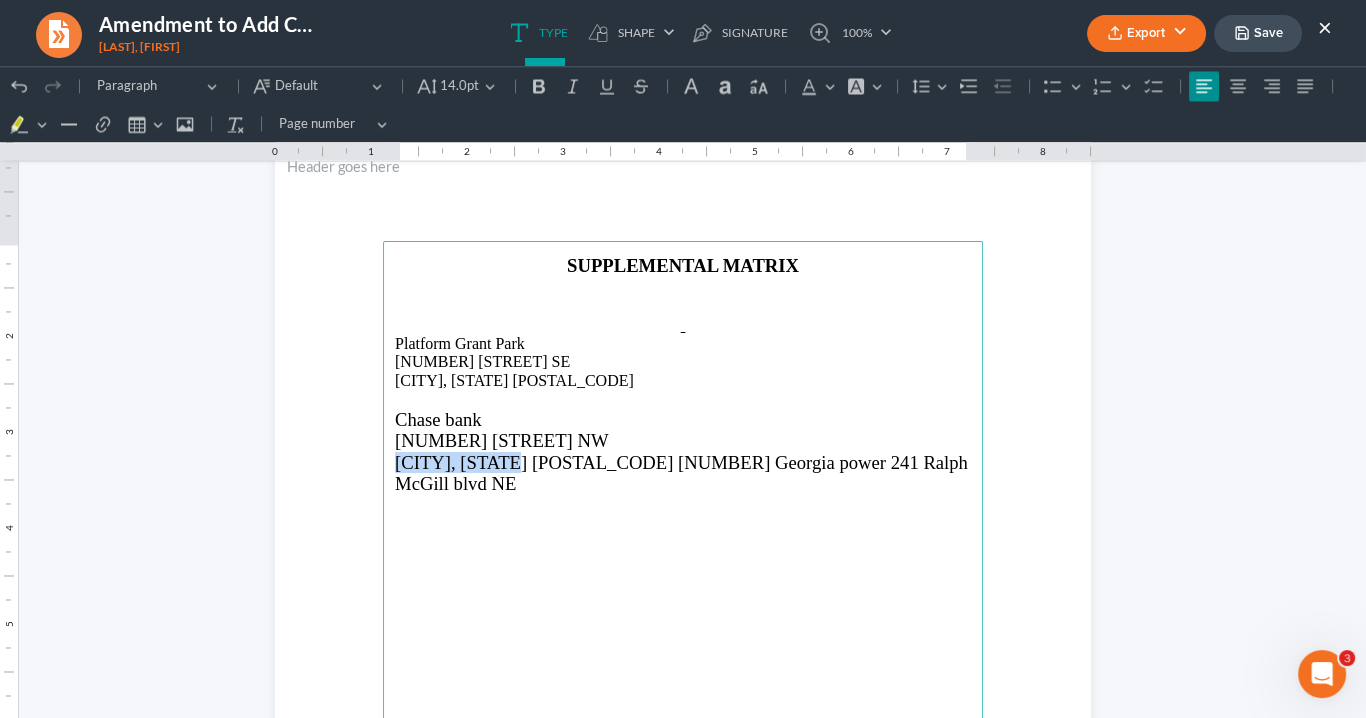 drag, startPoint x: 509, startPoint y: 458, endPoint x: 442, endPoint y: 463, distance: 67.18631 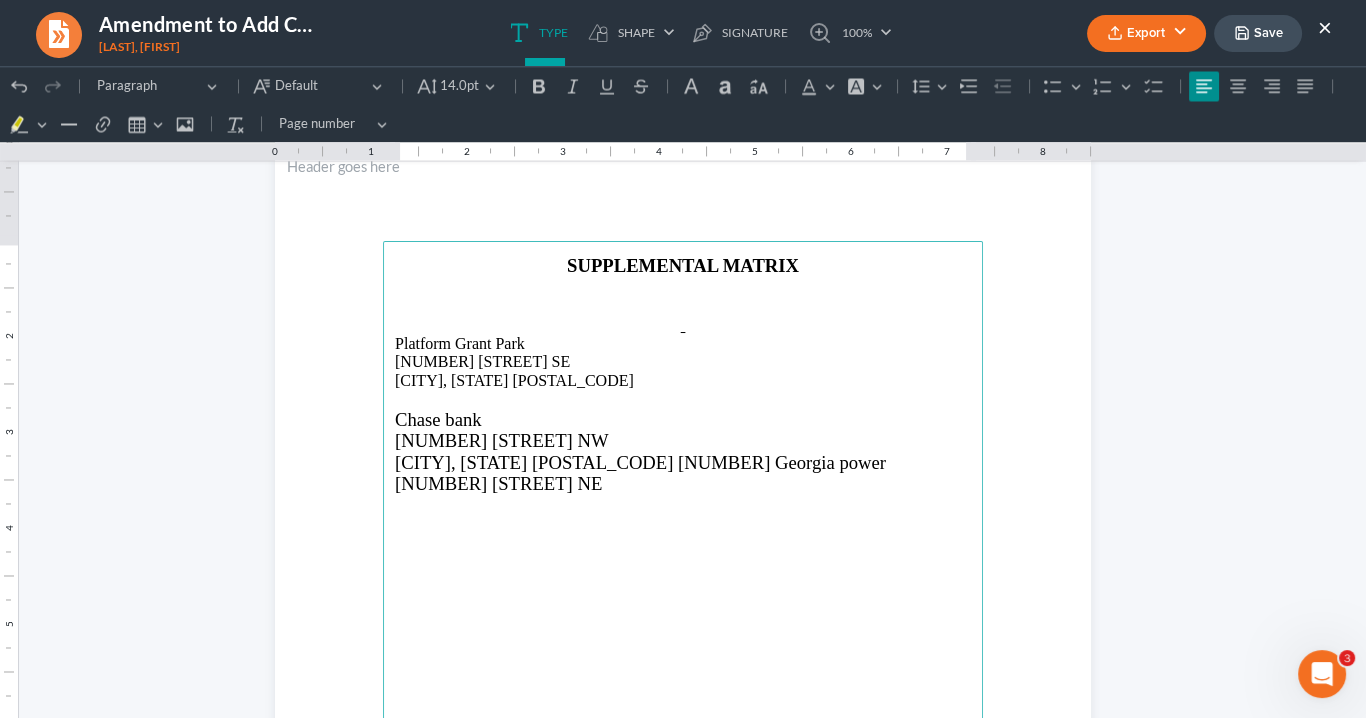 click on "[CITY], [STATE] [POSTAL_CODE] [NUMBER] Georgia power [NUMBER] [STREET] NE" at bounding box center (640, 473) 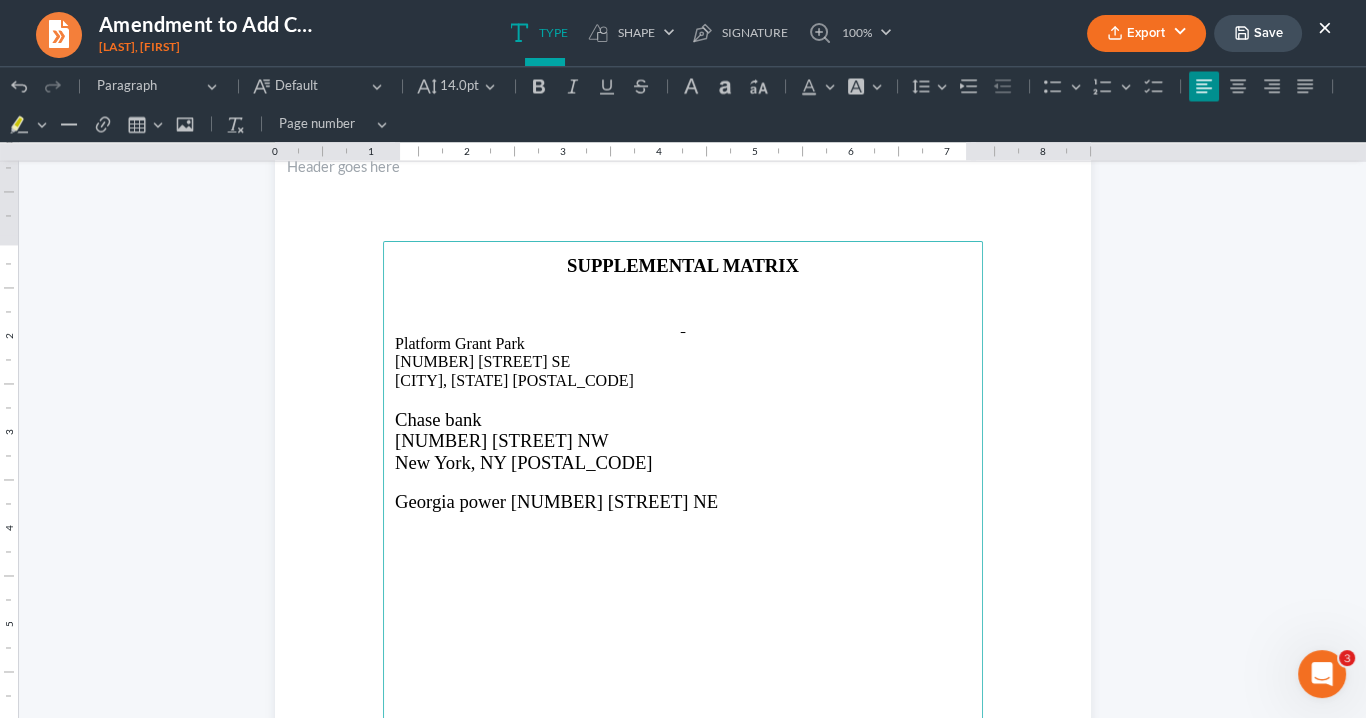 click on "Georgia power [NUMBER] [STREET] NE" at bounding box center [556, 501] 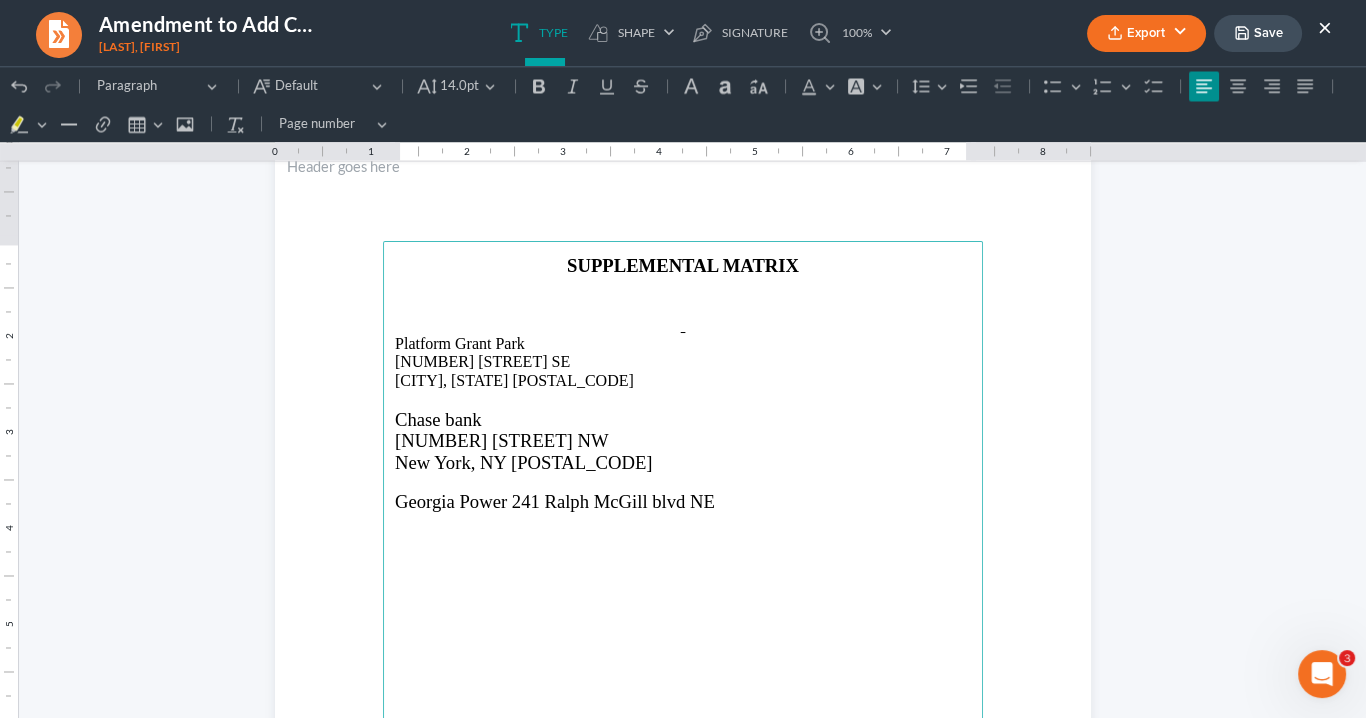 click on "Georgia Power 241 Ralph McGill blvd NE" at bounding box center [555, 501] 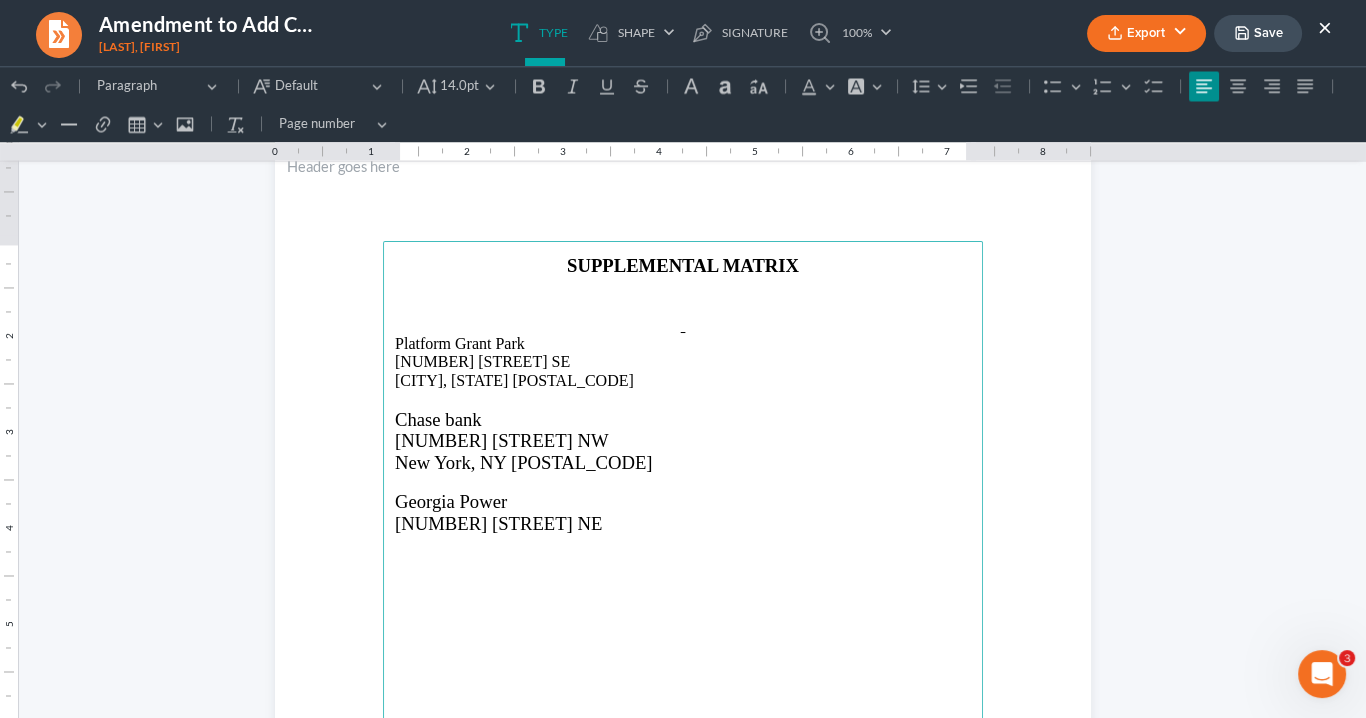 click on "Georgia Power" at bounding box center (451, 501) 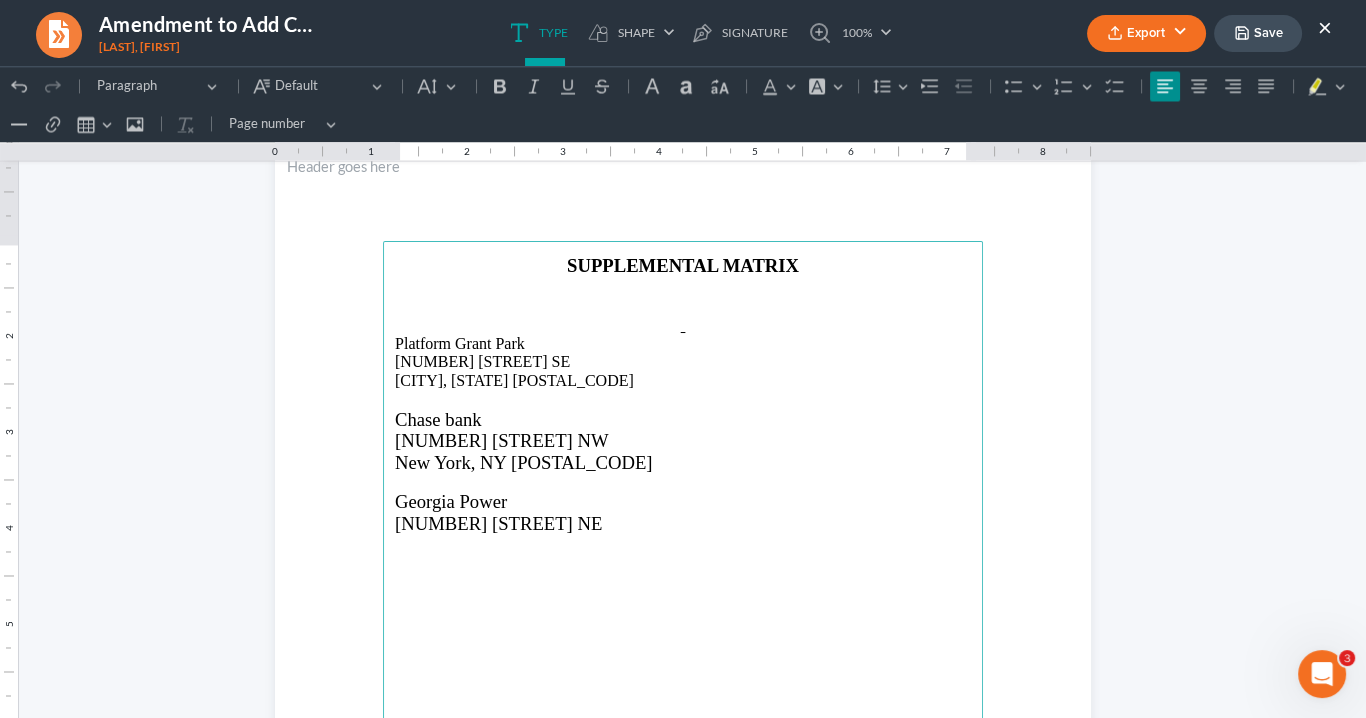 click on "[NUMBER] [STREET] NW" at bounding box center (501, 440) 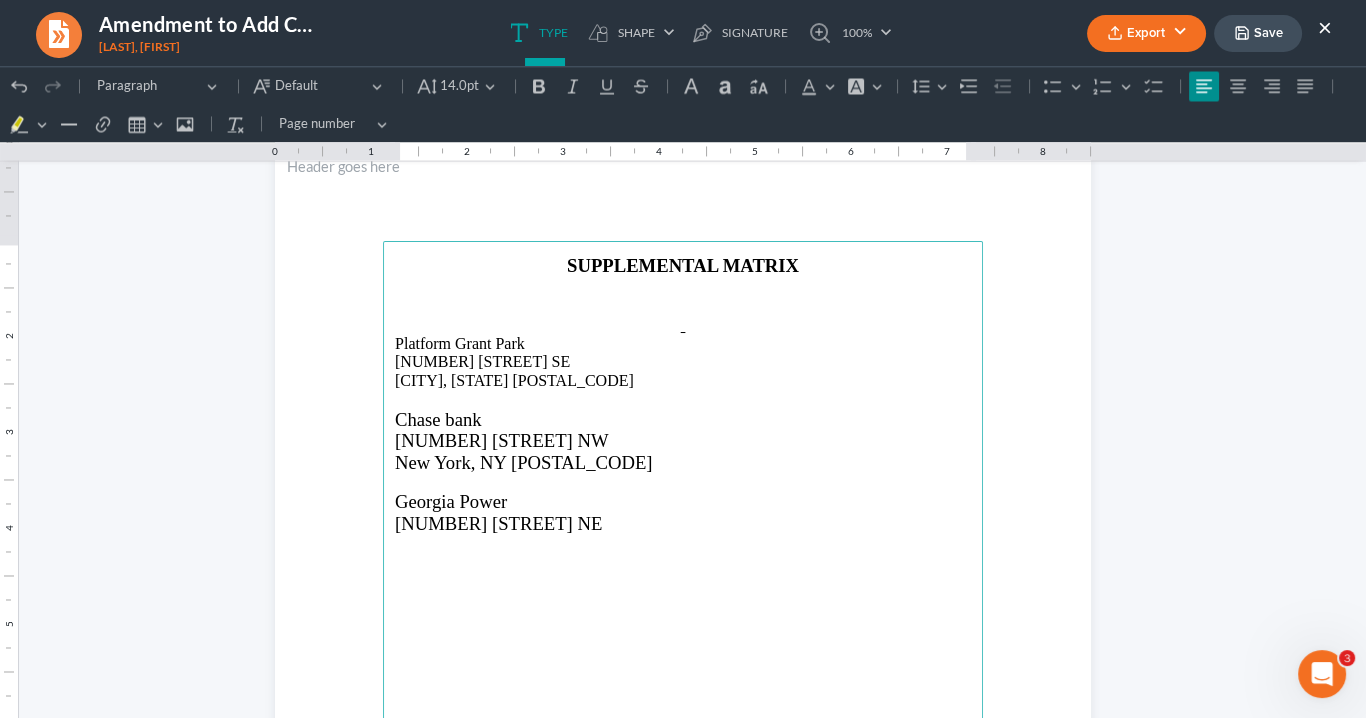 click on "[NUMBER] [STREET] NE" at bounding box center (498, 523) 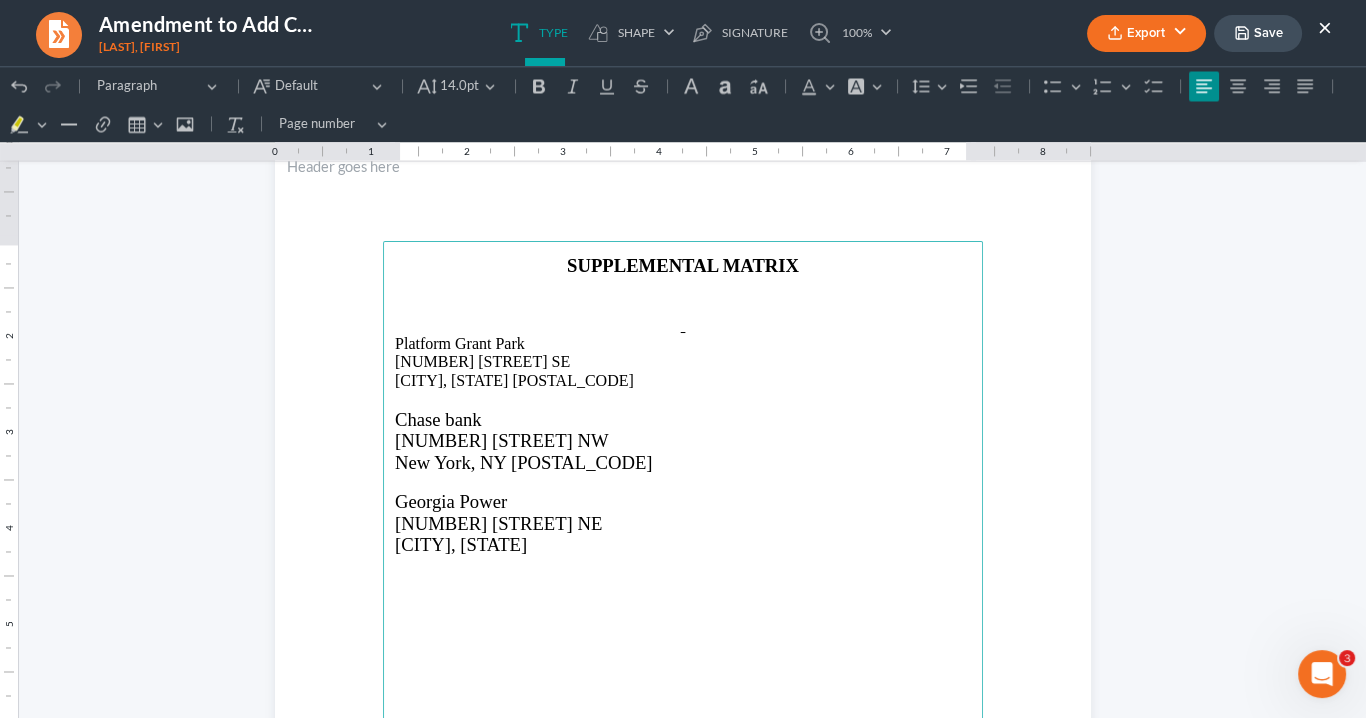 drag, startPoint x: 446, startPoint y: 417, endPoint x: 468, endPoint y: 408, distance: 23.769728 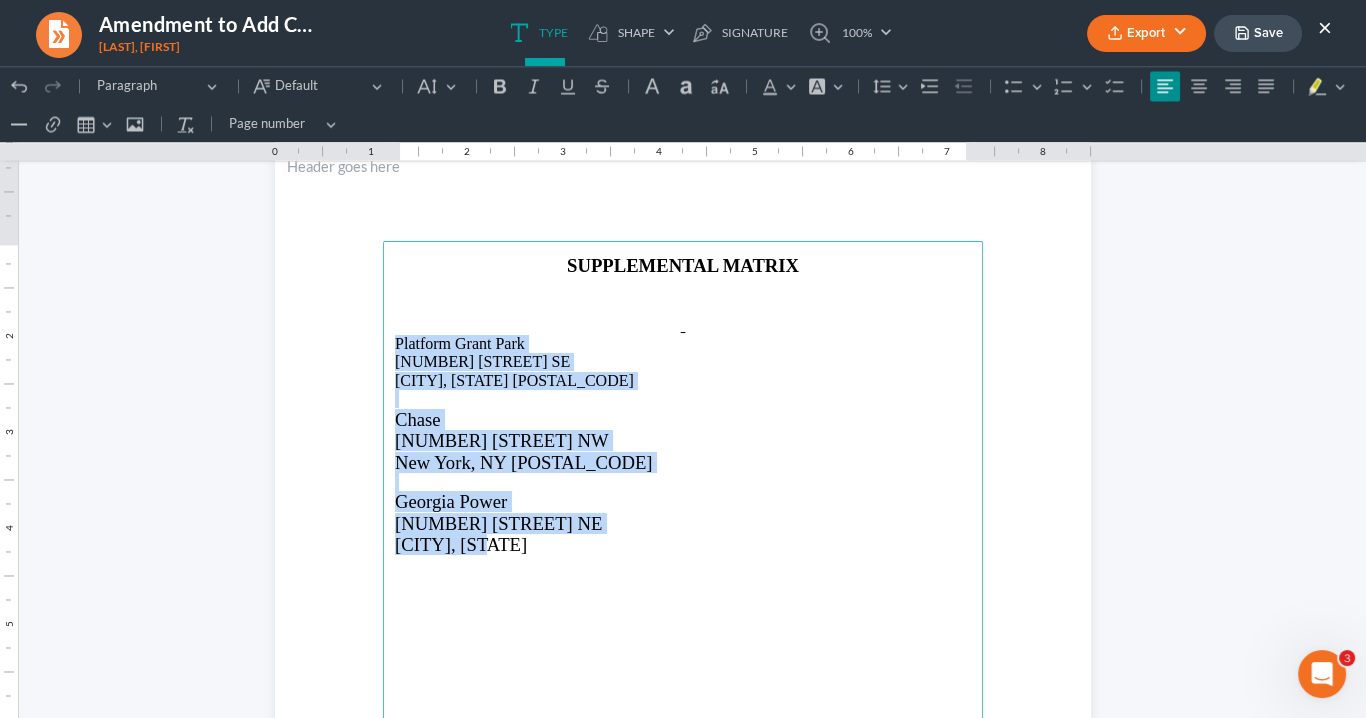 drag, startPoint x: 477, startPoint y: 549, endPoint x: 393, endPoint y: 349, distance: 216.92395 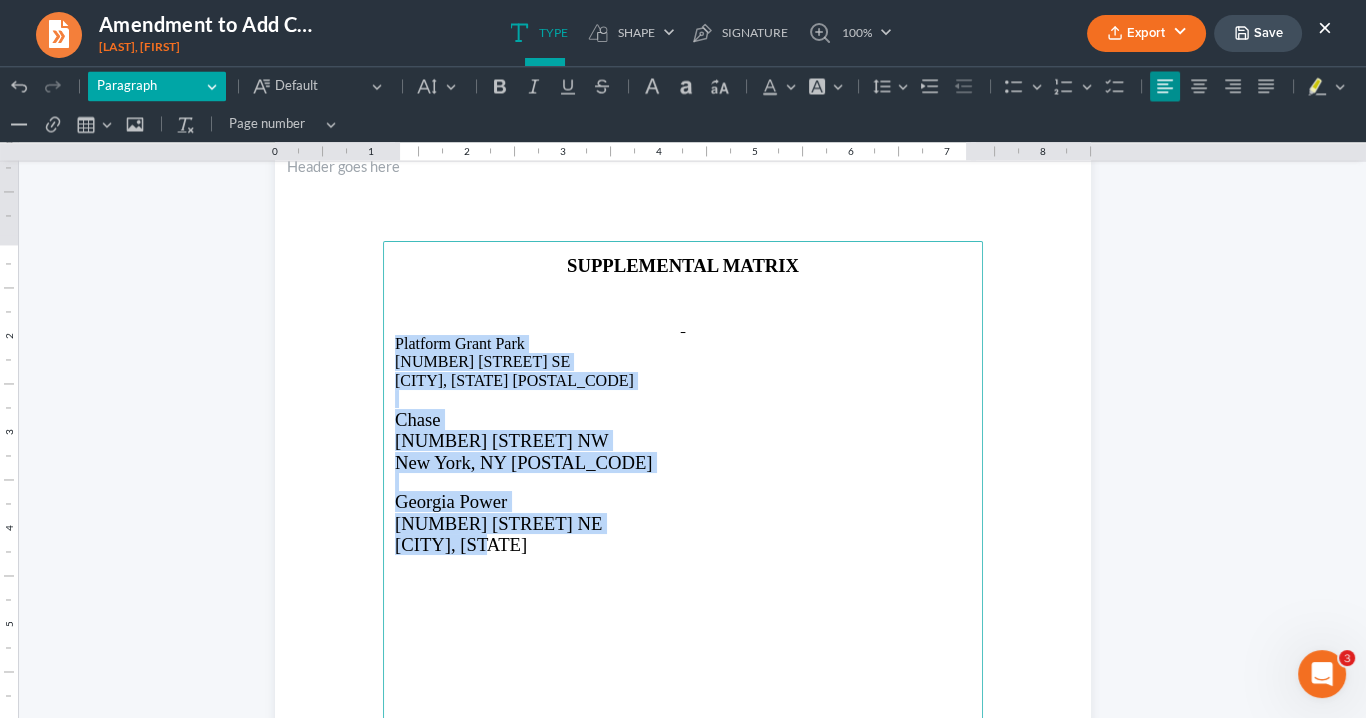 click on "Heading Paragraph" at bounding box center [157, 86] 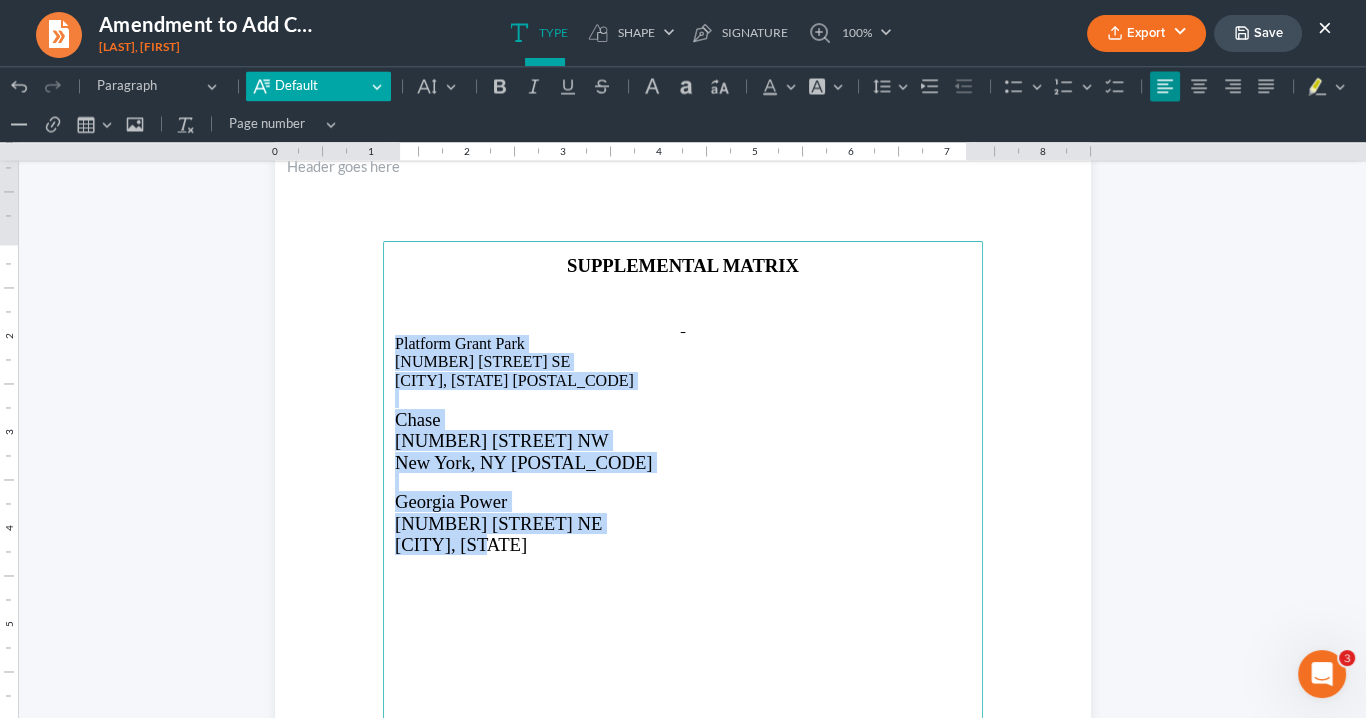 click on "Default Default" at bounding box center [318, 86] 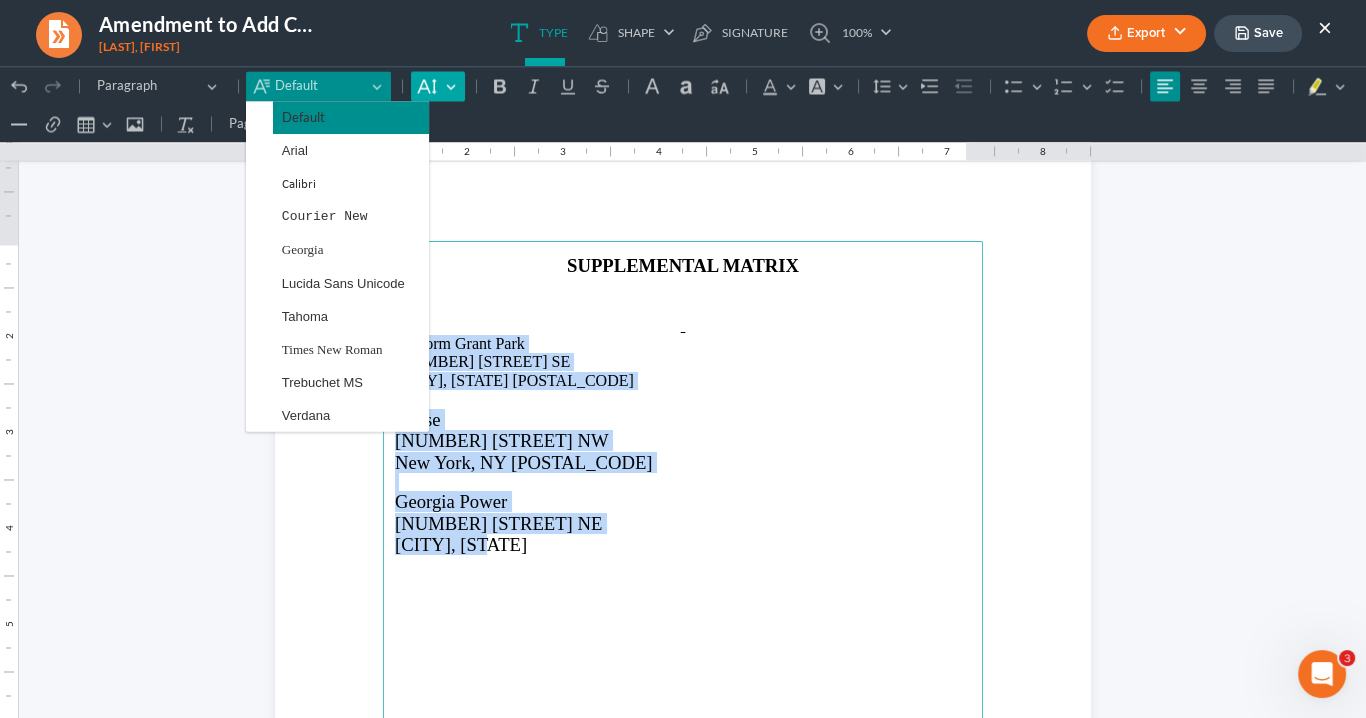 click 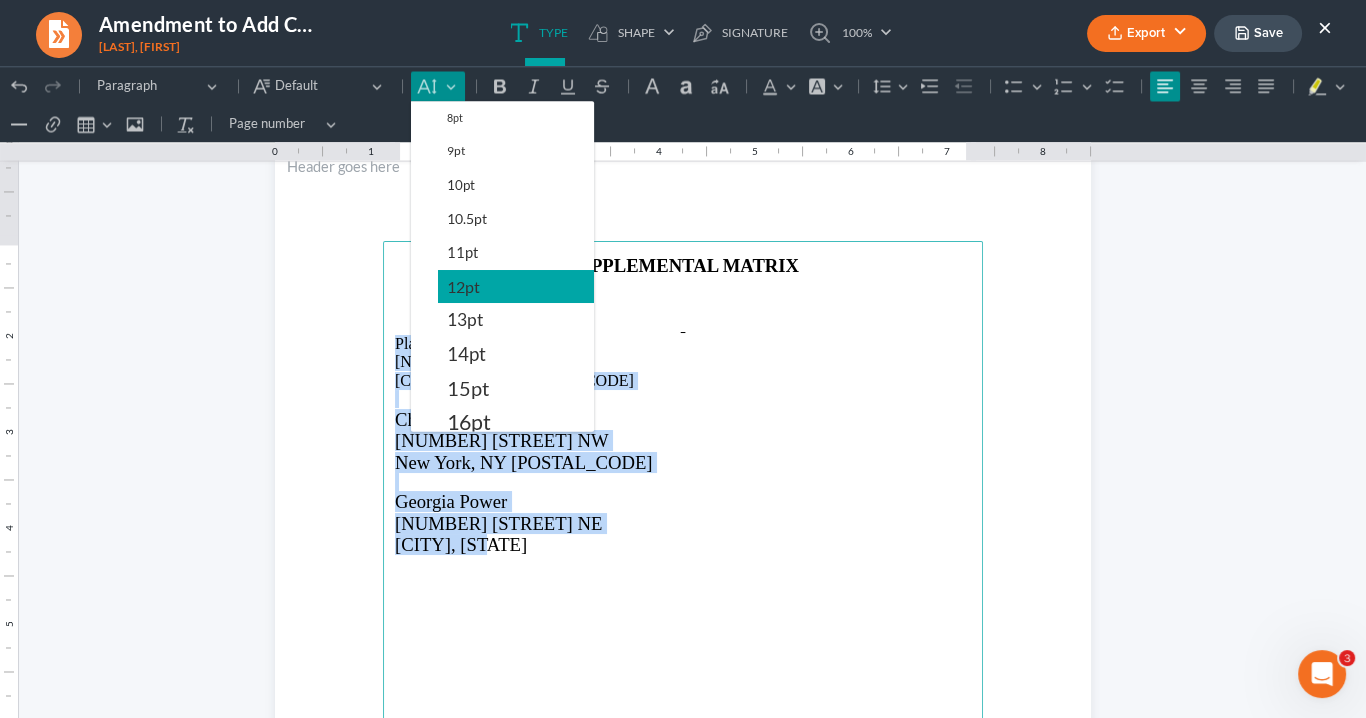 click on "12pt" at bounding box center (463, 287) 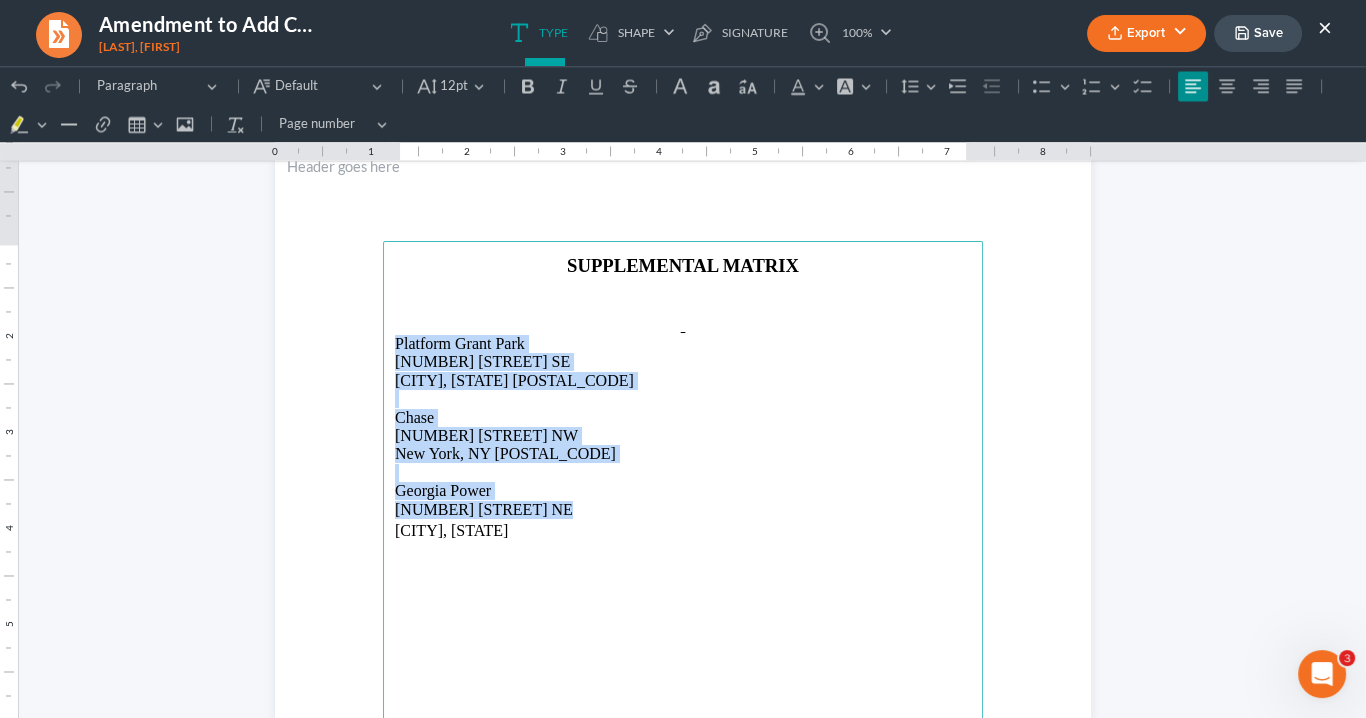 click at bounding box center (683, 399) 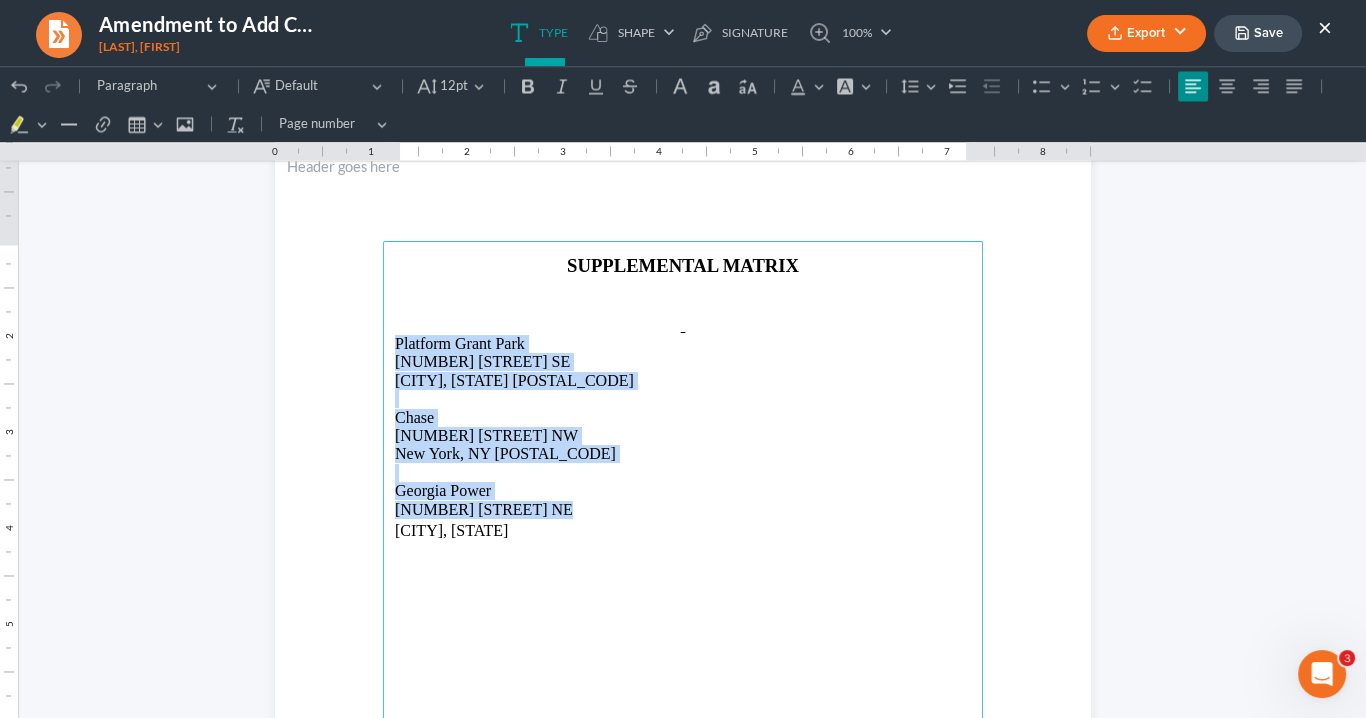click on "New York, NY [POSTAL_CODE]" at bounding box center [683, 454] 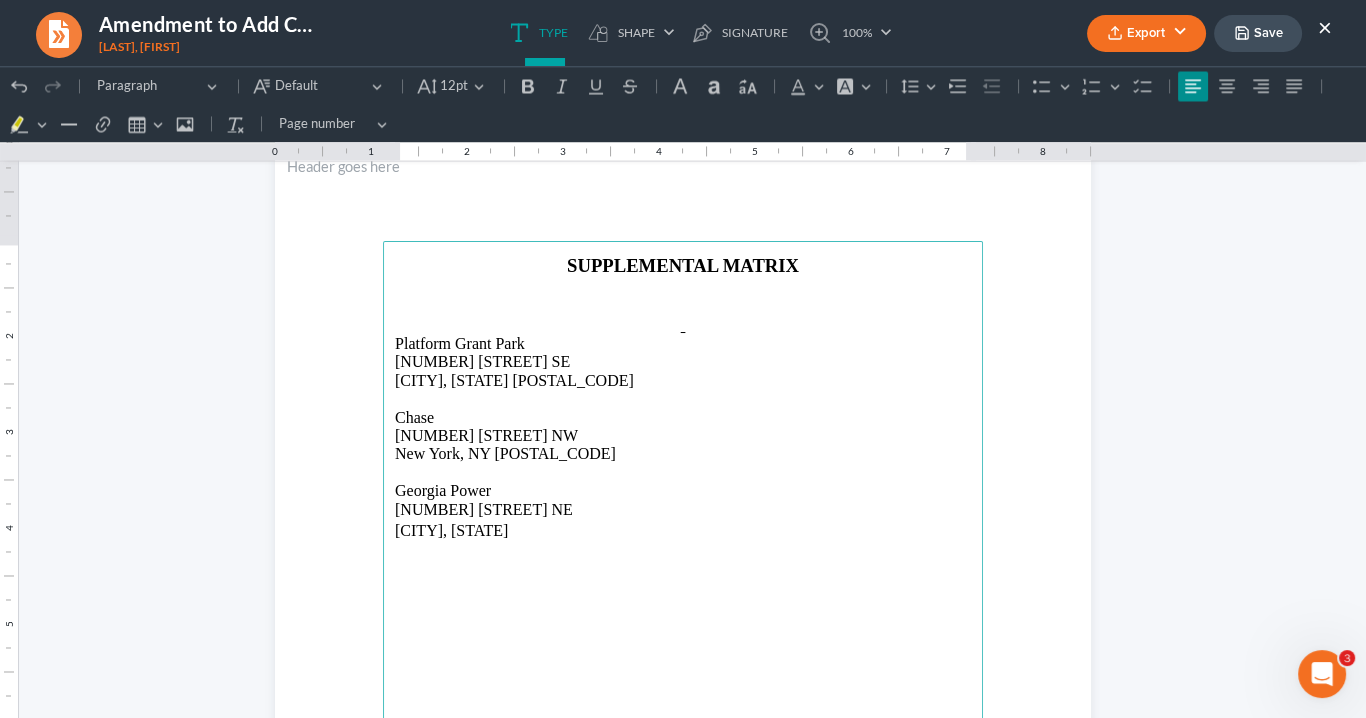 click on "[CITY], [STATE]" at bounding box center [683, 529] 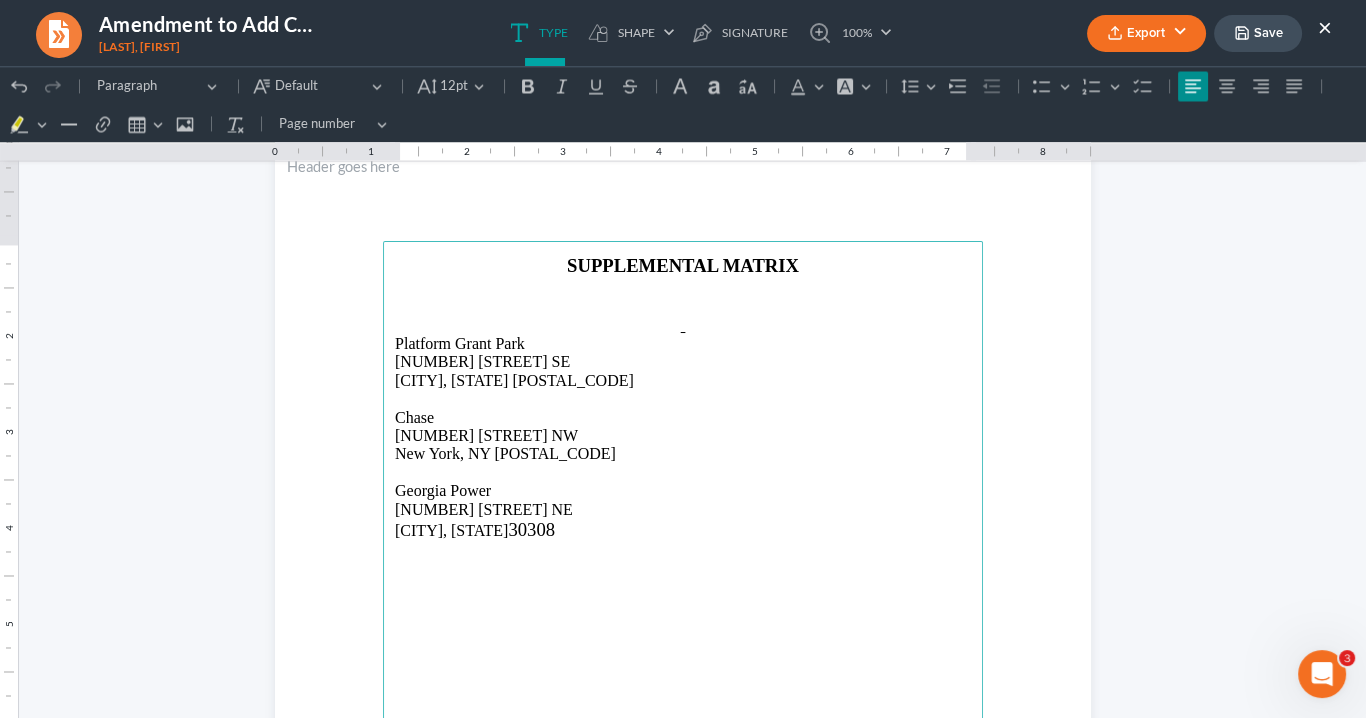 drag, startPoint x: 532, startPoint y: 522, endPoint x: 392, endPoint y: 493, distance: 142.97203 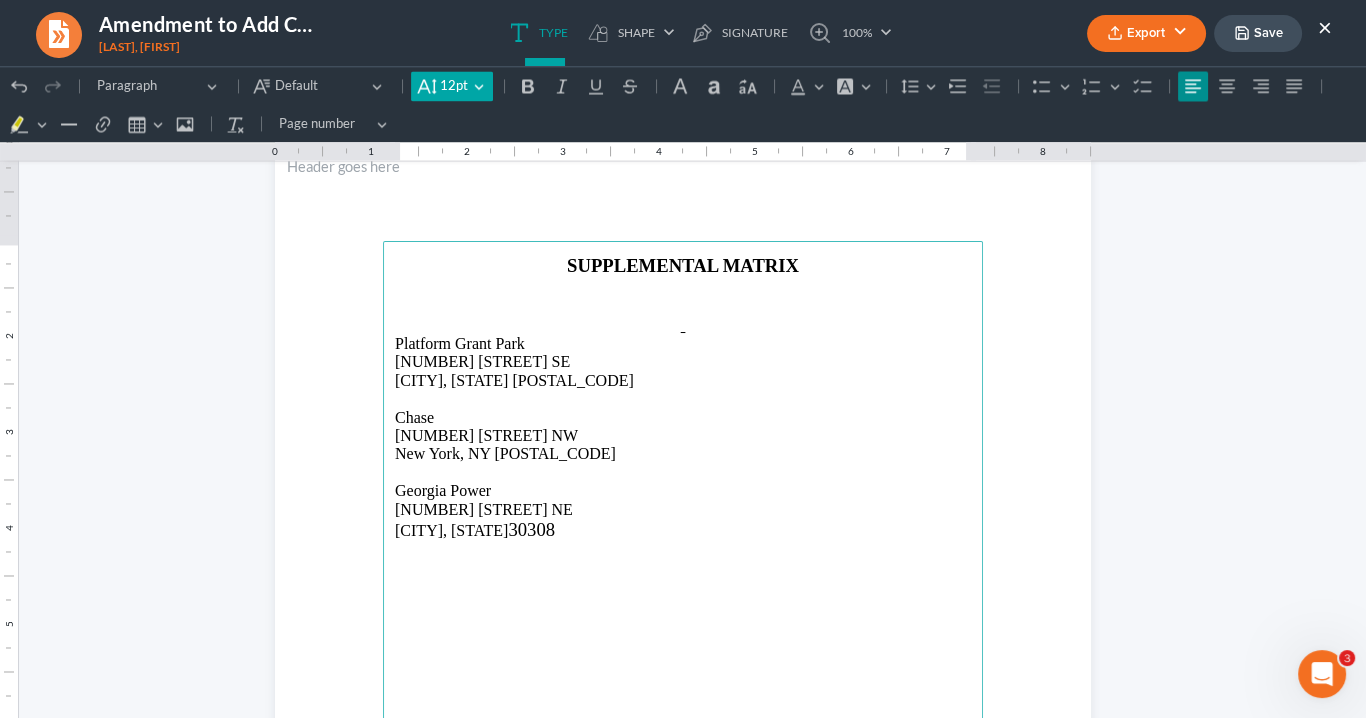 click on "12pt 12pt" at bounding box center [451, 86] 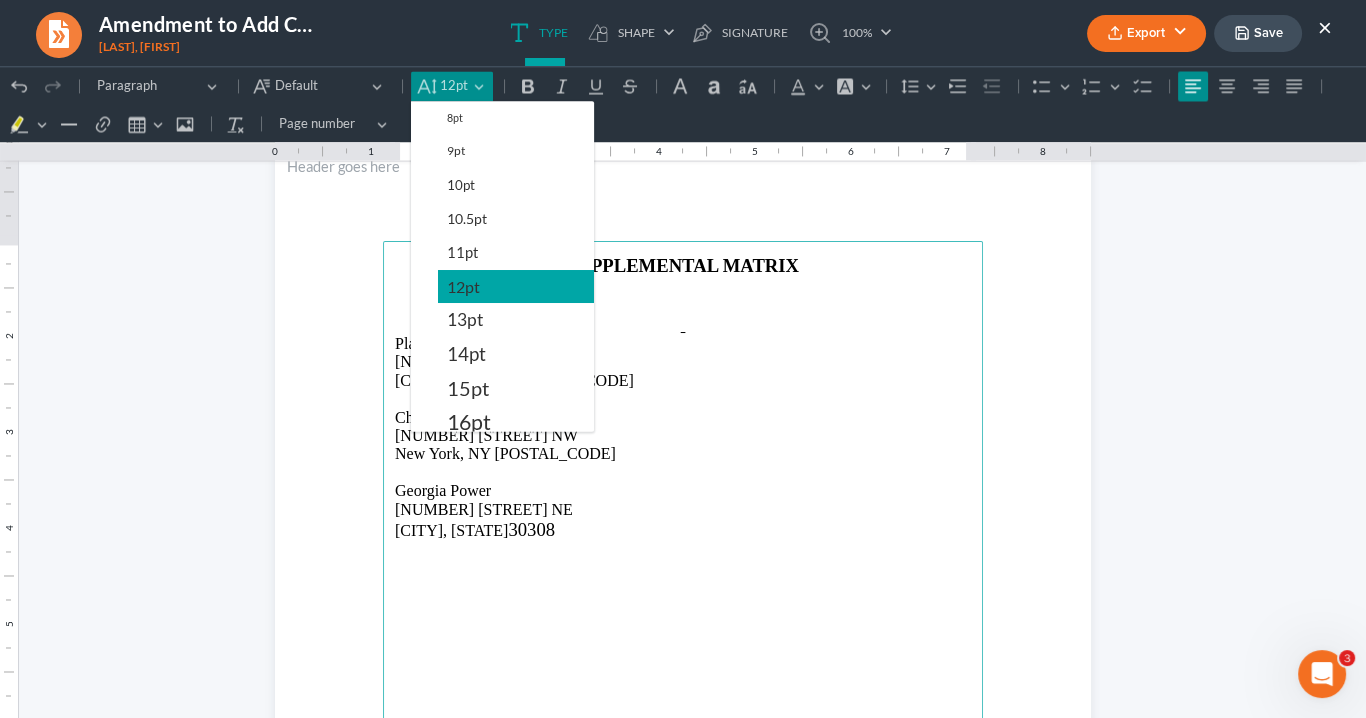click on "12pt" at bounding box center [463, 287] 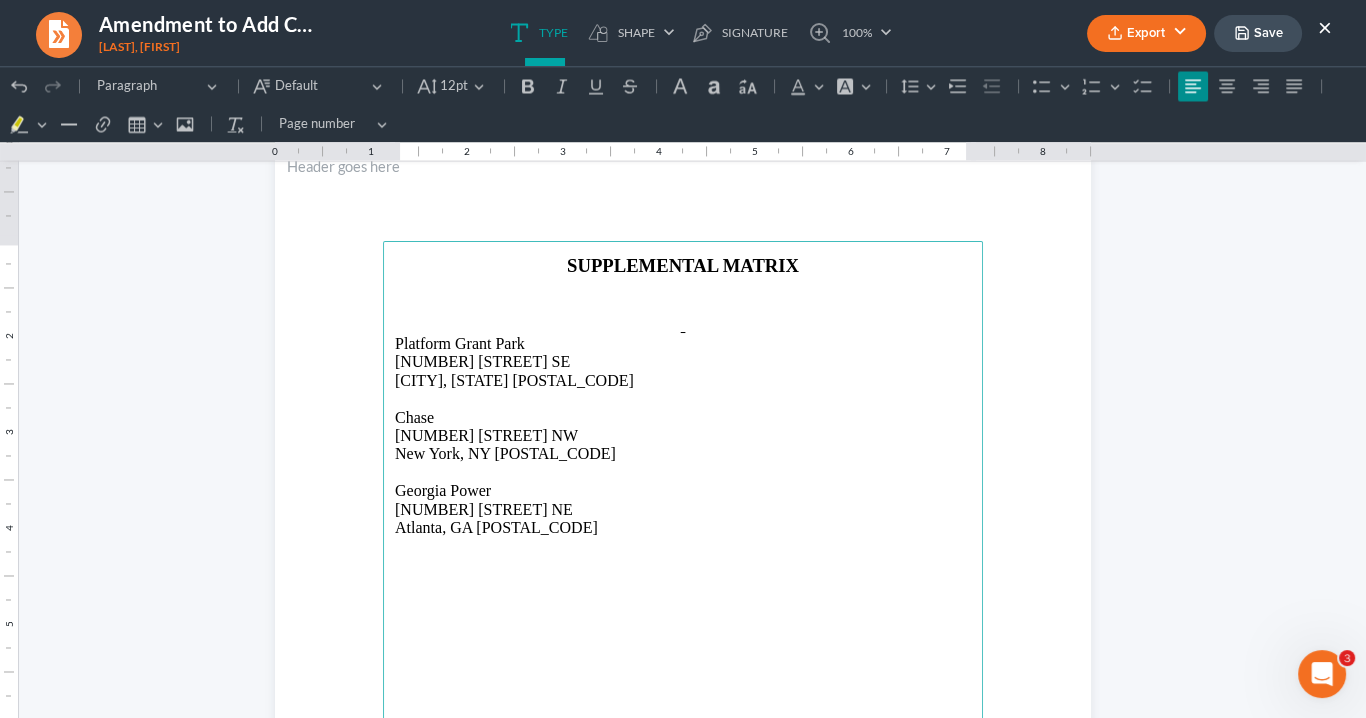 click at bounding box center (683, 473) 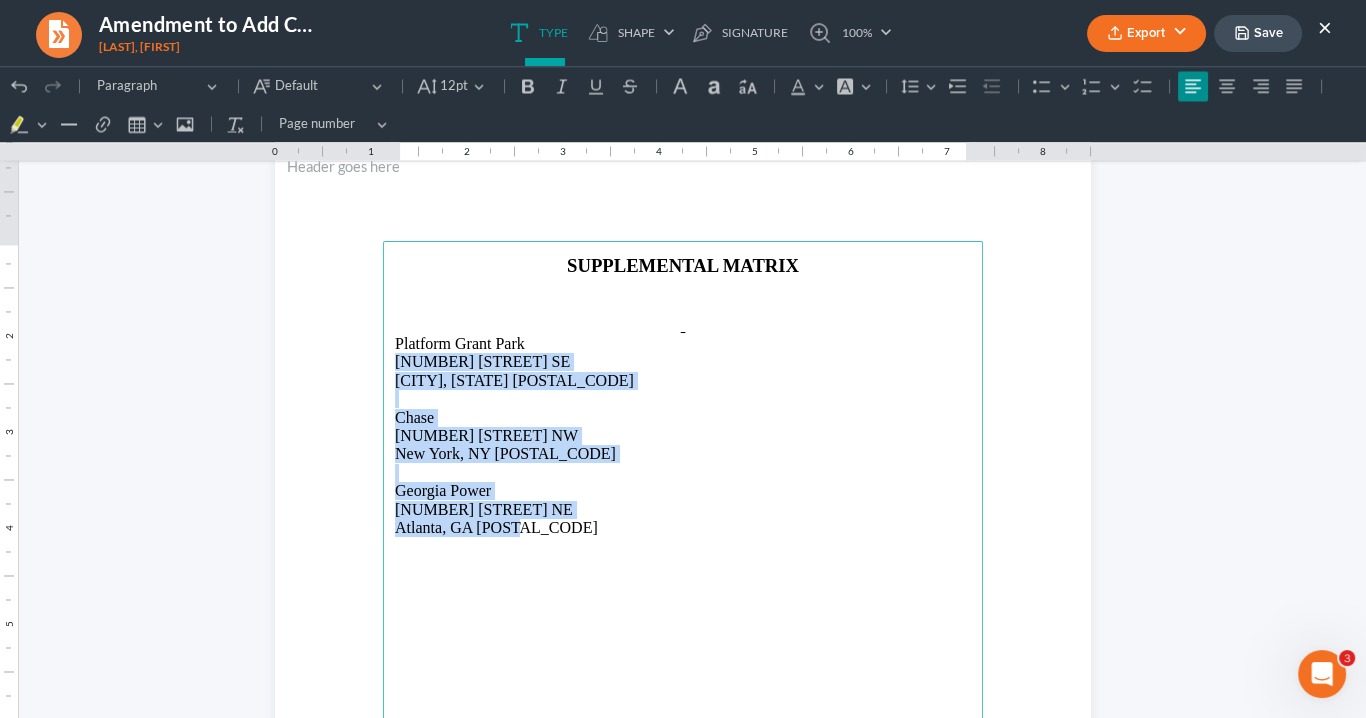 drag, startPoint x: 517, startPoint y: 530, endPoint x: 377, endPoint y: 353, distance: 225.67455 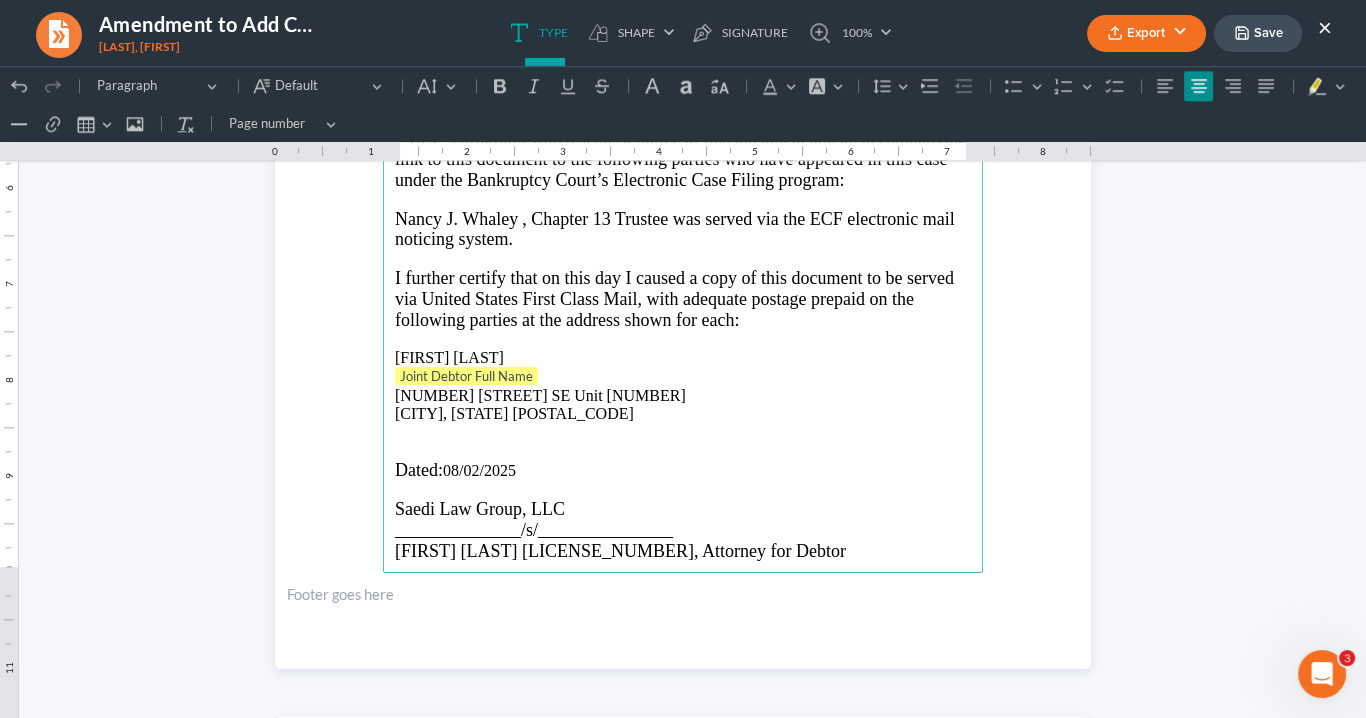 scroll, scrollTop: 2800, scrollLeft: 0, axis: vertical 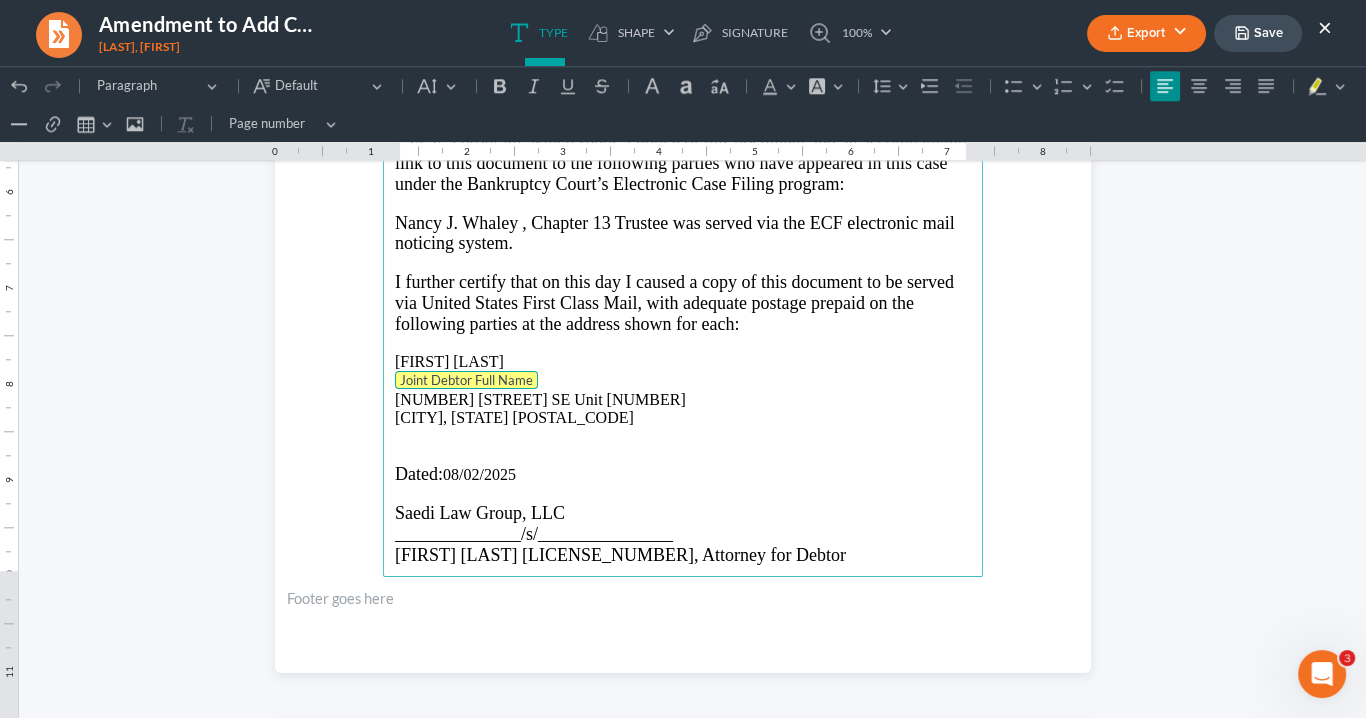 drag, startPoint x: 541, startPoint y: 373, endPoint x: 390, endPoint y: 372, distance: 151.00331 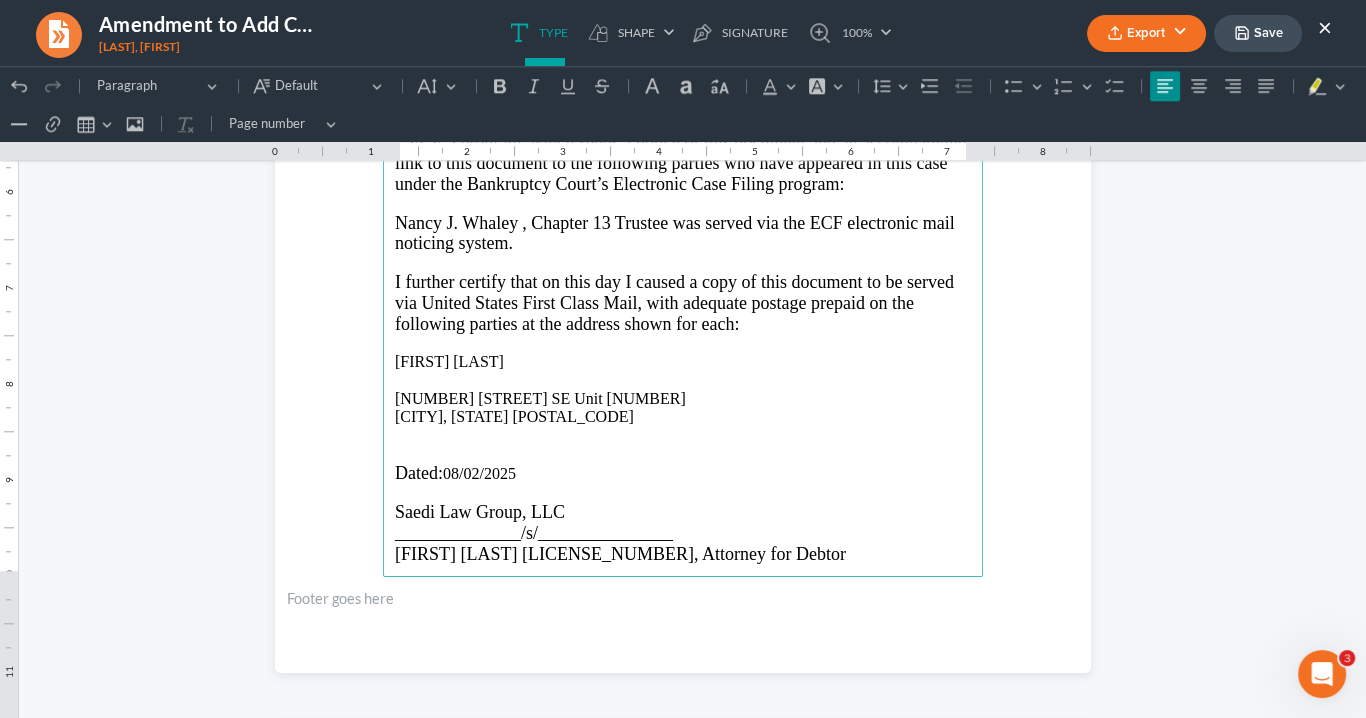 click on "IN THE UNITED STATES BANKRUPTCY COURT NORTHERN DISTRICT OF [STATE] JWC   DIVISION IN RE : } CASE NUMBER   [CASE_NUMBER] [FIRST] [LAST] } Joint Debtor Full Name } } CHAPTER   13                           DEBTOR(S) } CERTIFICATE OF SERVICE         I hereby certify that on  [DATE], I electronically filed the  Amendment to Bankruptcy Petition    using the Bankruptcy Court’s Electronic Case Filing (“ECF”) program, which sends a notice of this document and an accompanying link to this document to the following parties who have appeared in this case under the Bankruptcy Court’s Electronic Case Filing program: [FIRST] [LAST]   , Chapter 13   Trustee was served via the ECF electronic mail noticing system. I further certify that on this day I caused a copy of this document to be served via United States First Class Mail, with adequate postage prepaid   on the following parties at the   address shown for each: [FIRST] [LAST] [CITY], [STATE] [POSTAL_CODE]" at bounding box center [683, 145] 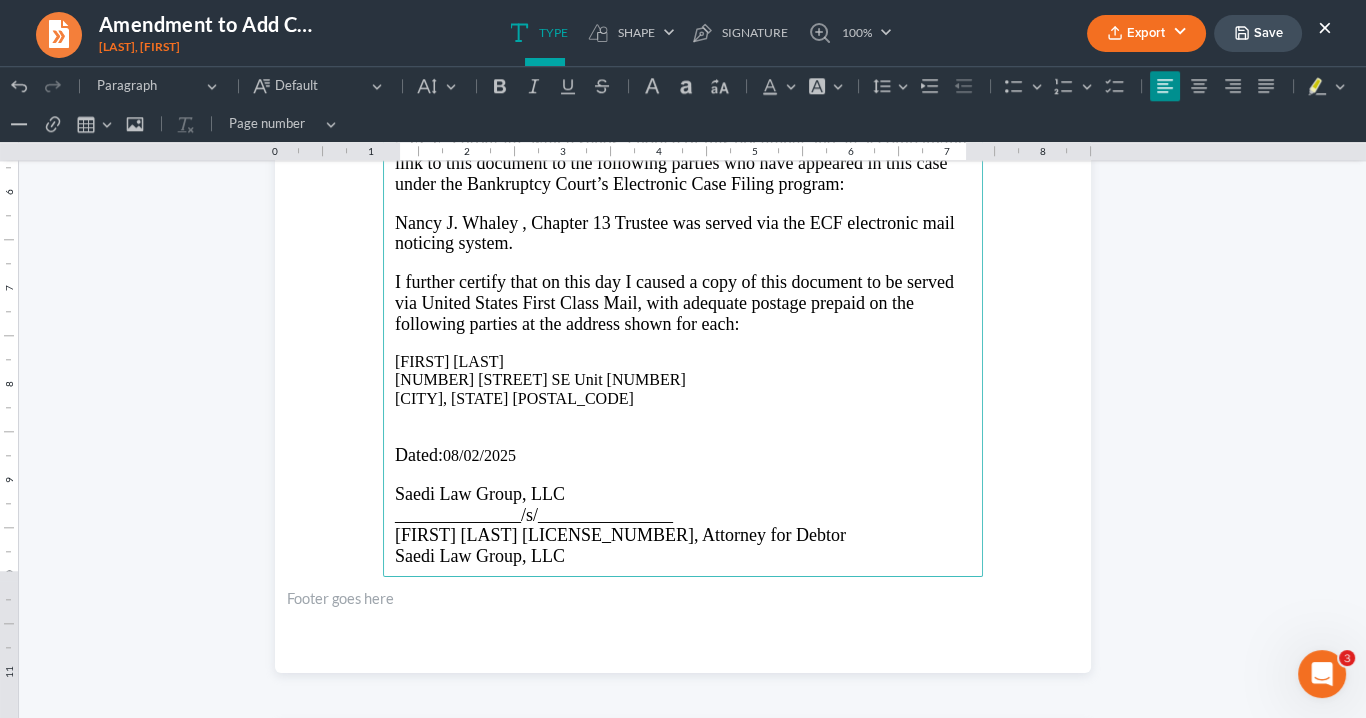 click on "[NUMBER] [STREET] SE Unit [NUMBER] [CITY], [STATE] [POSTAL_CODE]" at bounding box center (683, 389) 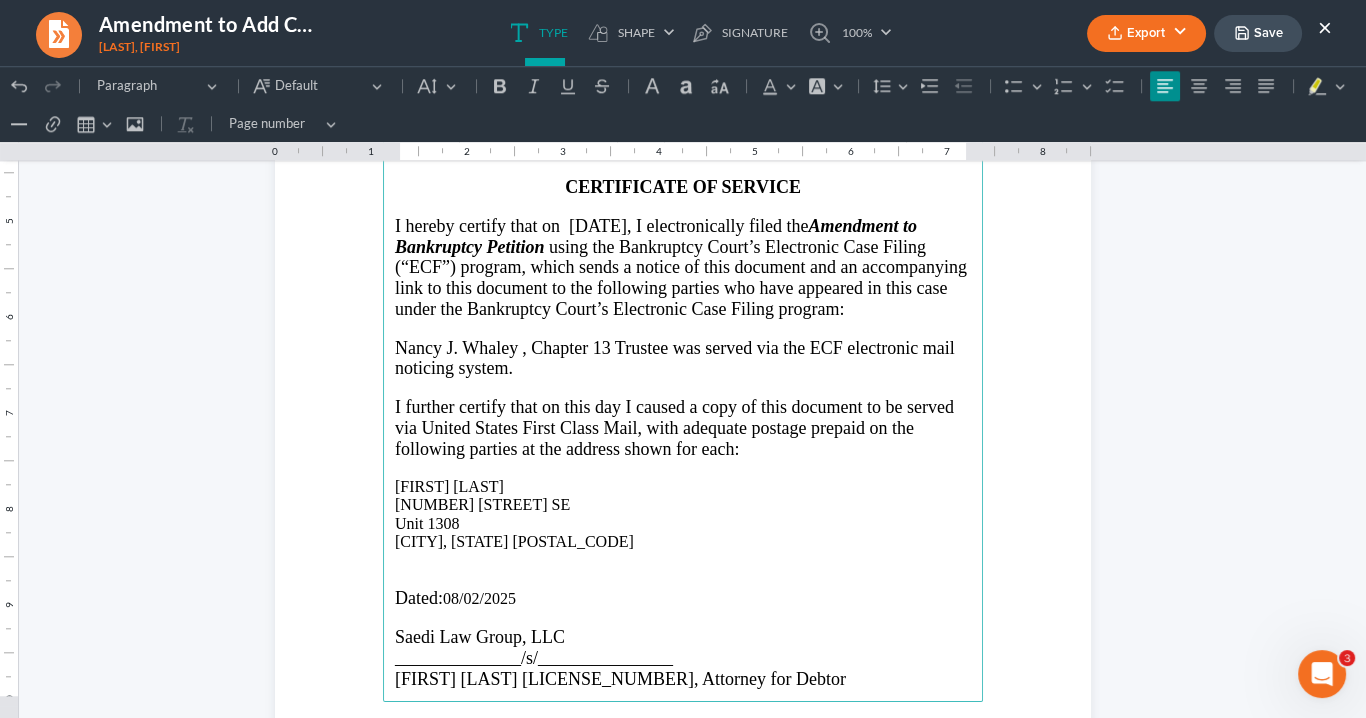 scroll, scrollTop: 2640, scrollLeft: 0, axis: vertical 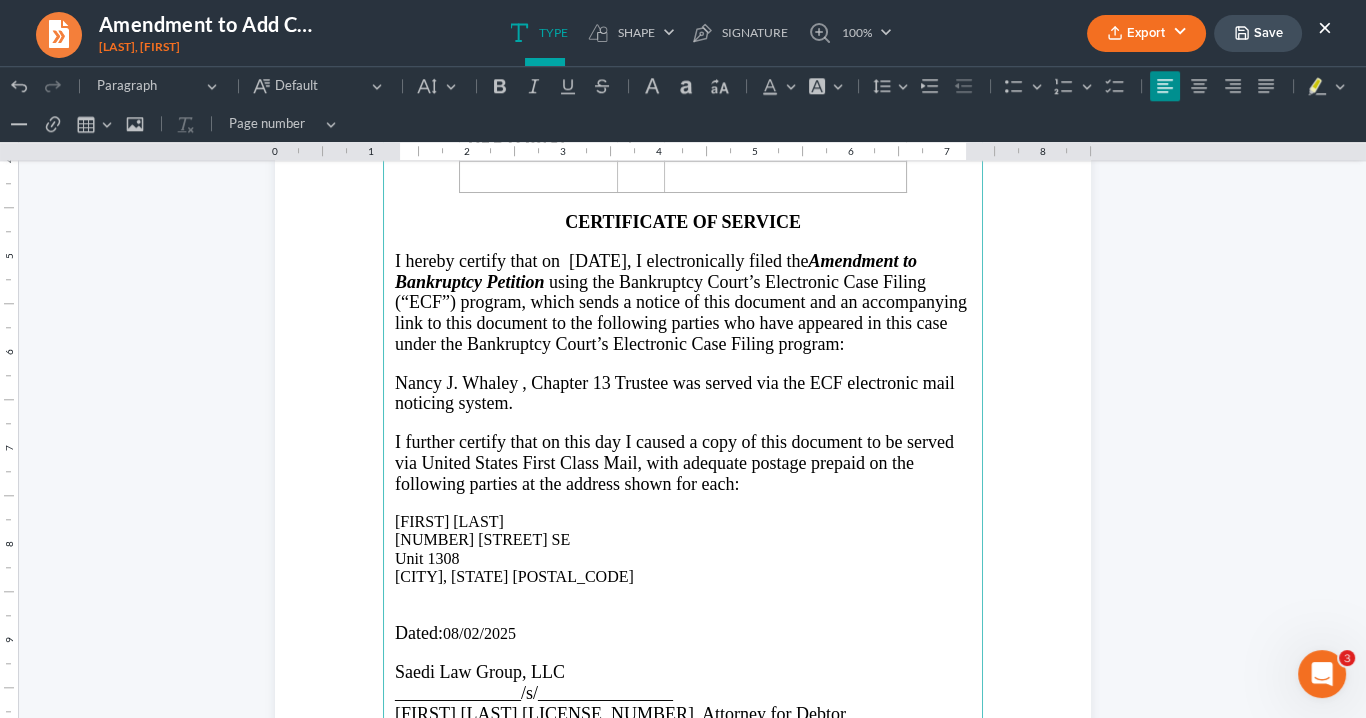 click on "[FIRST] [LAST] , Chapter [NUMBER] Trustee was served via the ECF electronic mail noticing system." at bounding box center (683, 393) 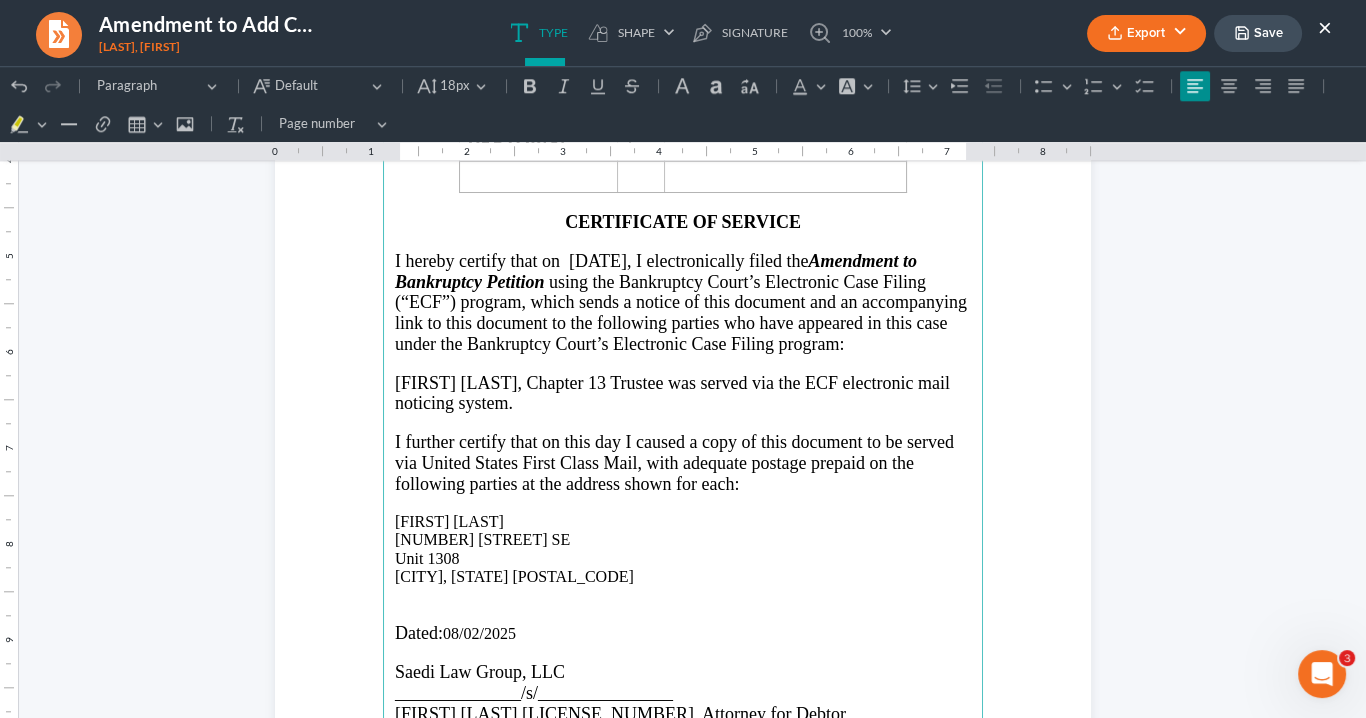 click on "Trustee was served via the ECF electronic mail noticing system." at bounding box center [672, 393] 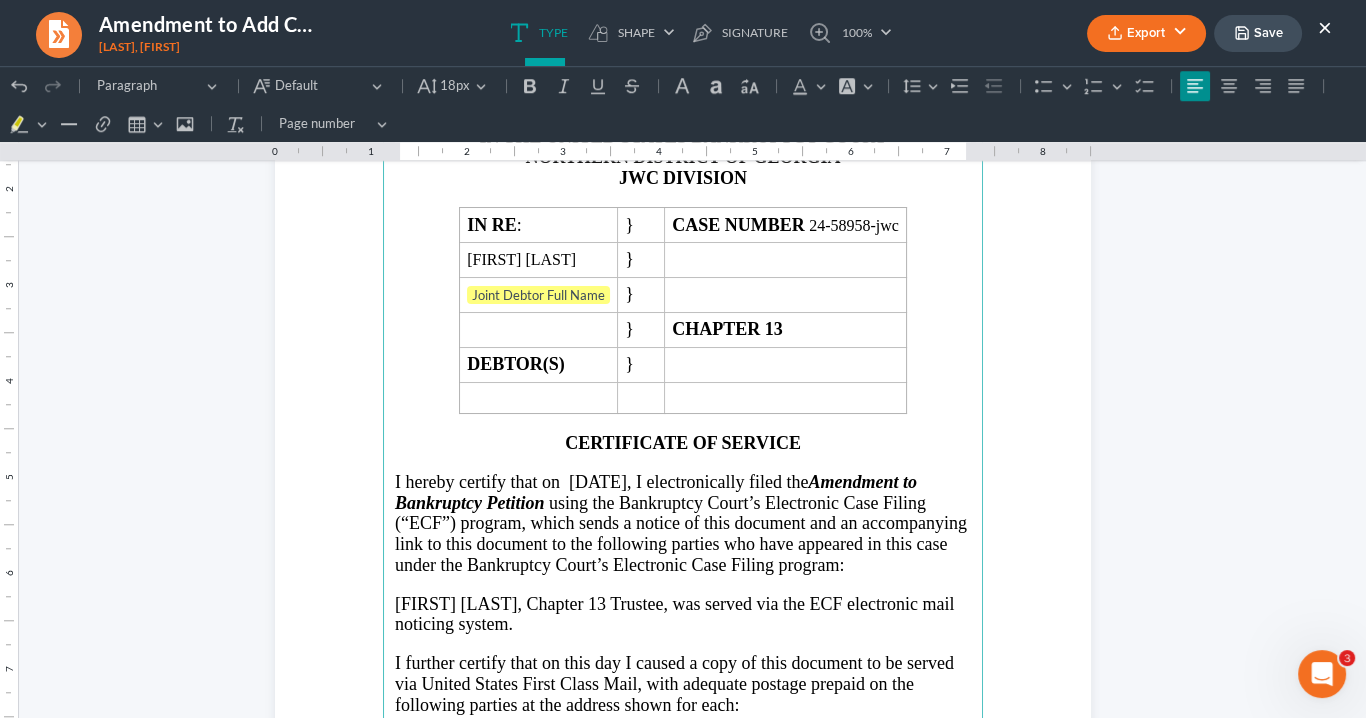 scroll, scrollTop: 2320, scrollLeft: 0, axis: vertical 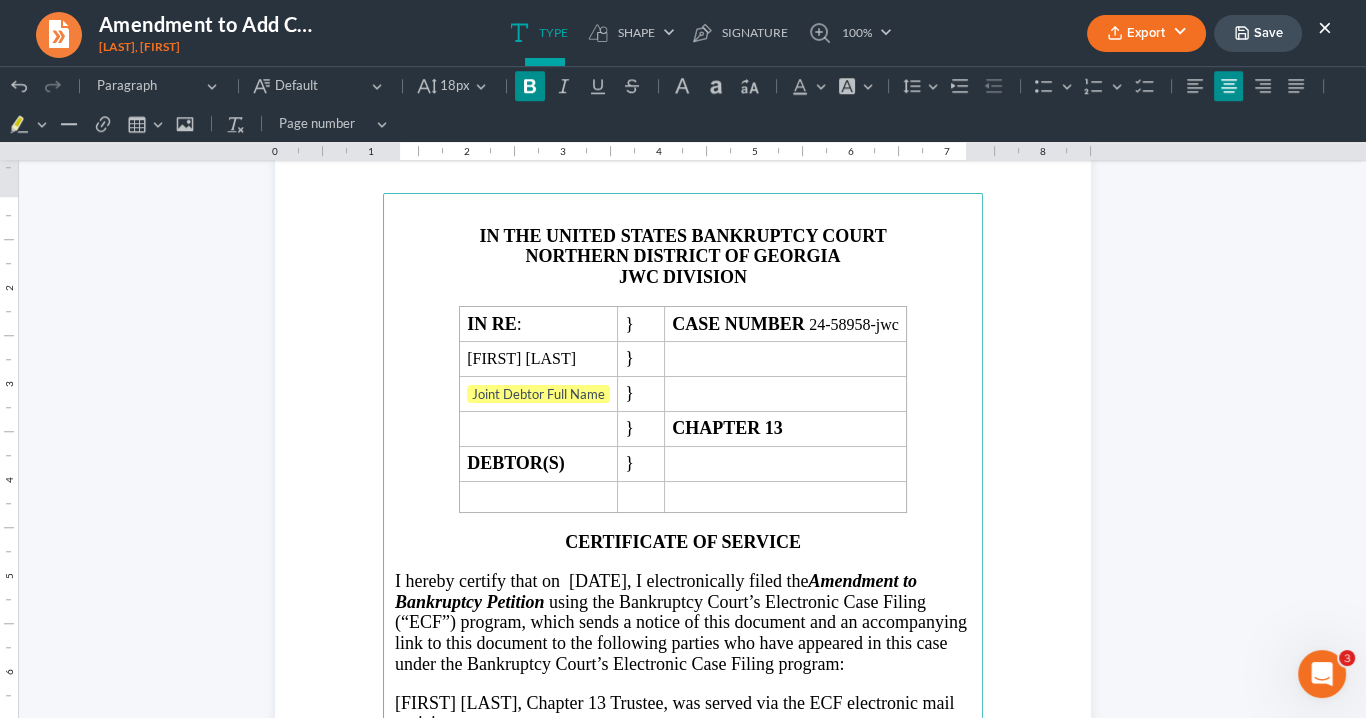 click on "JWC   DIVISION" at bounding box center [683, 277] 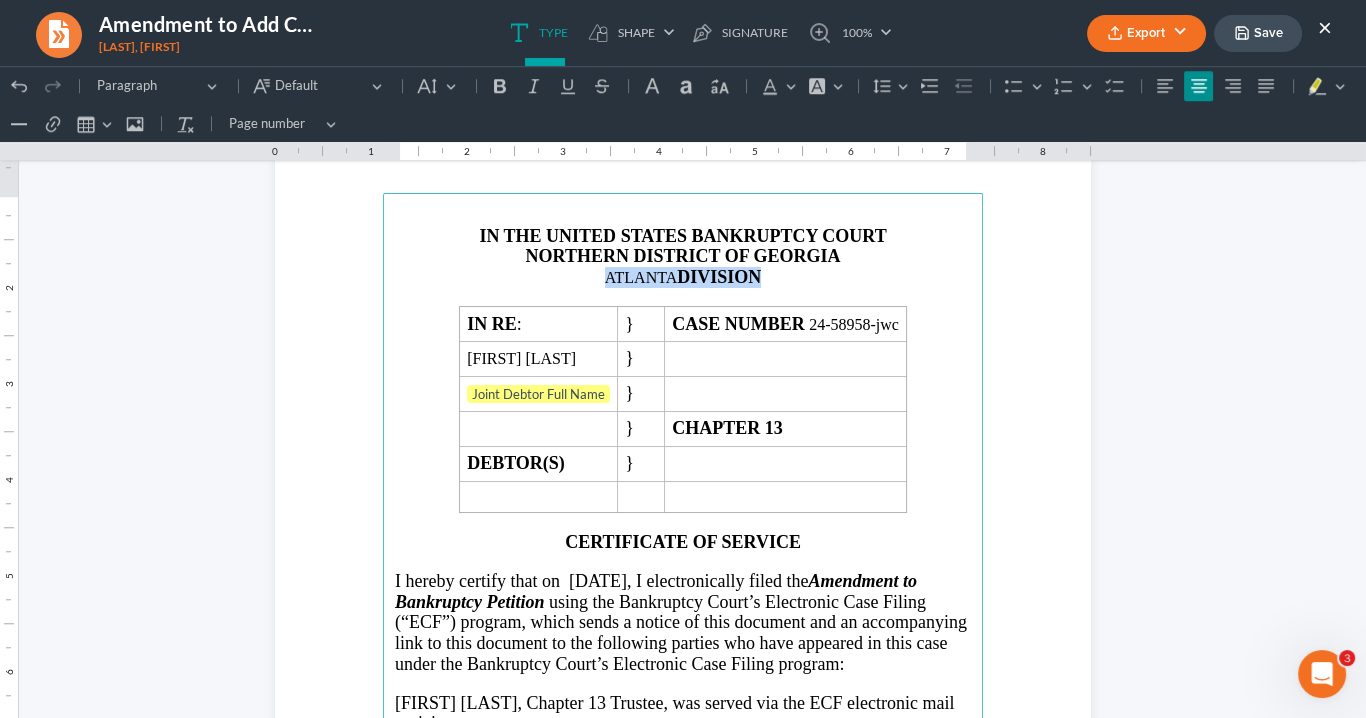 drag, startPoint x: 753, startPoint y: 274, endPoint x: 598, endPoint y: 271, distance: 155.02902 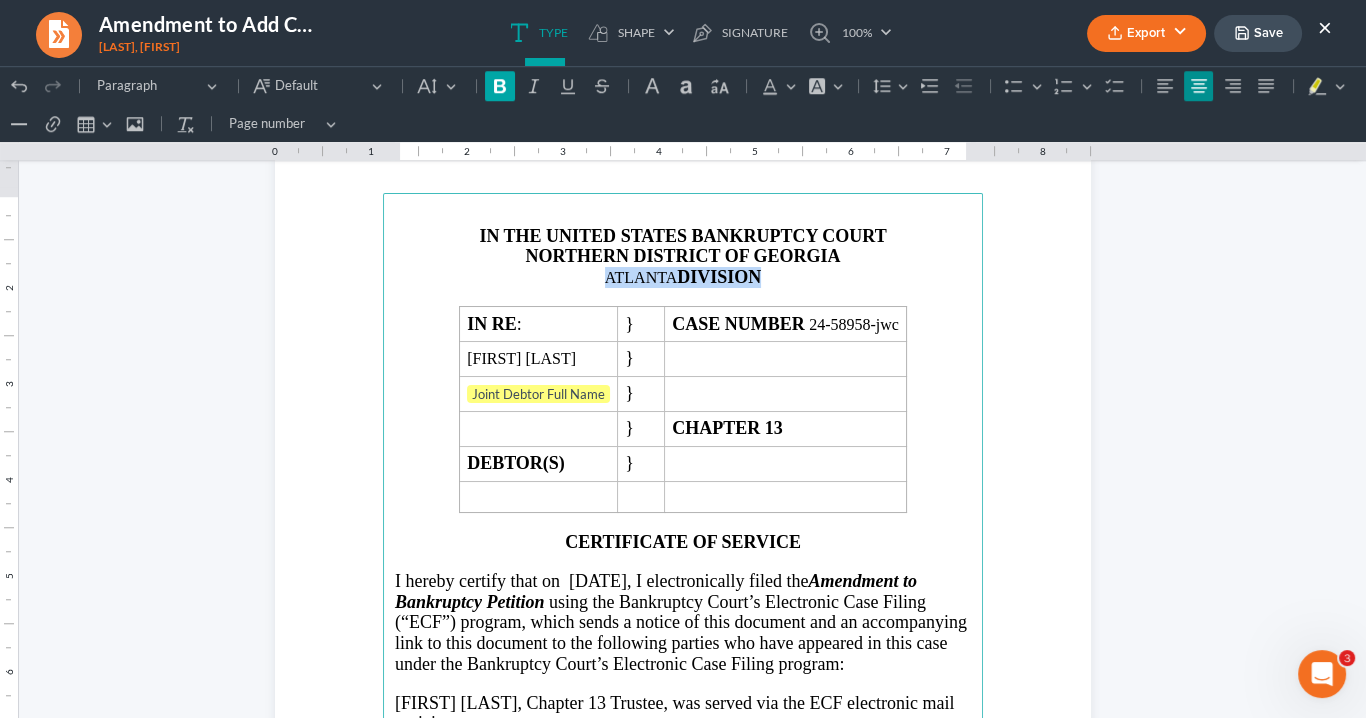 click 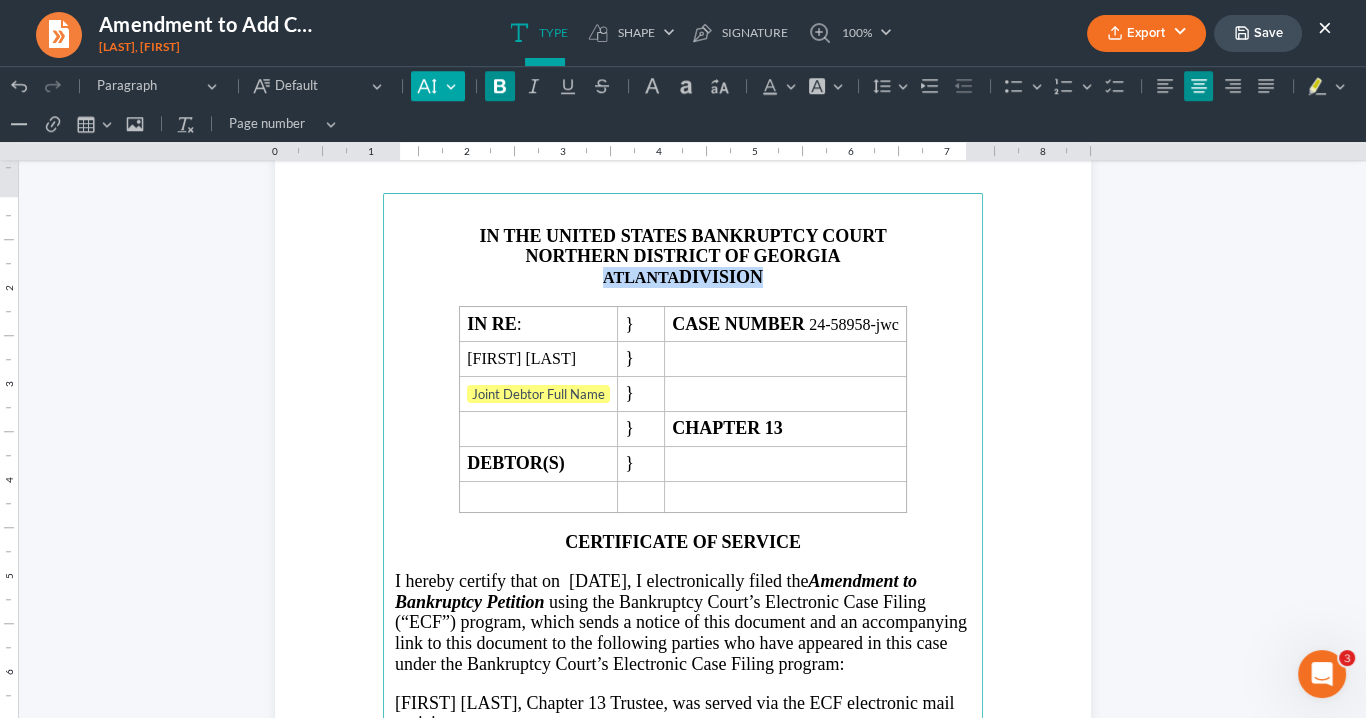 click on "Default" at bounding box center [437, 86] 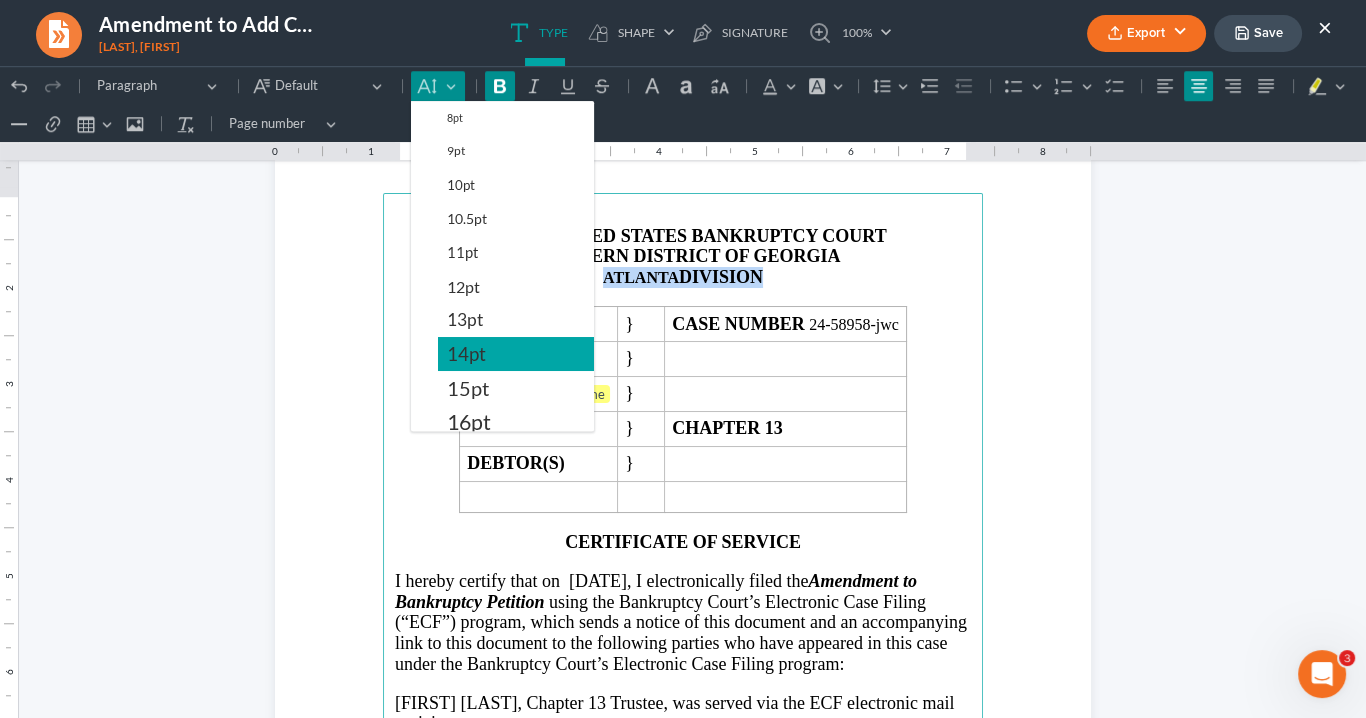 click on "14pt" at bounding box center (466, 354) 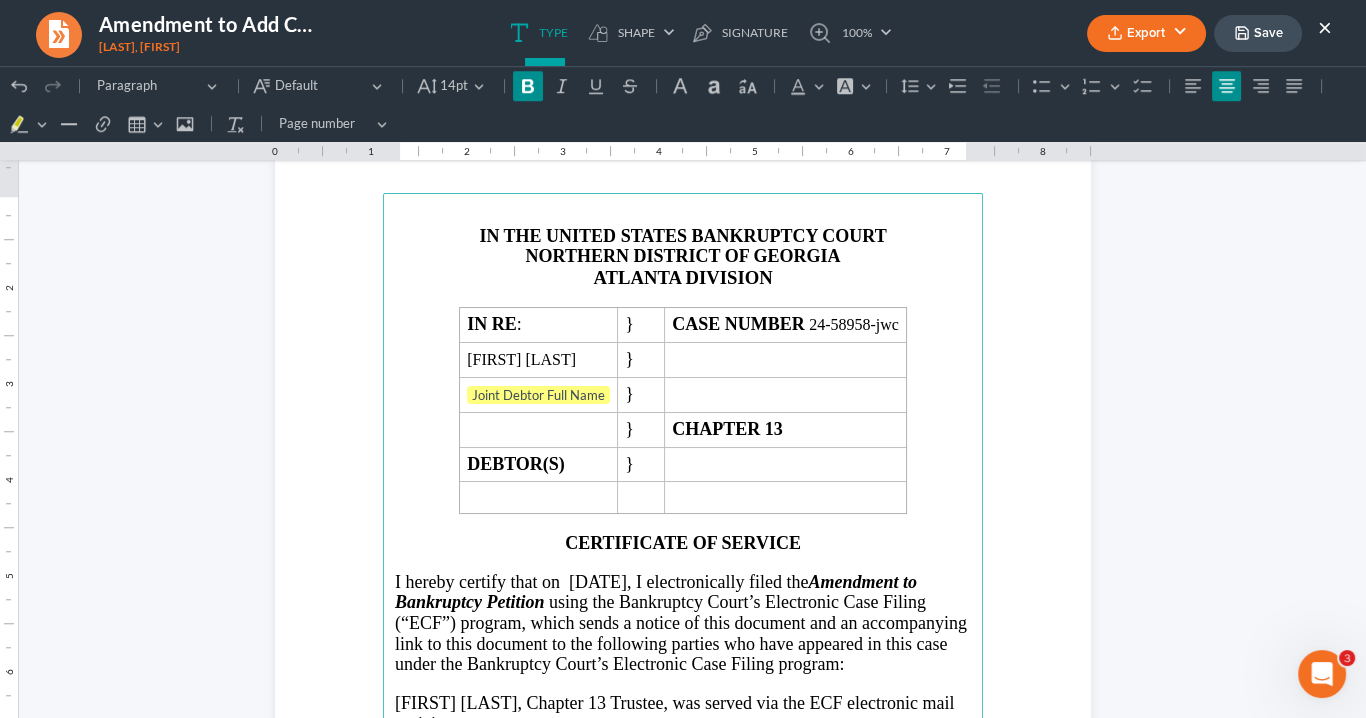 click on "ATLANTA DIVISION" at bounding box center (683, 277) 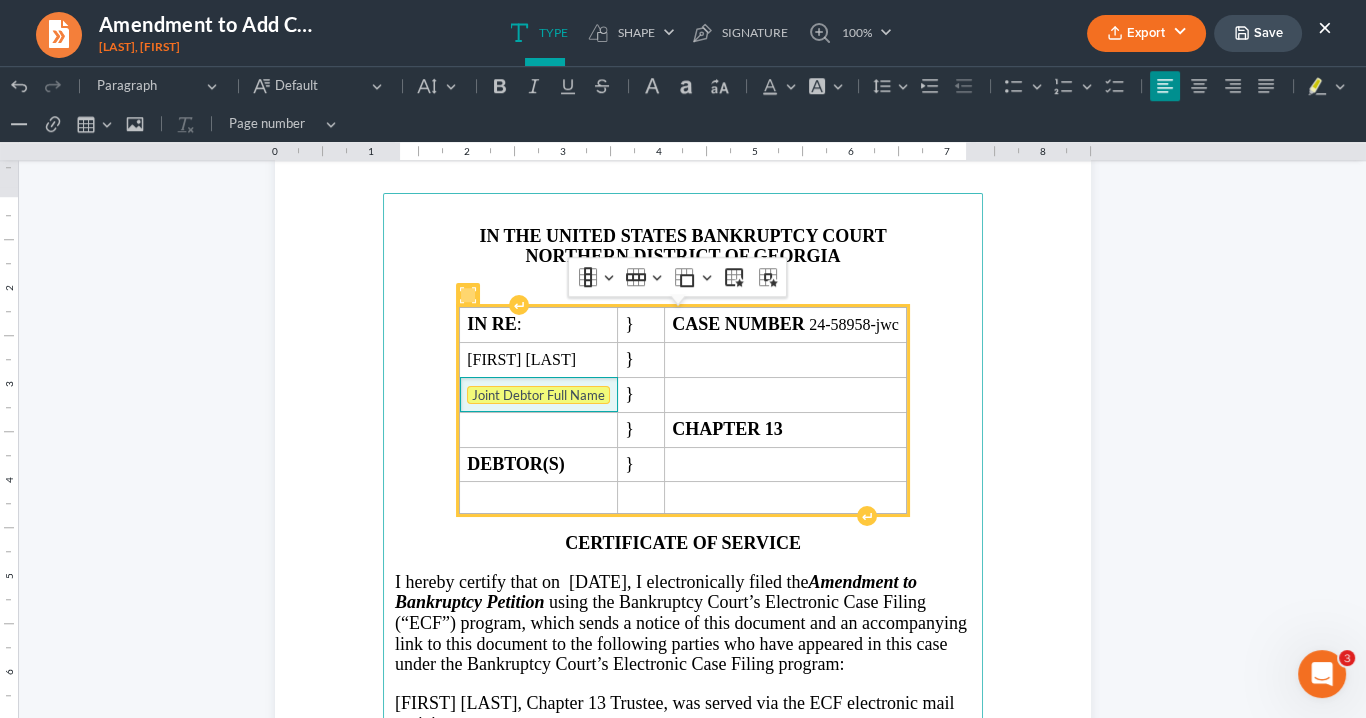 drag, startPoint x: 565, startPoint y: 390, endPoint x: 460, endPoint y: 383, distance: 105.23308 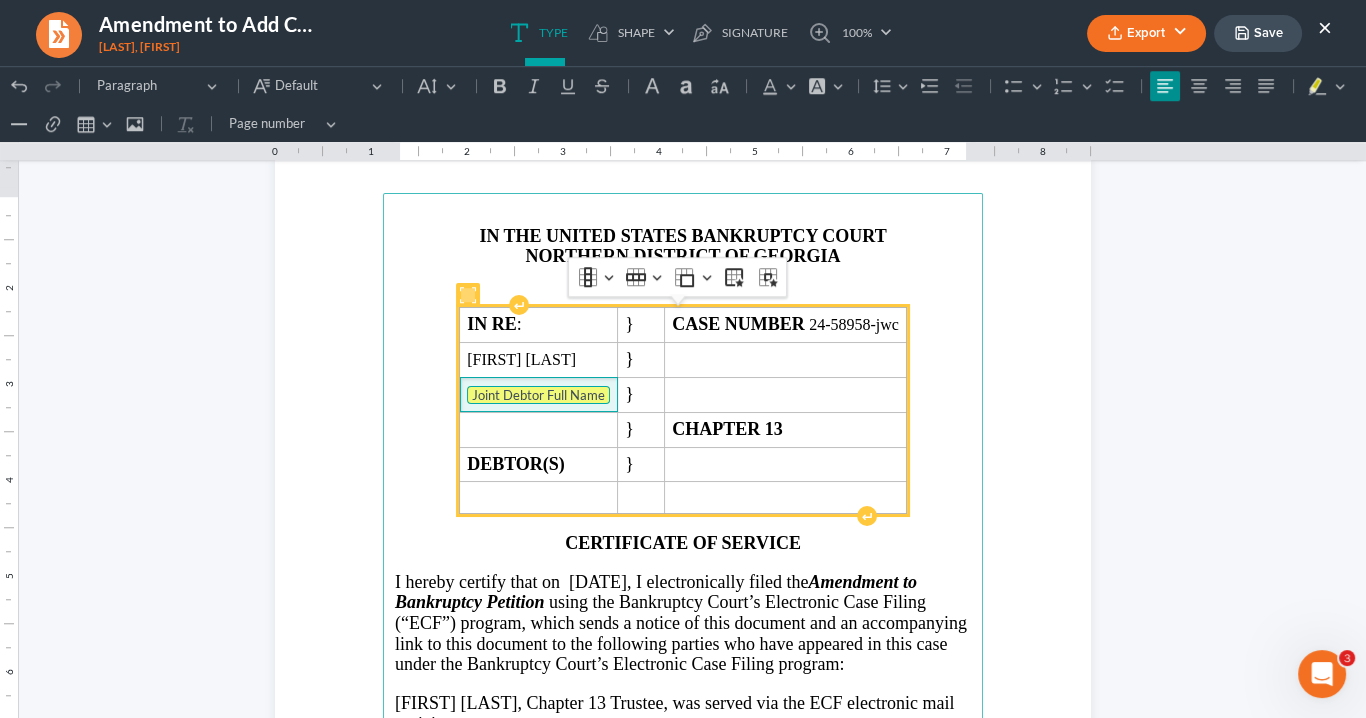 type 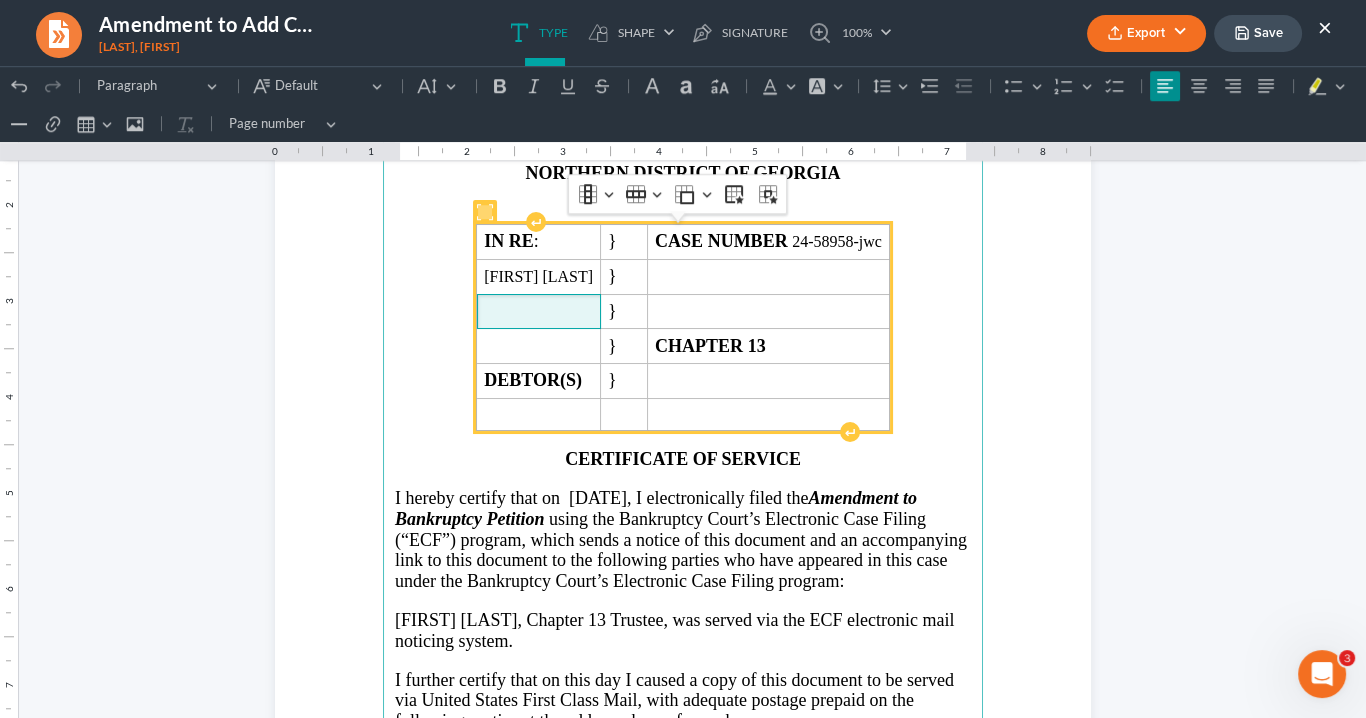 scroll, scrollTop: 2480, scrollLeft: 0, axis: vertical 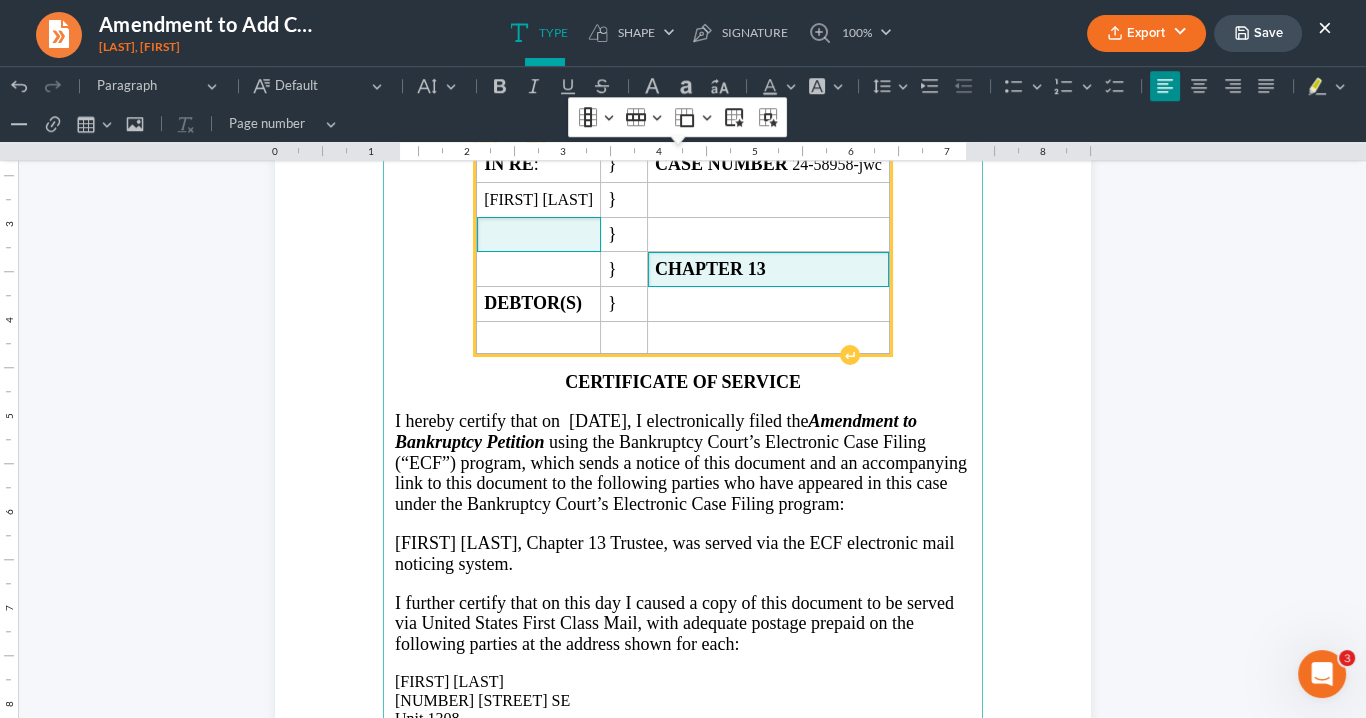 click on "CHAPTER   13" at bounding box center [768, 269] 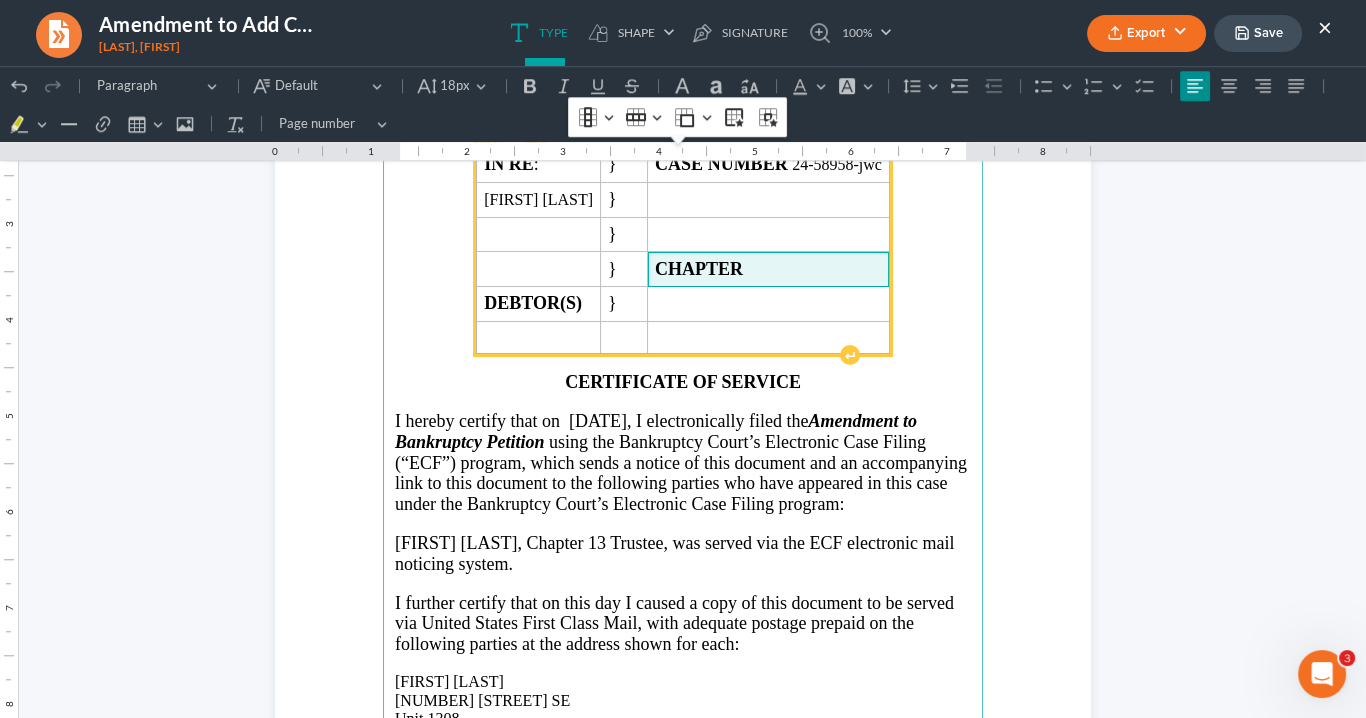 type 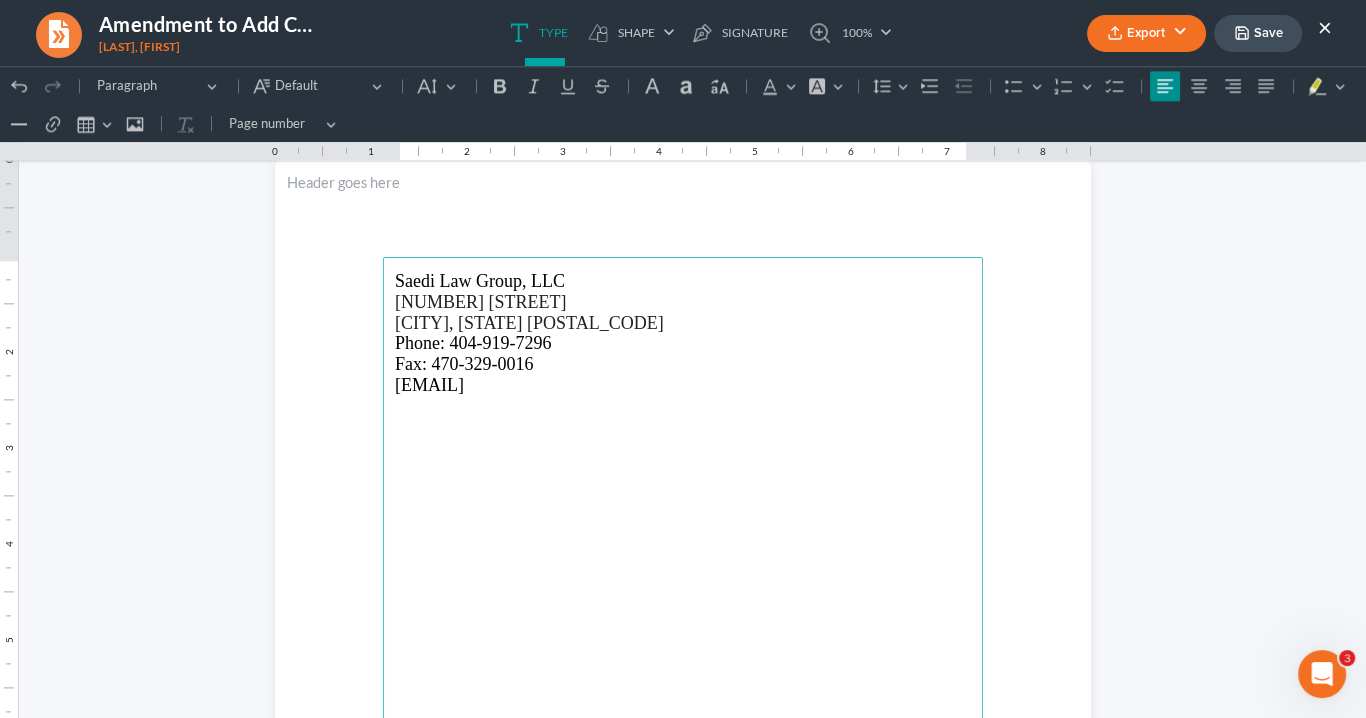 scroll, scrollTop: 2880, scrollLeft: 0, axis: vertical 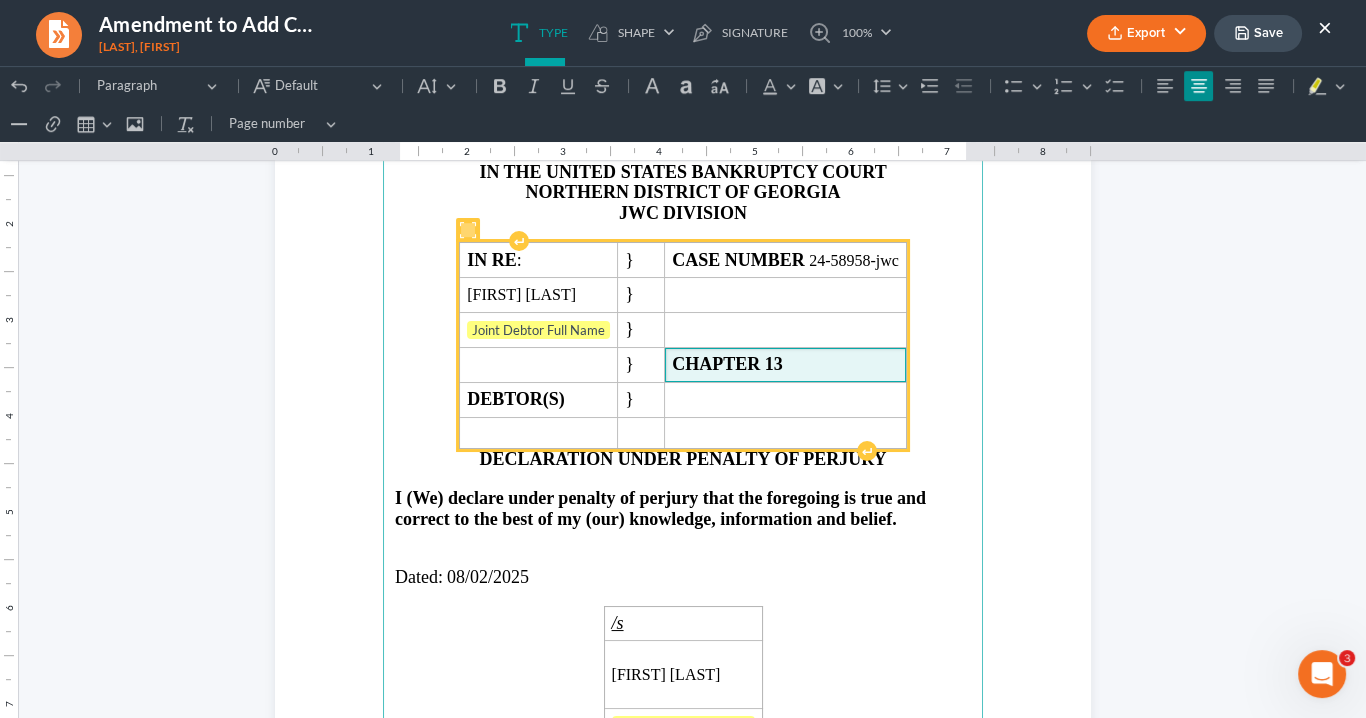 click on "CHAPTER   13" at bounding box center (785, 364) 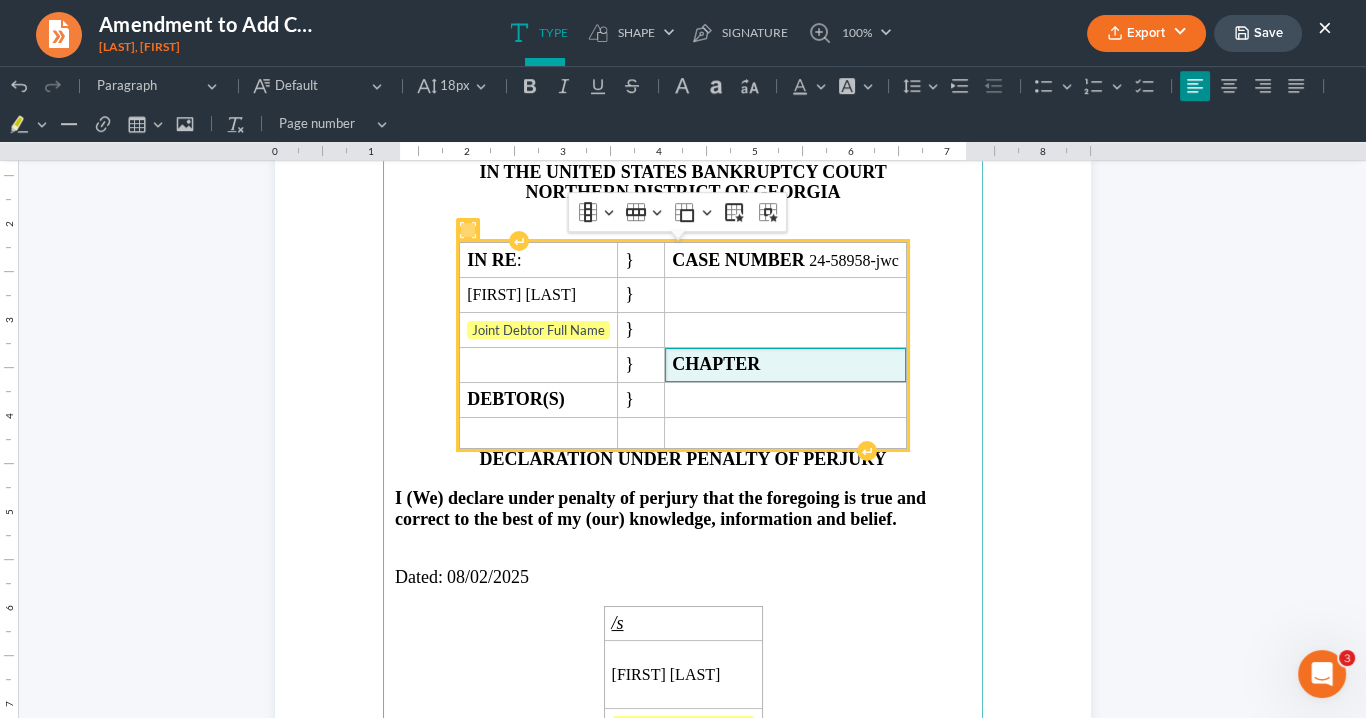 type 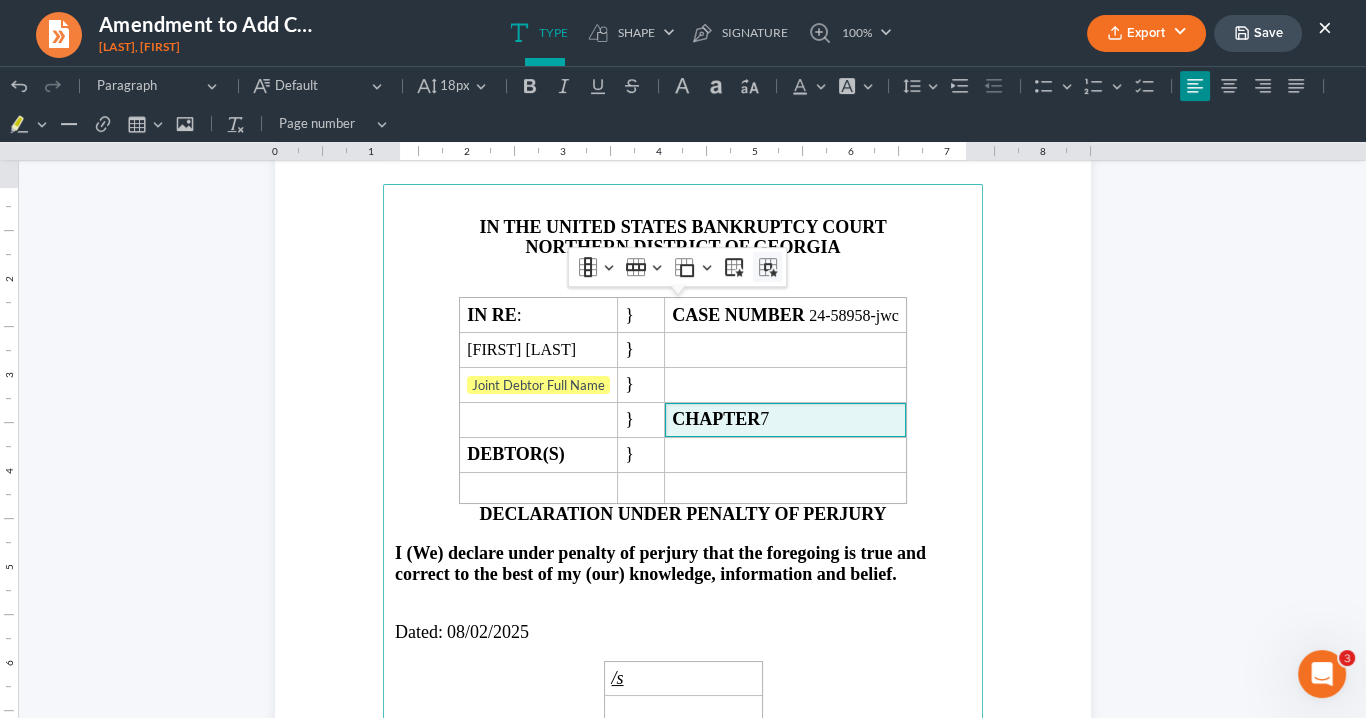 scroll, scrollTop: 1200, scrollLeft: 0, axis: vertical 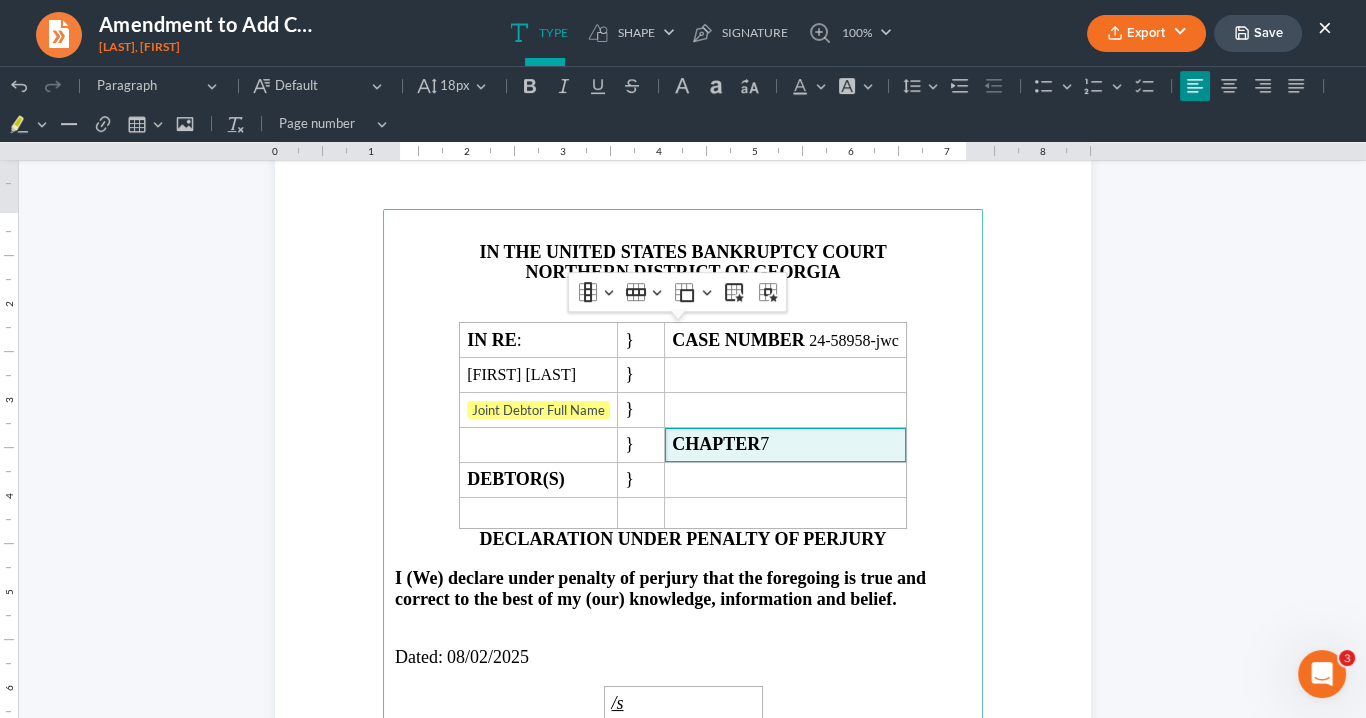 drag, startPoint x: 825, startPoint y: 294, endPoint x: 769, endPoint y: 279, distance: 57.974133 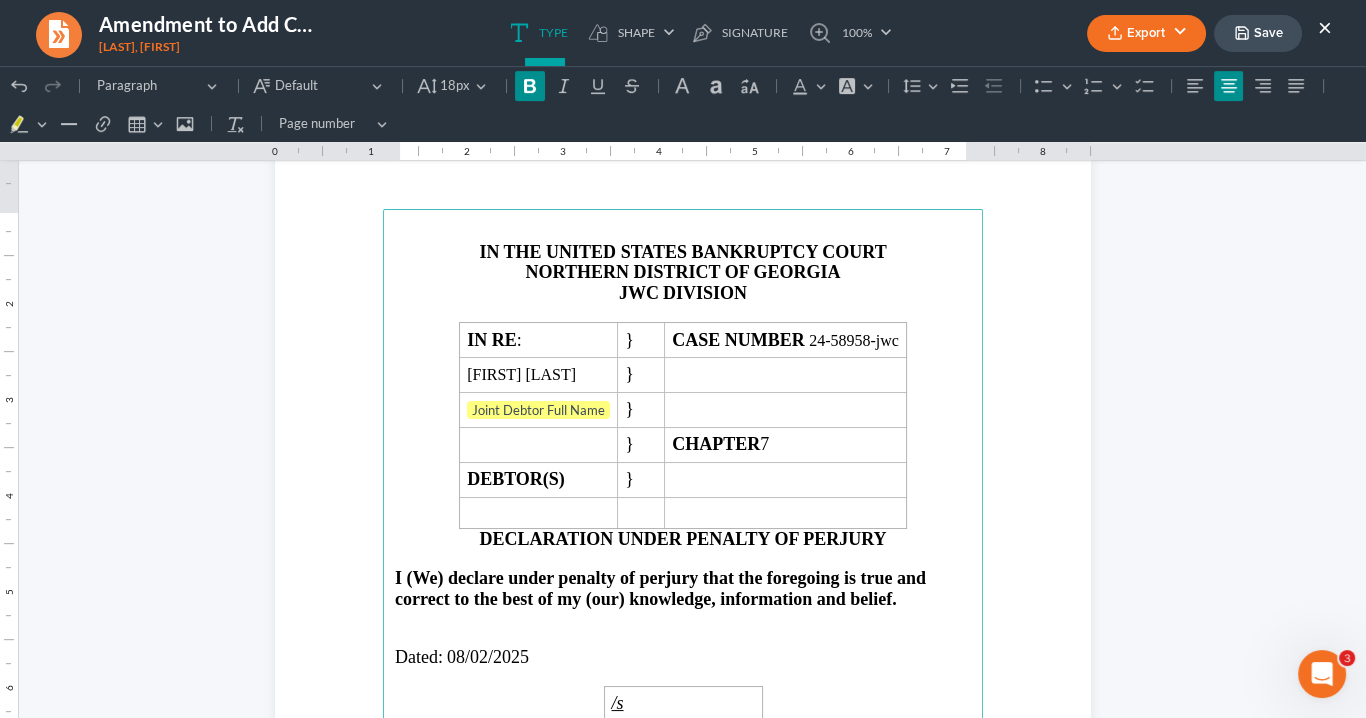 click on "JWC" at bounding box center [639, 293] 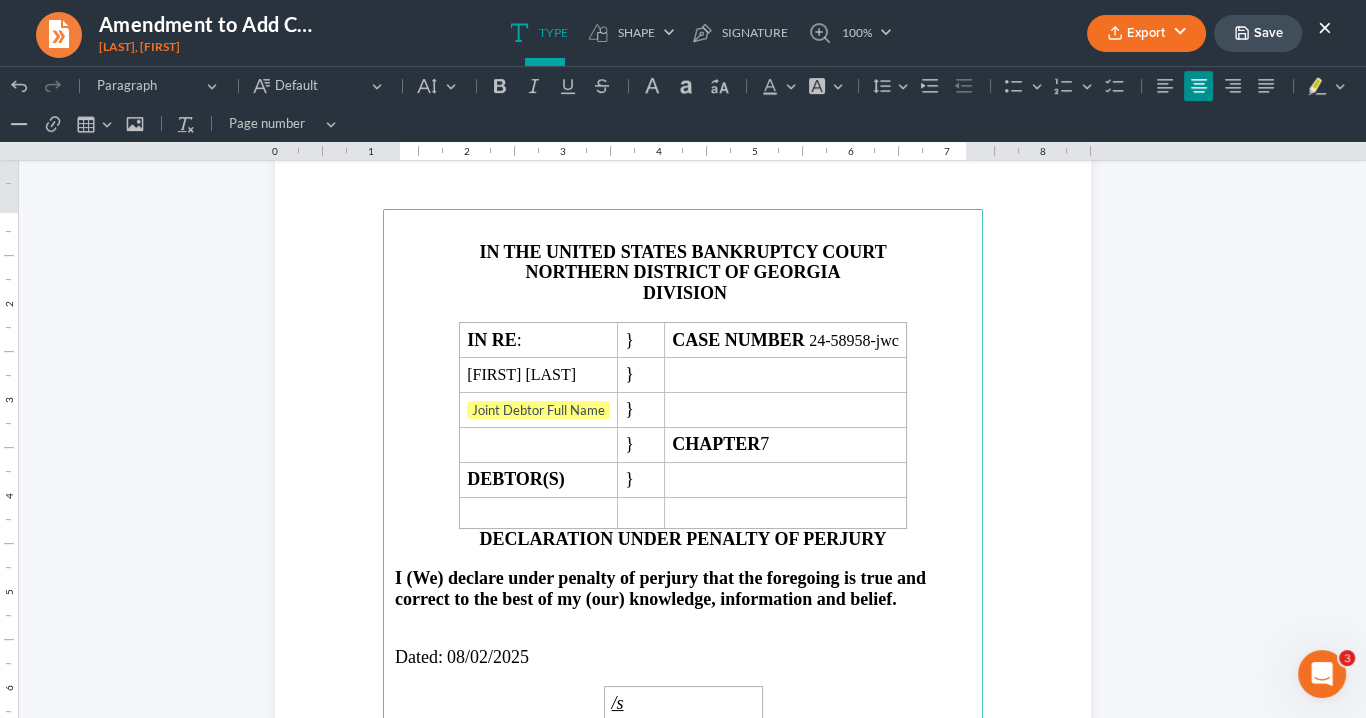 type 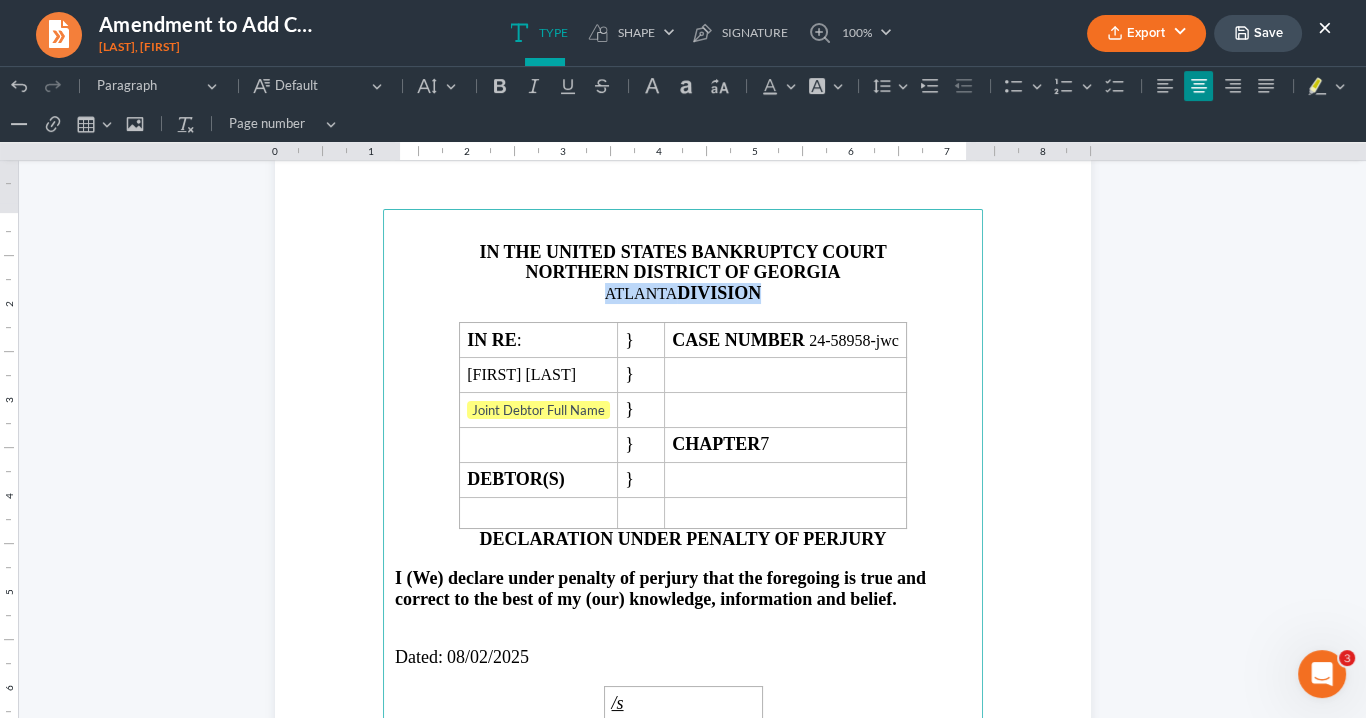 drag, startPoint x: 757, startPoint y: 292, endPoint x: 566, endPoint y: 299, distance: 191.12823 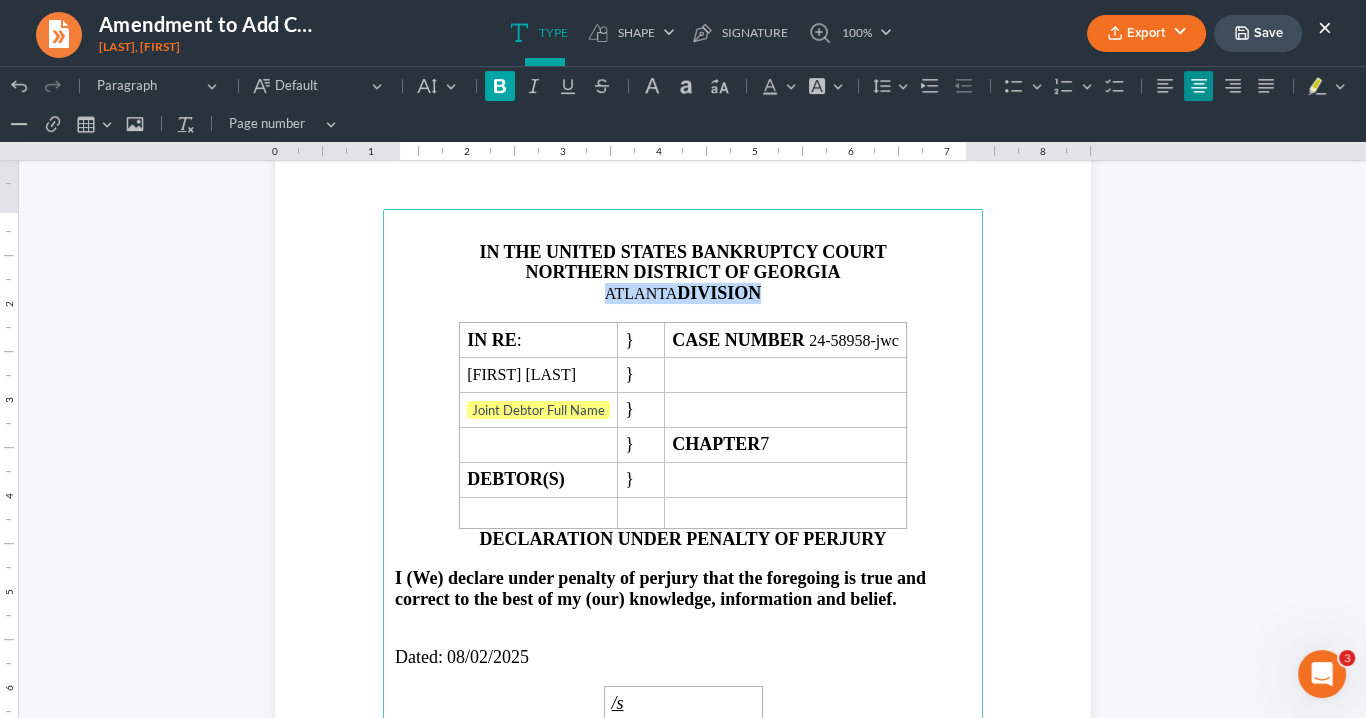 click 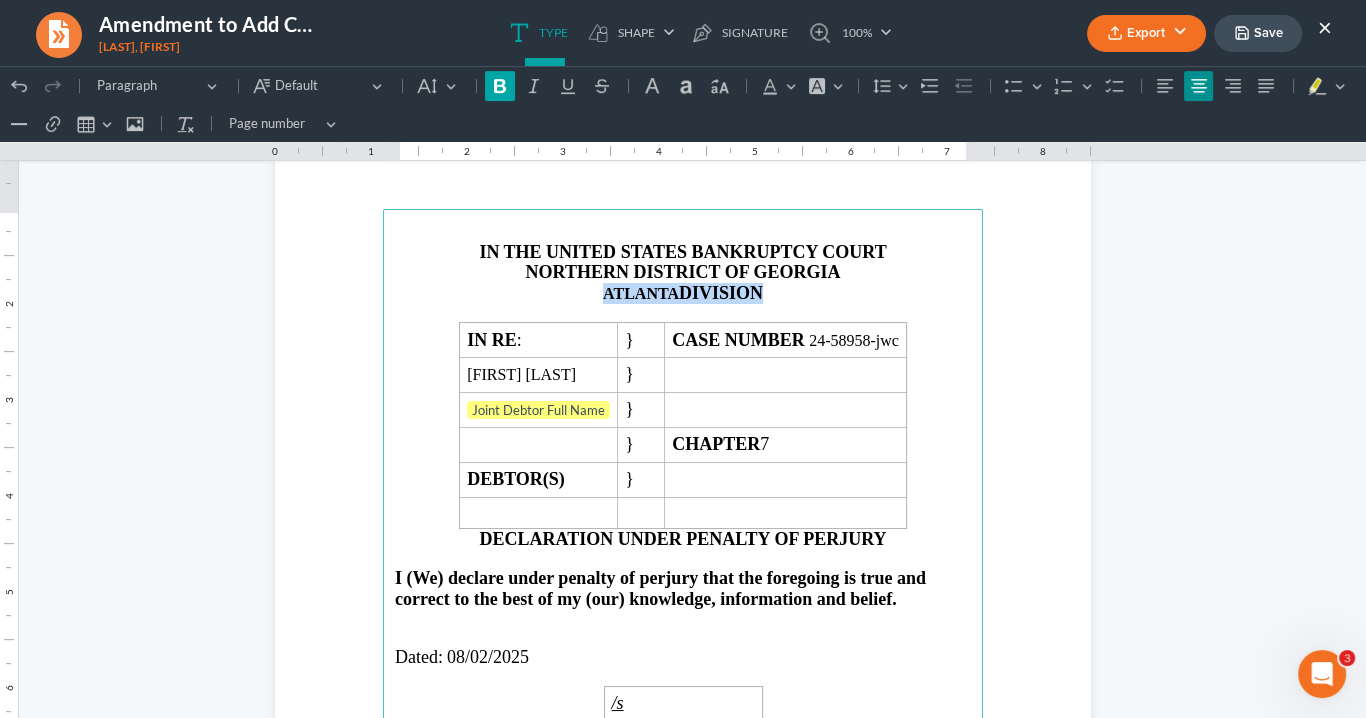 click 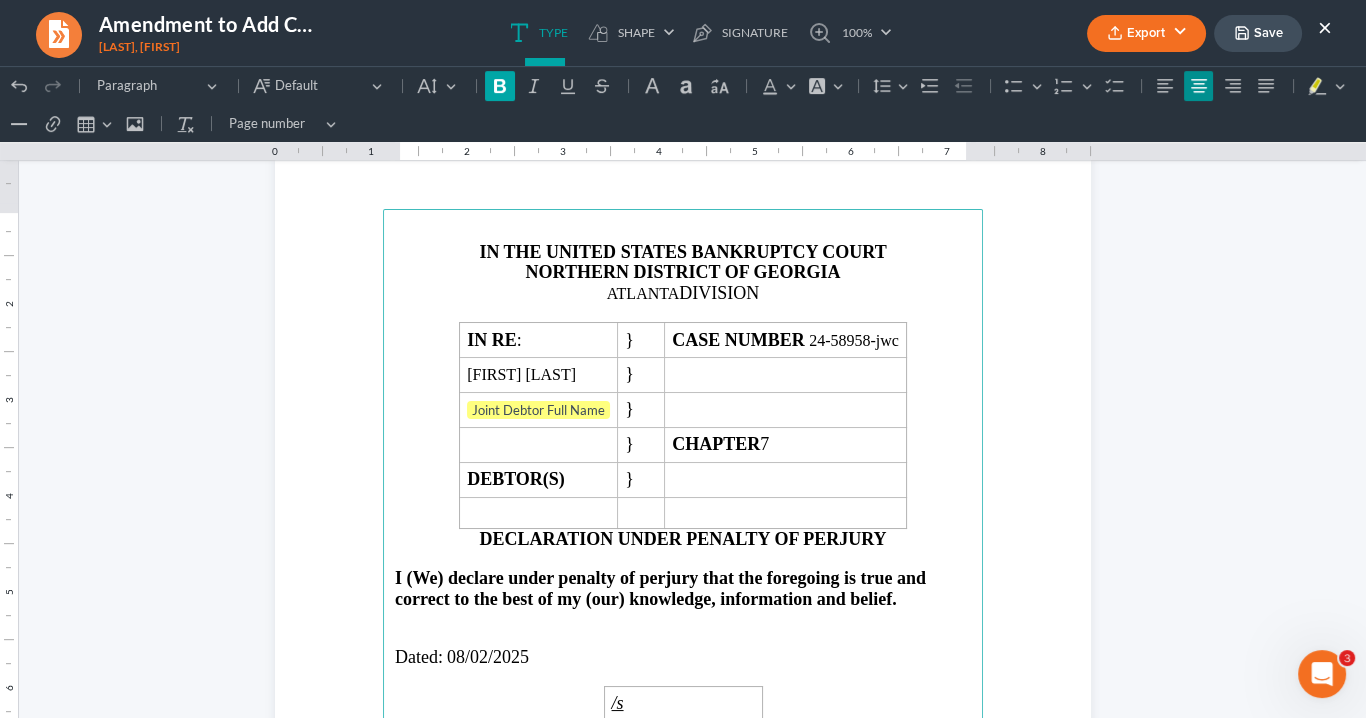 click 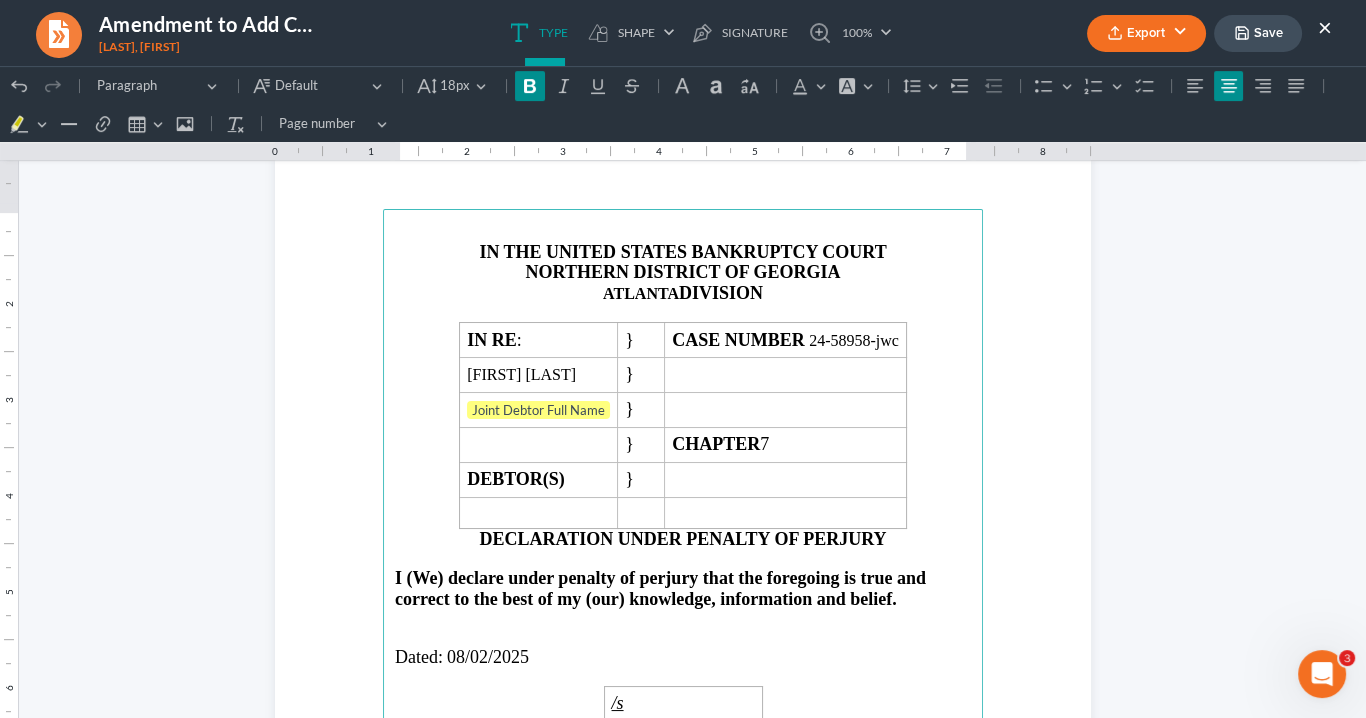 click on "ATLANTA  DIVISION" at bounding box center [683, 293] 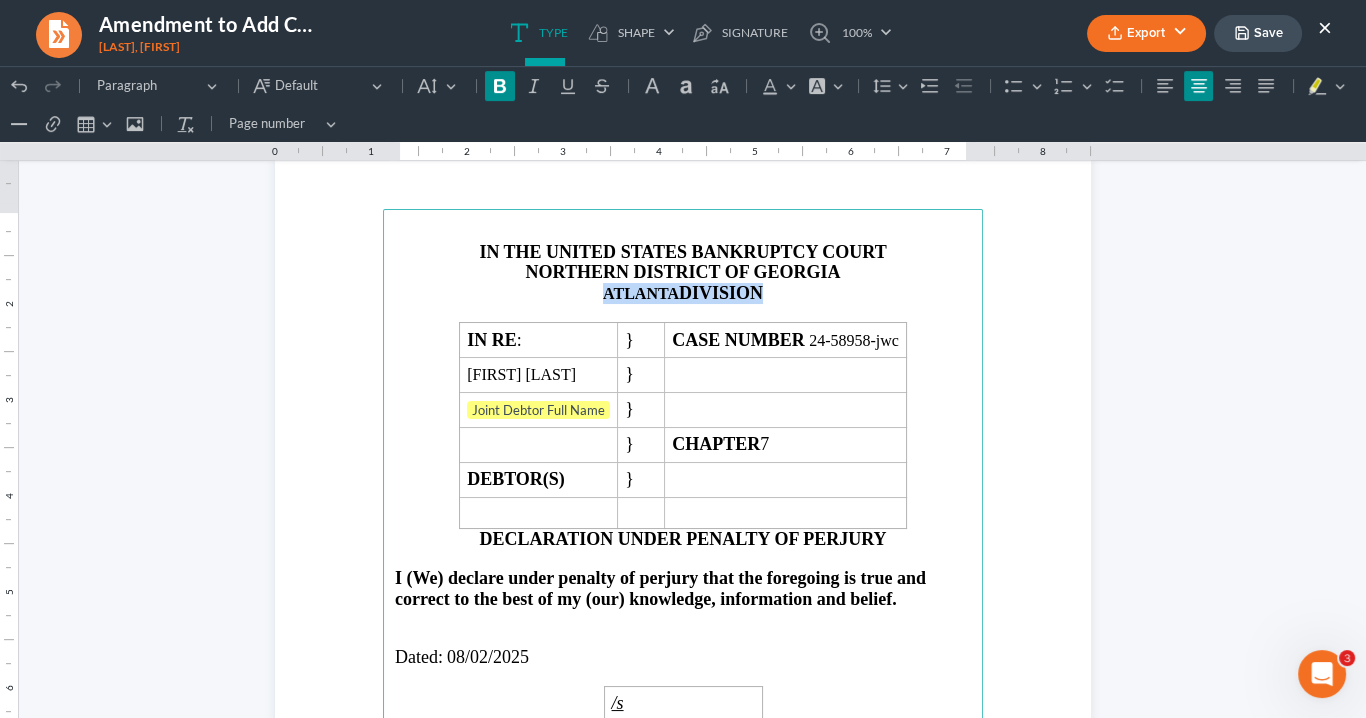 drag, startPoint x: 761, startPoint y: 291, endPoint x: 596, endPoint y: 286, distance: 165.07574 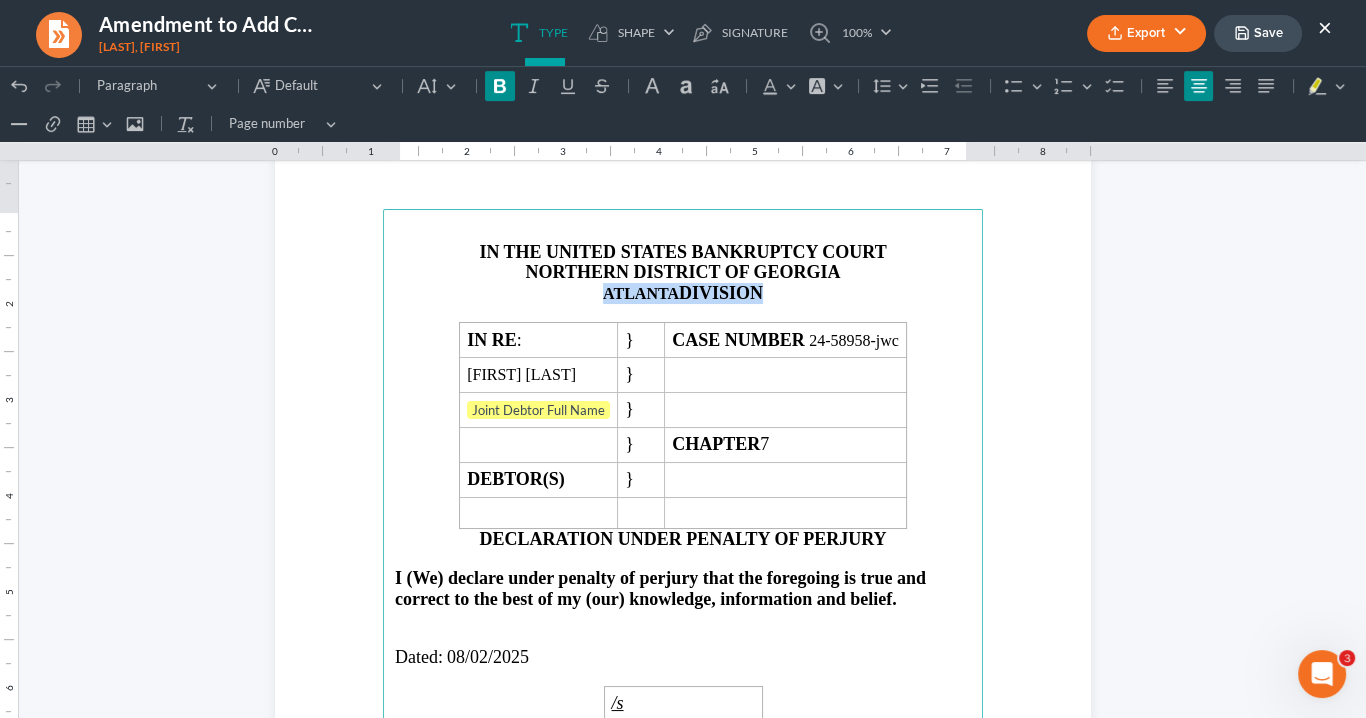click on "ATLANTA  DIVISION" at bounding box center [683, 293] 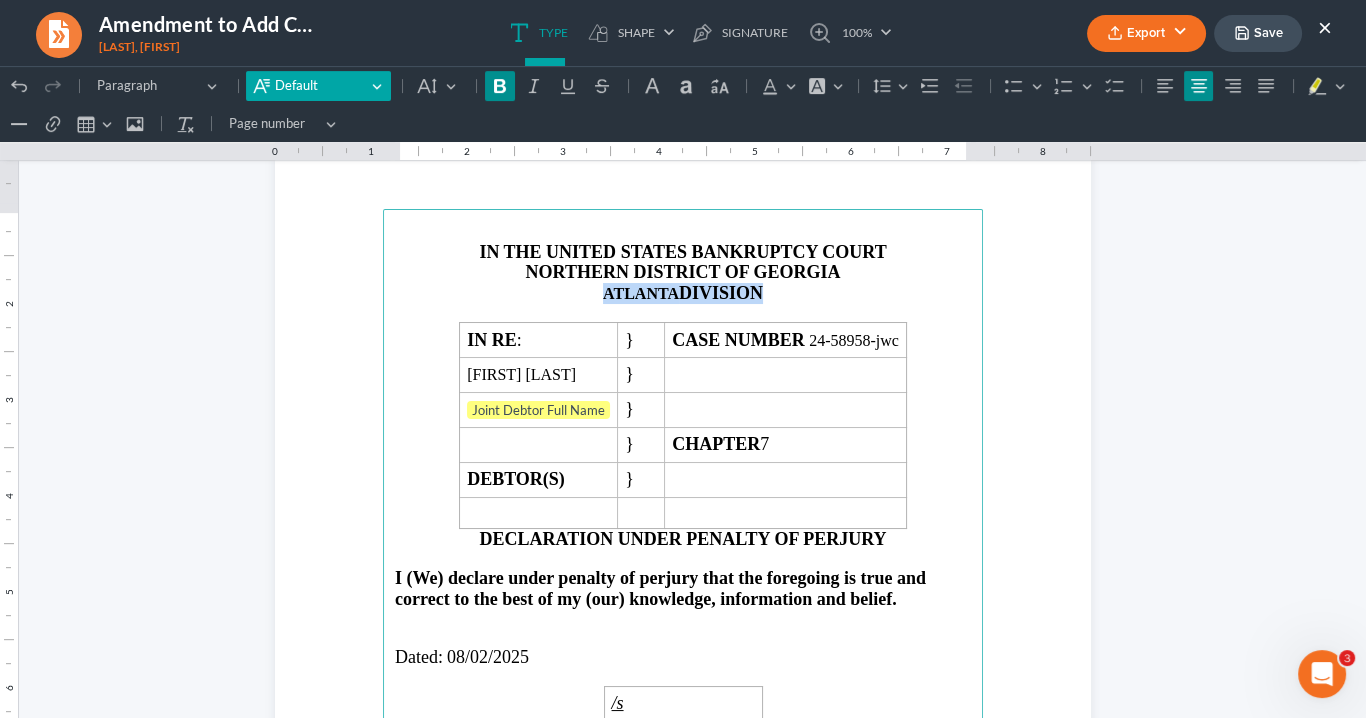 click on "Default Default" at bounding box center (318, 86) 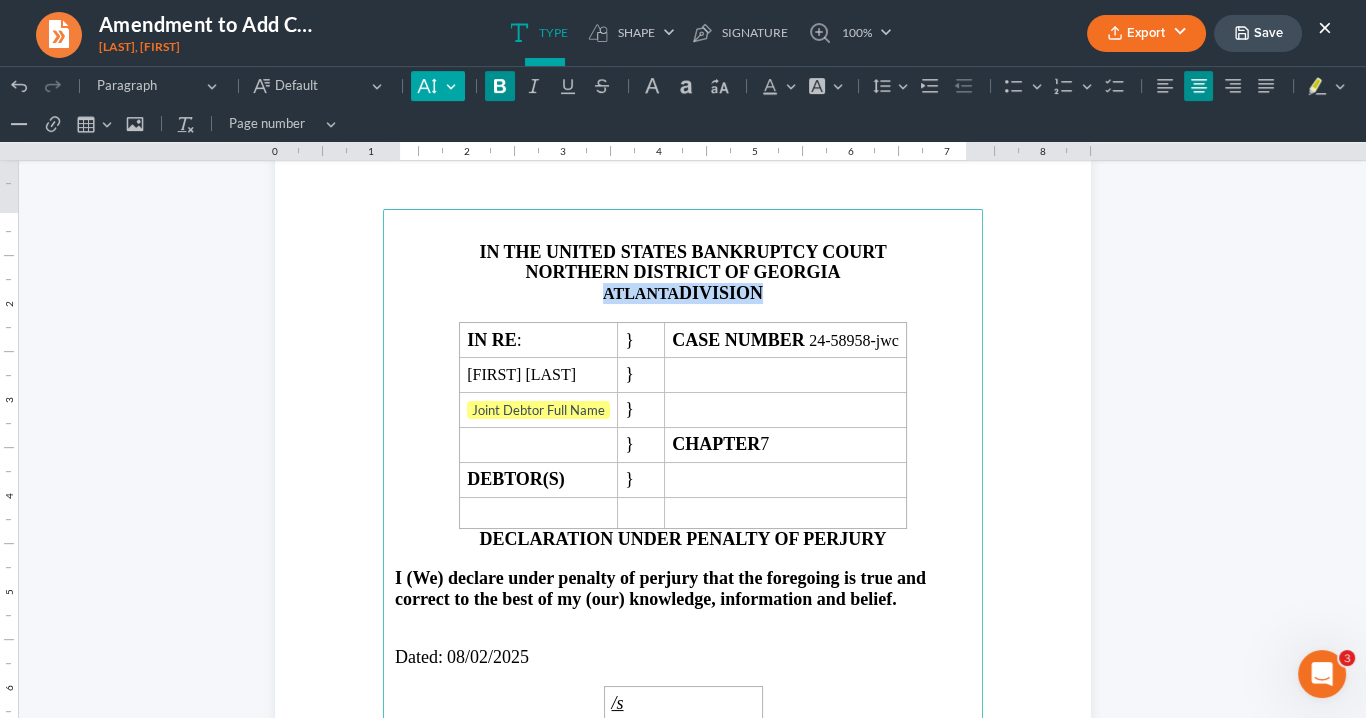 click on "Default" at bounding box center (437, 86) 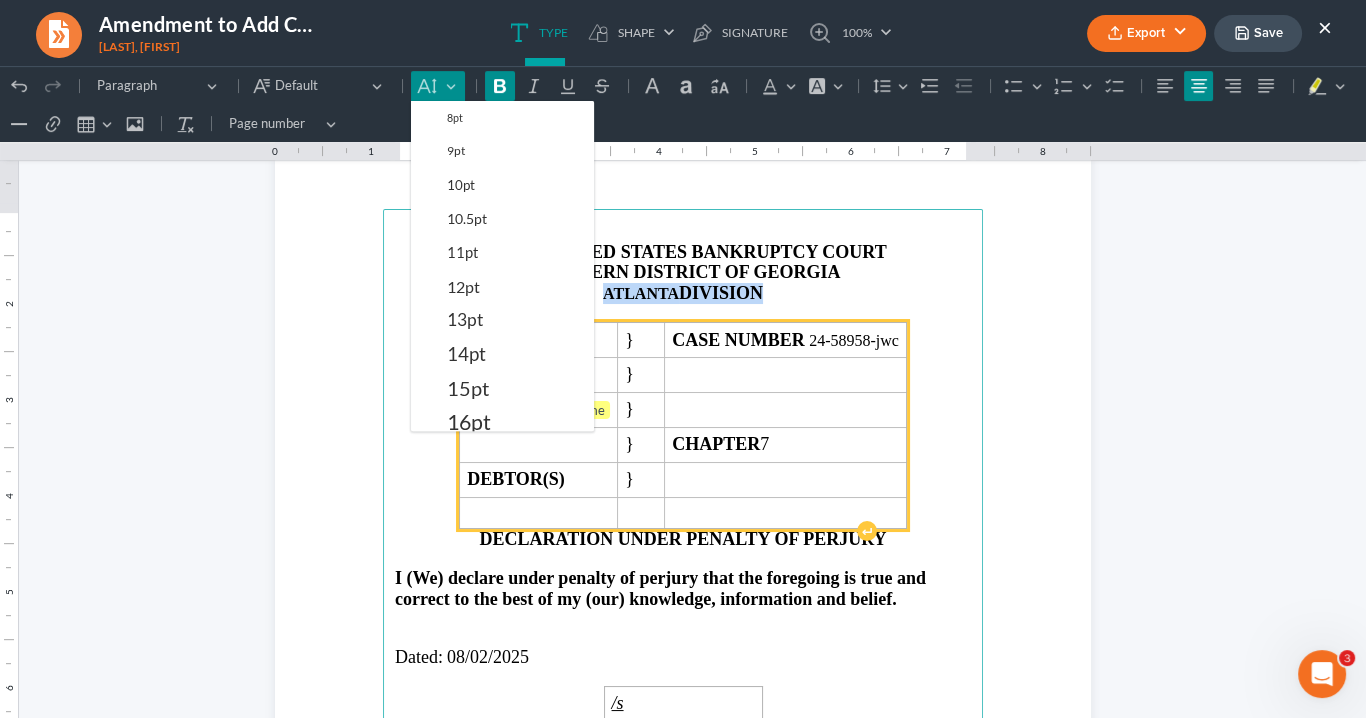 click on "14pt" at bounding box center (466, 354) 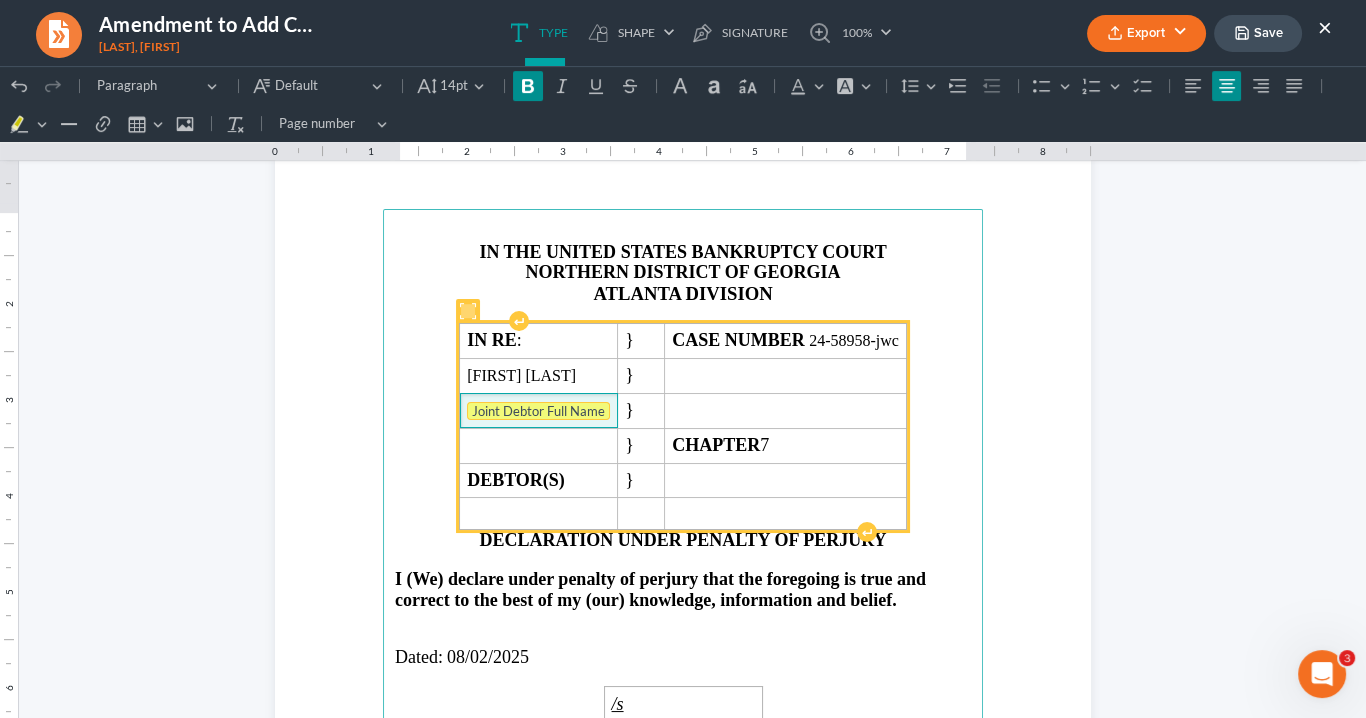 click on "Joint Debtor Full Name" at bounding box center [538, 411] 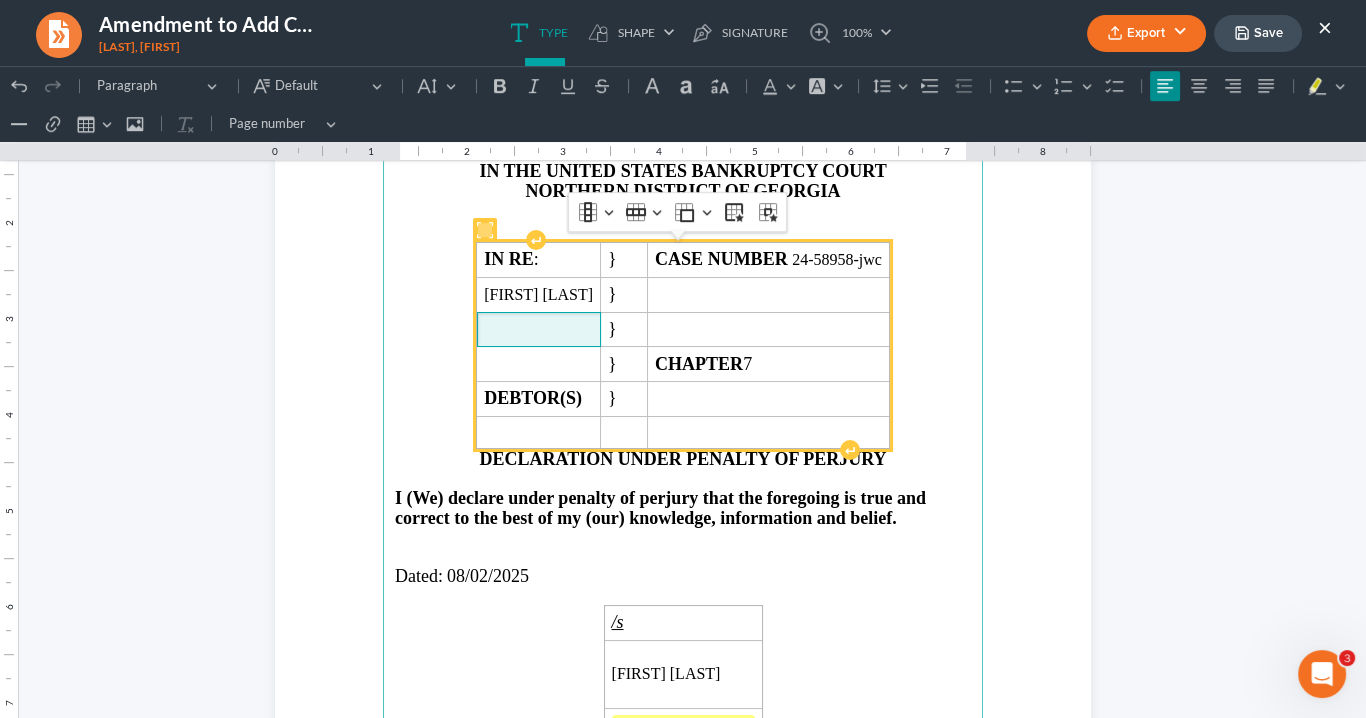 scroll, scrollTop: 1120, scrollLeft: 0, axis: vertical 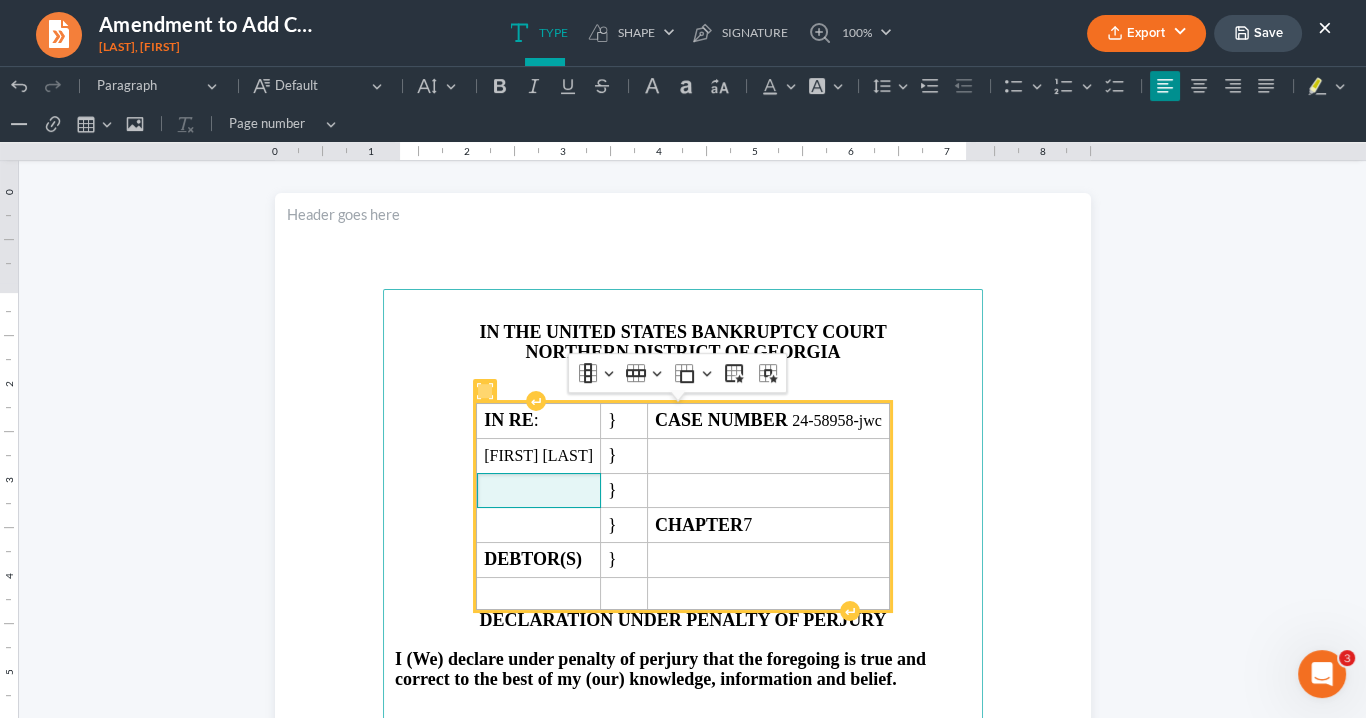 click at bounding box center (683, 241) 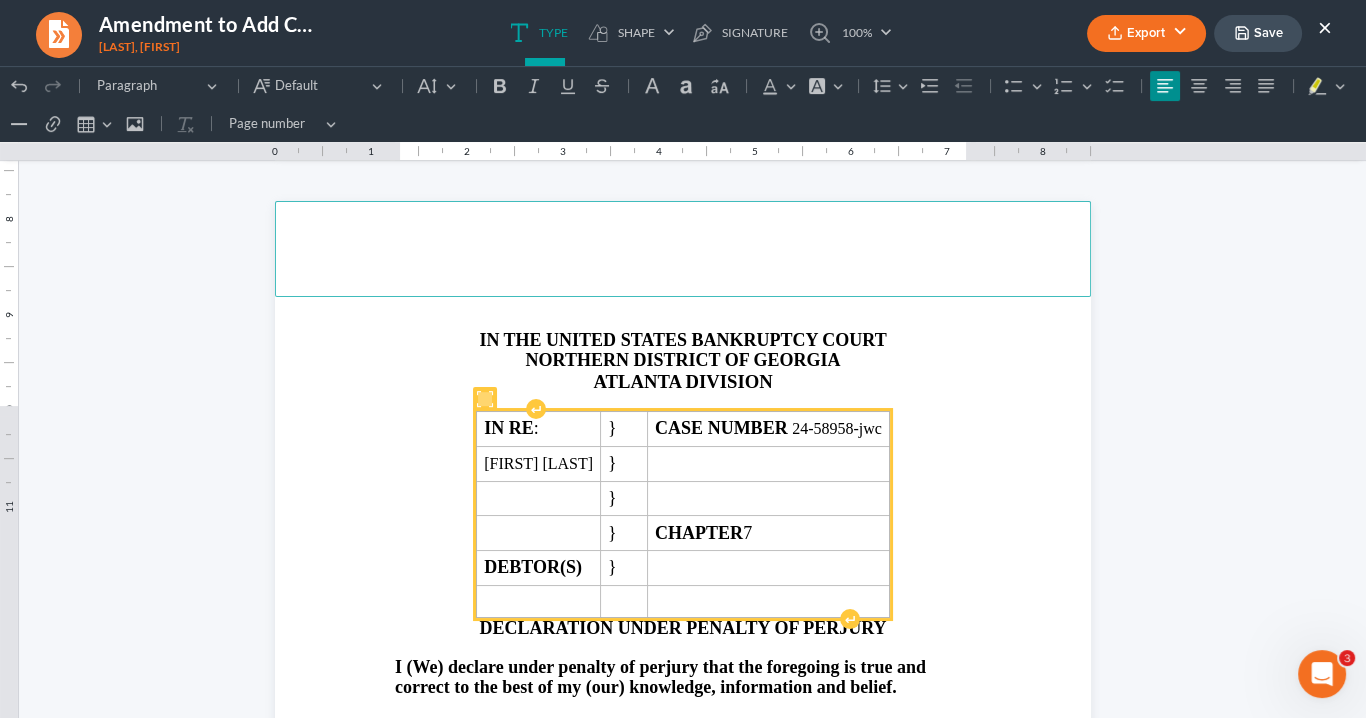 scroll, scrollTop: 1200, scrollLeft: 0, axis: vertical 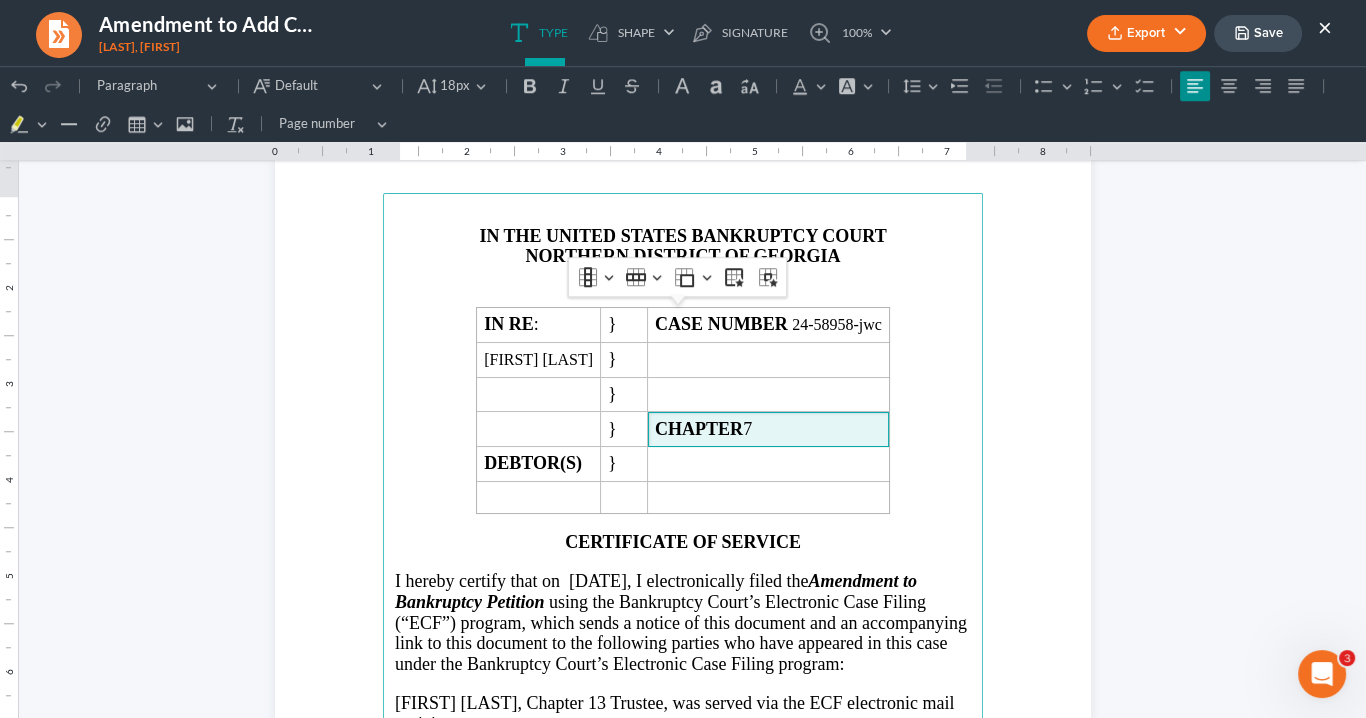 click on "IN THE UNITED STATES BANKRUPTCY COURT" at bounding box center (683, 236) 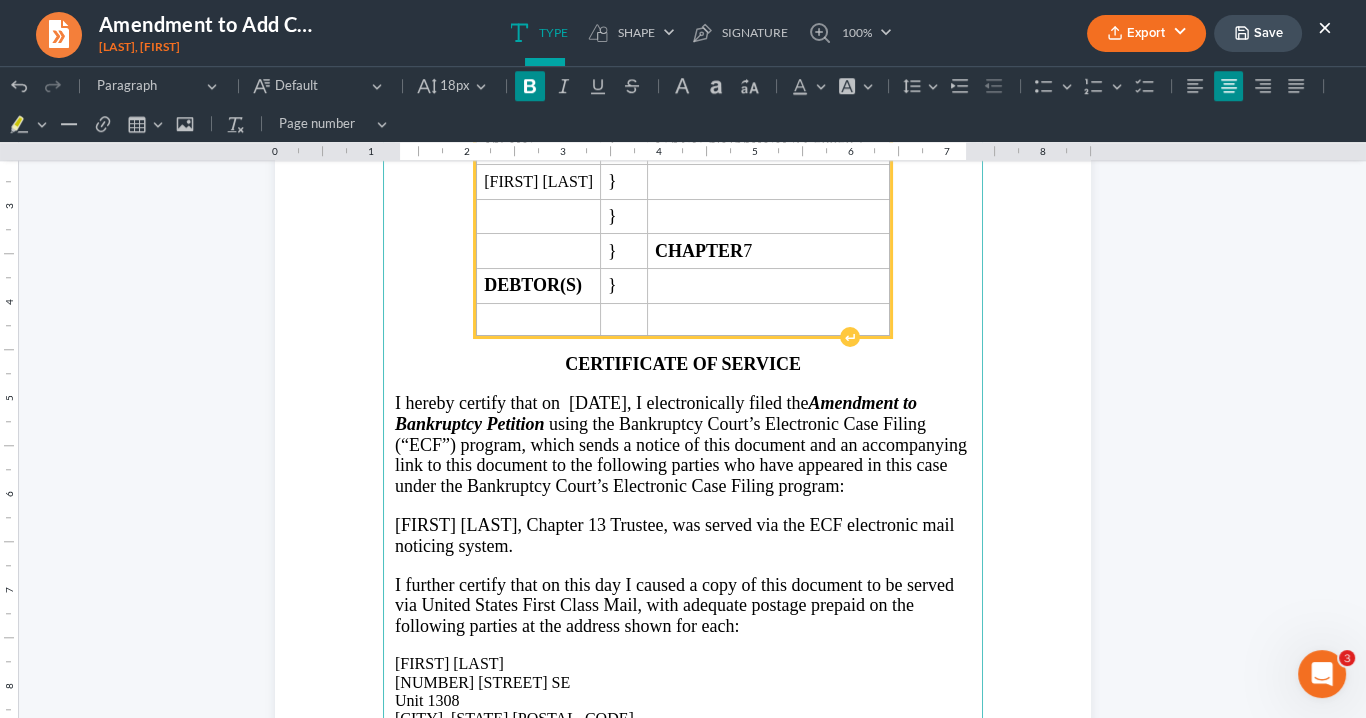 scroll, scrollTop: 2560, scrollLeft: 0, axis: vertical 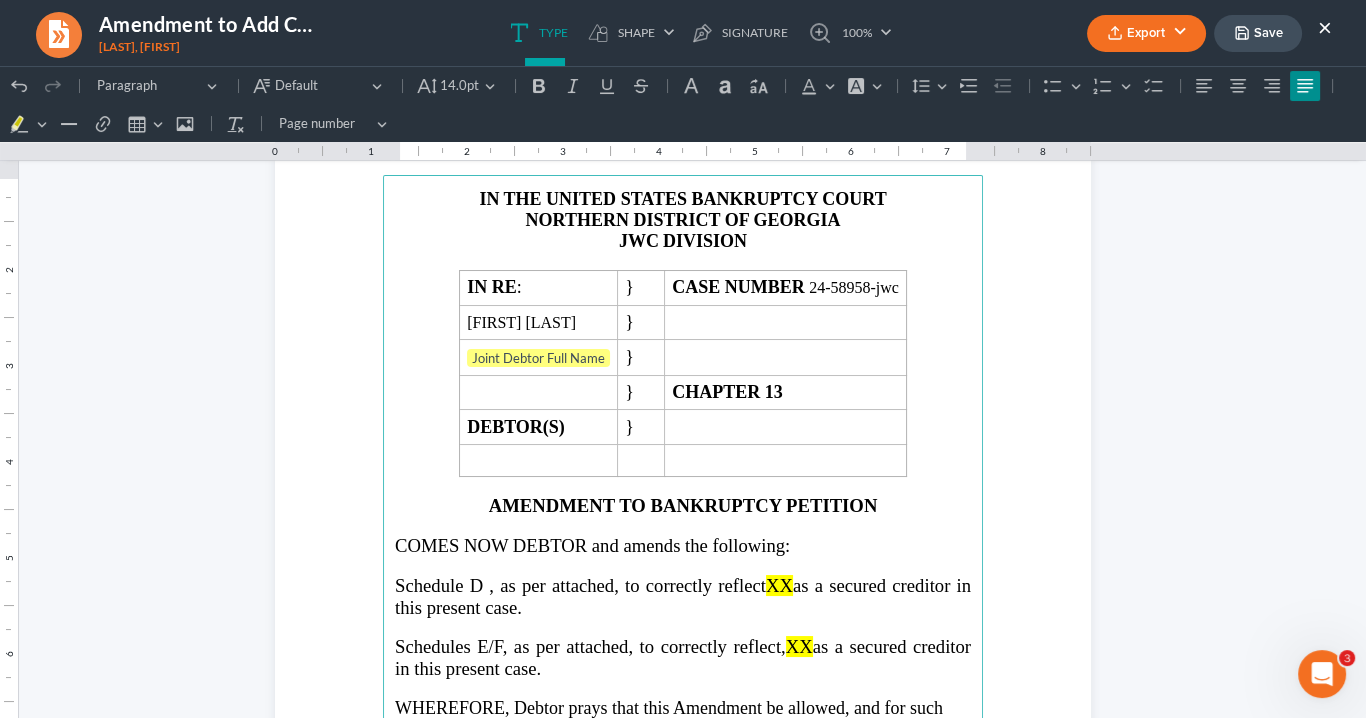 drag, startPoint x: 518, startPoint y: 602, endPoint x: 385, endPoint y: 569, distance: 137.03284 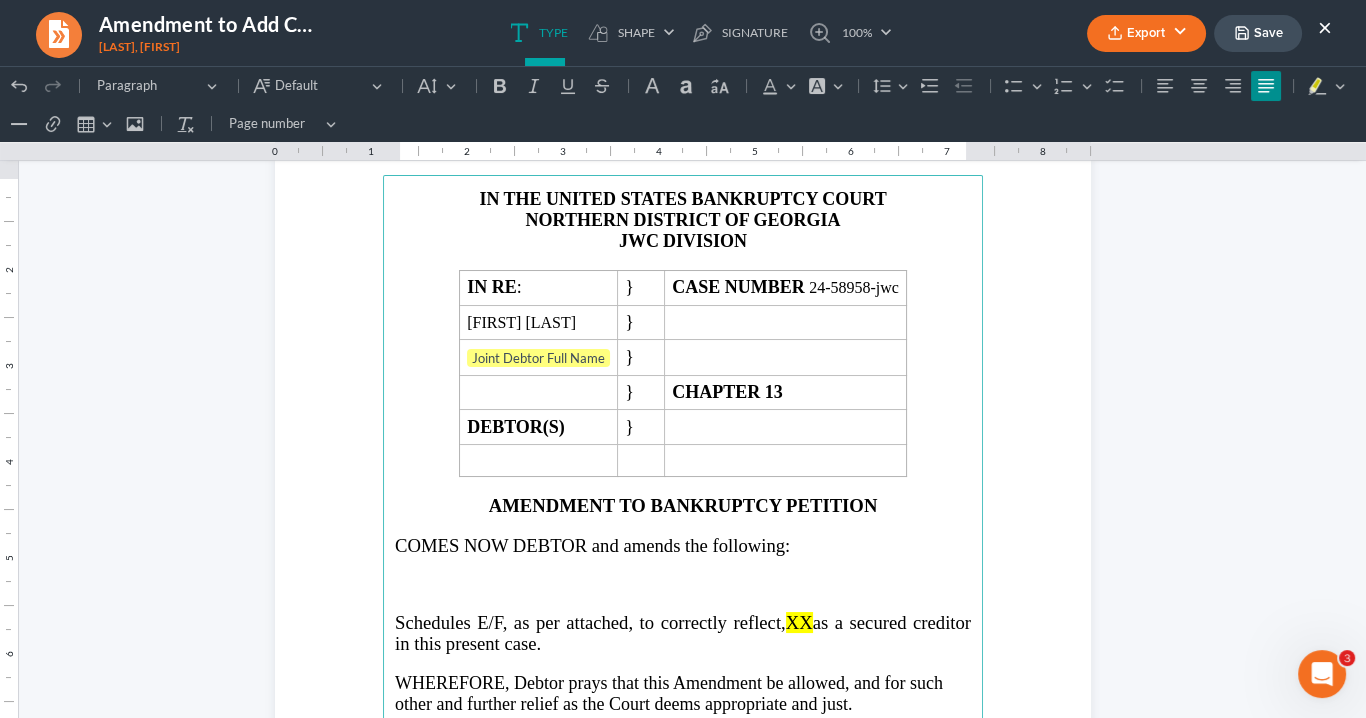 click at bounding box center [683, 602] 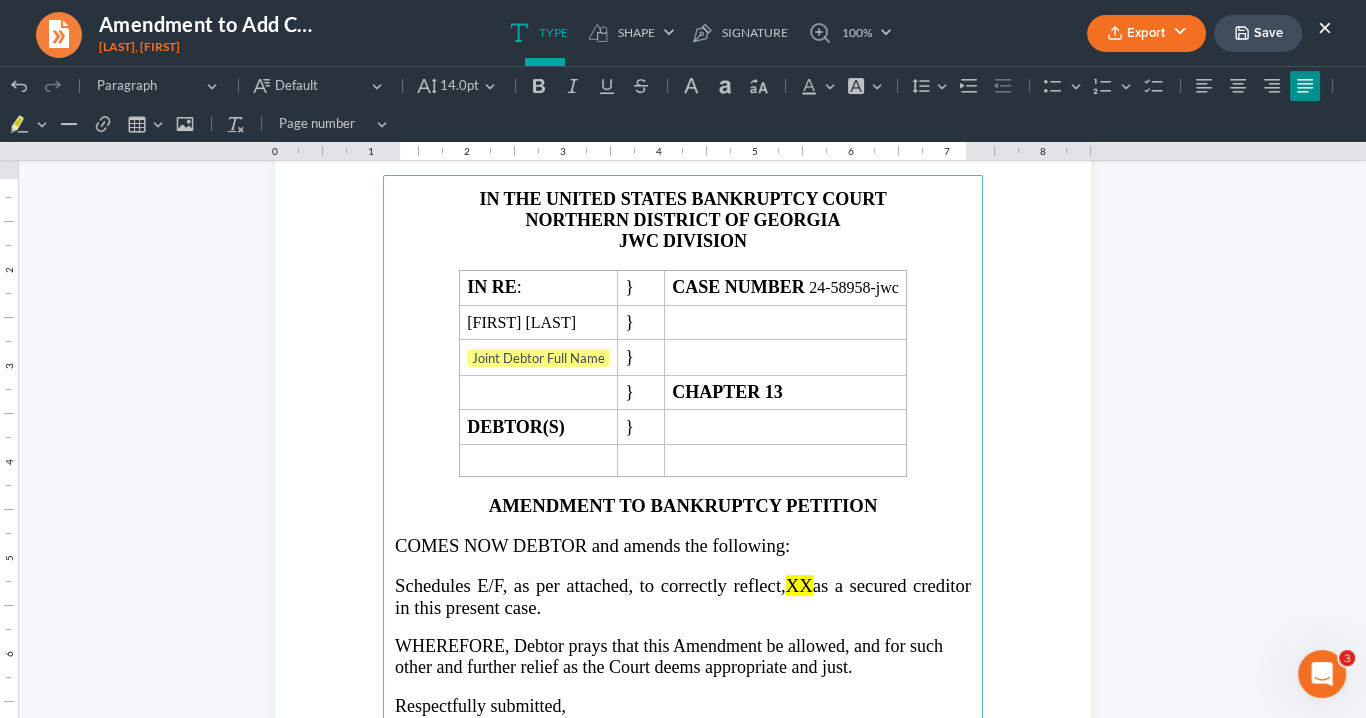 click on "XX" at bounding box center (799, 585) 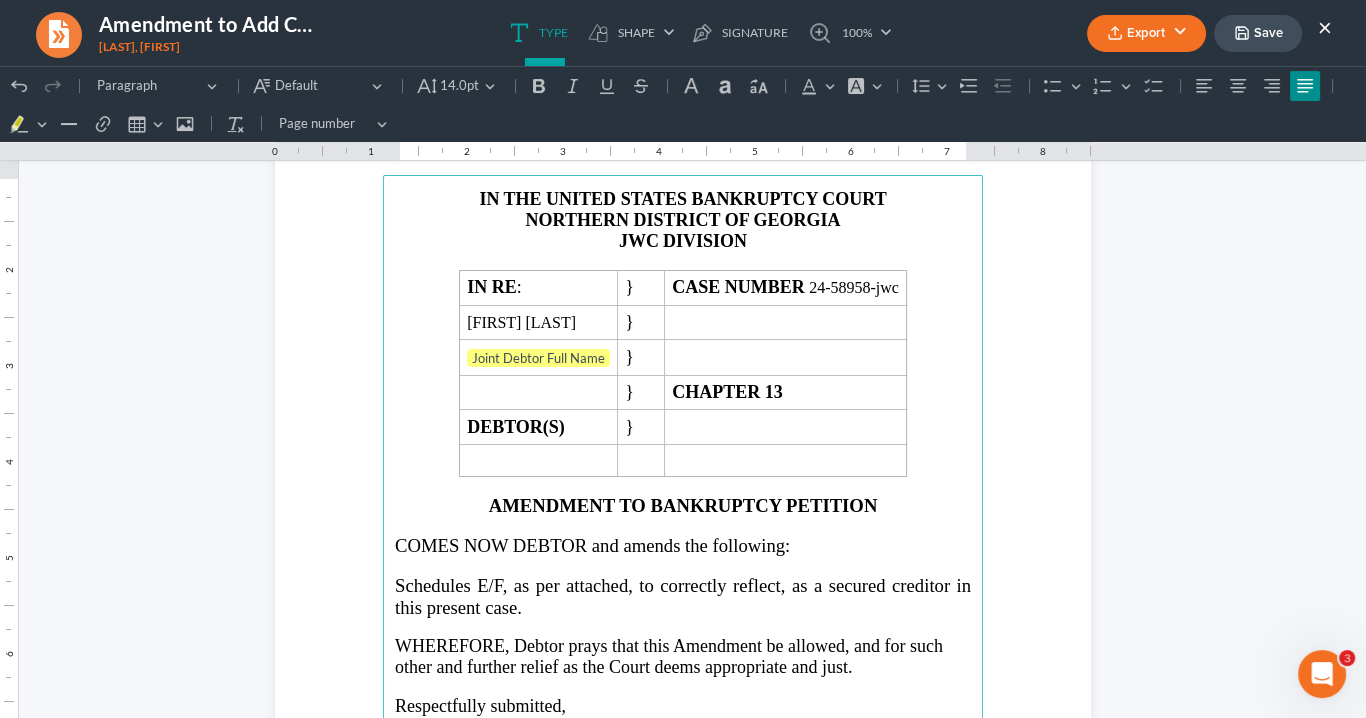 click on "Schedules E/F, as per attached, to correctly reflect, as a secured creditor in this present case." at bounding box center [683, 596] 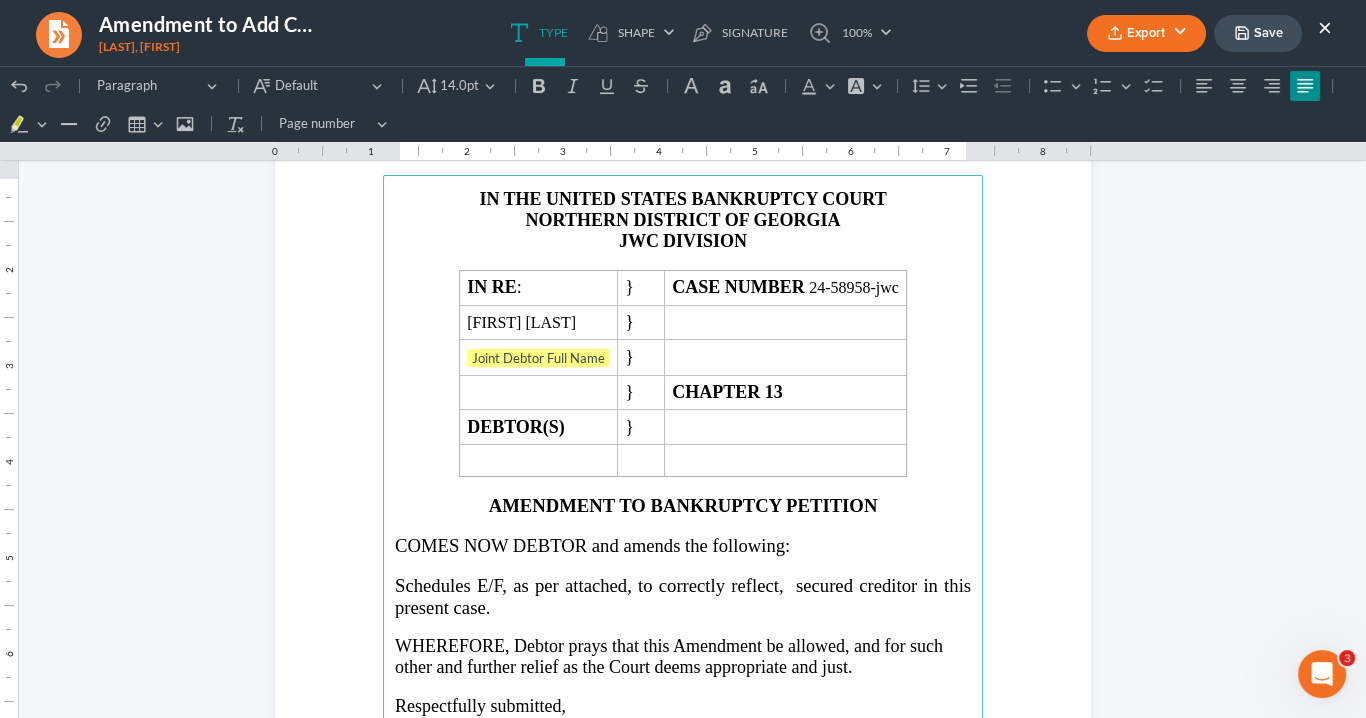 type 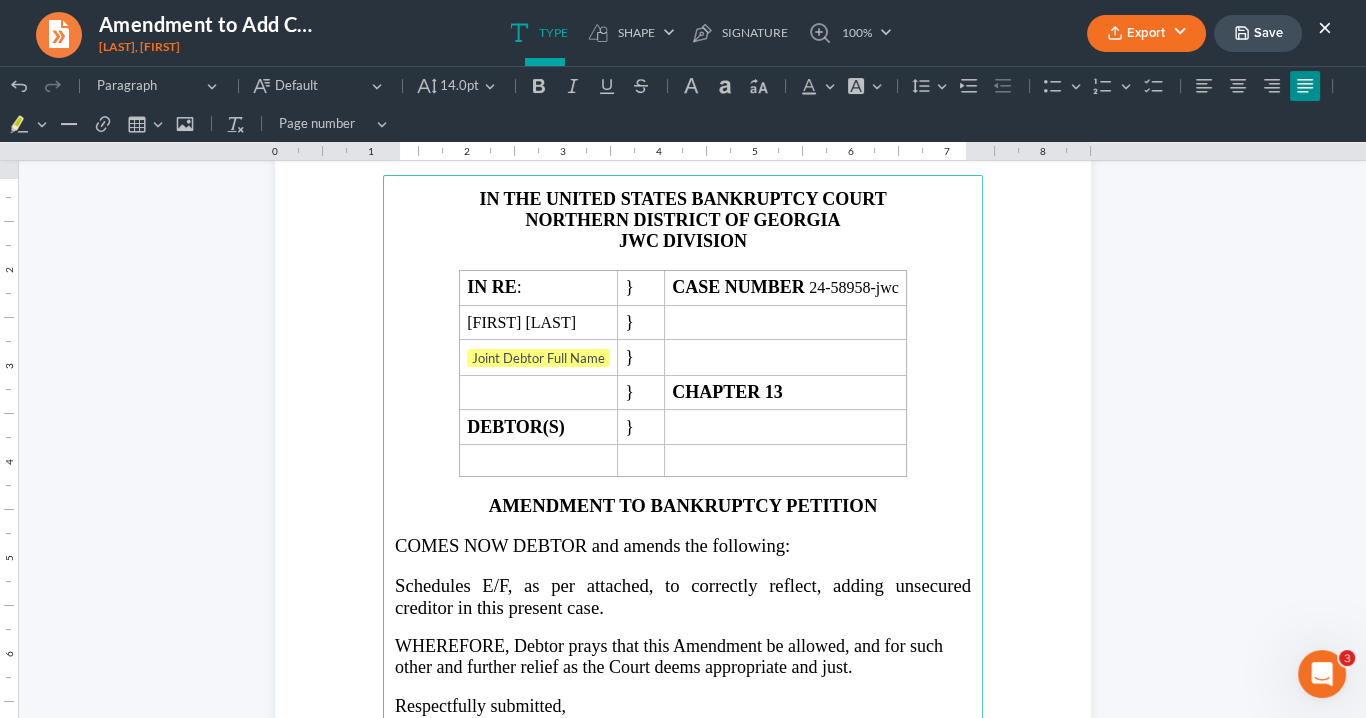click on "Schedules E/F, as per attached, to correctly reflect, adding unsecured creditor in this present case." at bounding box center [683, 596] 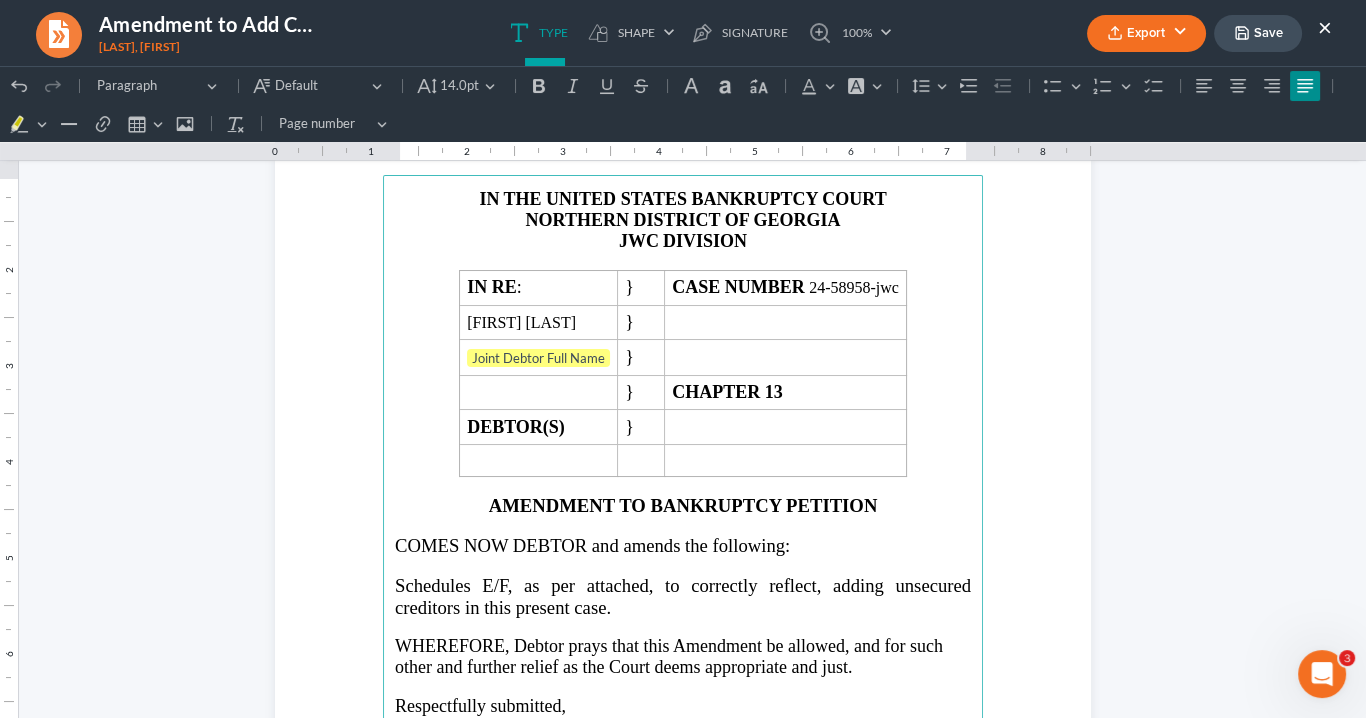 click on "JWC" at bounding box center (639, 241) 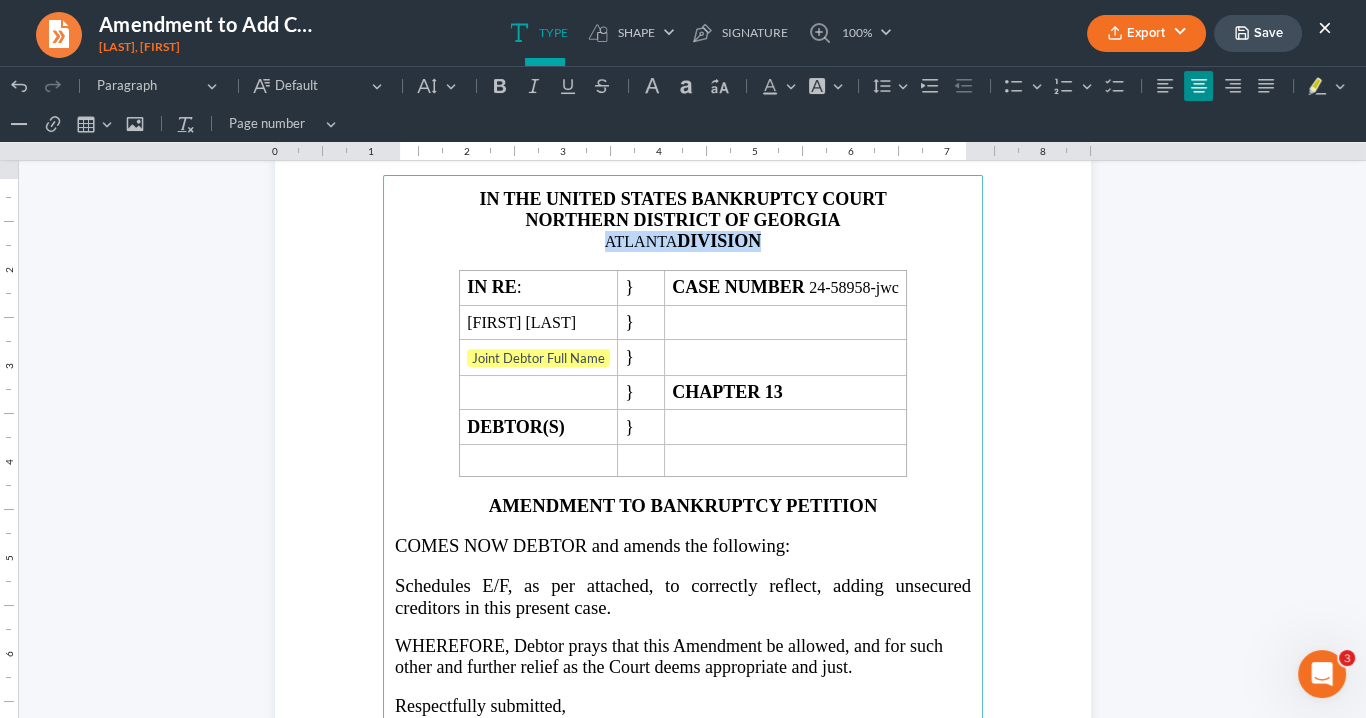 drag, startPoint x: 757, startPoint y: 237, endPoint x: 526, endPoint y: 147, distance: 247.91328 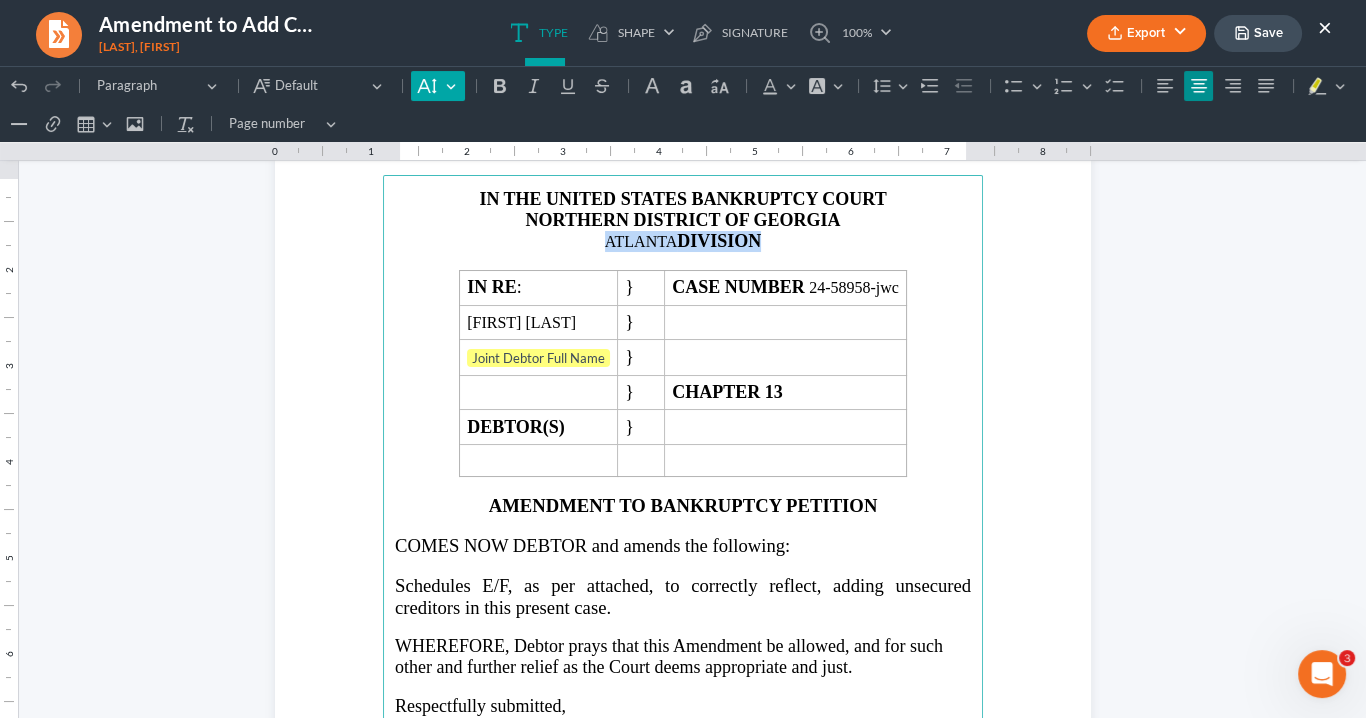 click on "Default" at bounding box center (437, 86) 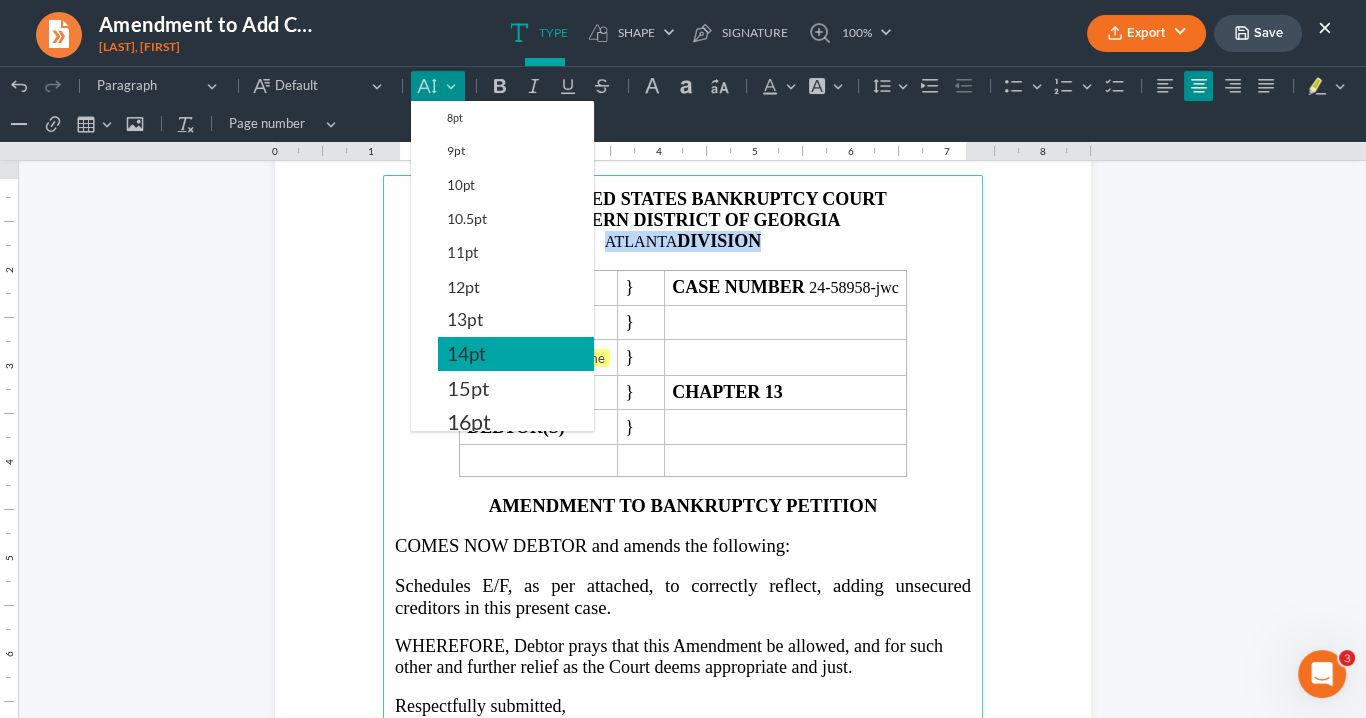 click on "14pt" at bounding box center [466, 354] 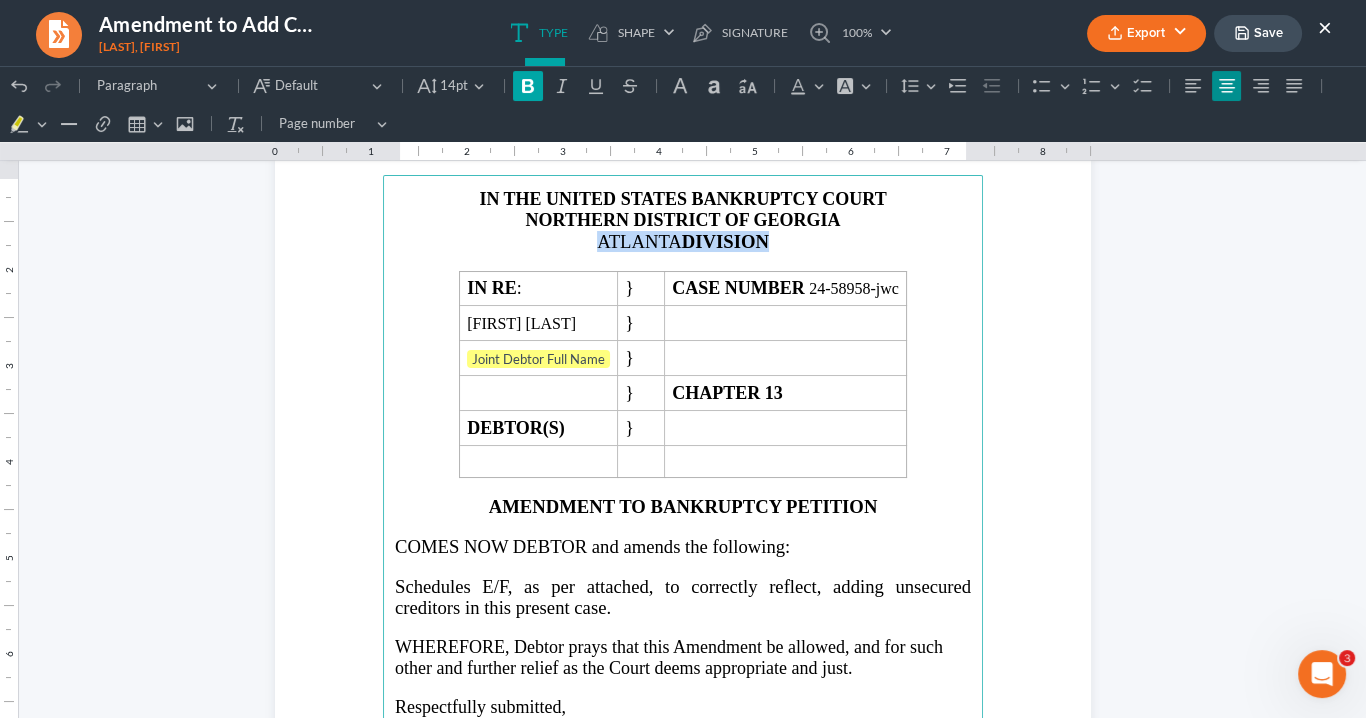 click 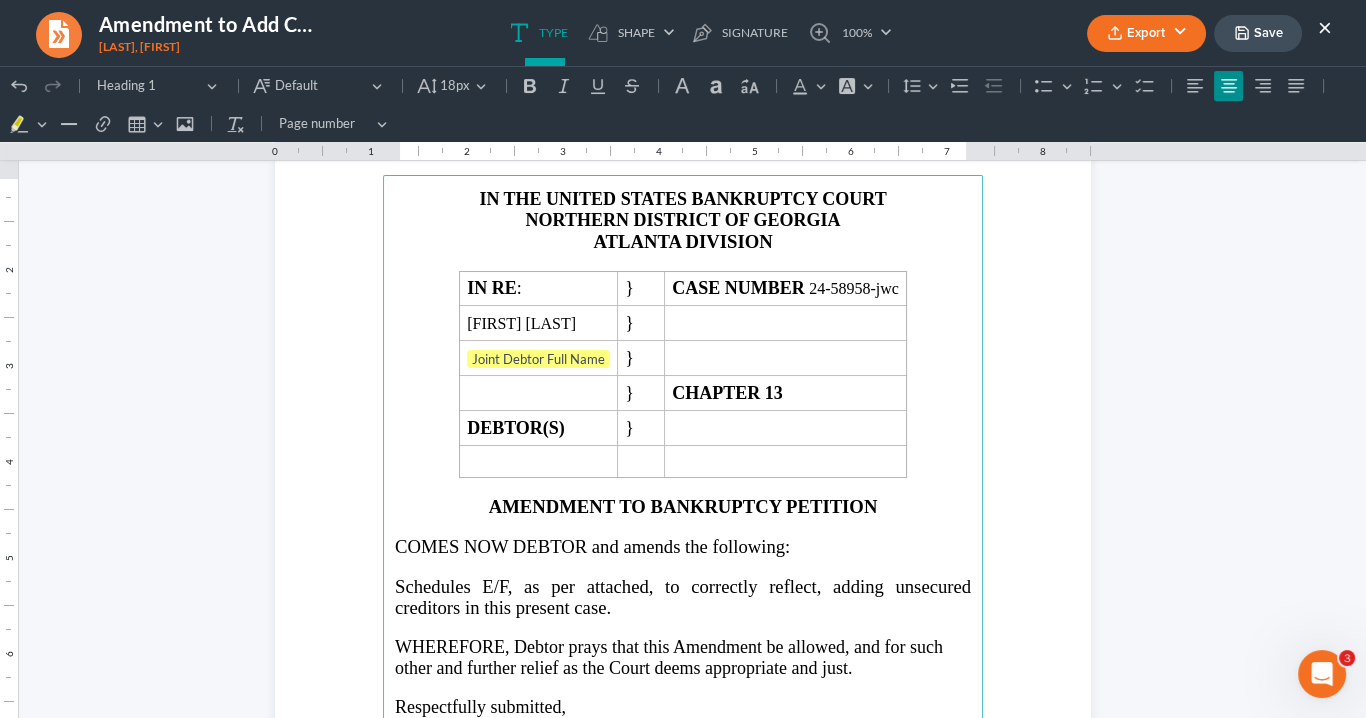 click on "NORTHERN DISTRICT OF GEORGIA" at bounding box center [683, 220] 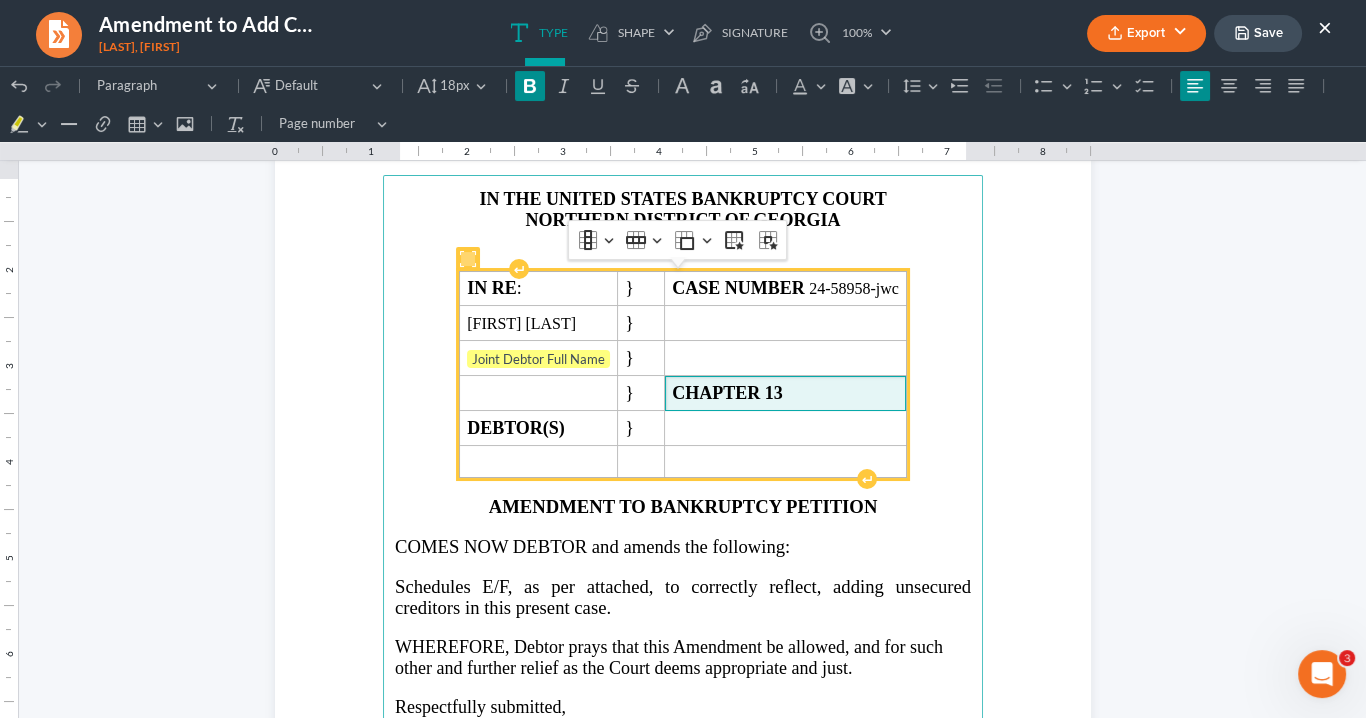 click on "CHAPTER   13" at bounding box center [785, 393] 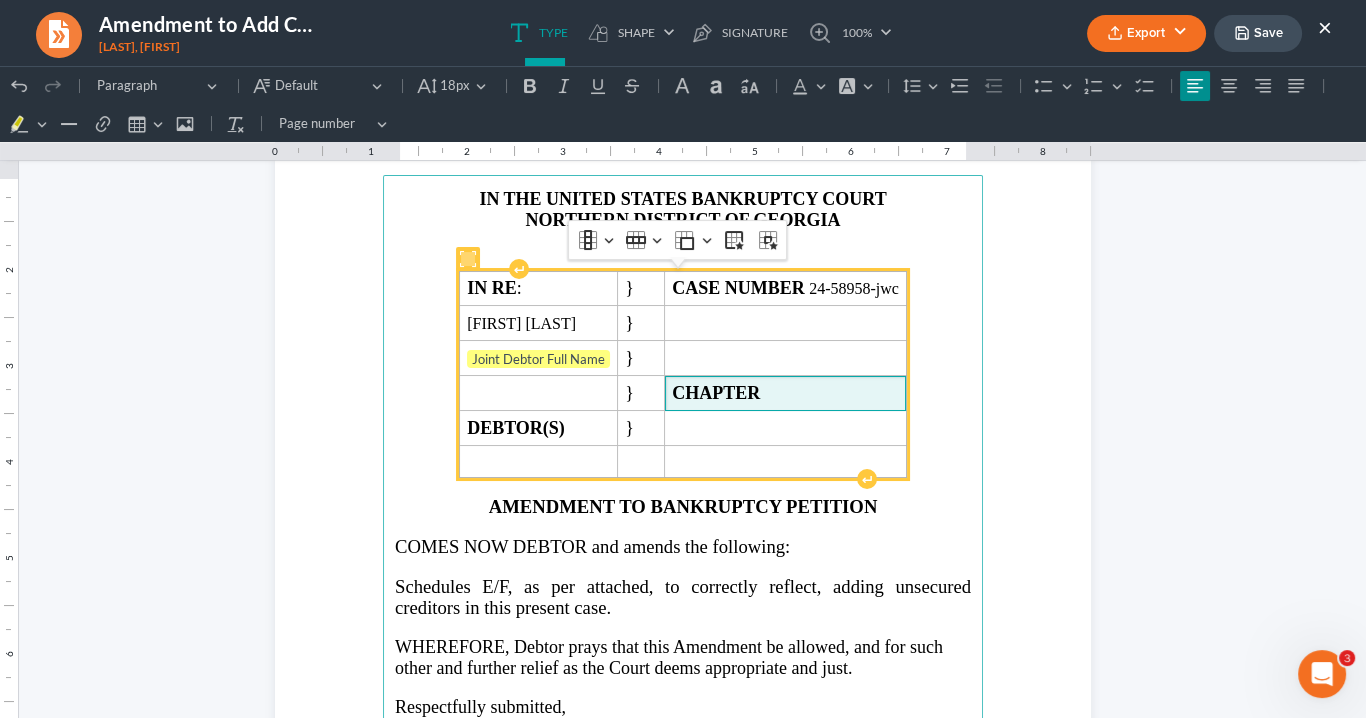 type 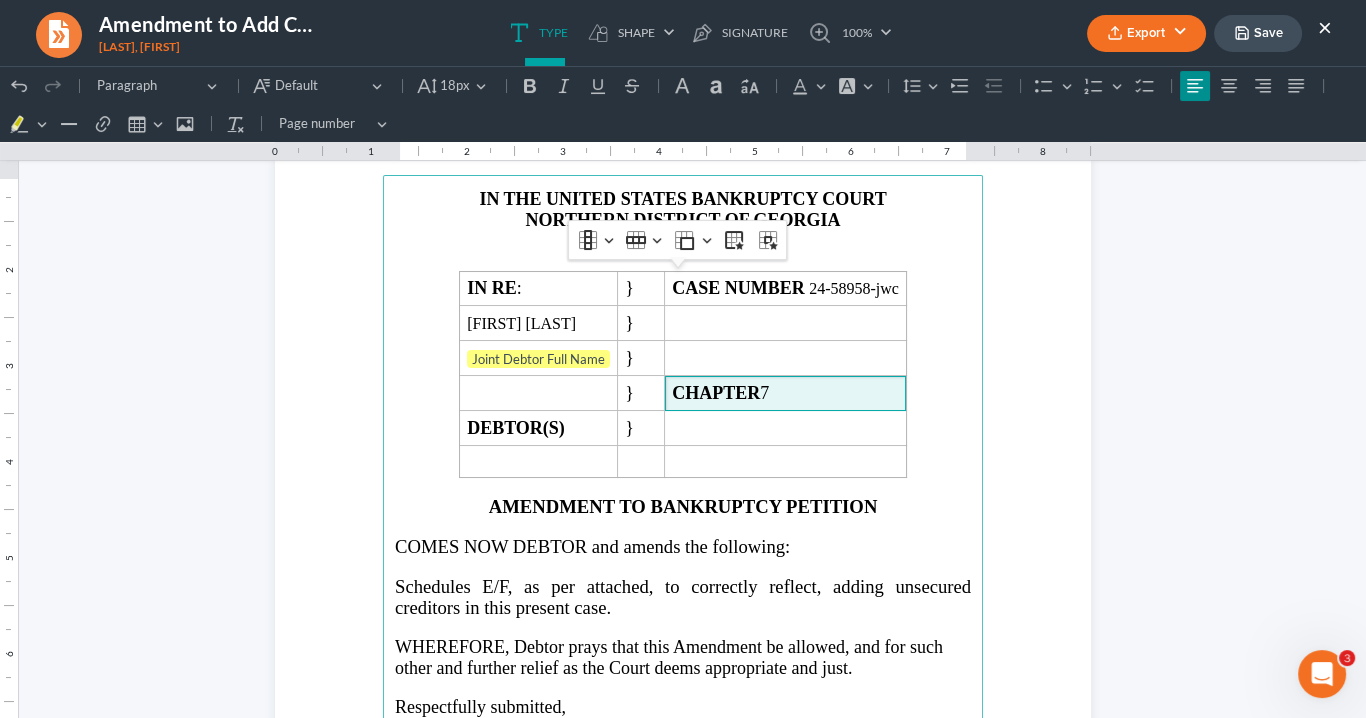 click on "ATLANTA DIVISION" at bounding box center (683, 241) 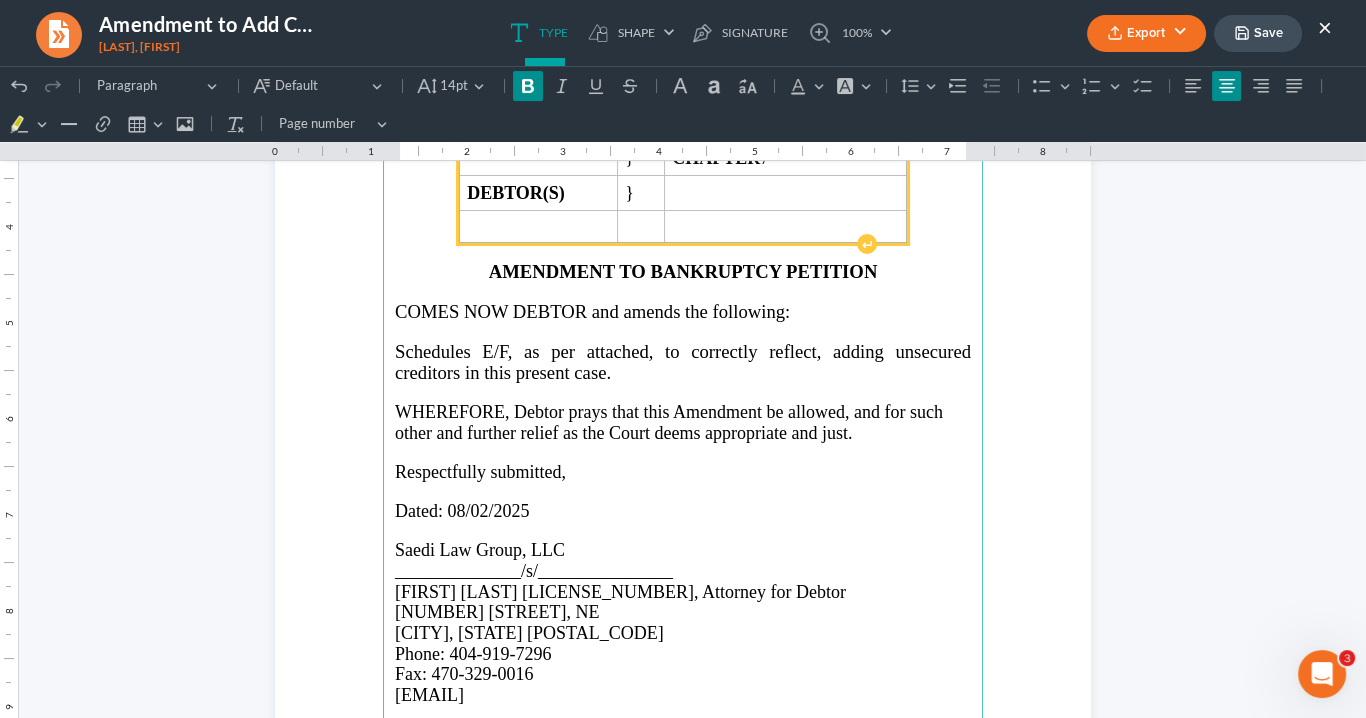 scroll, scrollTop: 400, scrollLeft: 0, axis: vertical 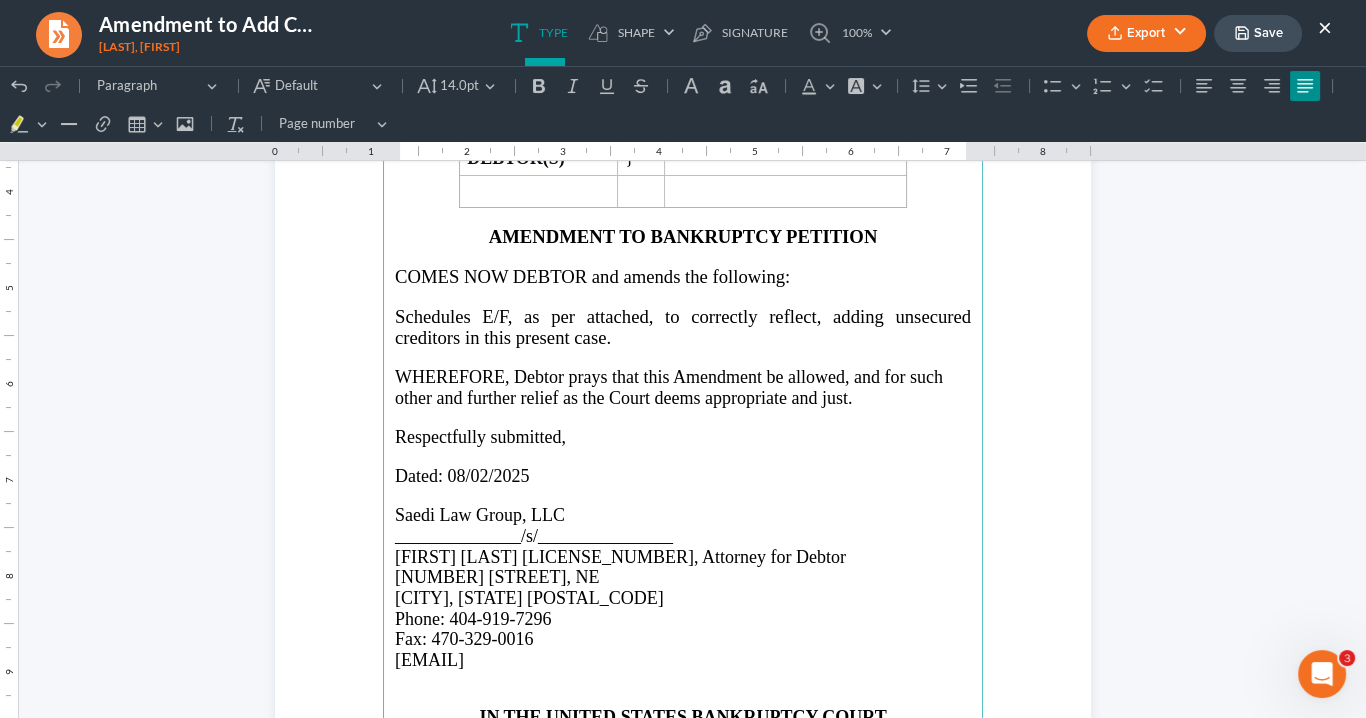 click on "Schedules E/F, as per attached, to correctly reflect, adding unsecured creditors in this present case." at bounding box center [683, 327] 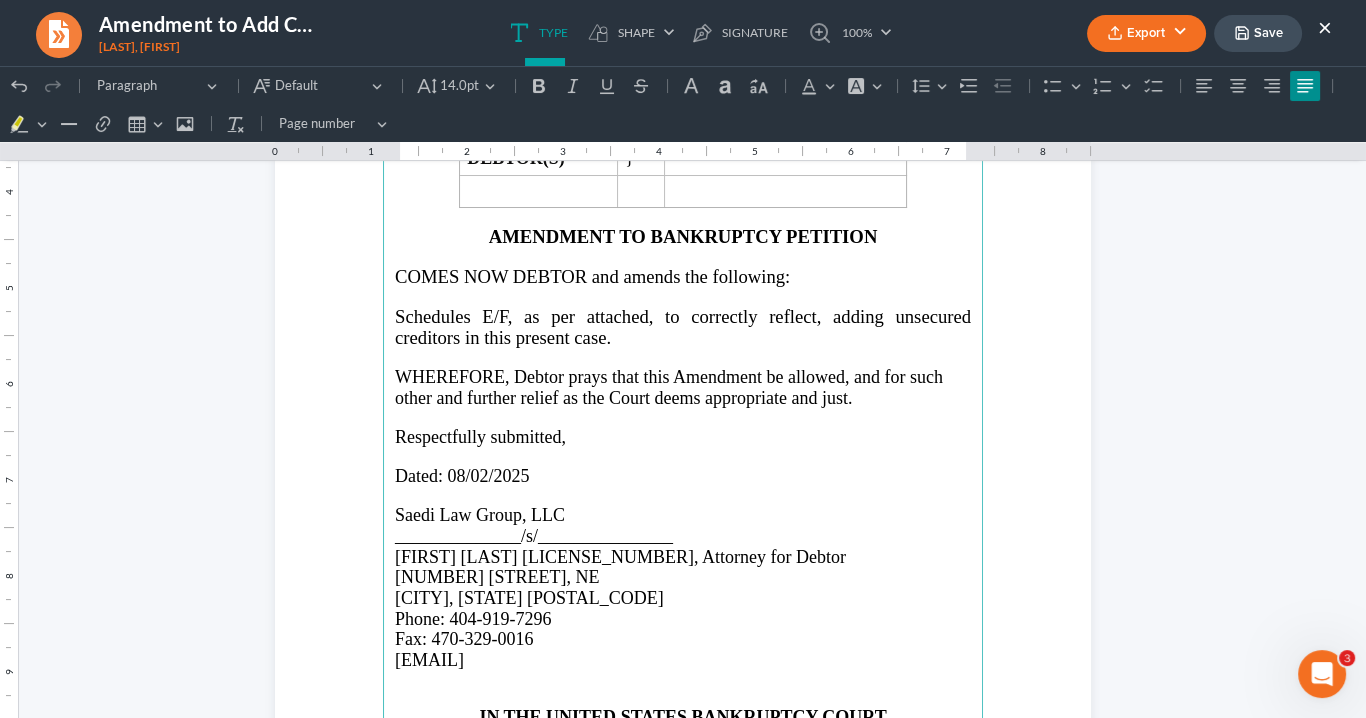 click on "Schedules E/F, as per attached, to correctly reflect, adding unsecured creditors in this present case." at bounding box center [683, 327] 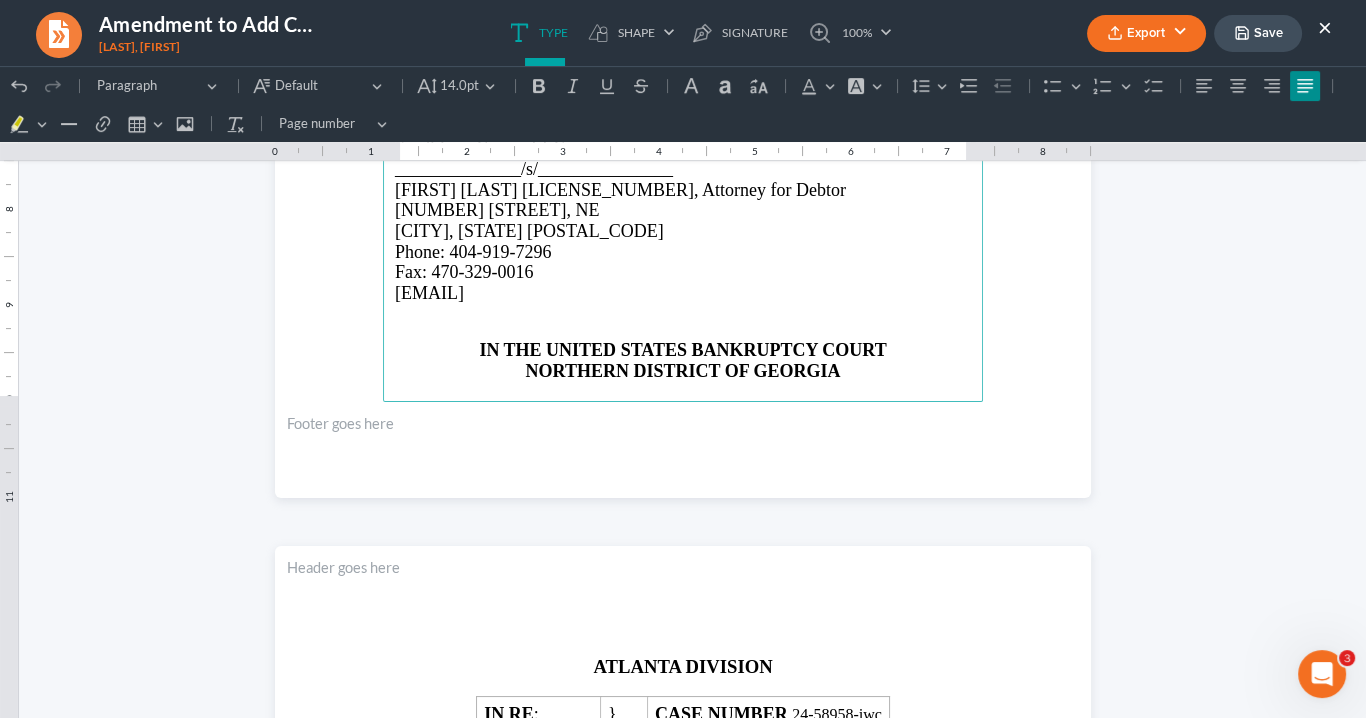 scroll, scrollTop: 880, scrollLeft: 0, axis: vertical 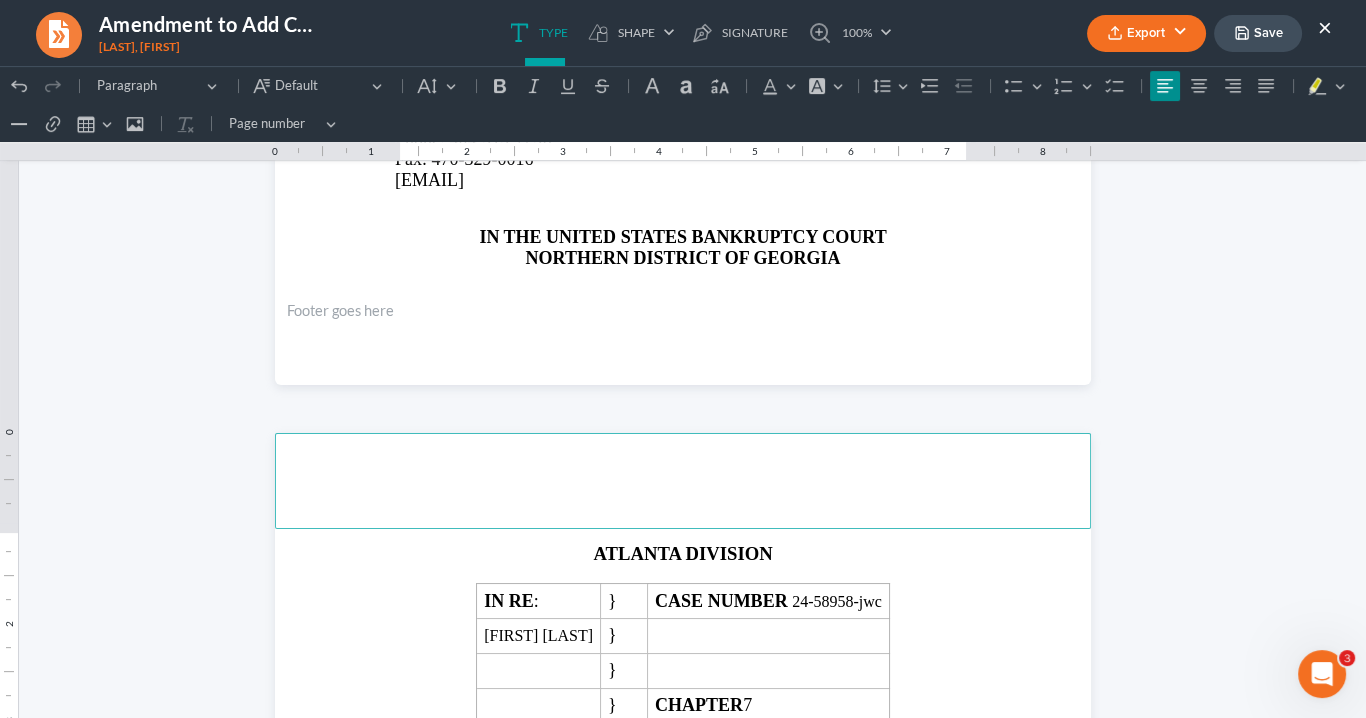 click on "IN THE UNITED STATES BANKRUPTCY COURT" at bounding box center [682, 237] 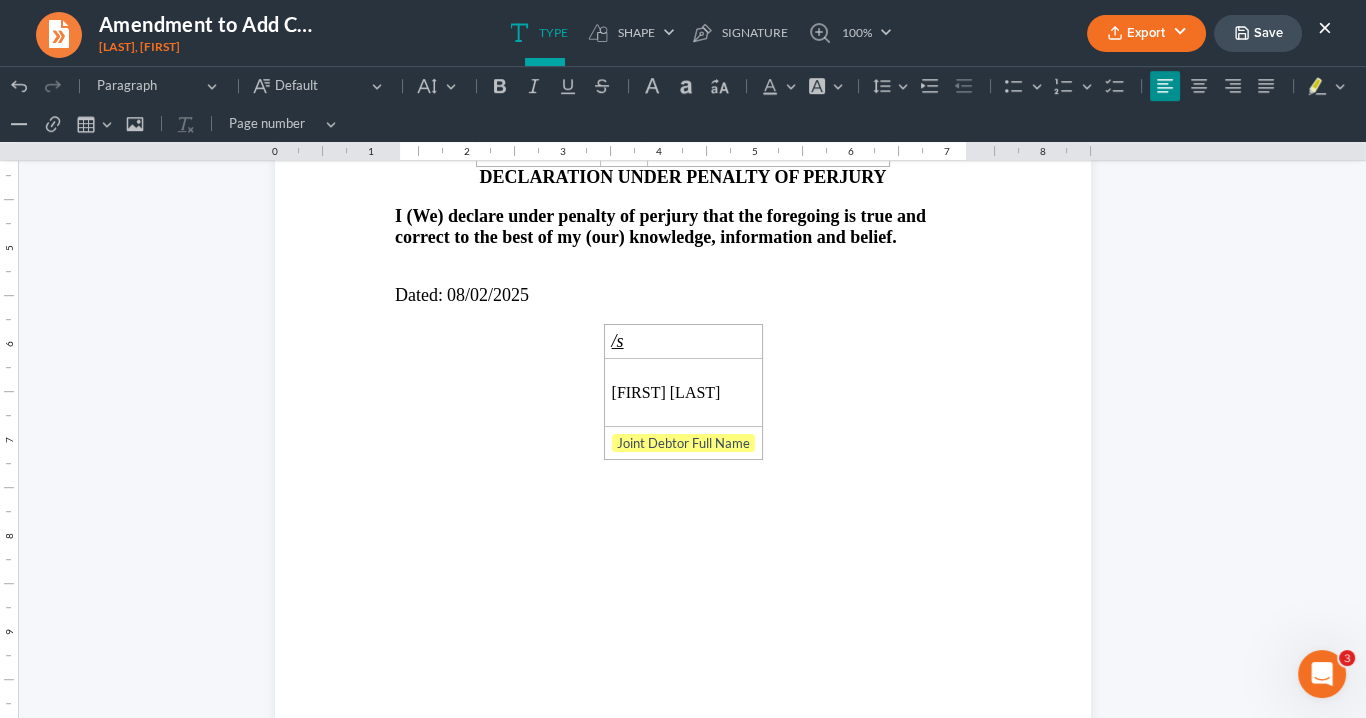scroll, scrollTop: 1549, scrollLeft: 0, axis: vertical 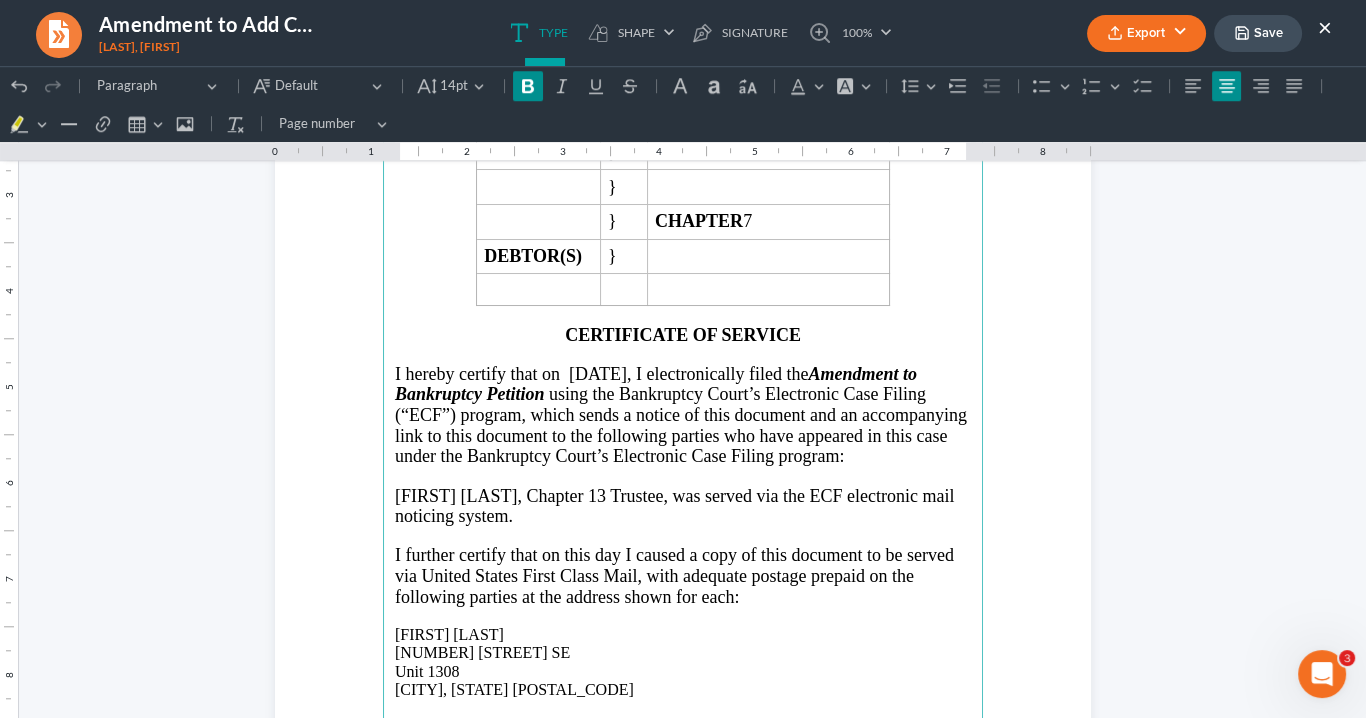 click on "[FIRST] [LAST], Chapter 13" at bounding box center (500, 496) 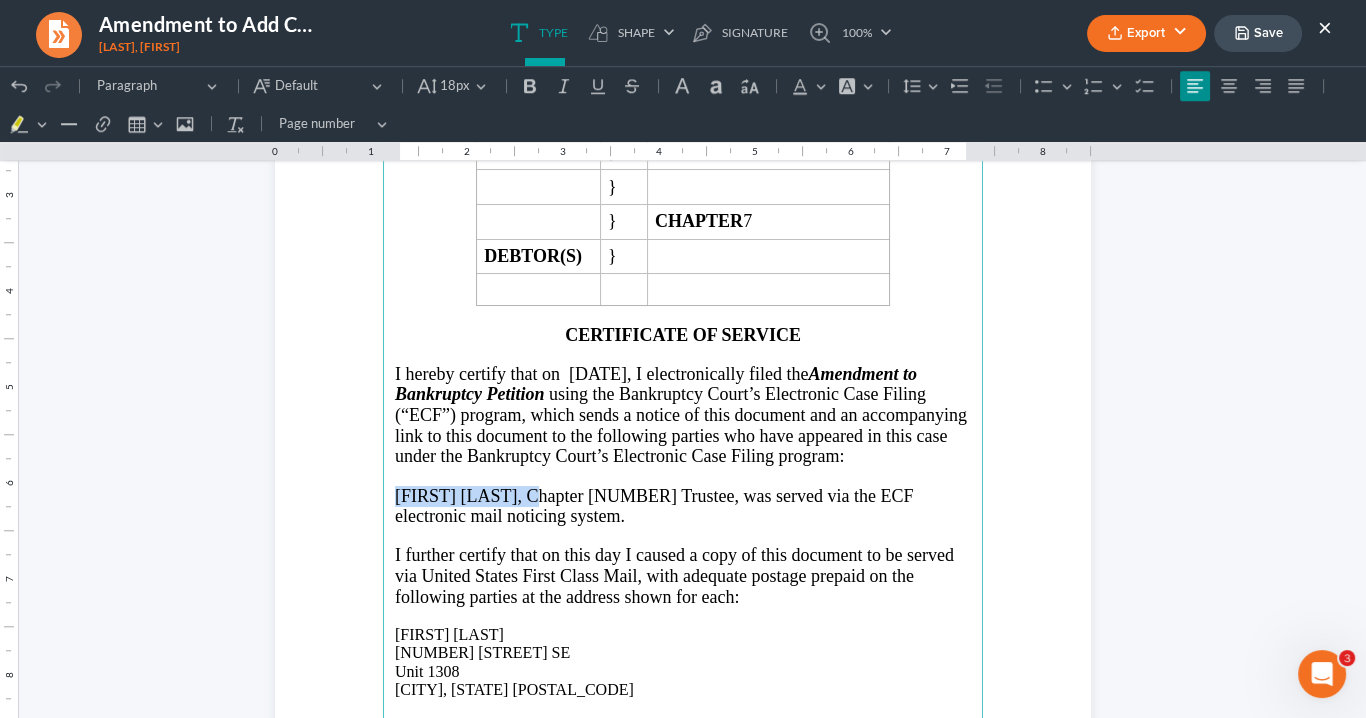 drag, startPoint x: 518, startPoint y: 487, endPoint x: 389, endPoint y: 487, distance: 129 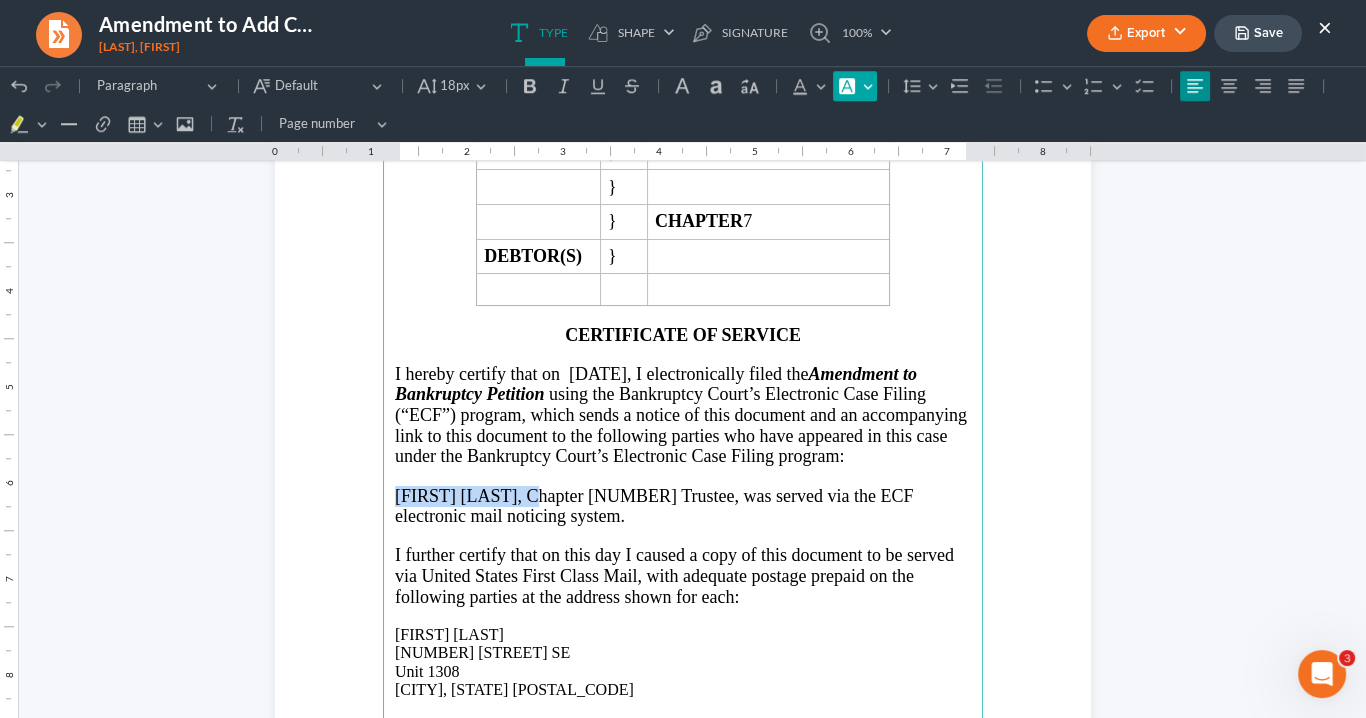click 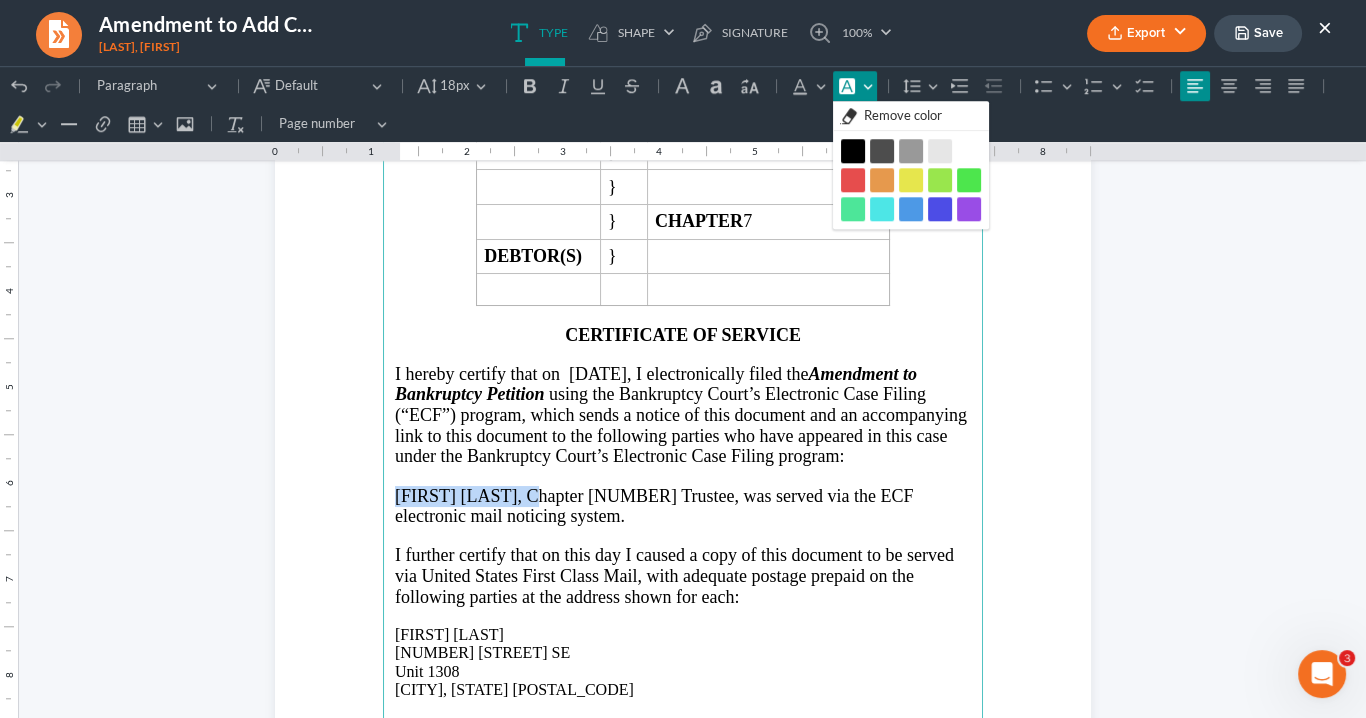 click on "Yellow Yellow" at bounding box center (911, 180) 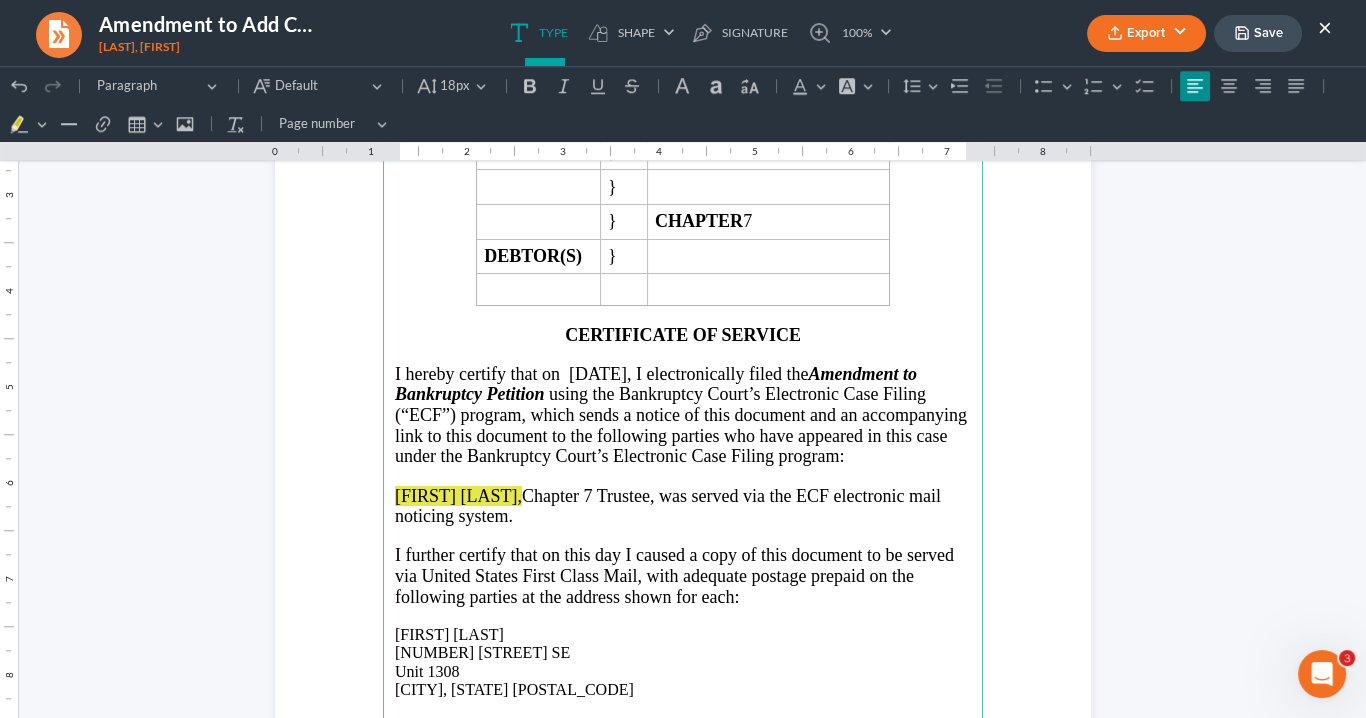 click on "I further certify that on this day I caused a copy of this document to be served via United States First Class Mail, with adequate postage prepaid   on the following parties at the   address shown for each:" at bounding box center [674, 575] 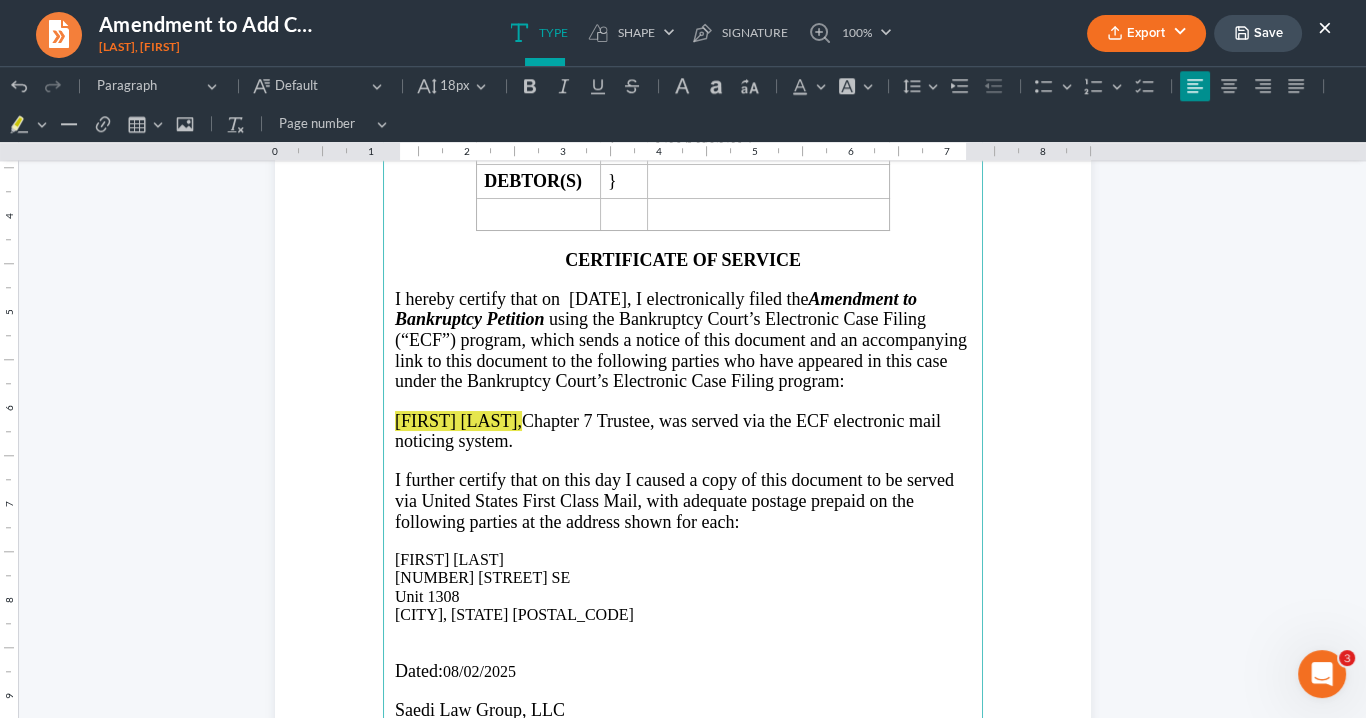 scroll, scrollTop: 2669, scrollLeft: 0, axis: vertical 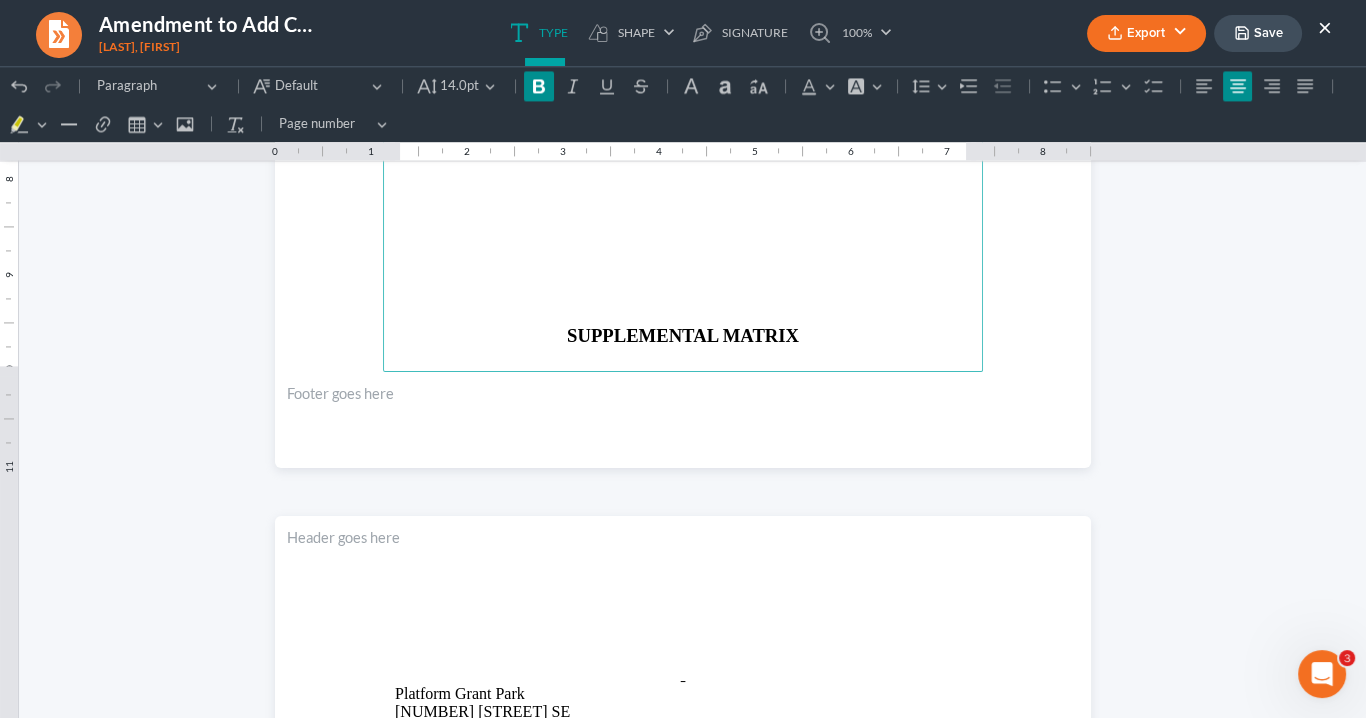 click on "SUPPLEMENTAL MATRIX" at bounding box center [683, 335] 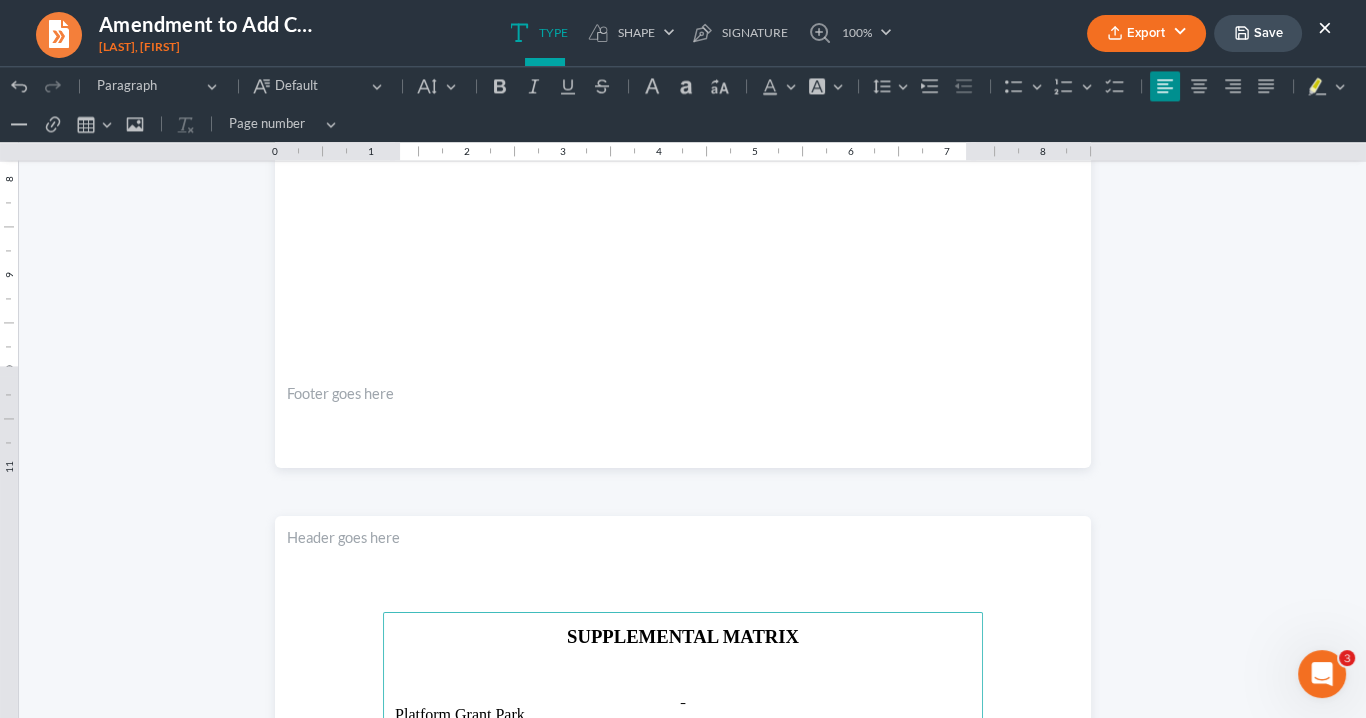 scroll, scrollTop: 4194, scrollLeft: 0, axis: vertical 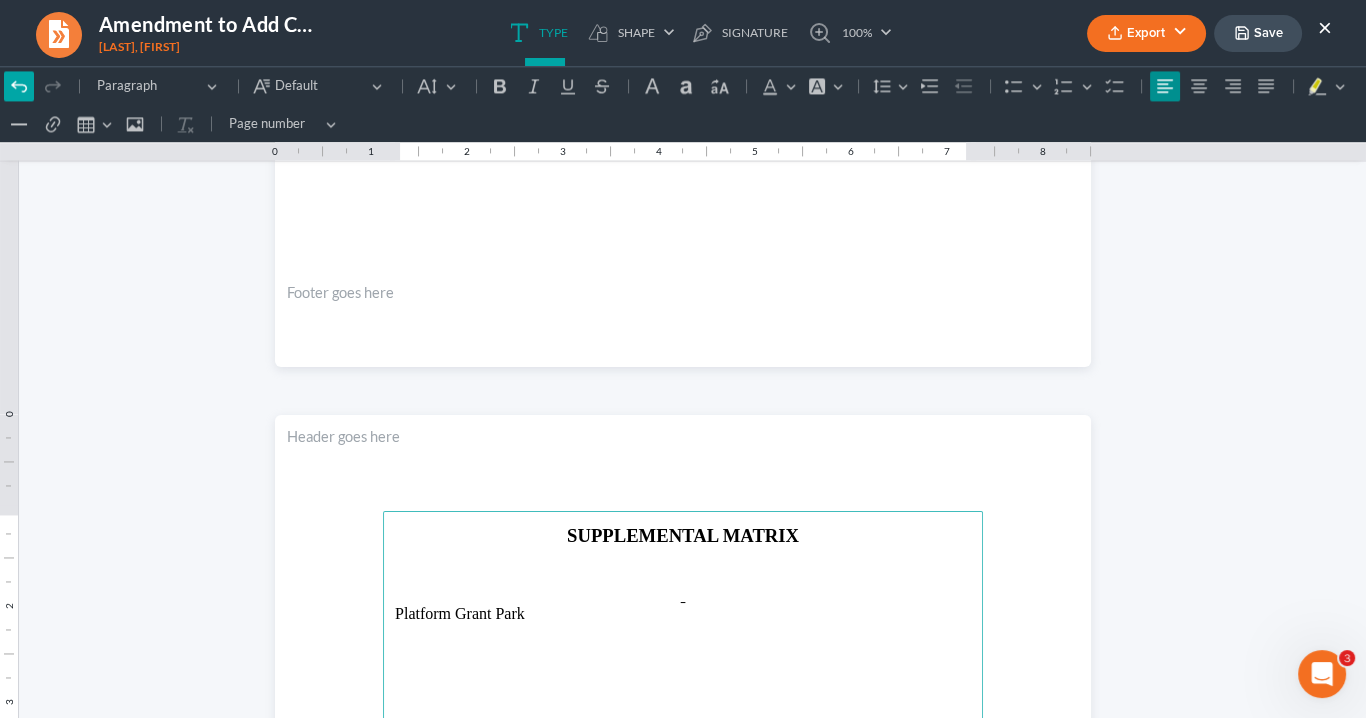 click 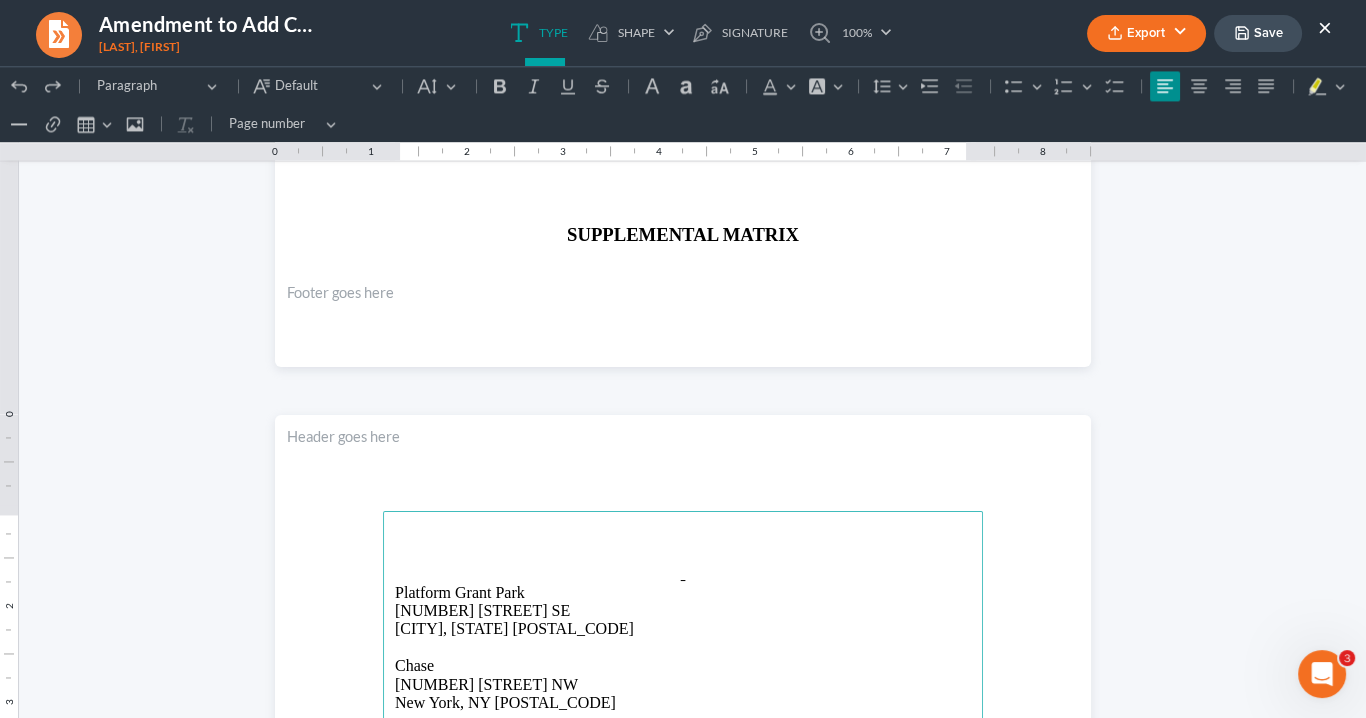 click 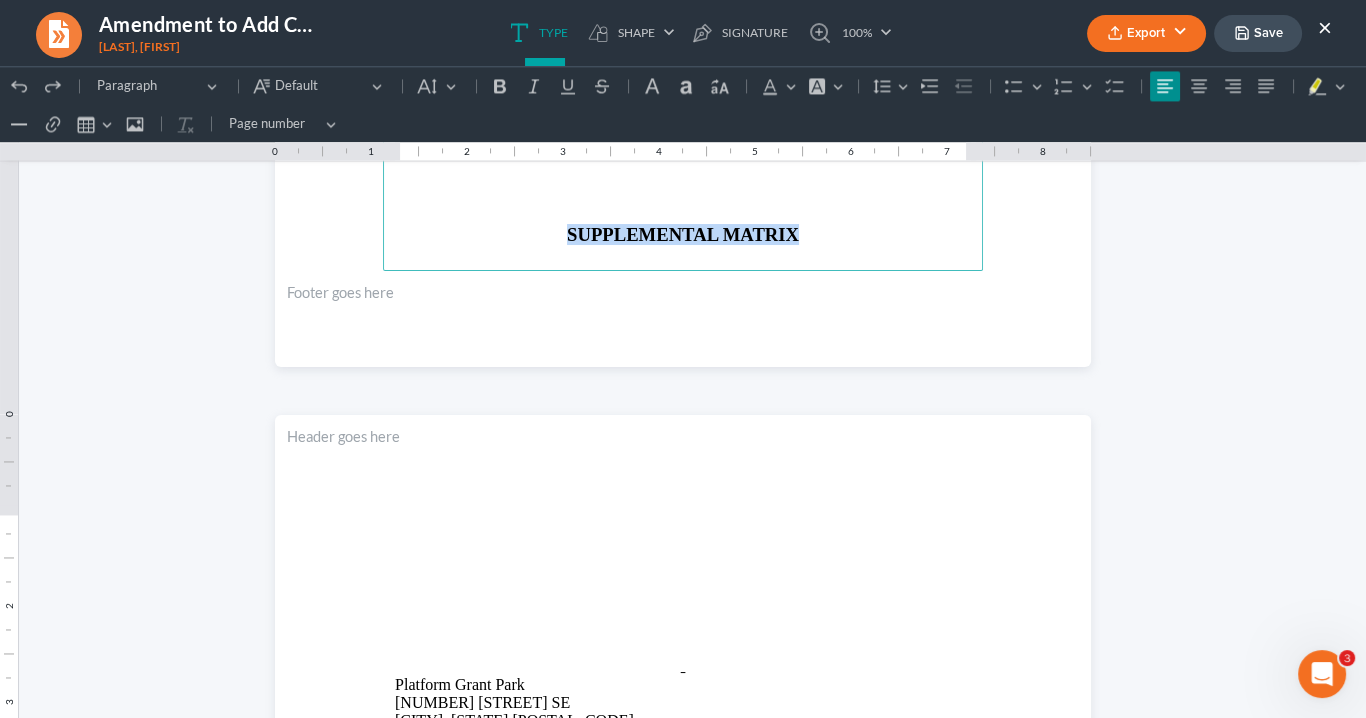 drag, startPoint x: 805, startPoint y: 229, endPoint x: 561, endPoint y: 233, distance: 244.03279 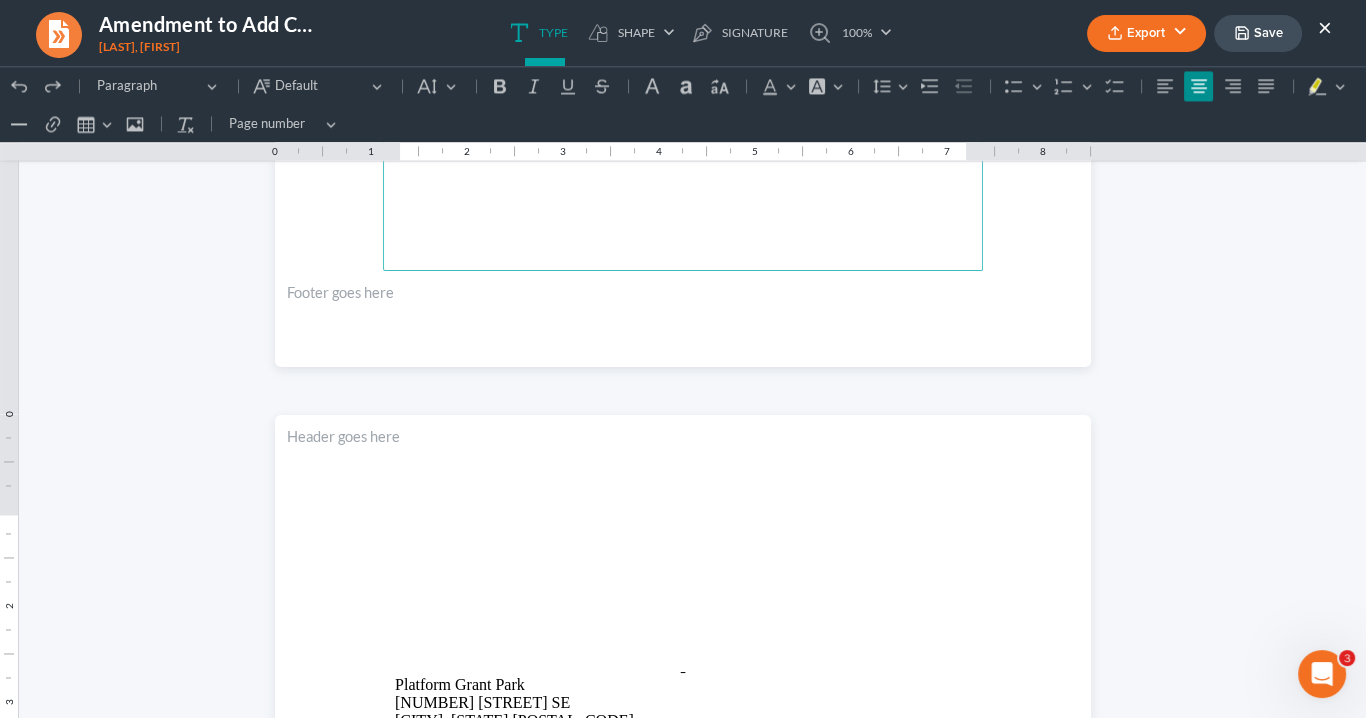 click at bounding box center [683, 463] 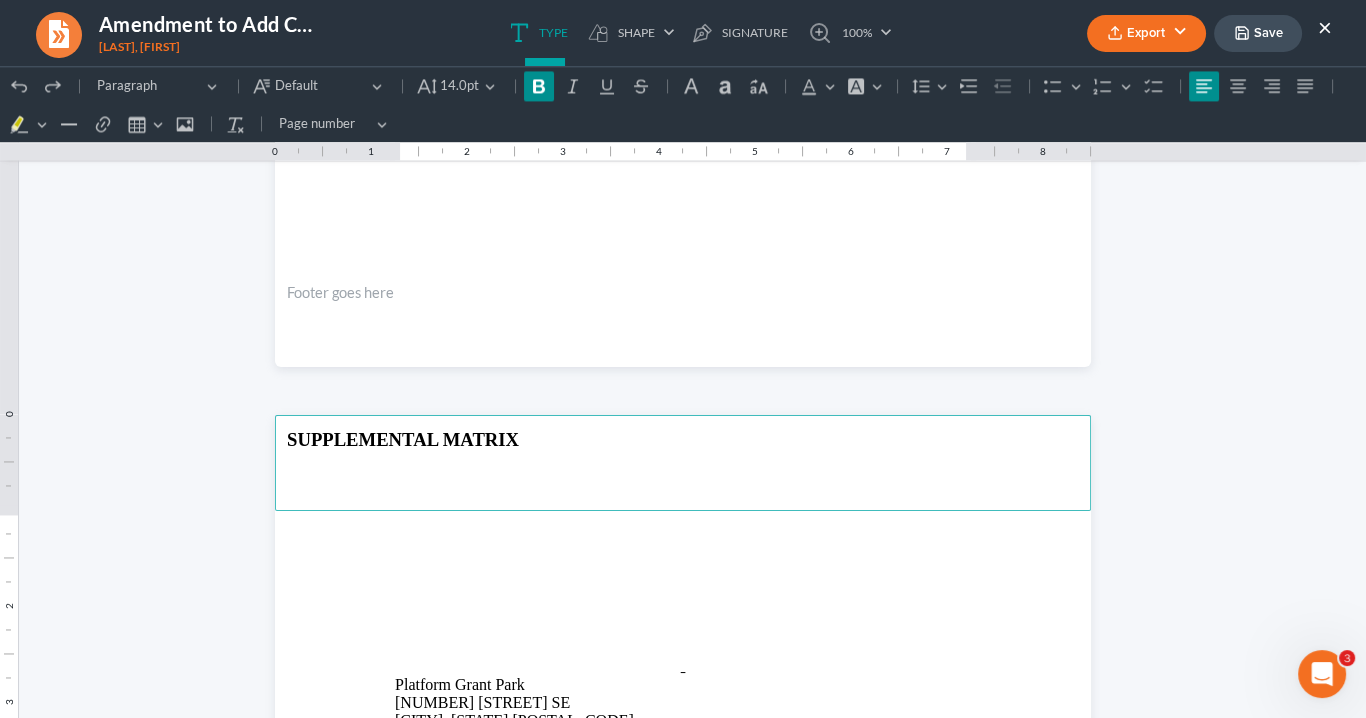 click on "SUPPLEMENTAL MATRIX" at bounding box center (403, 439) 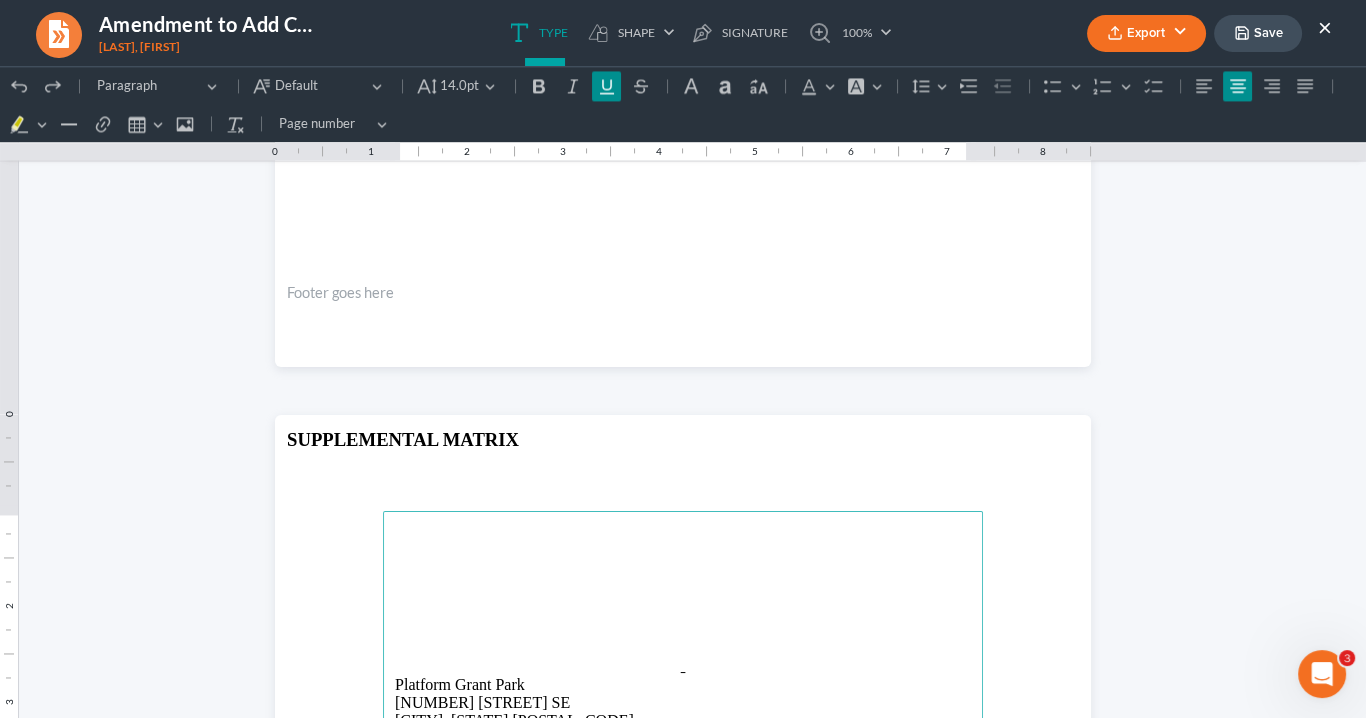 click at bounding box center (683, 635) 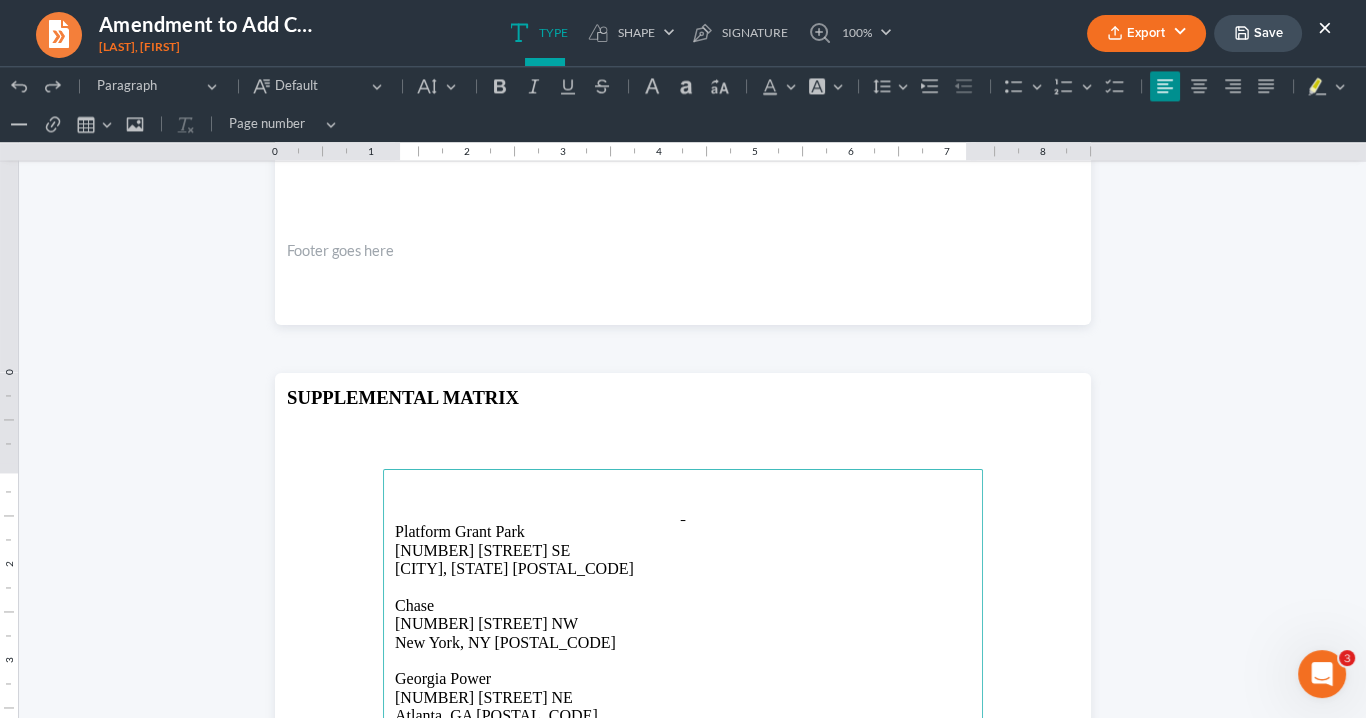 scroll, scrollTop: 4450, scrollLeft: 0, axis: vertical 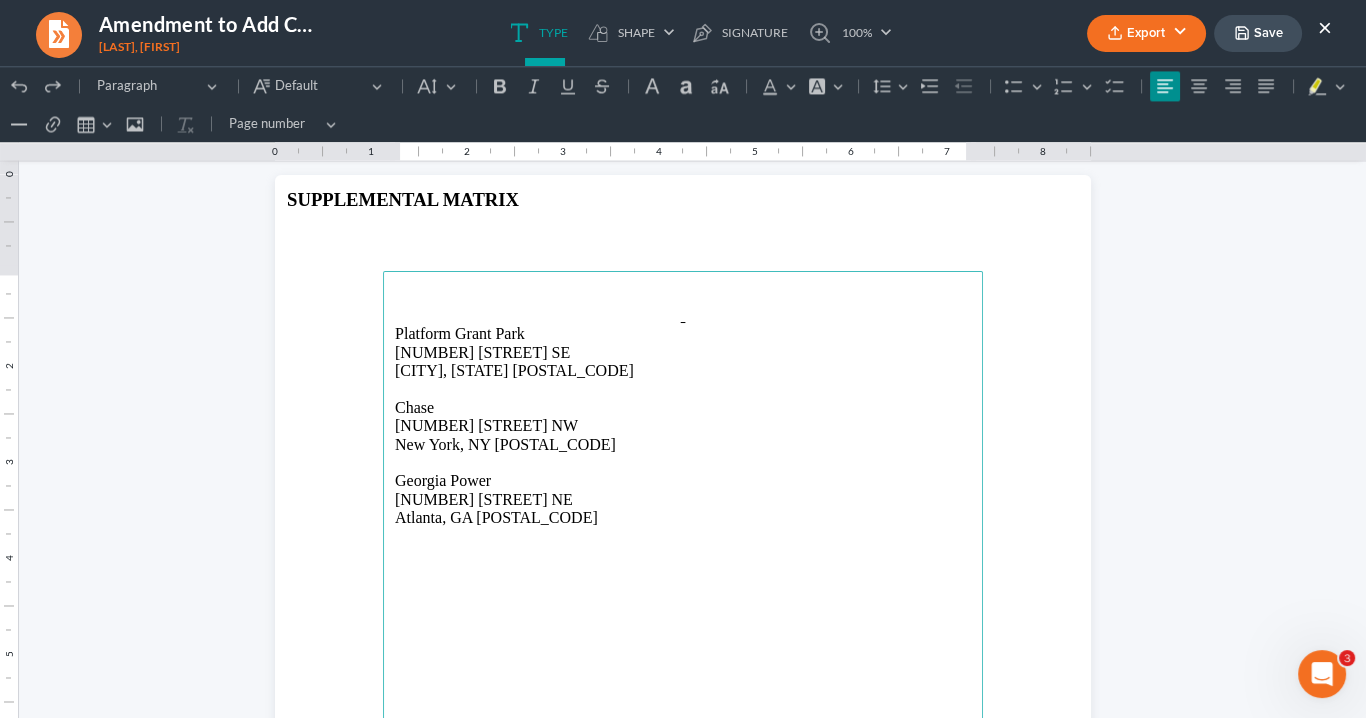 click on "Export" at bounding box center [1146, 33] 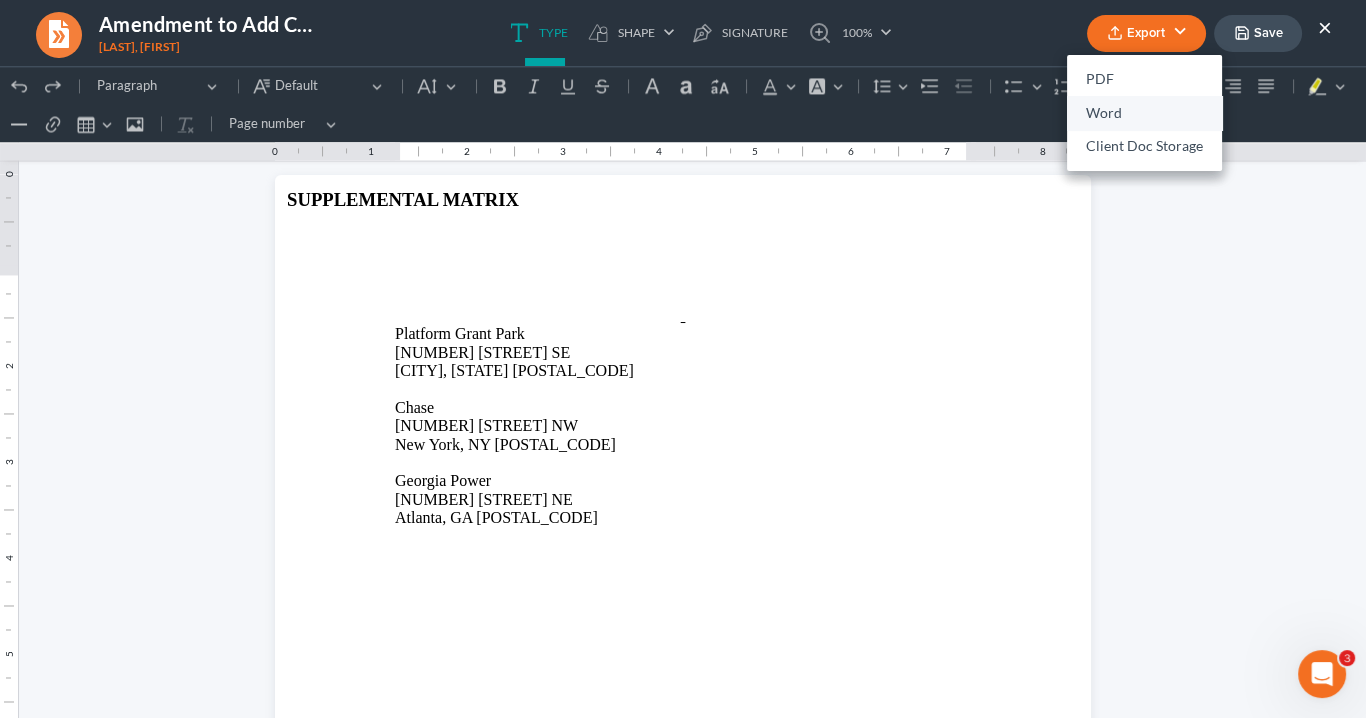 click on "Word" at bounding box center [1144, 113] 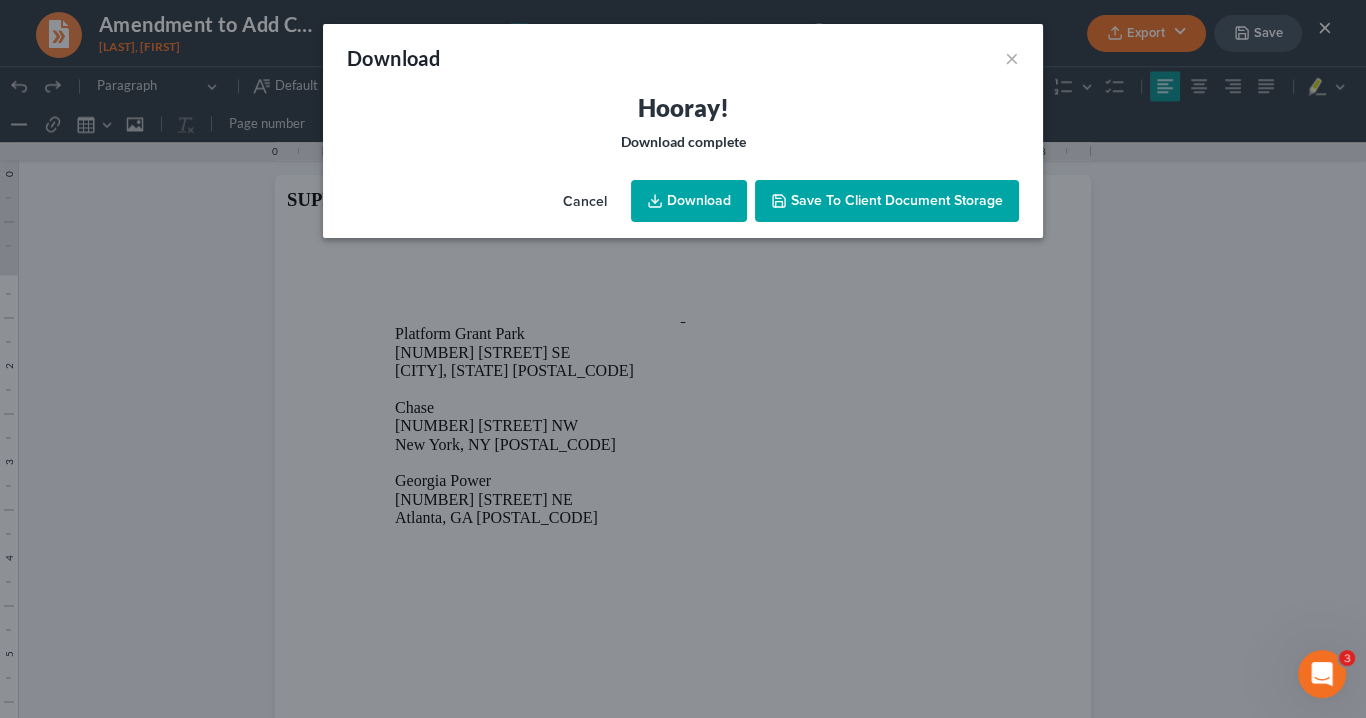 click on "Download" at bounding box center [689, 201] 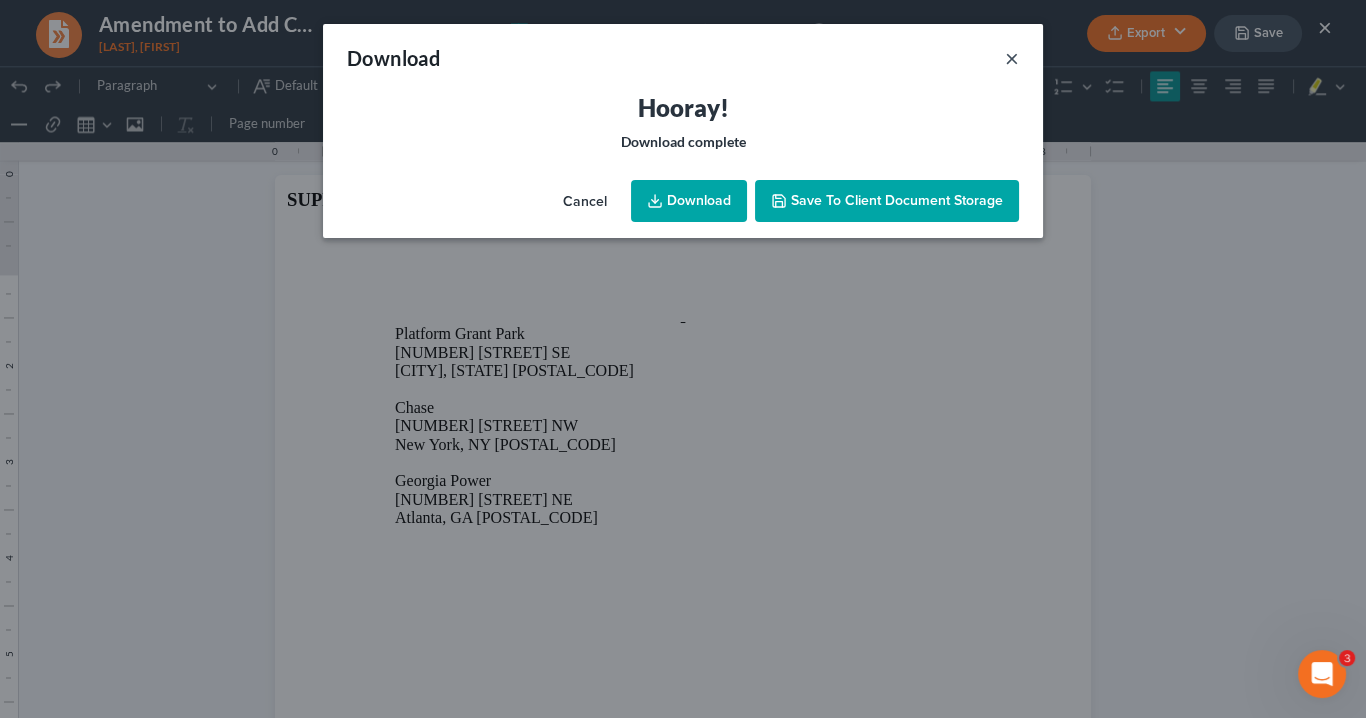 click on "×" at bounding box center (1012, 58) 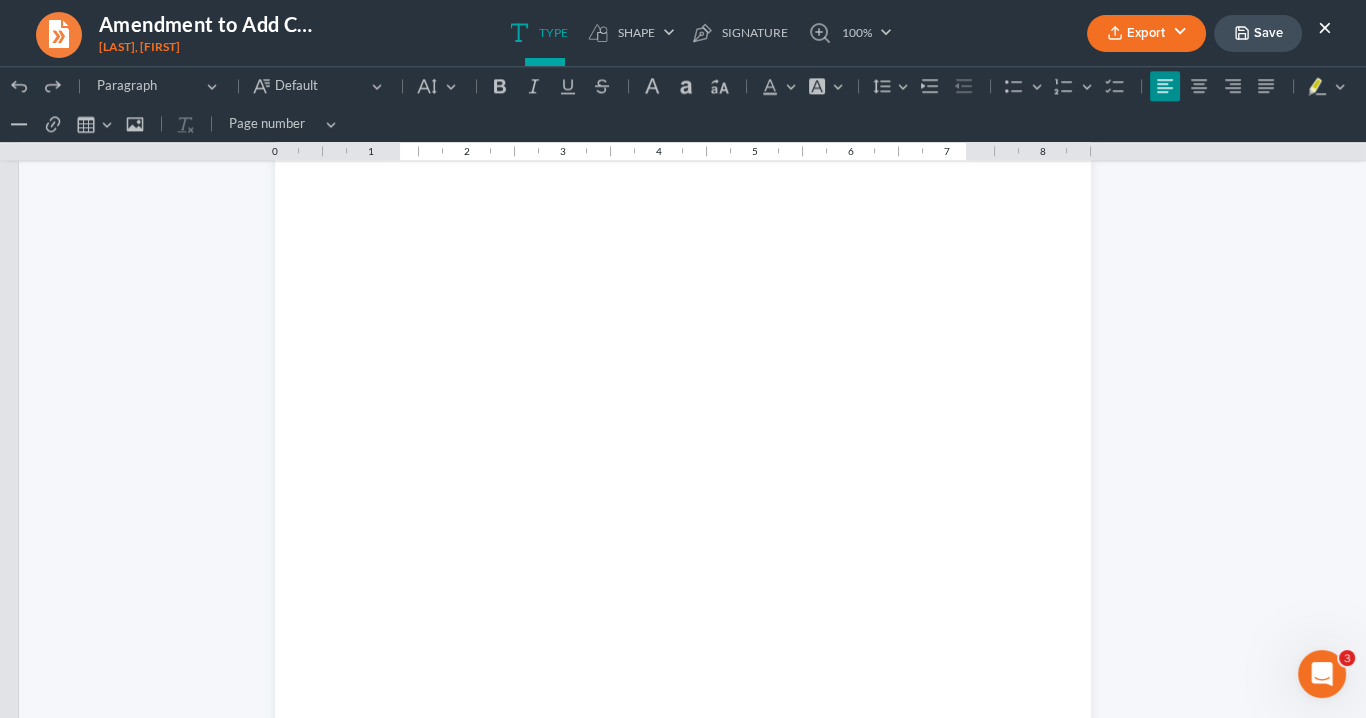 scroll, scrollTop: 3730, scrollLeft: 0, axis: vertical 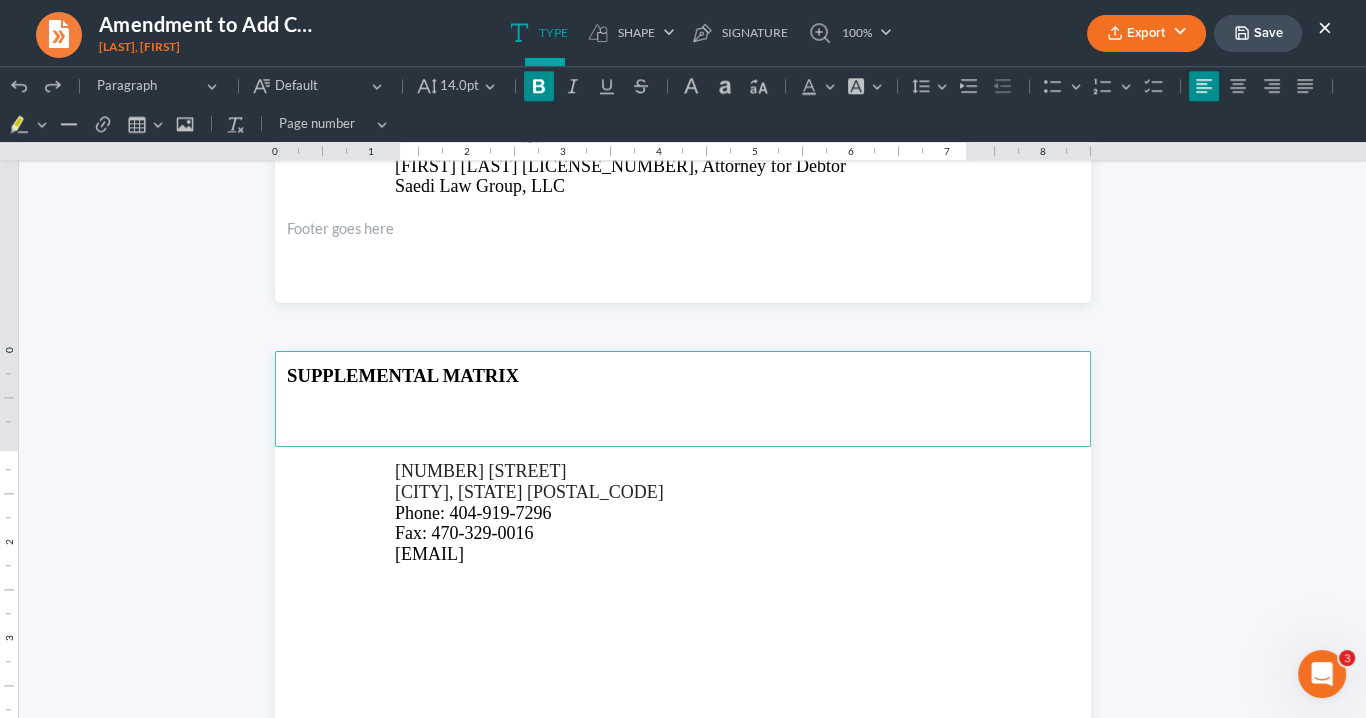drag, startPoint x: 778, startPoint y: 373, endPoint x: 524, endPoint y: 376, distance: 254.01772 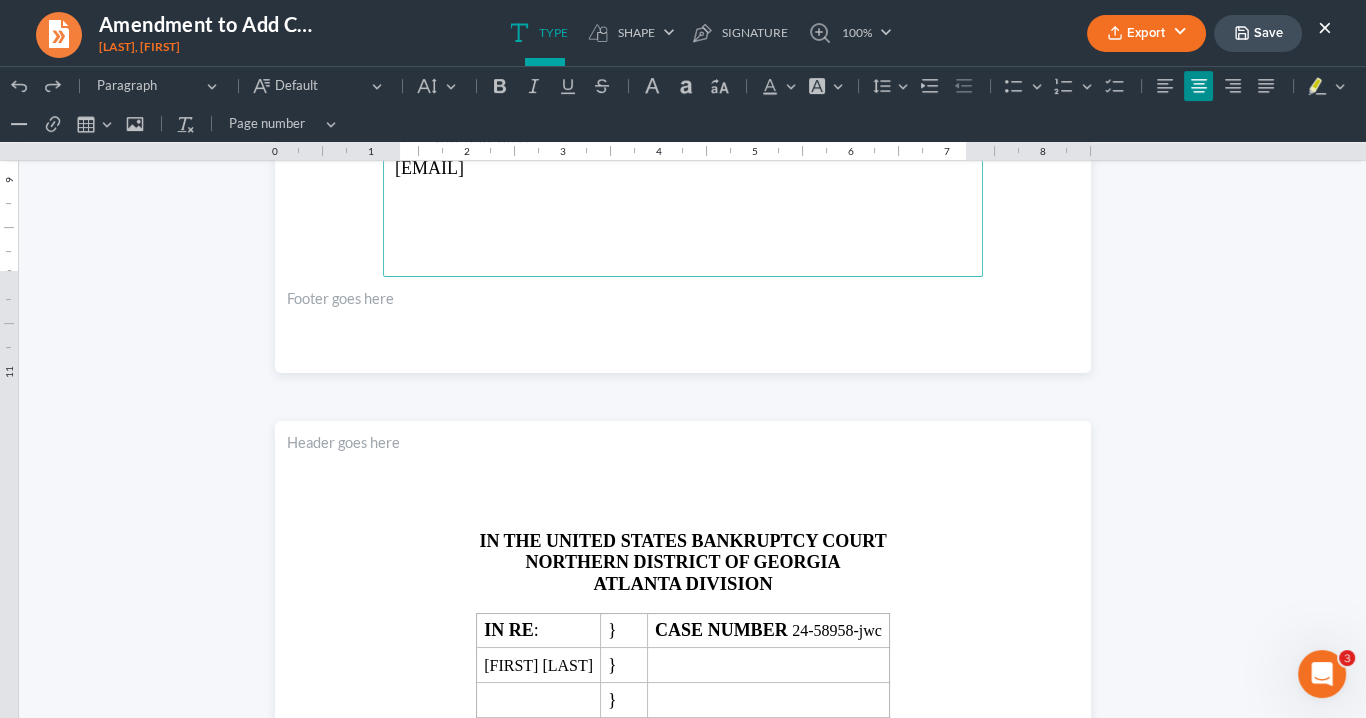 scroll, scrollTop: 1120, scrollLeft: 0, axis: vertical 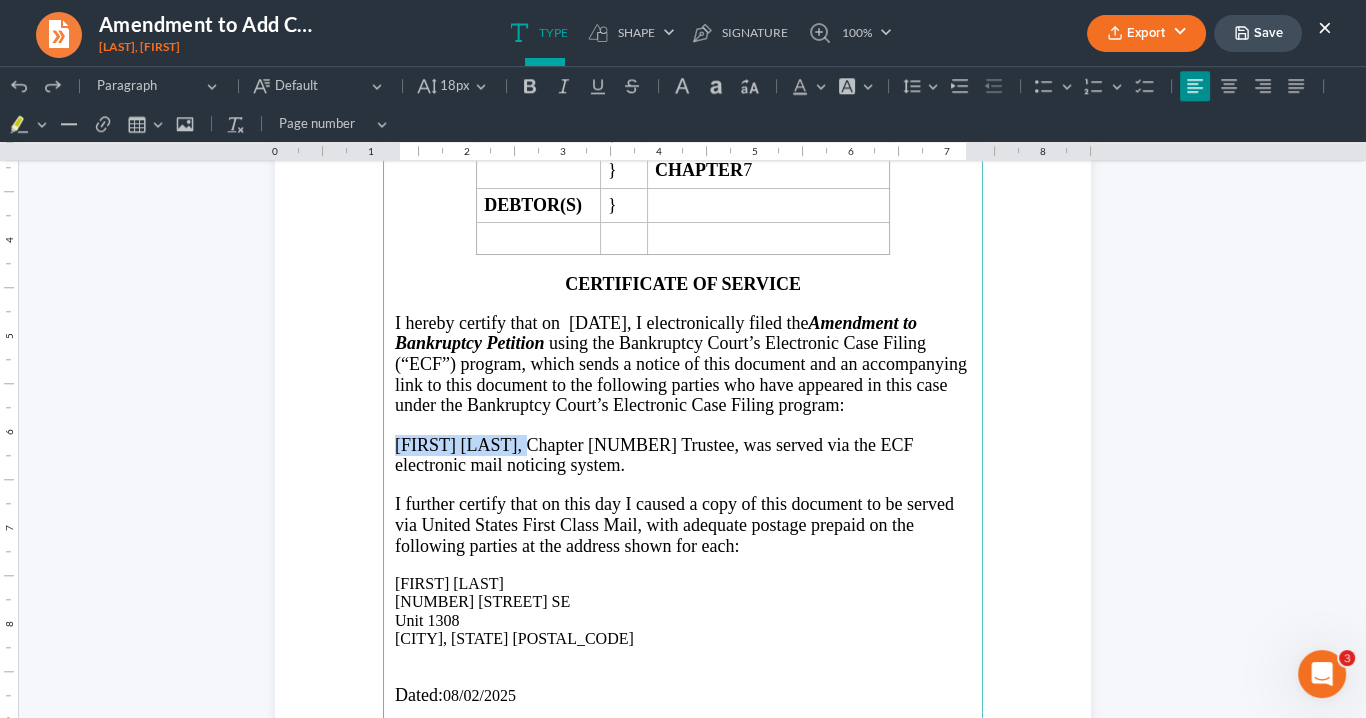 drag, startPoint x: 513, startPoint y: 436, endPoint x: 388, endPoint y: 434, distance: 125.016 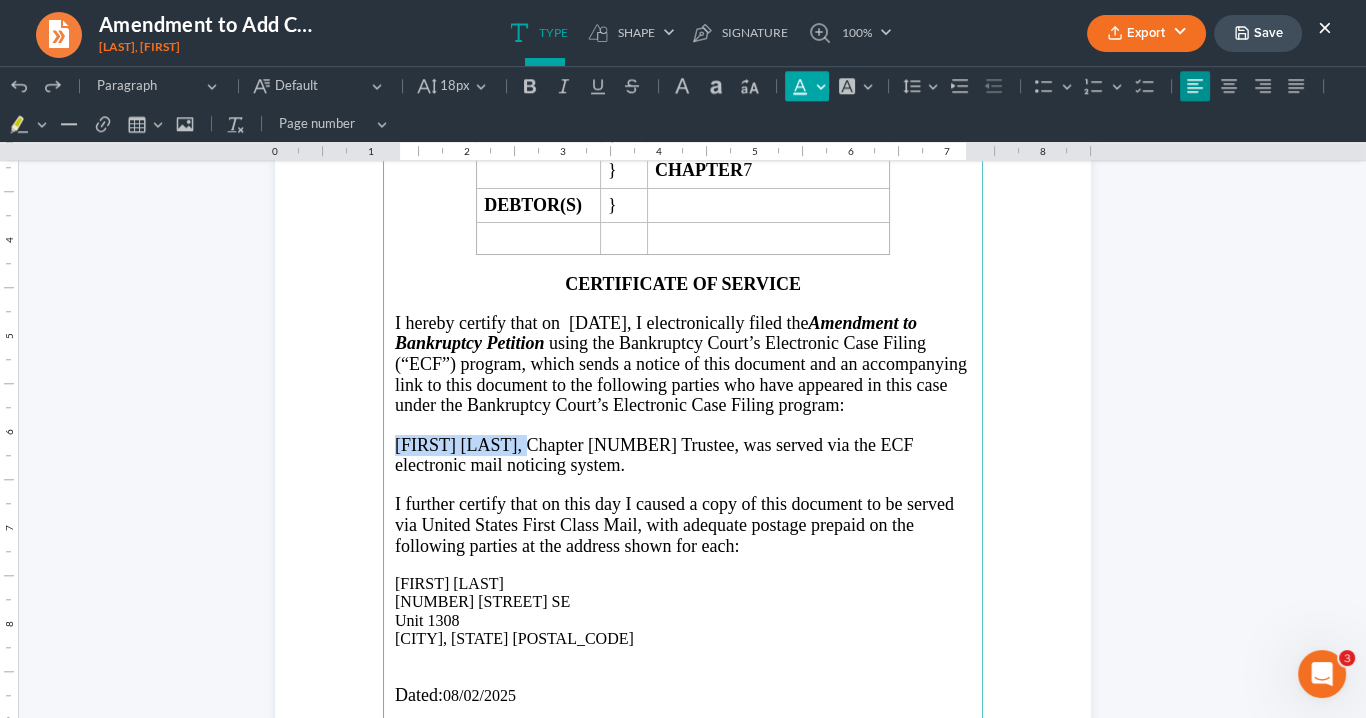 click on "Font Color Font Color" at bounding box center [807, 86] 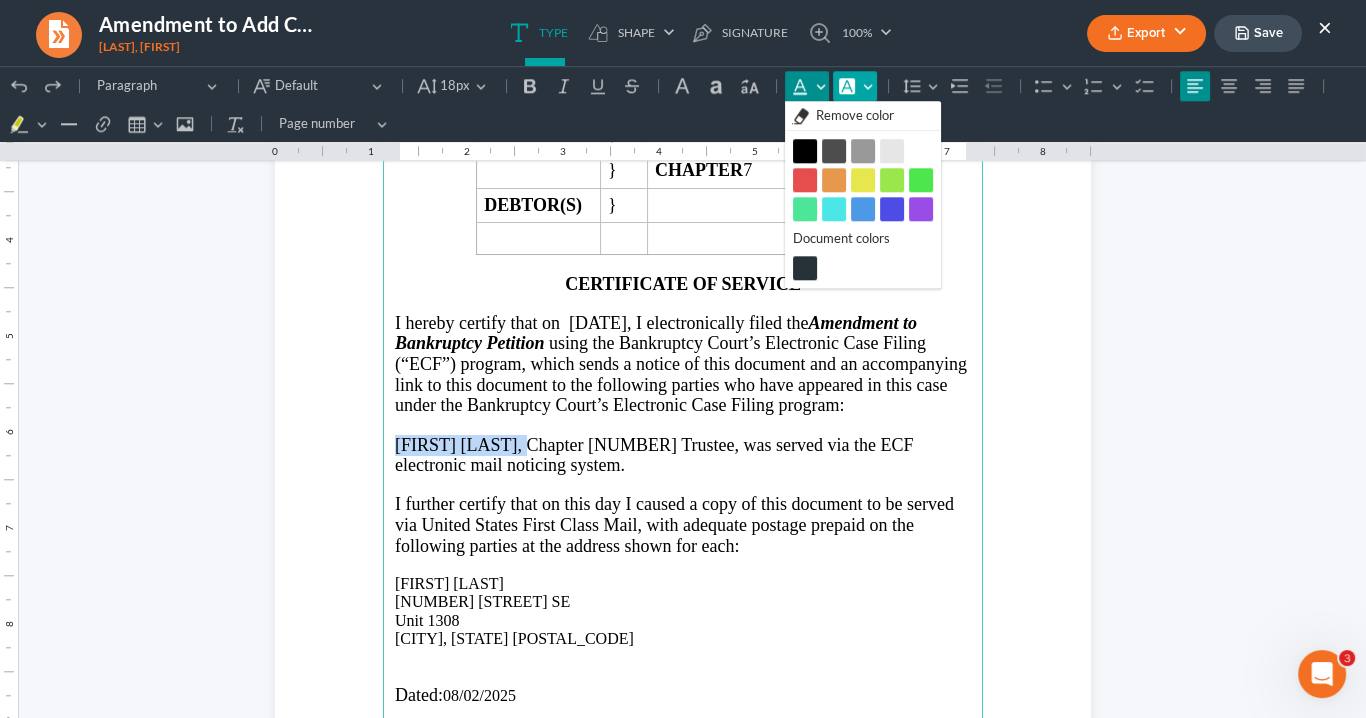 click on "Font Background Color Font Background Color" at bounding box center (855, 86) 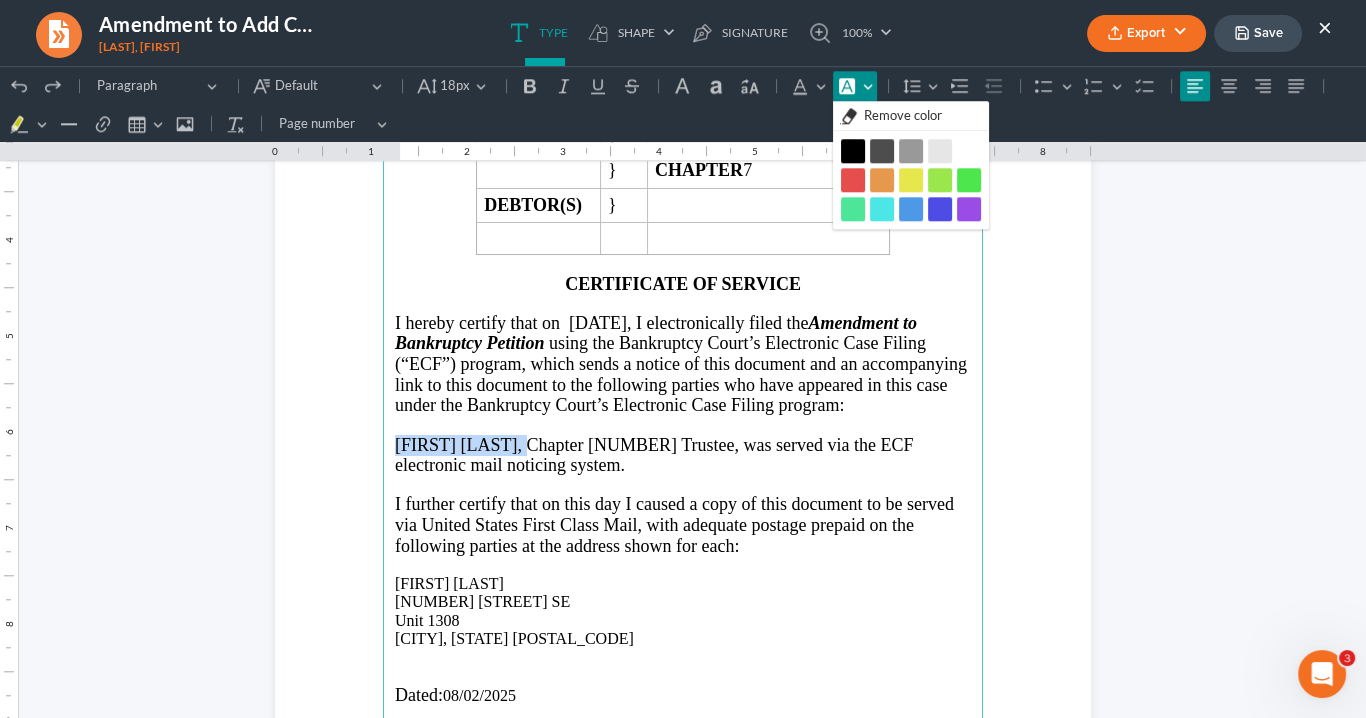 click on "Yellow Yellow" at bounding box center [911, 180] 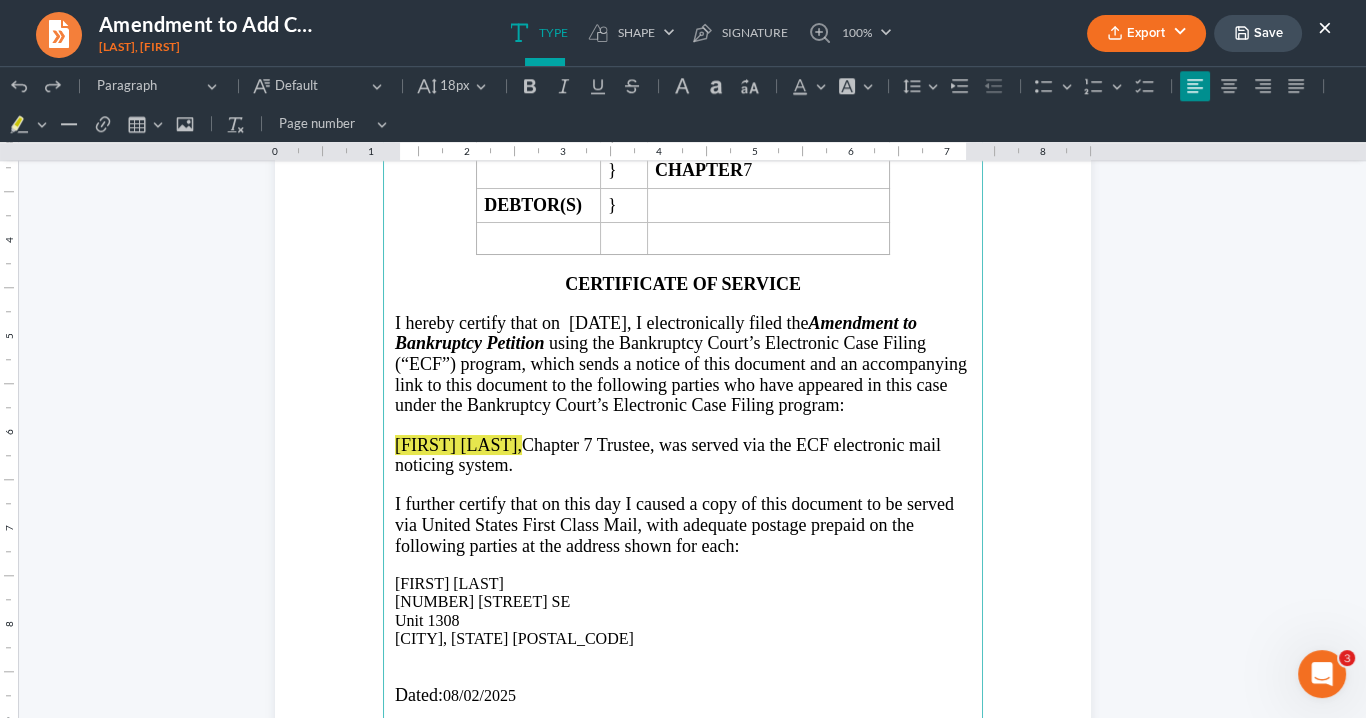 scroll, scrollTop: 2800, scrollLeft: 0, axis: vertical 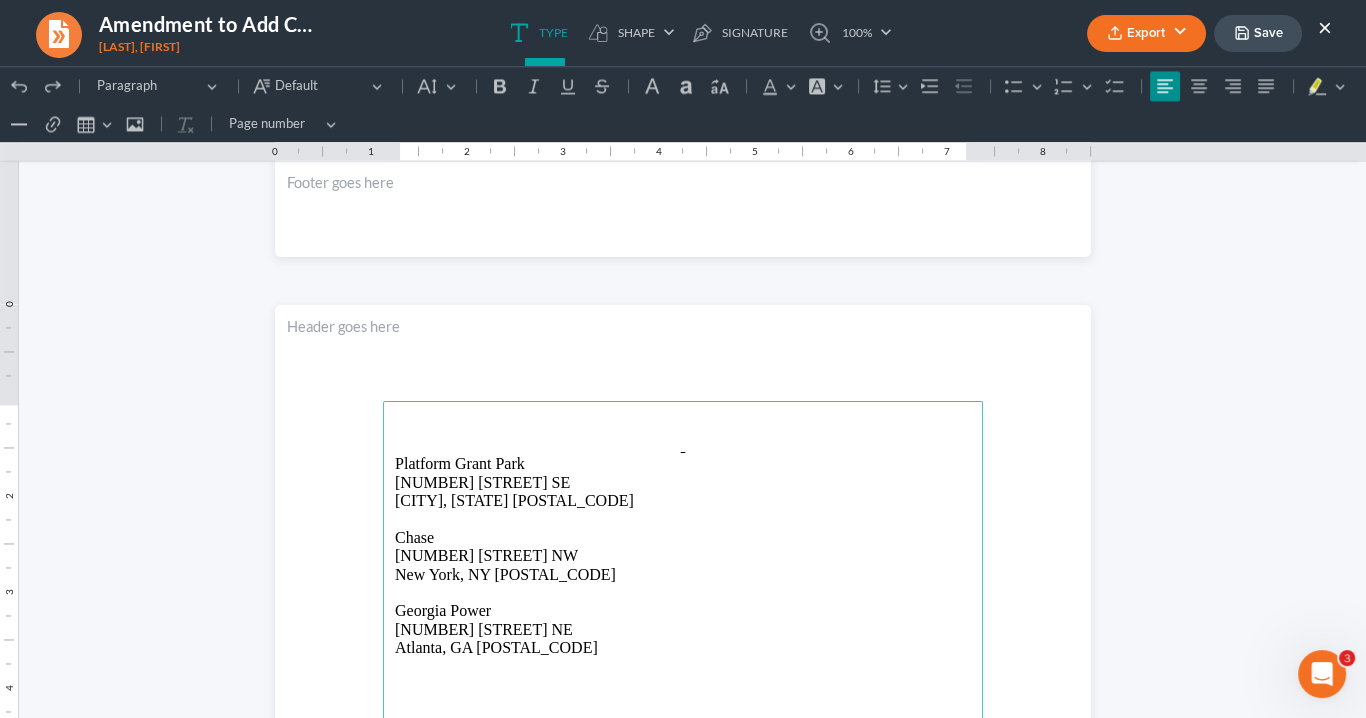 click at bounding box center [683, 424] 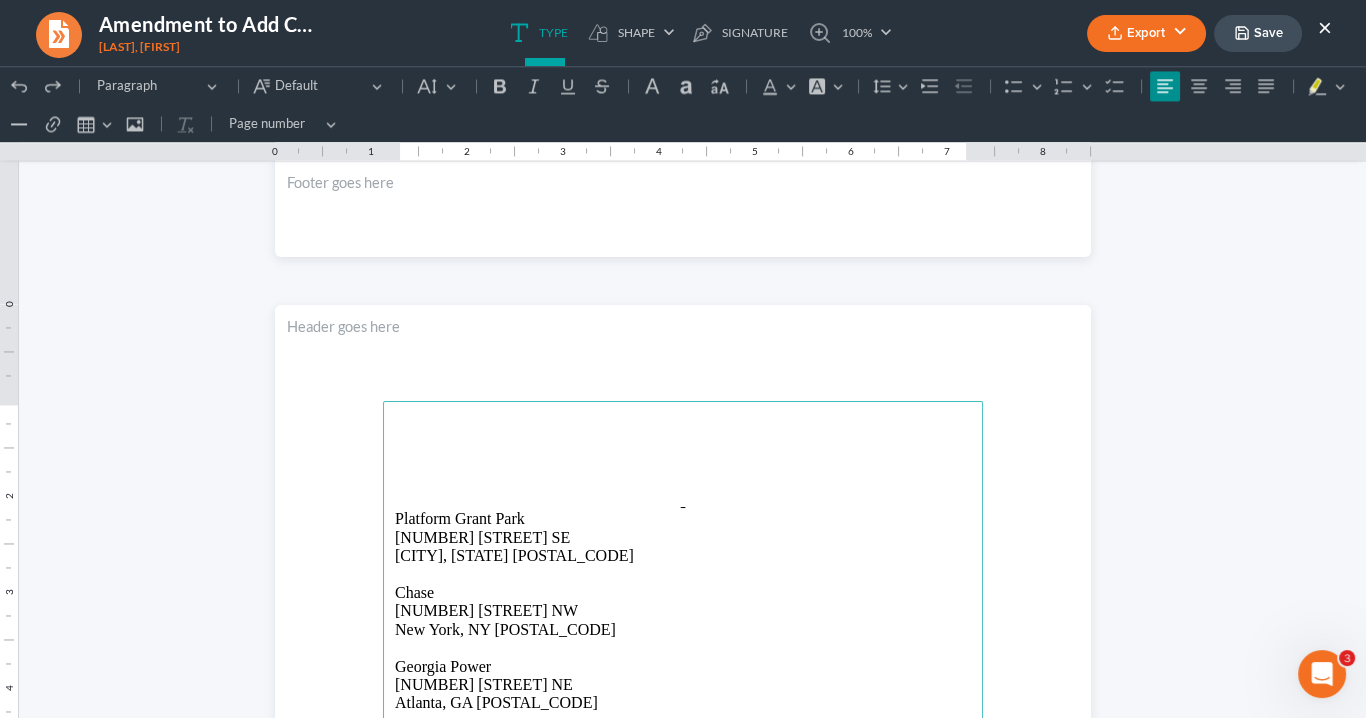 click at bounding box center (683, 424) 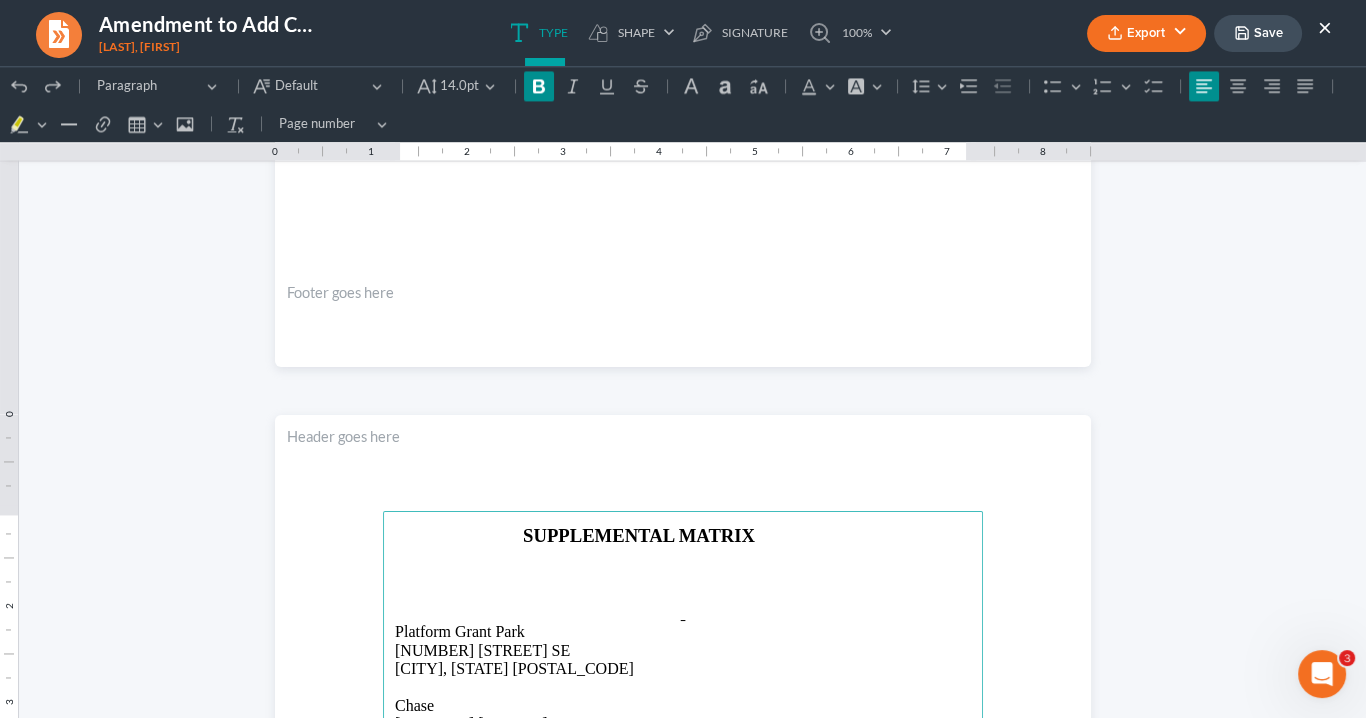 scroll, scrollTop: 4450, scrollLeft: 0, axis: vertical 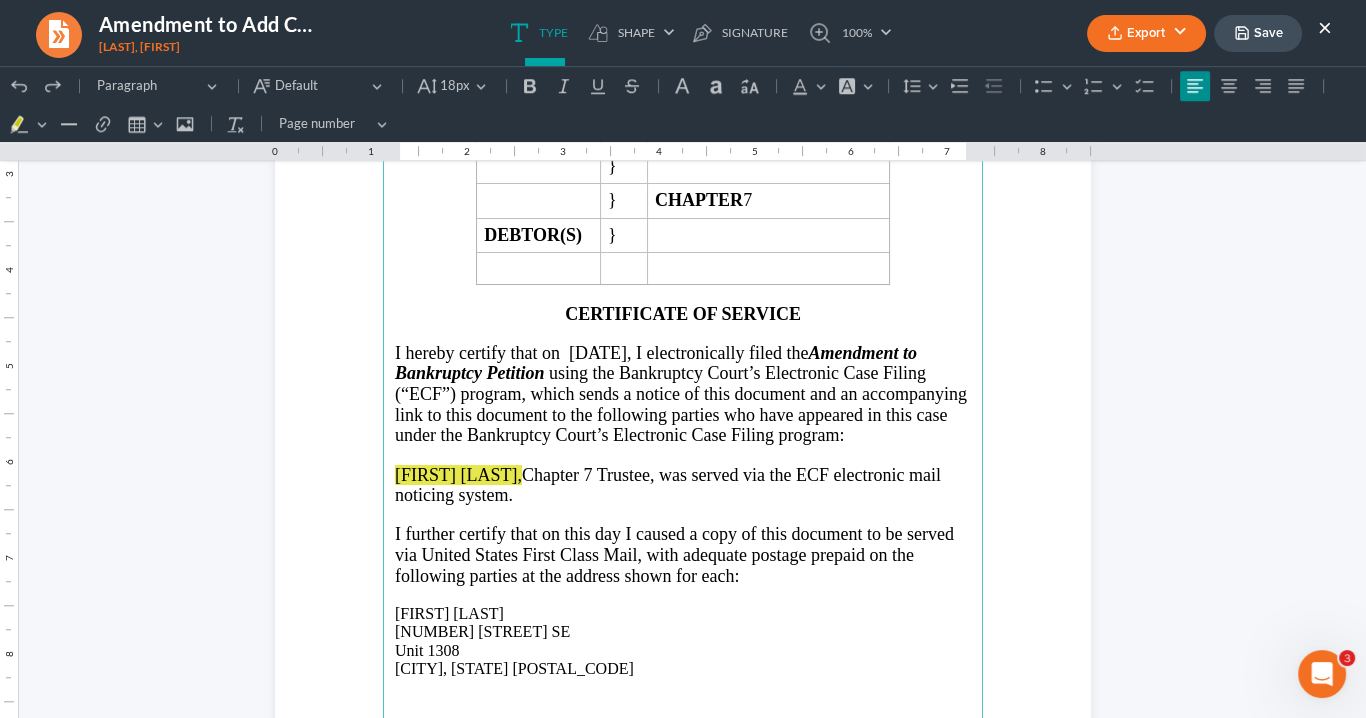 click at bounding box center [594, 475] 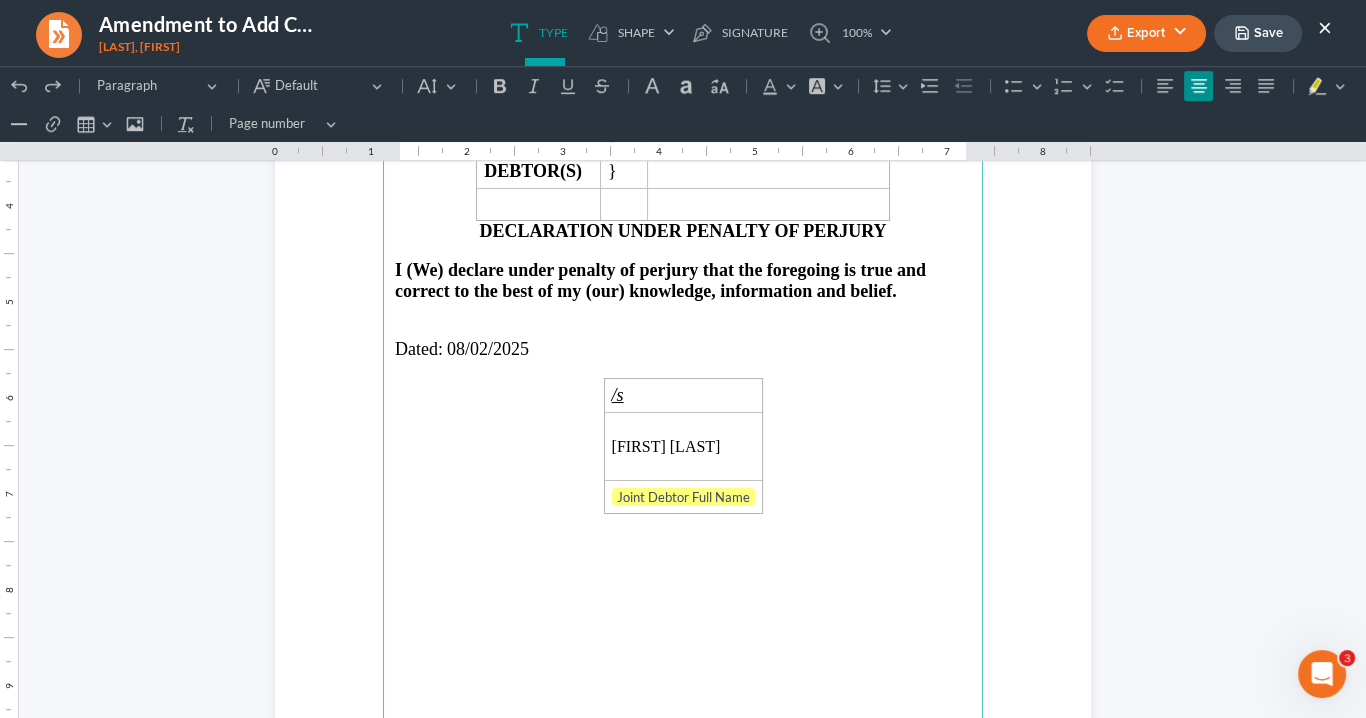 scroll, scrollTop: 1090, scrollLeft: 0, axis: vertical 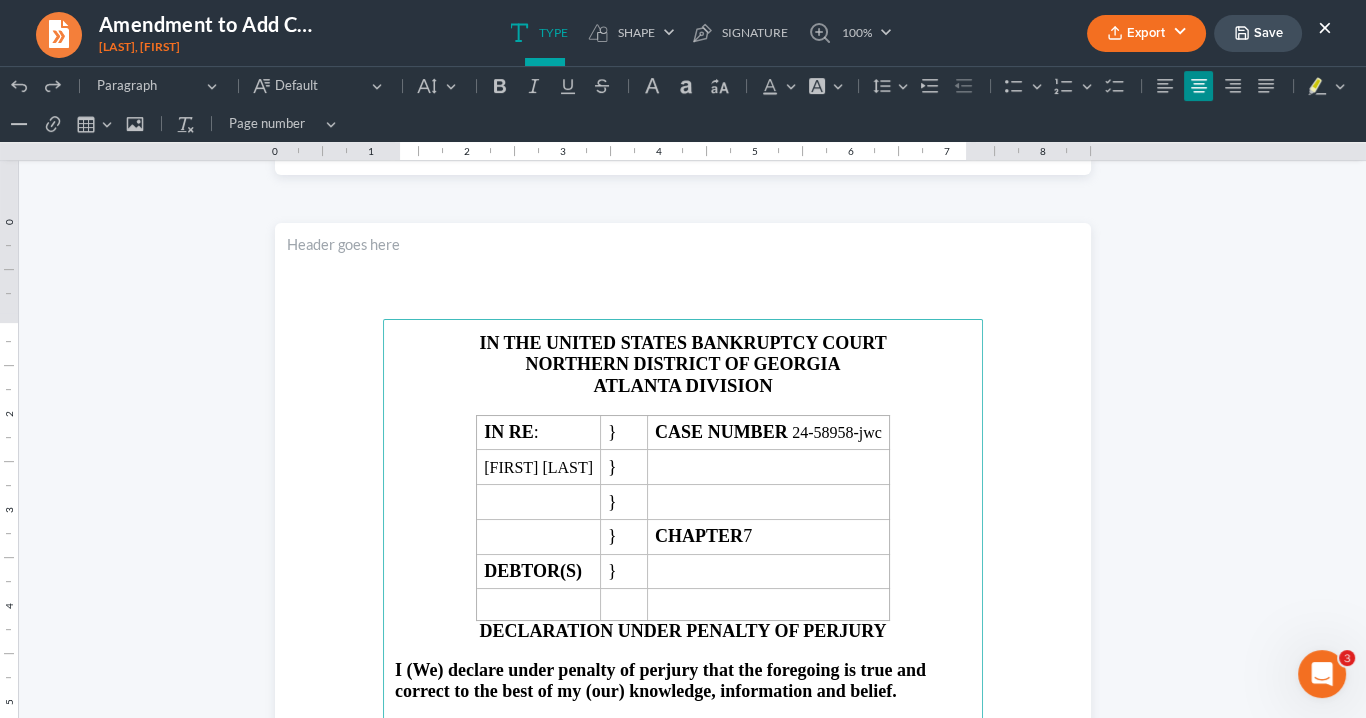 click on "Export" at bounding box center [1146, 33] 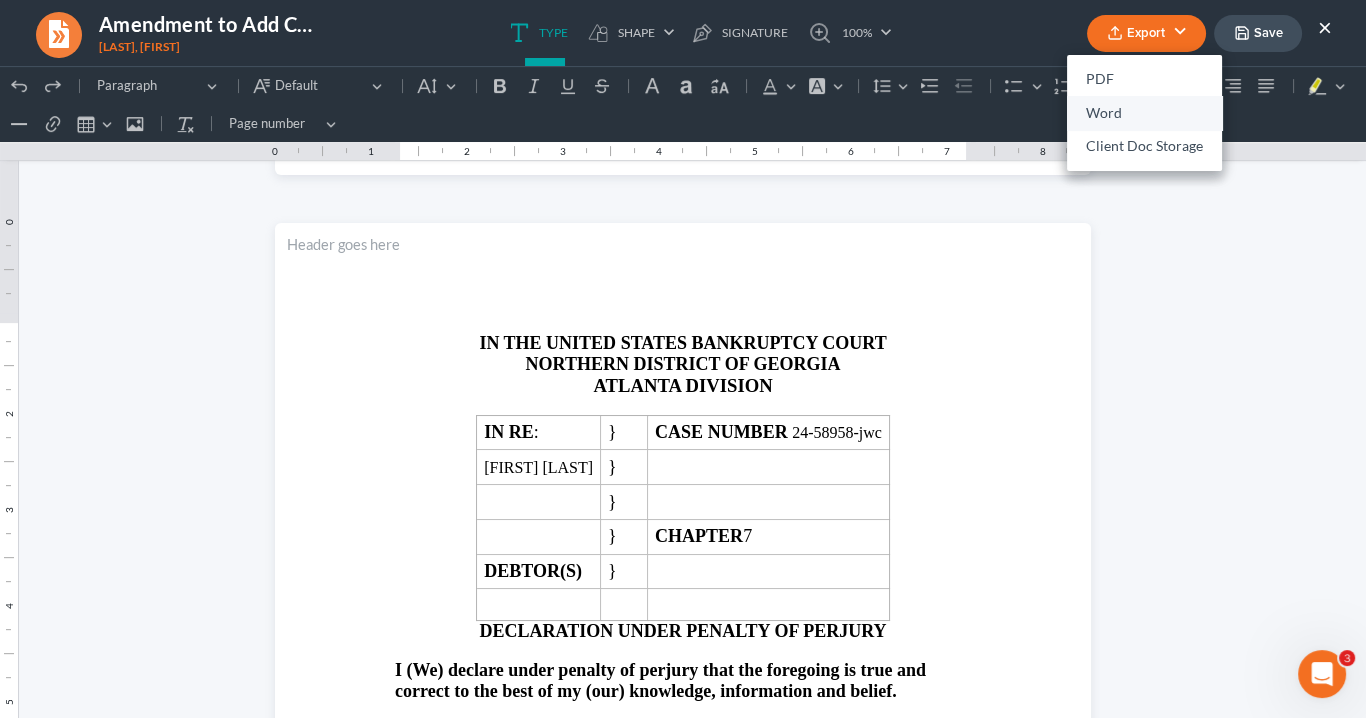 click on "Word" at bounding box center [1144, 113] 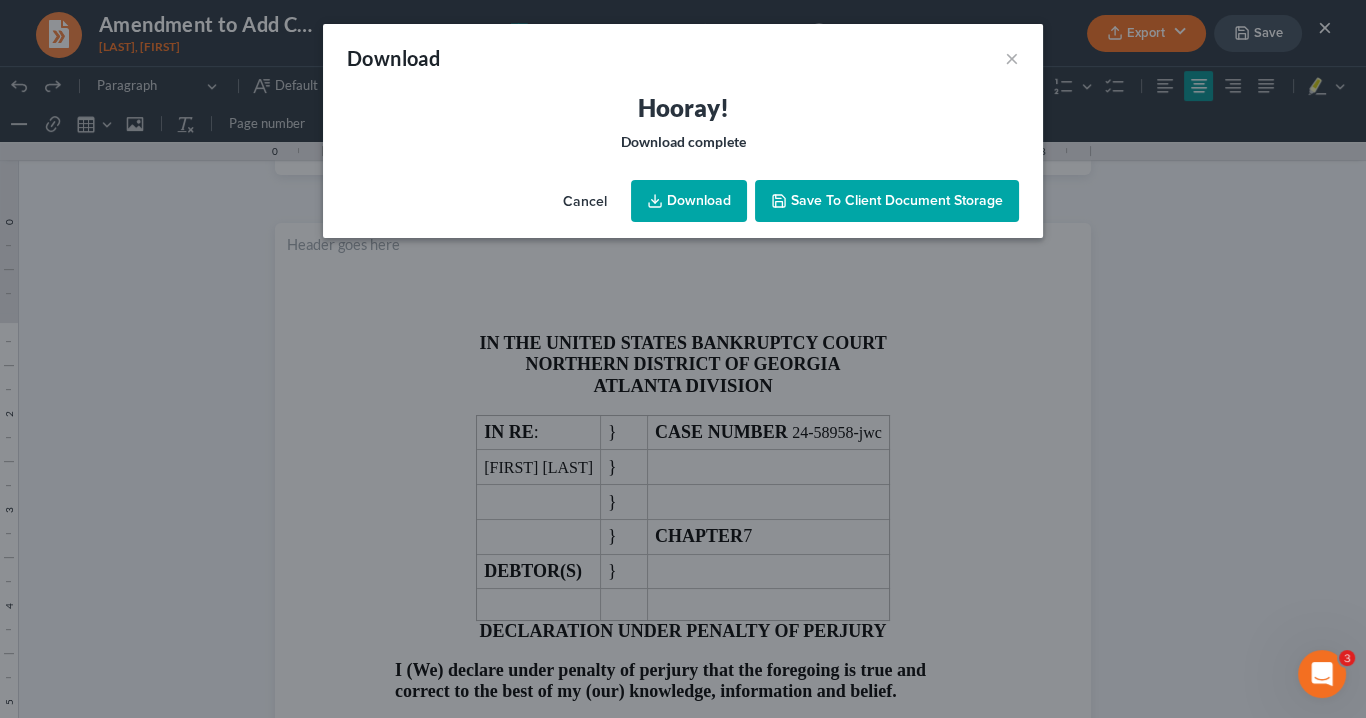 click on "Download" at bounding box center [689, 201] 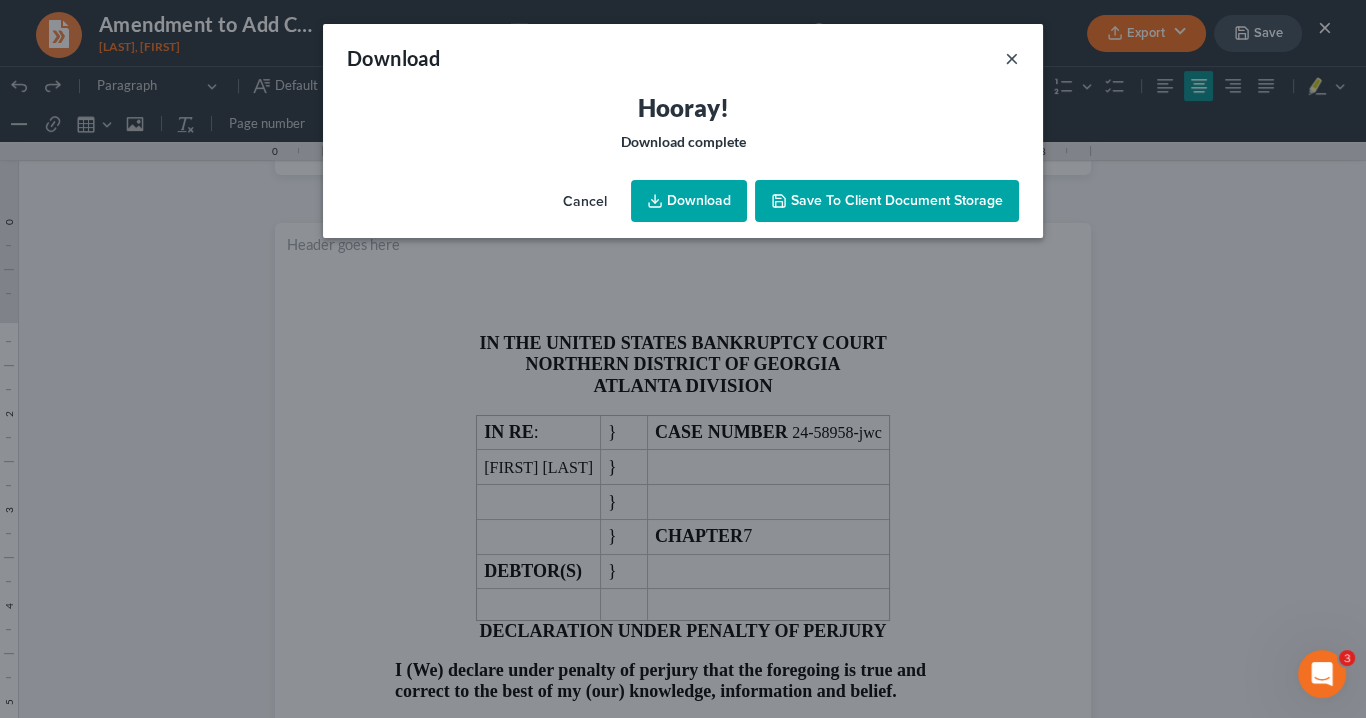 click on "×" at bounding box center [1012, 58] 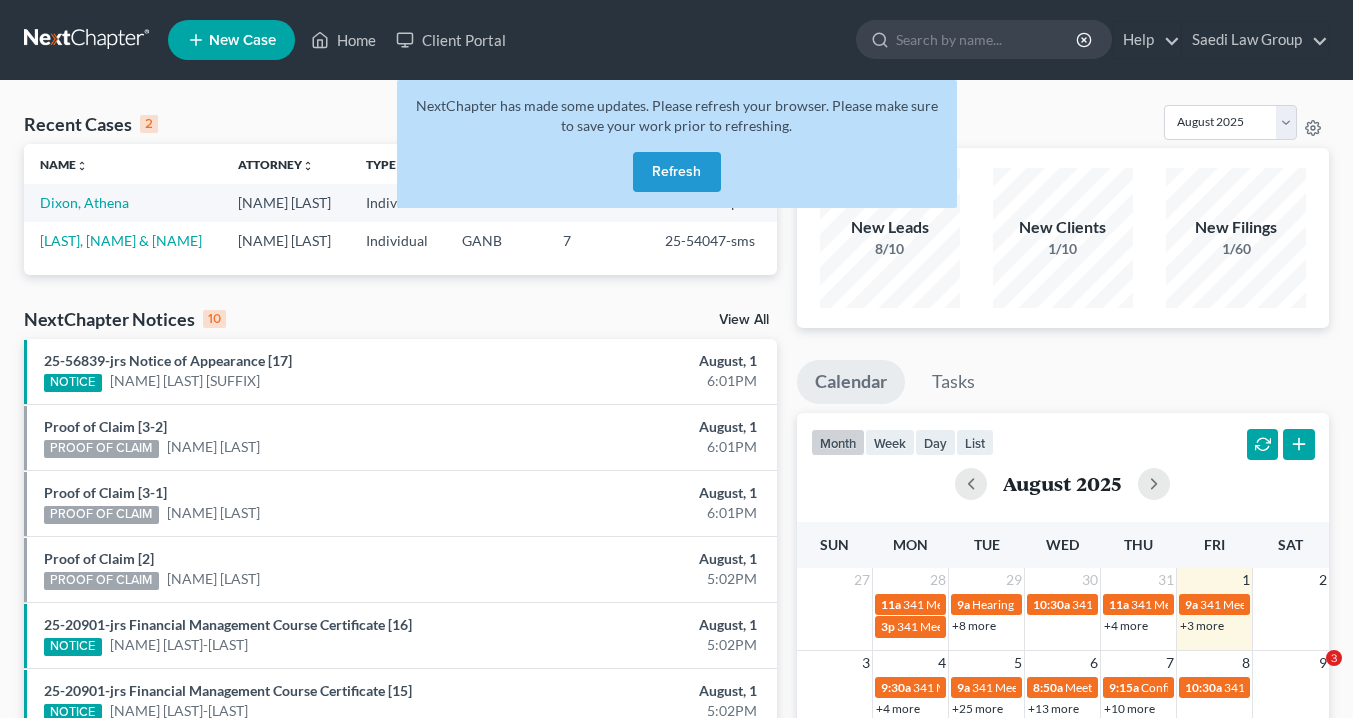 click on "Refresh" at bounding box center (677, 172) 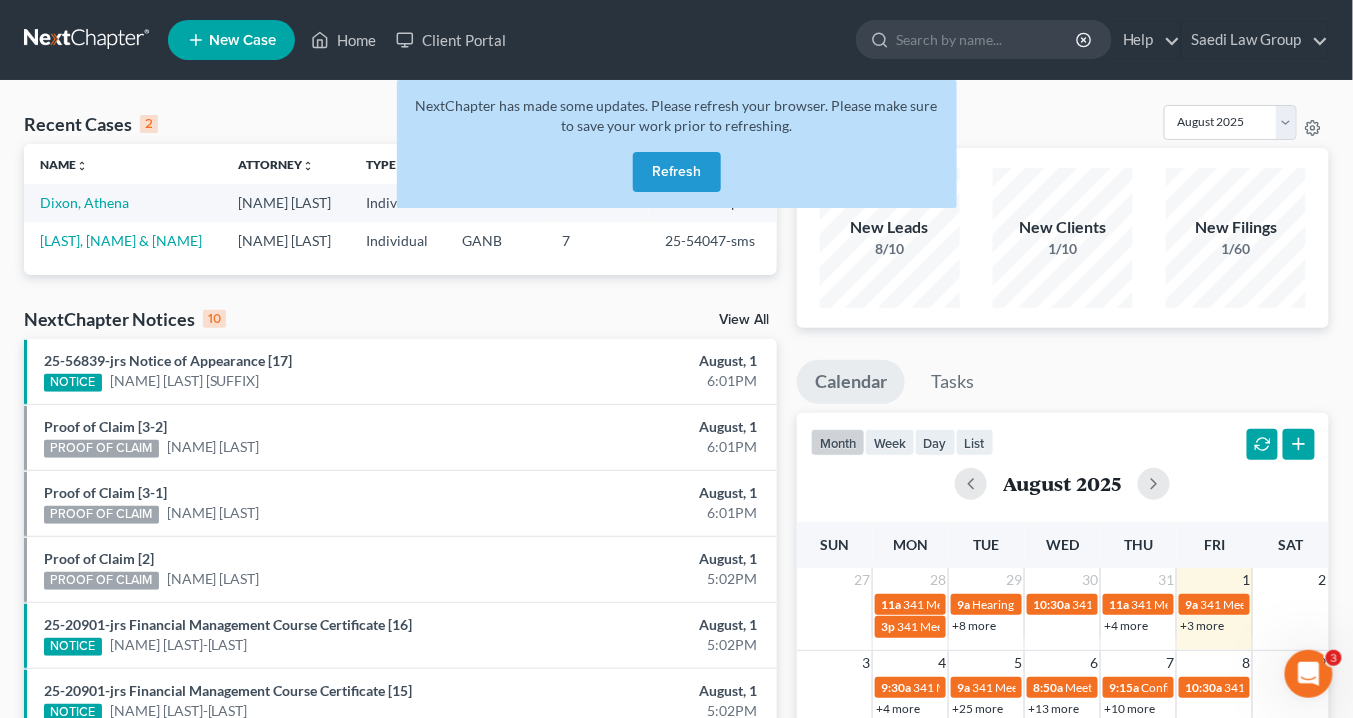 scroll, scrollTop: 0, scrollLeft: 0, axis: both 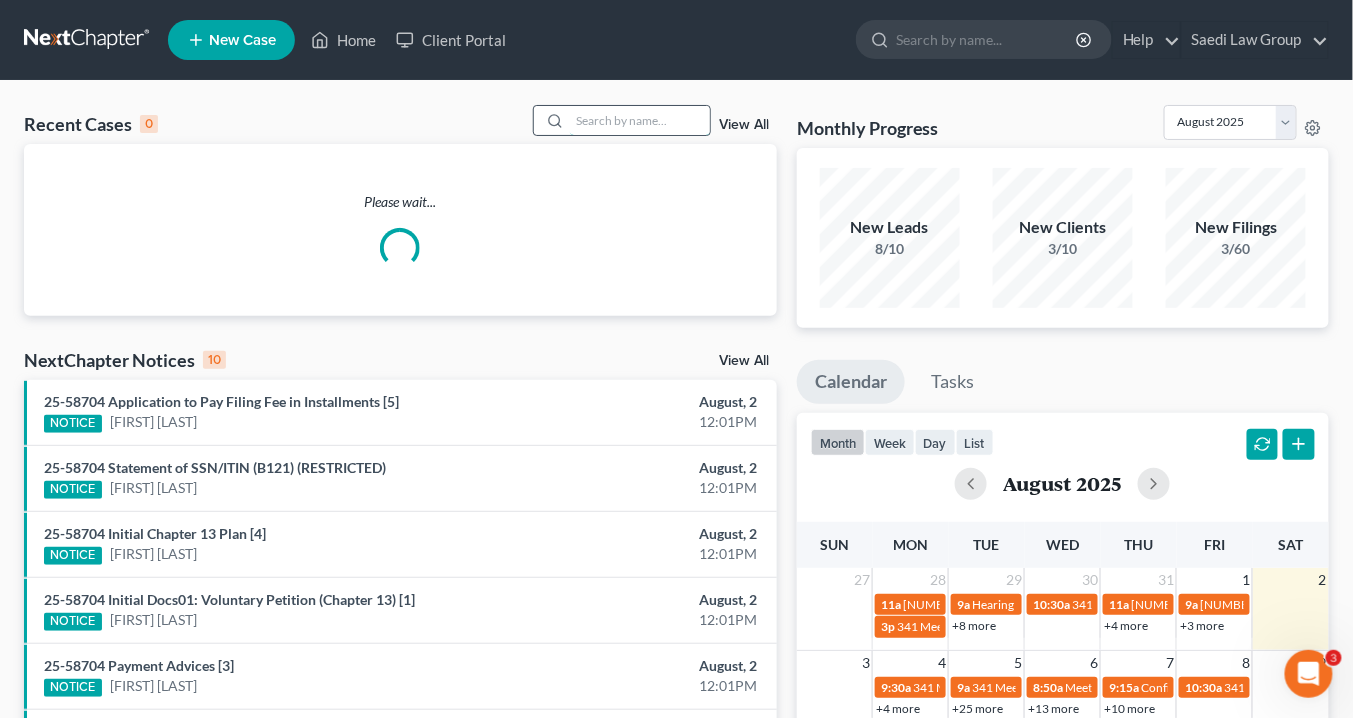 drag, startPoint x: 575, startPoint y: 119, endPoint x: 592, endPoint y: 139, distance: 26.24881 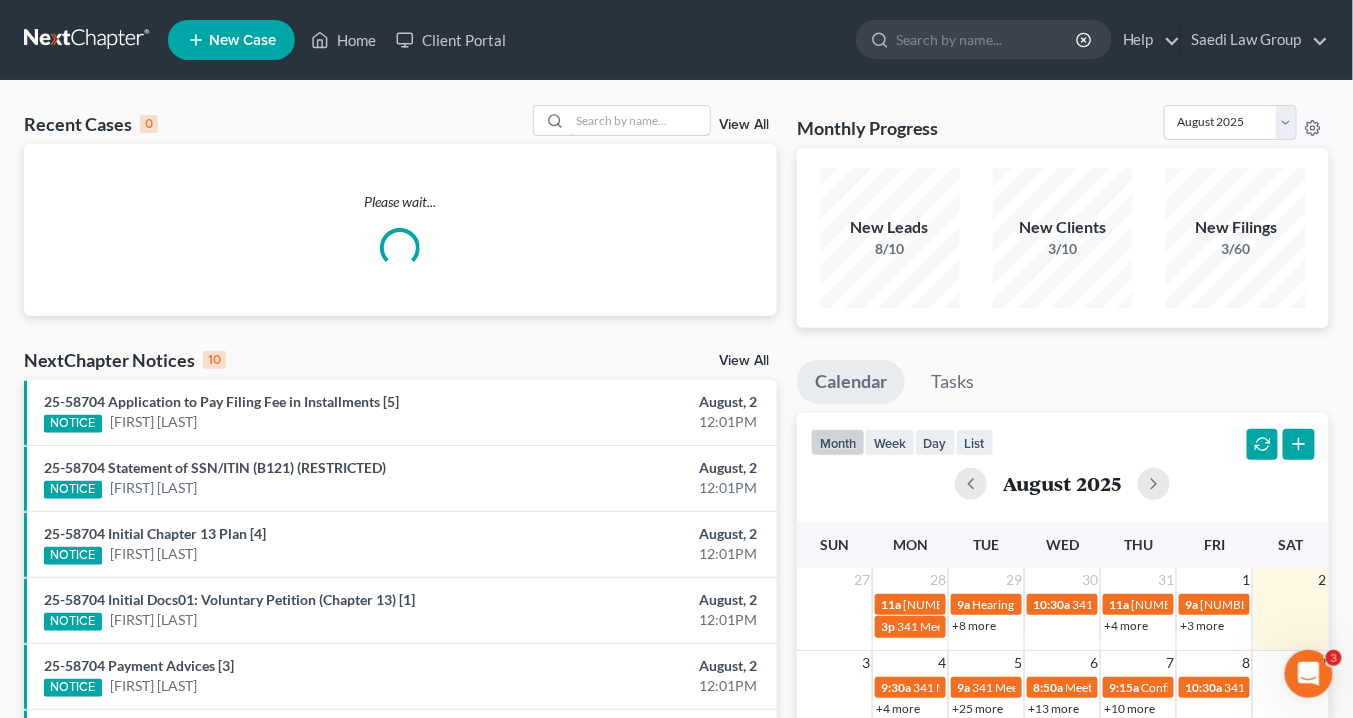 click at bounding box center [640, 120] 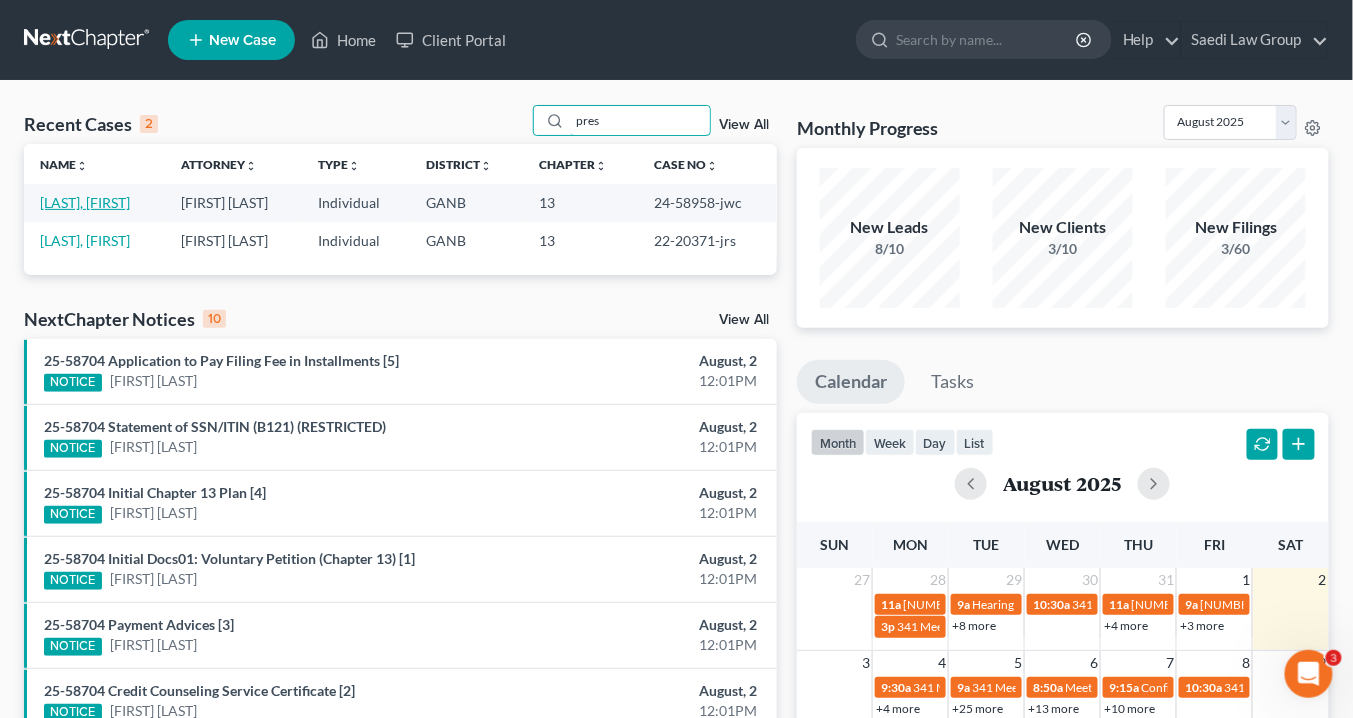 type on "pres" 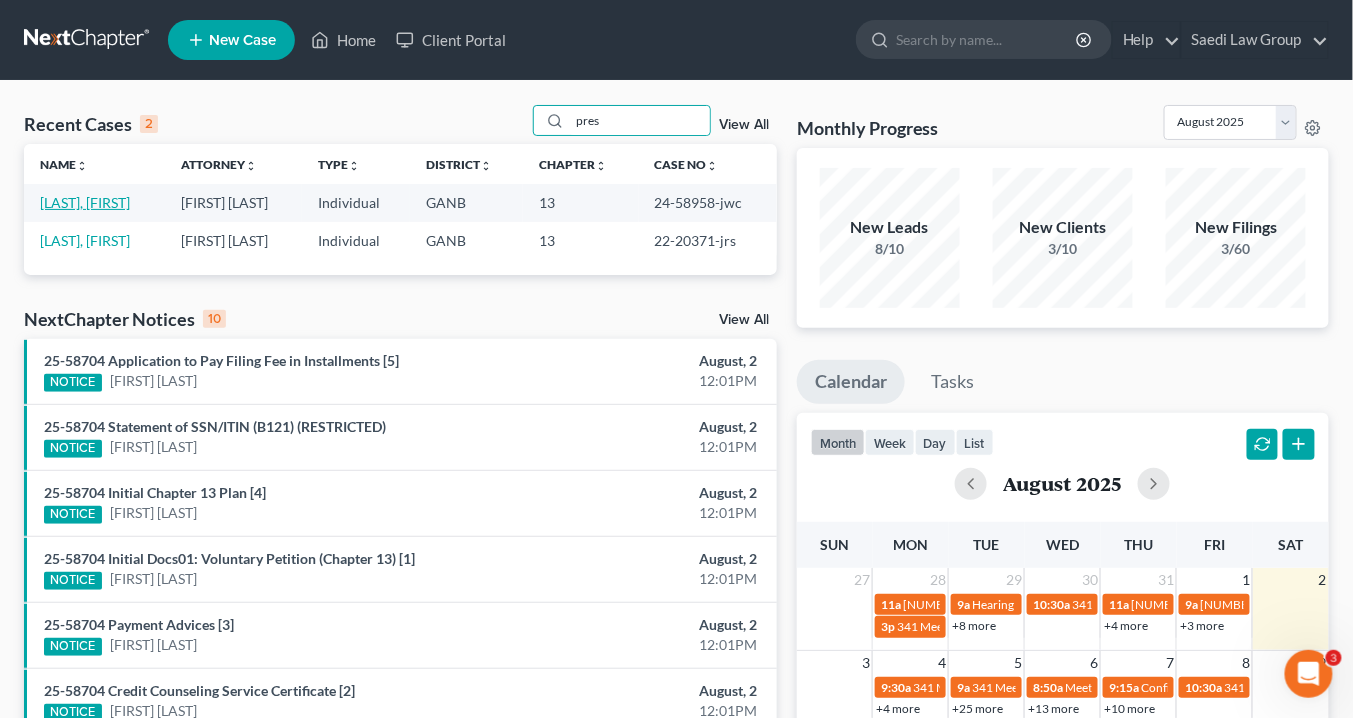 click on "[LAST], [FIRST]" at bounding box center [85, 202] 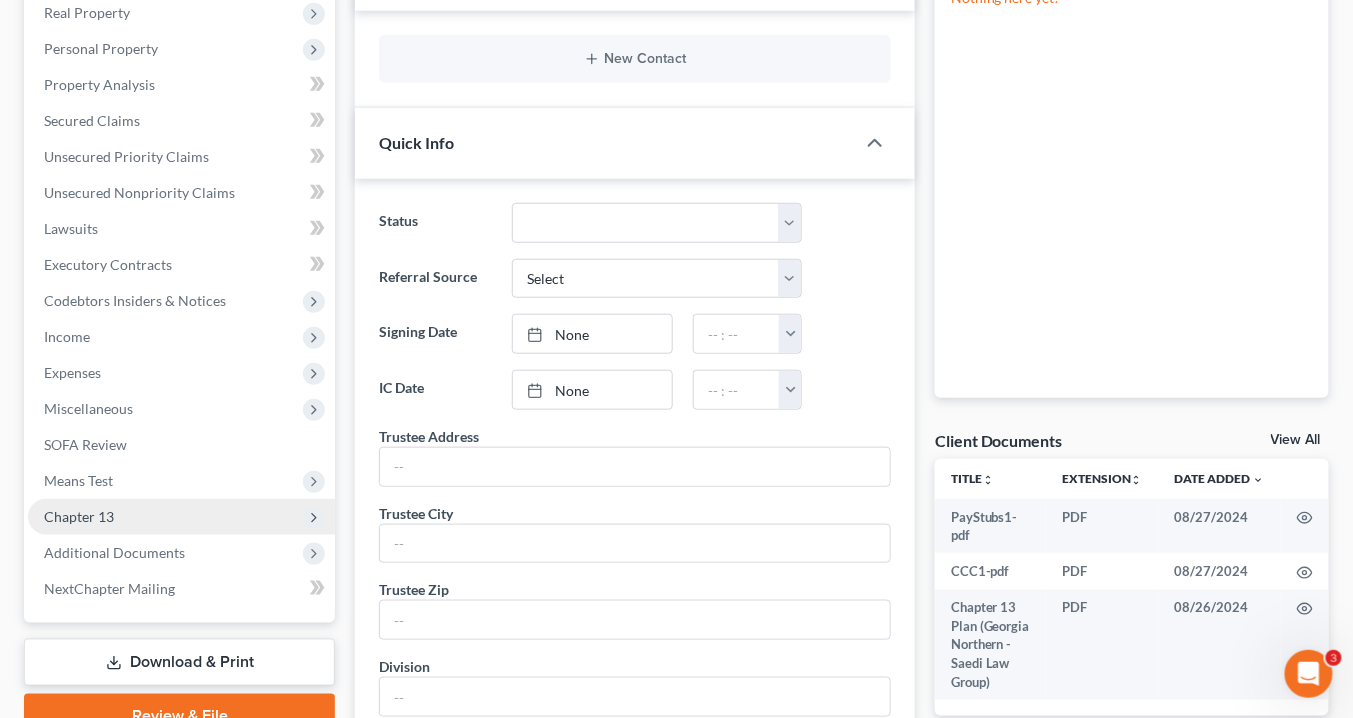 scroll, scrollTop: 400, scrollLeft: 0, axis: vertical 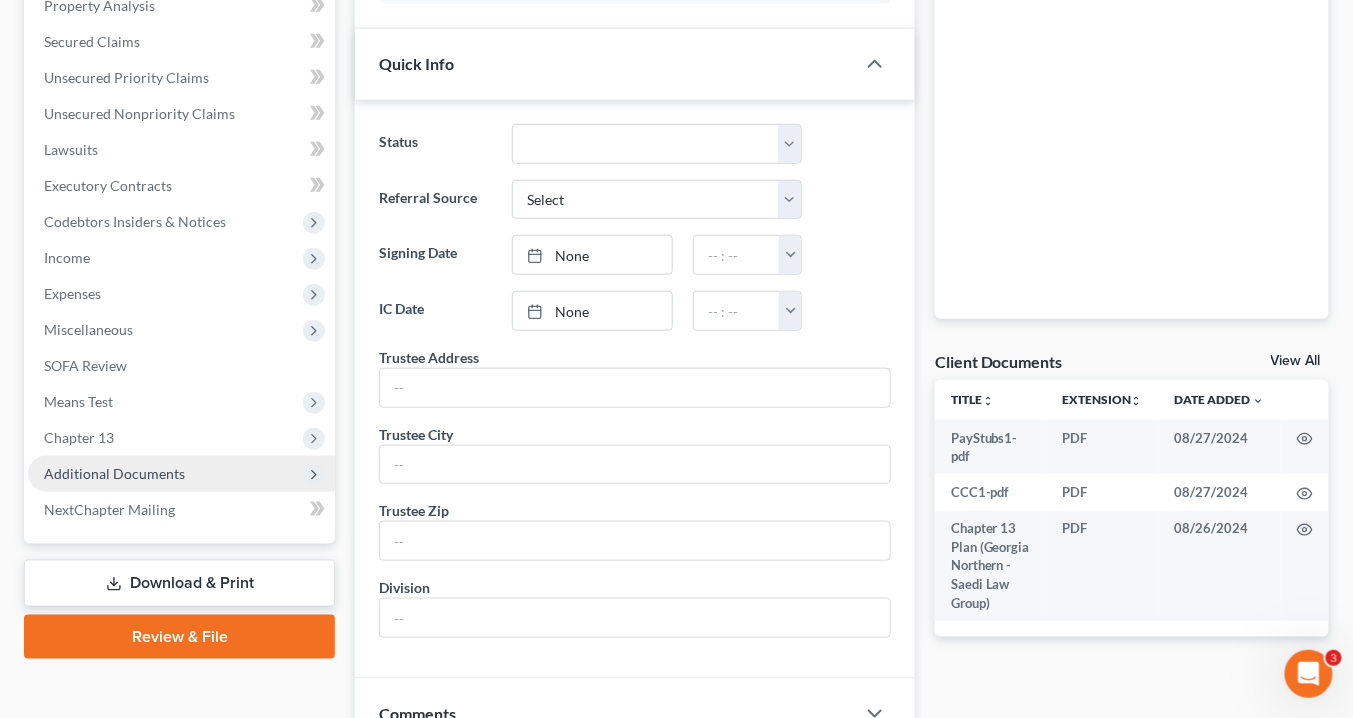 click on "Additional Documents" at bounding box center [114, 473] 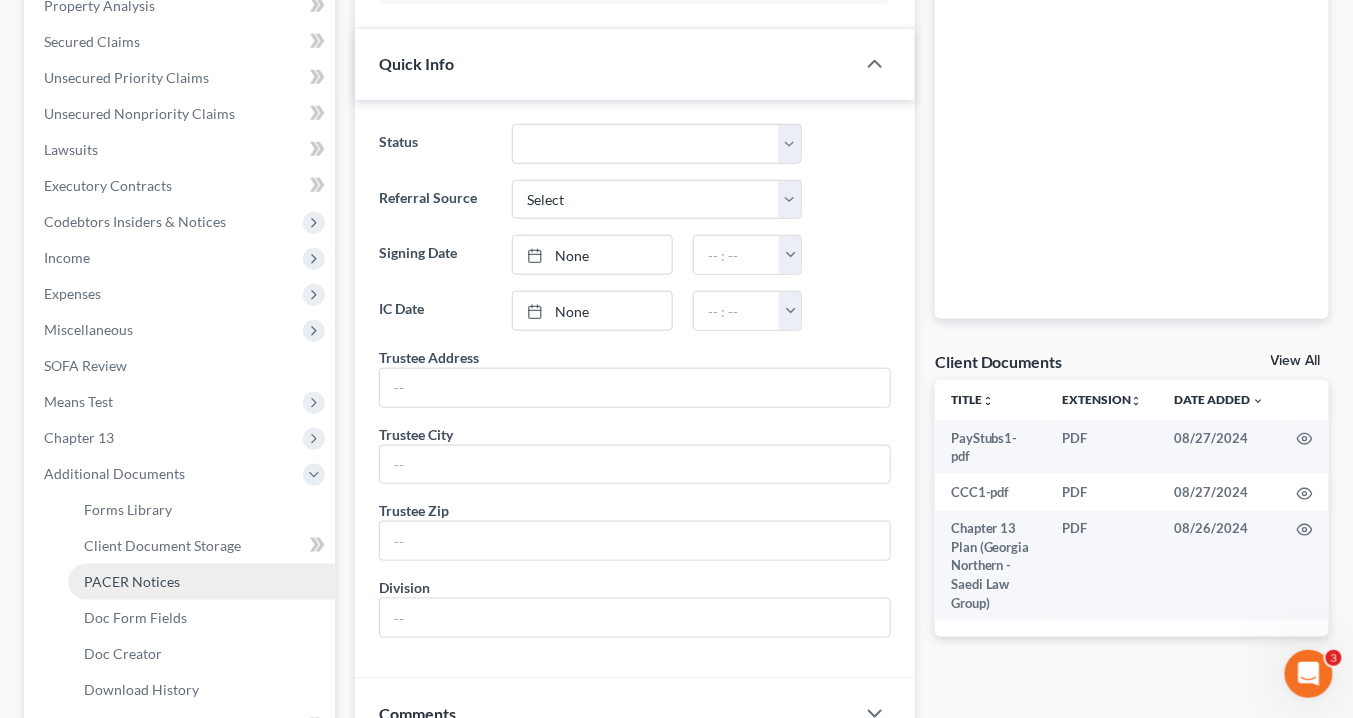 click on "PACER Notices" at bounding box center (132, 581) 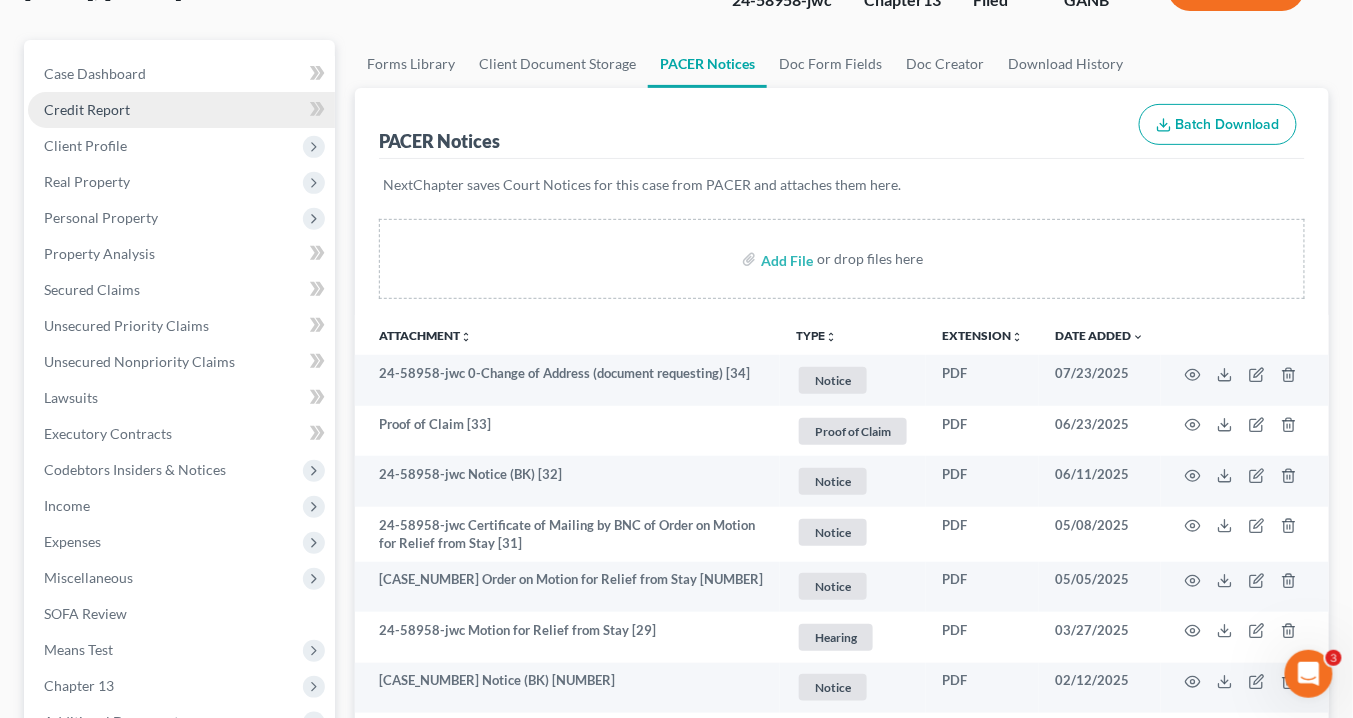 scroll, scrollTop: 80, scrollLeft: 0, axis: vertical 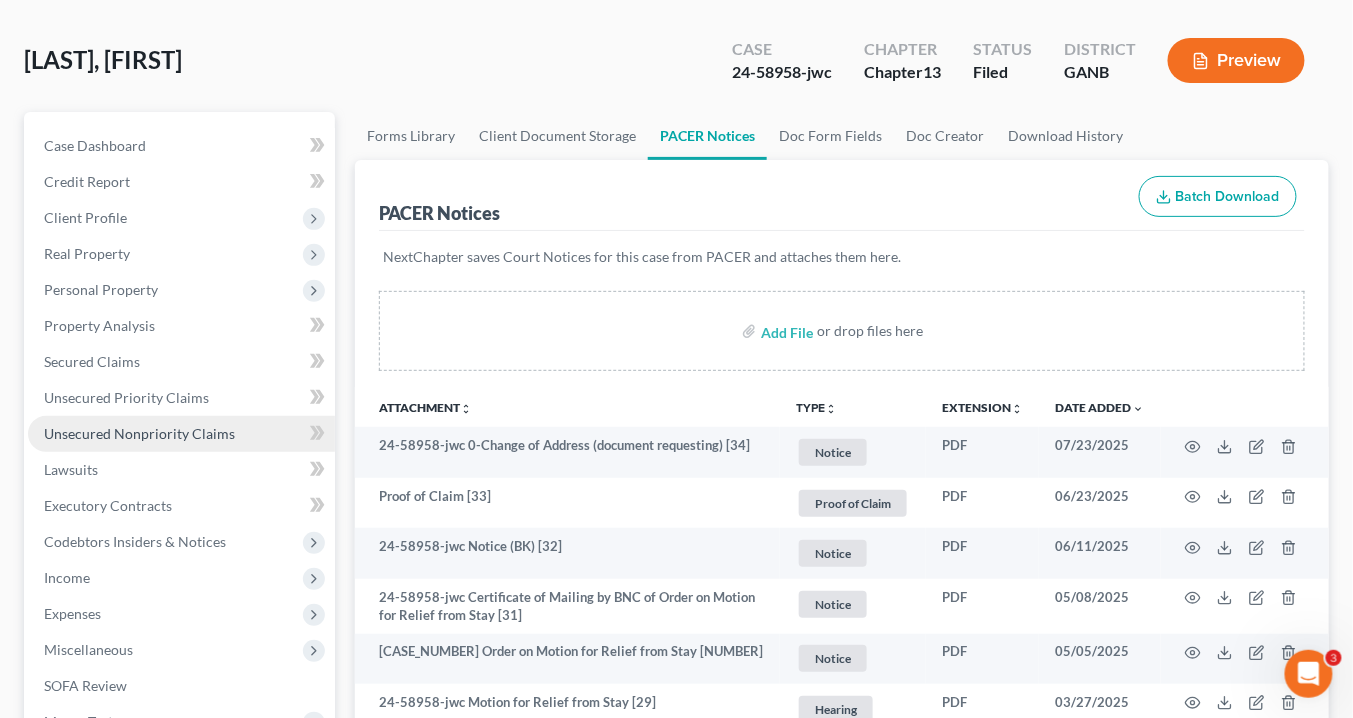 click on "Unsecured Nonpriority Claims" at bounding box center [139, 433] 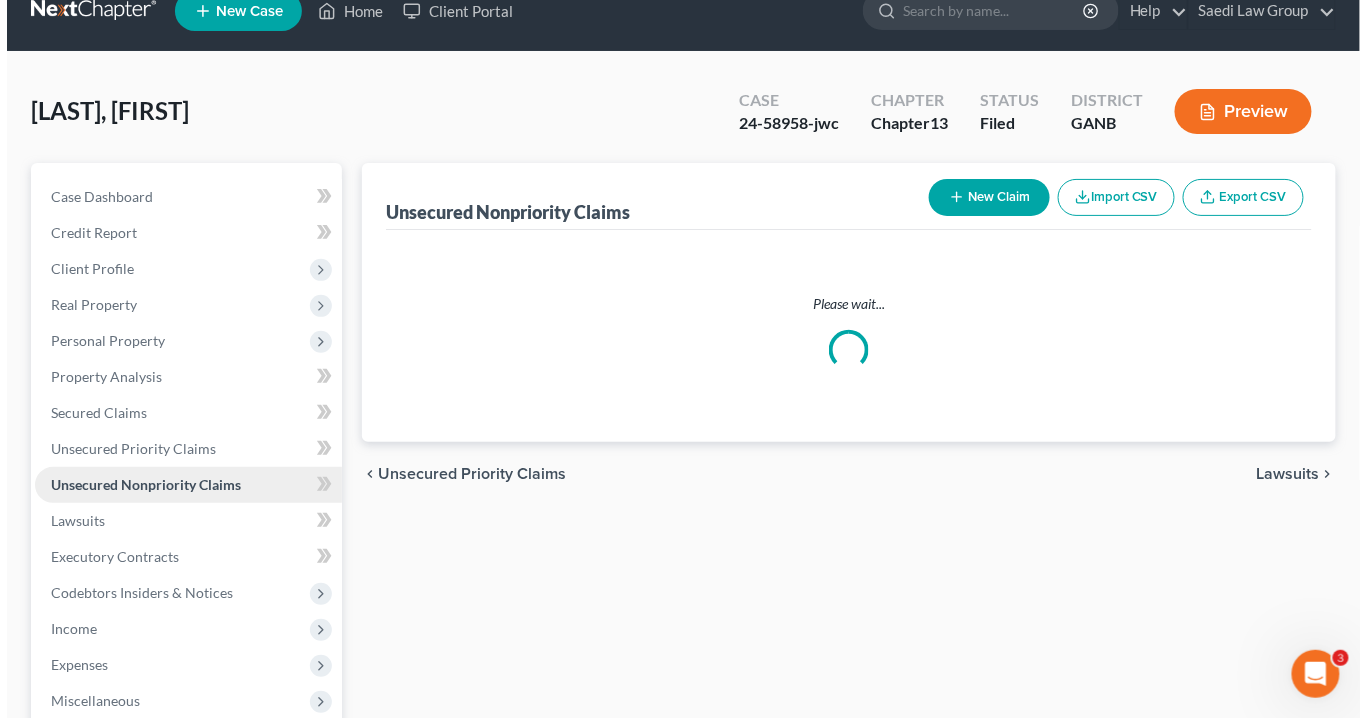 scroll, scrollTop: 0, scrollLeft: 0, axis: both 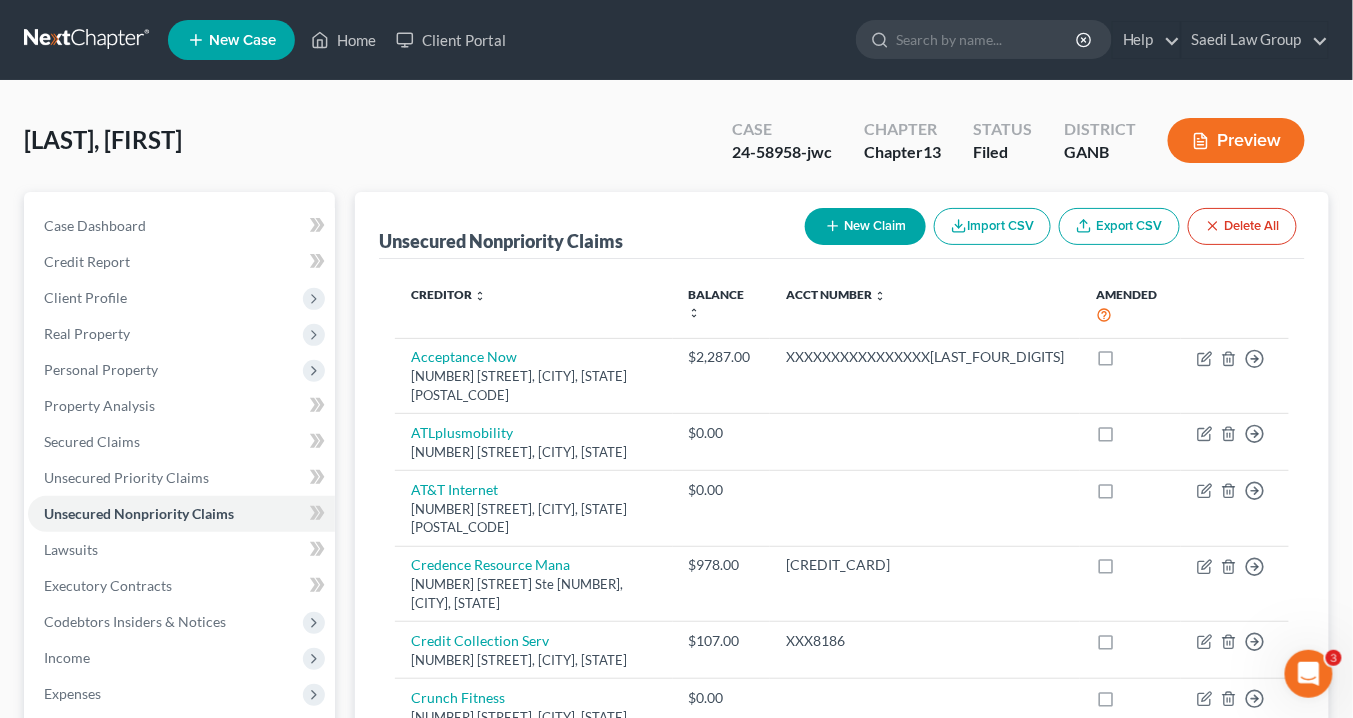 click on "New Claim" at bounding box center (865, 226) 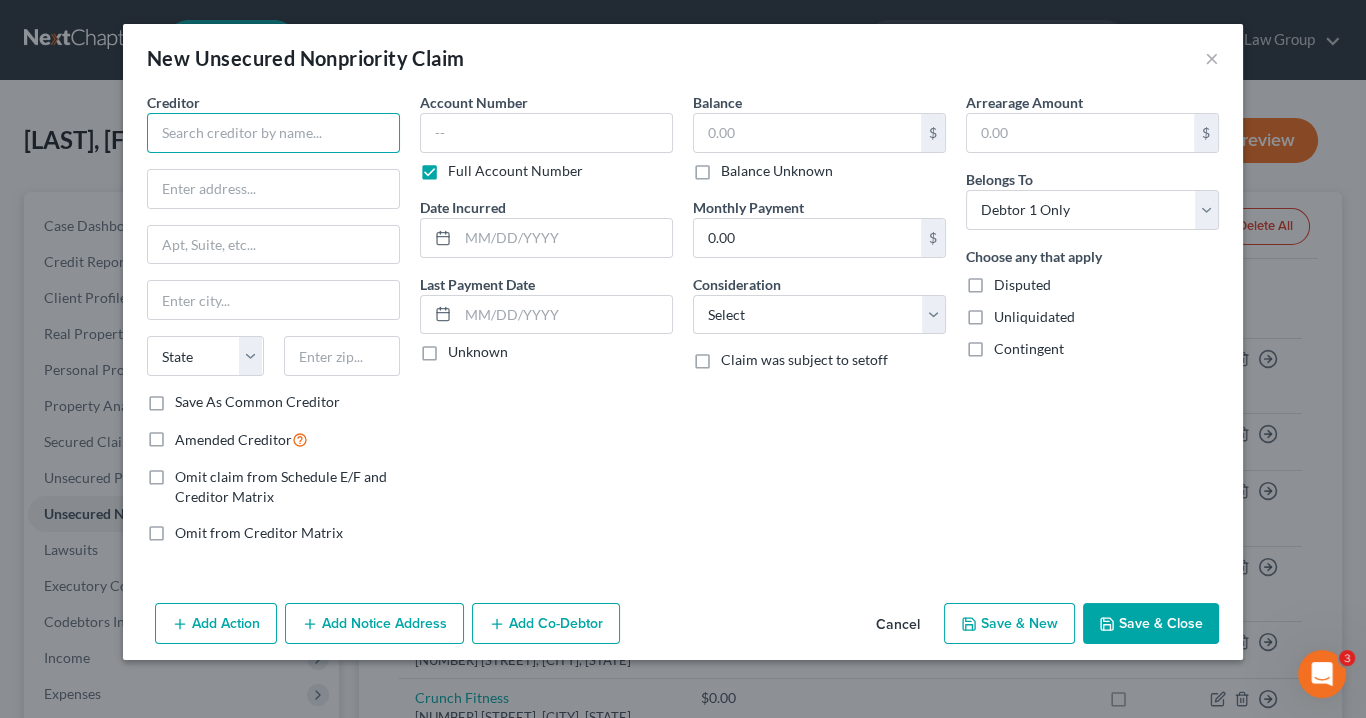 paste on "Platform Grant Park   290 MLK Jr. Drive SE" 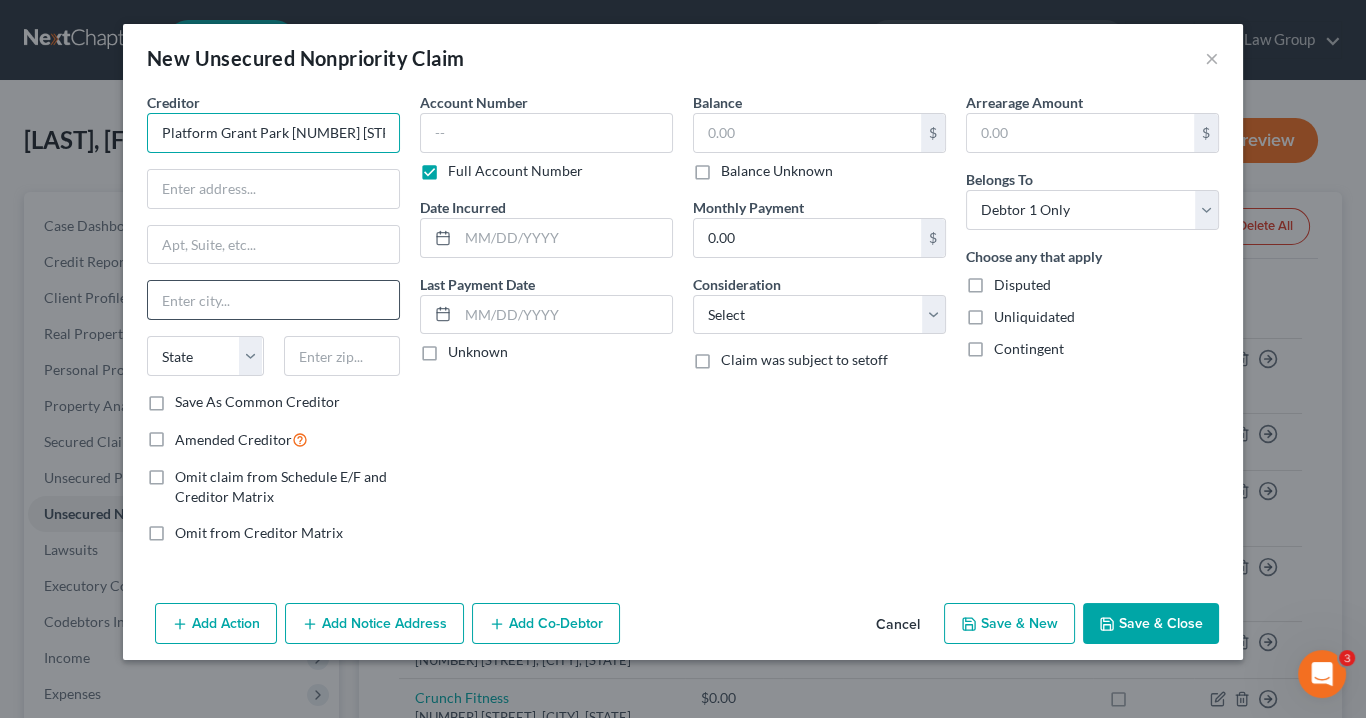 scroll, scrollTop: 0, scrollLeft: 35, axis: horizontal 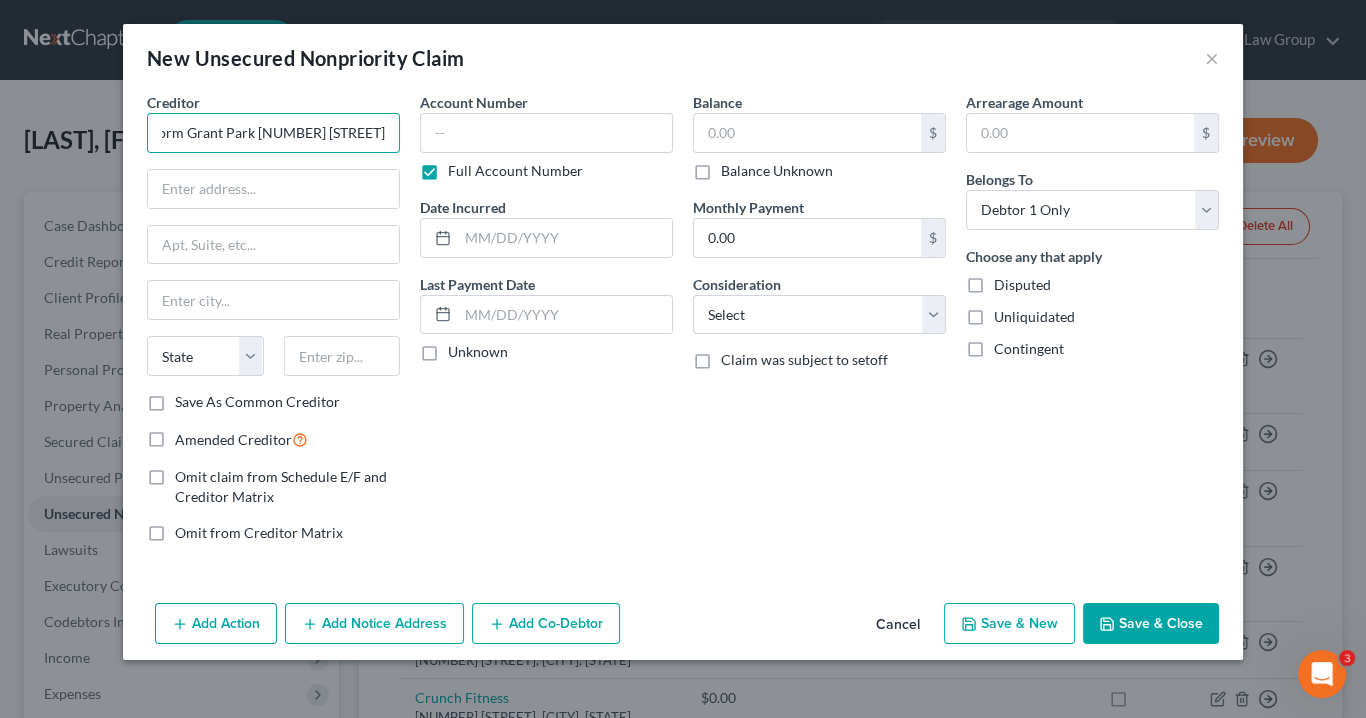 drag, startPoint x: 257, startPoint y: 127, endPoint x: 310, endPoint y: 128, distance: 53.009434 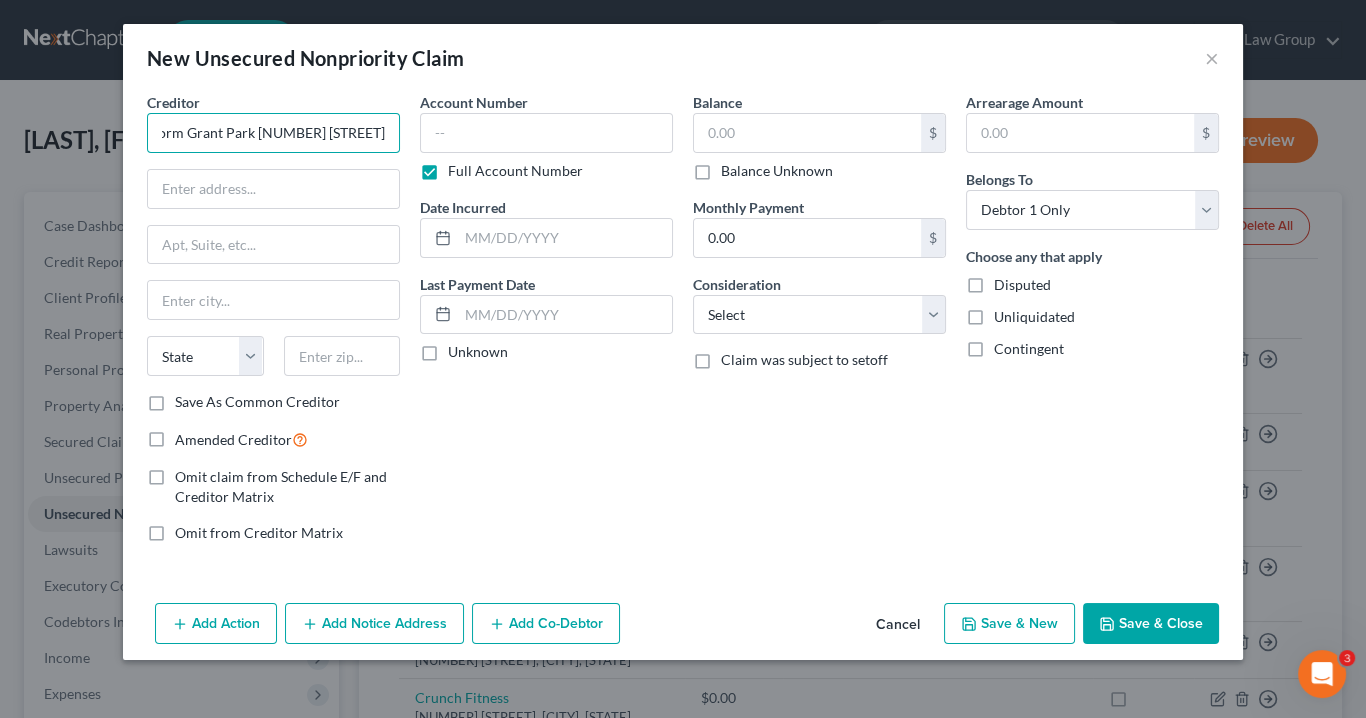 click on "Platform Grant Park   290 MLK Jr. Drive SE" at bounding box center [273, 133] 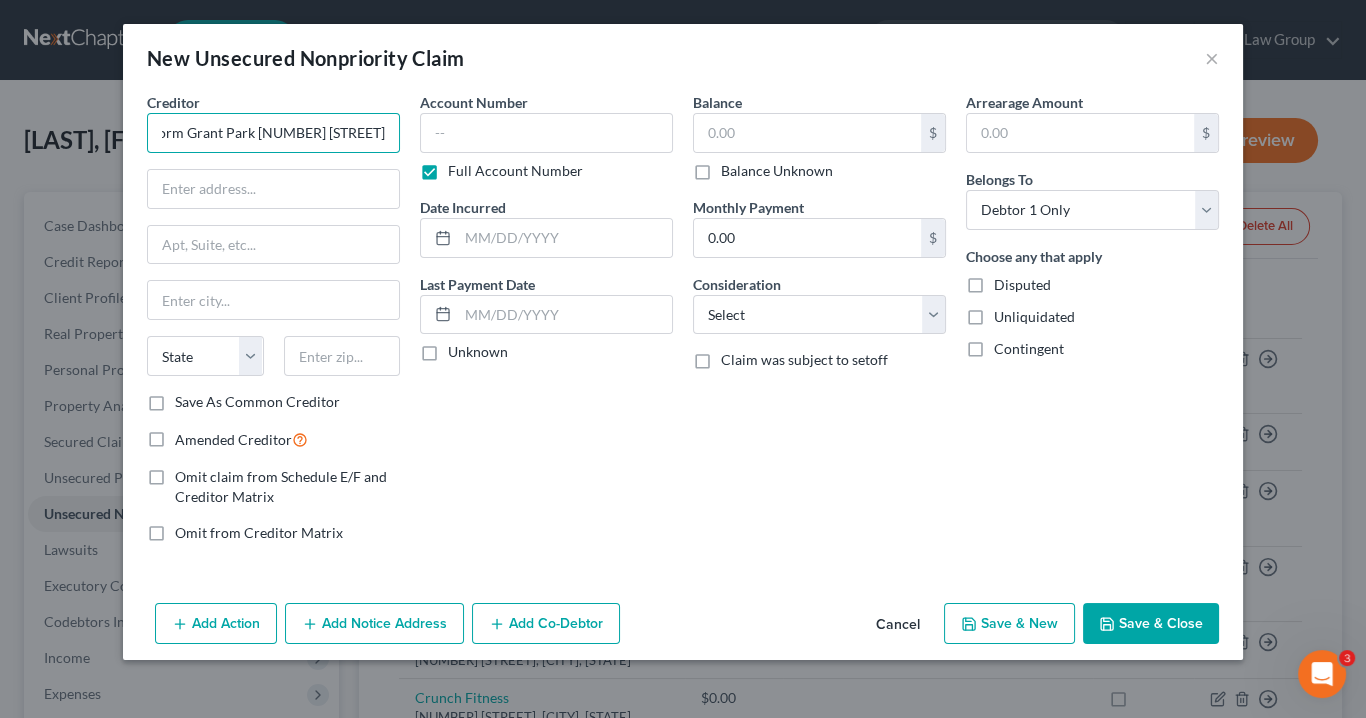 click on "Platform Grant Park   290 MLK Jr. Drive SE" at bounding box center (273, 133) 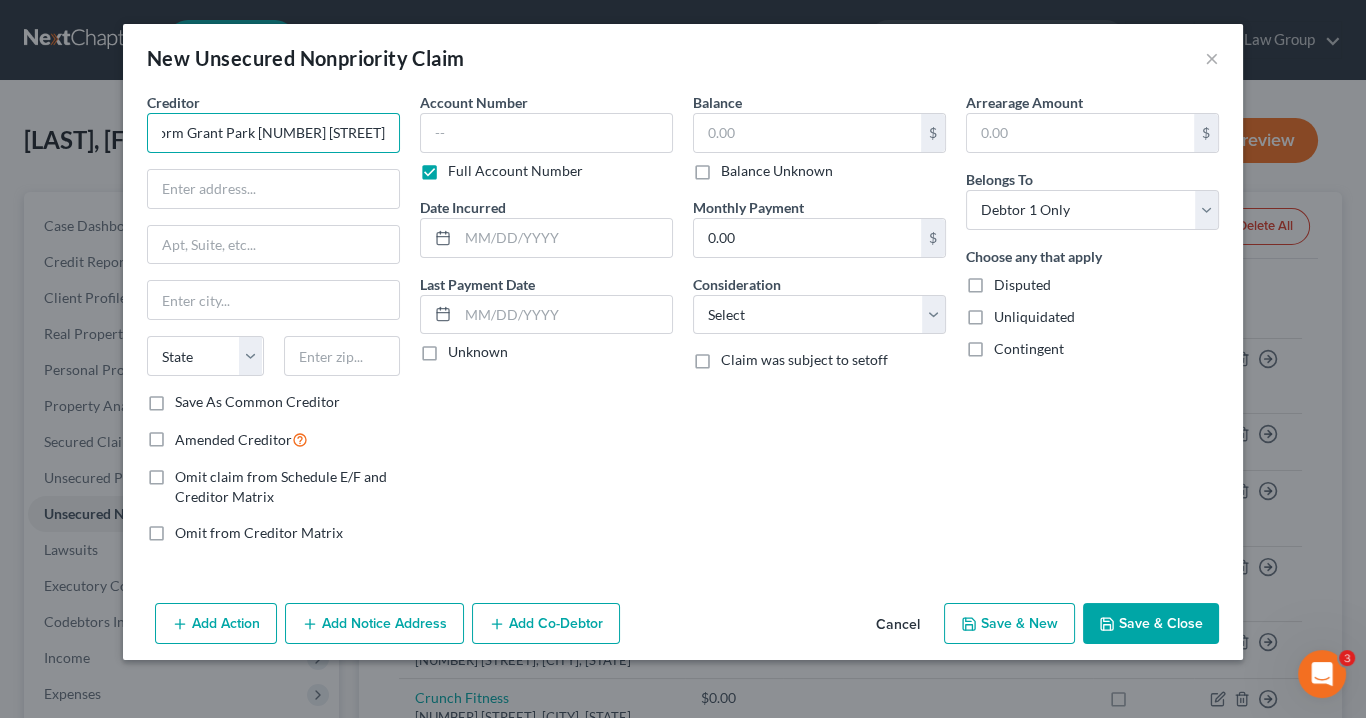 drag, startPoint x: 256, startPoint y: 128, endPoint x: 414, endPoint y: 124, distance: 158.05063 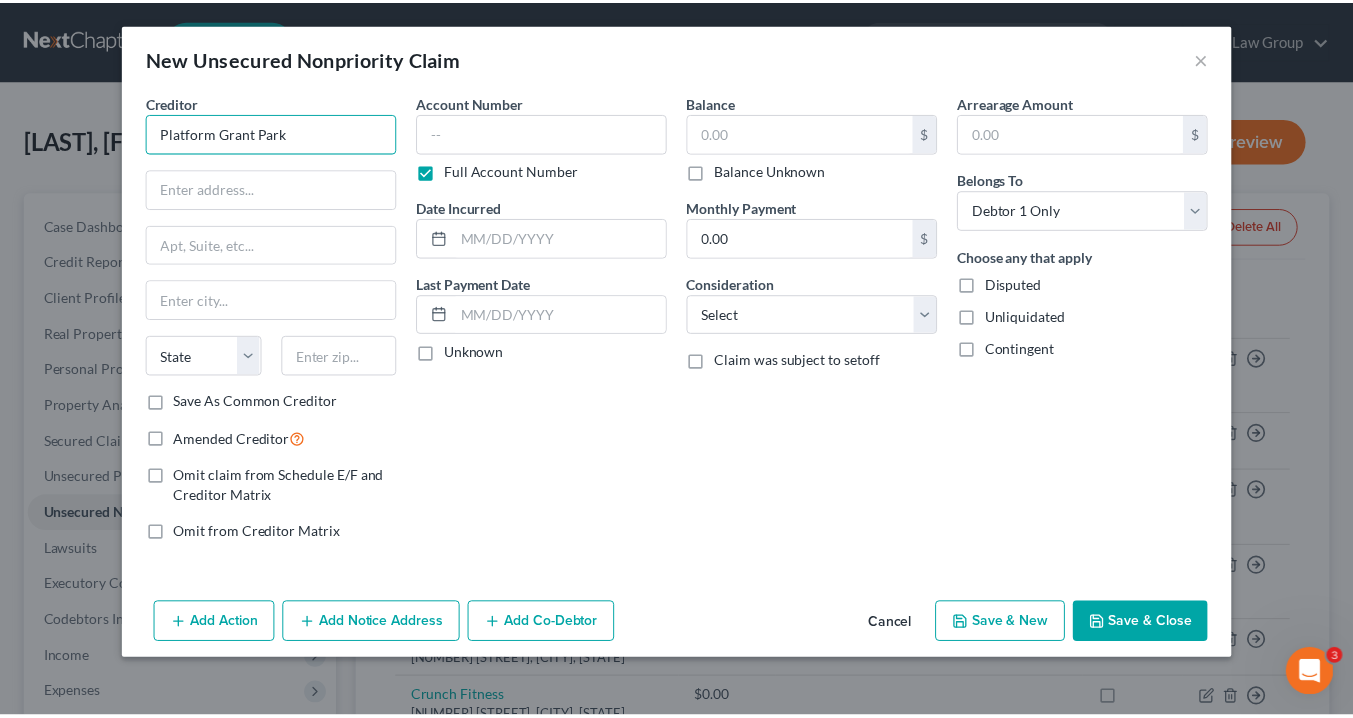 scroll, scrollTop: 0, scrollLeft: 0, axis: both 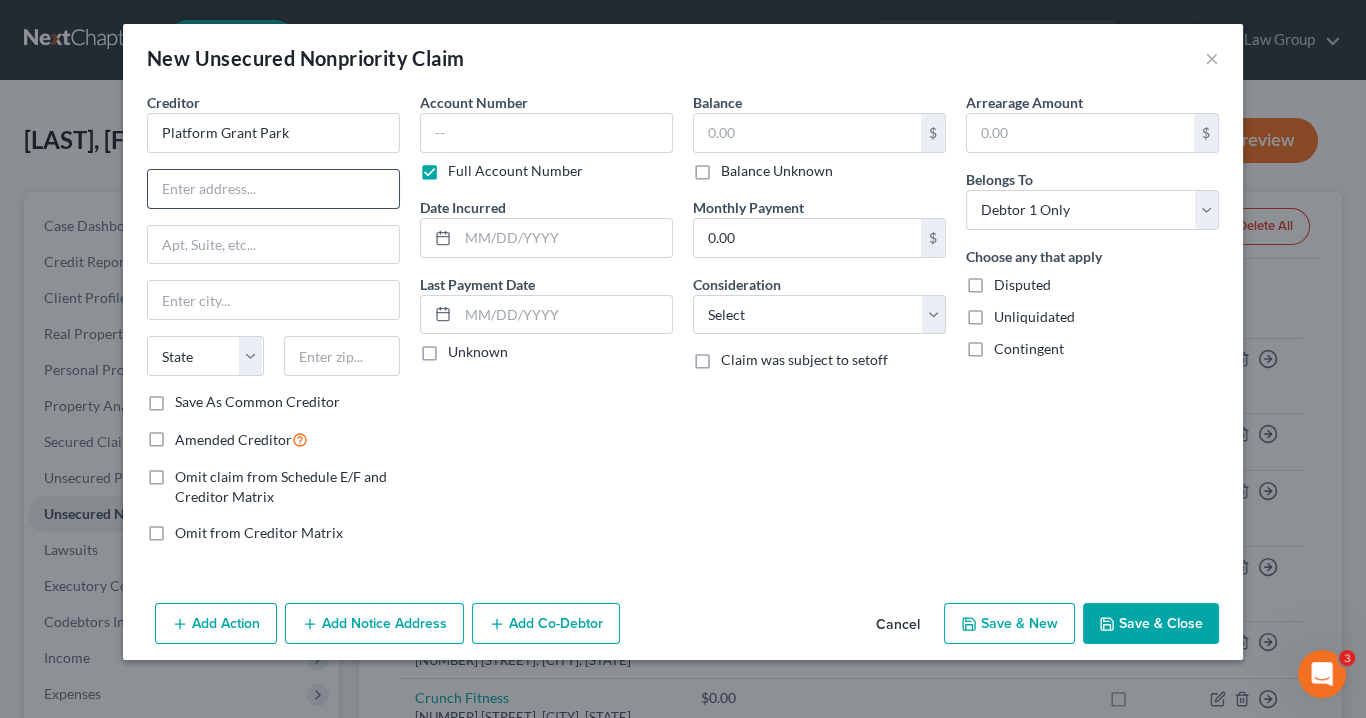 click at bounding box center (273, 189) 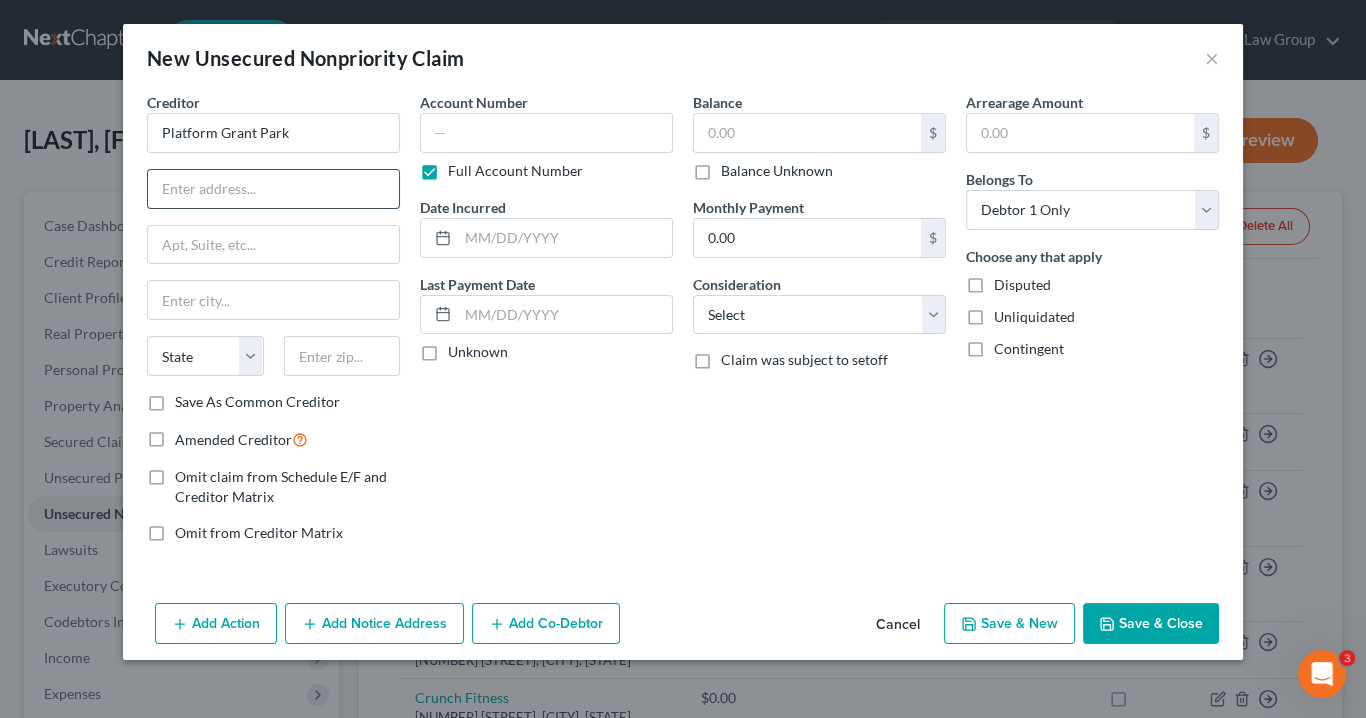 paste on "[NUMBER] [STREET] SE" 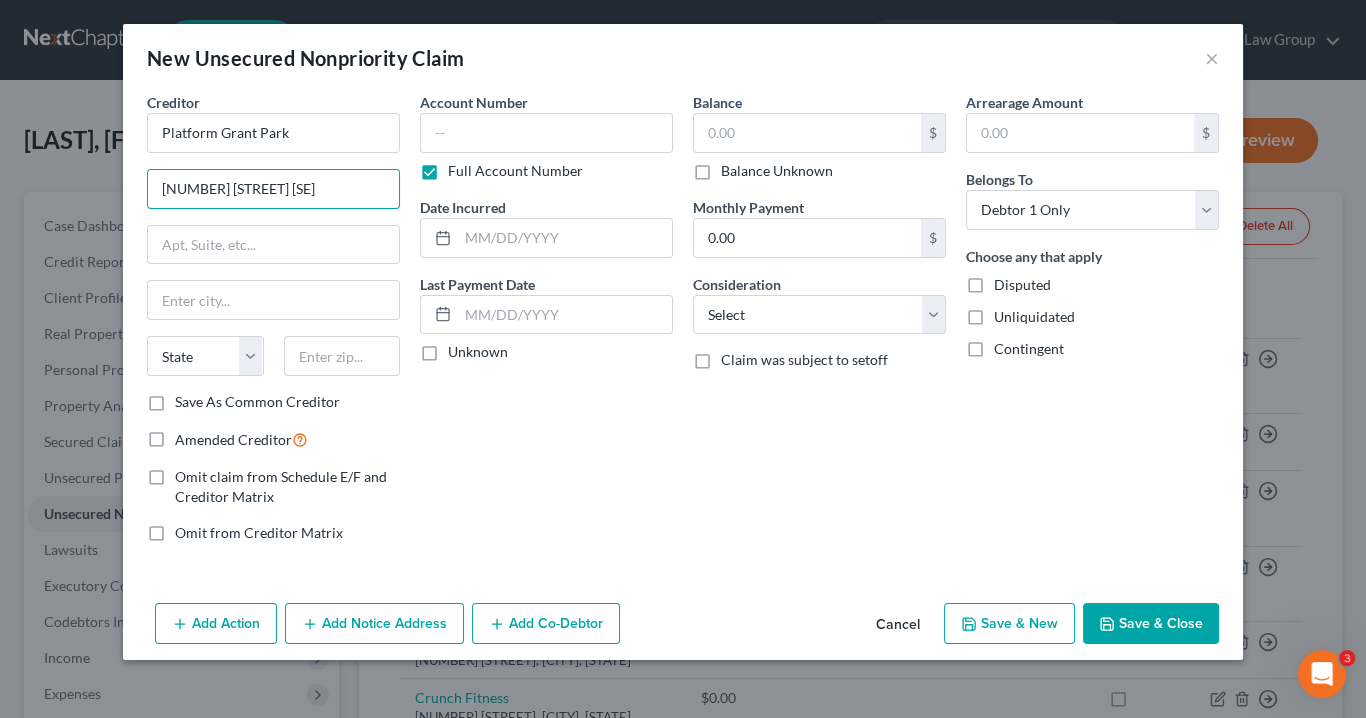 type on "[NUMBER] [STREET] SE" 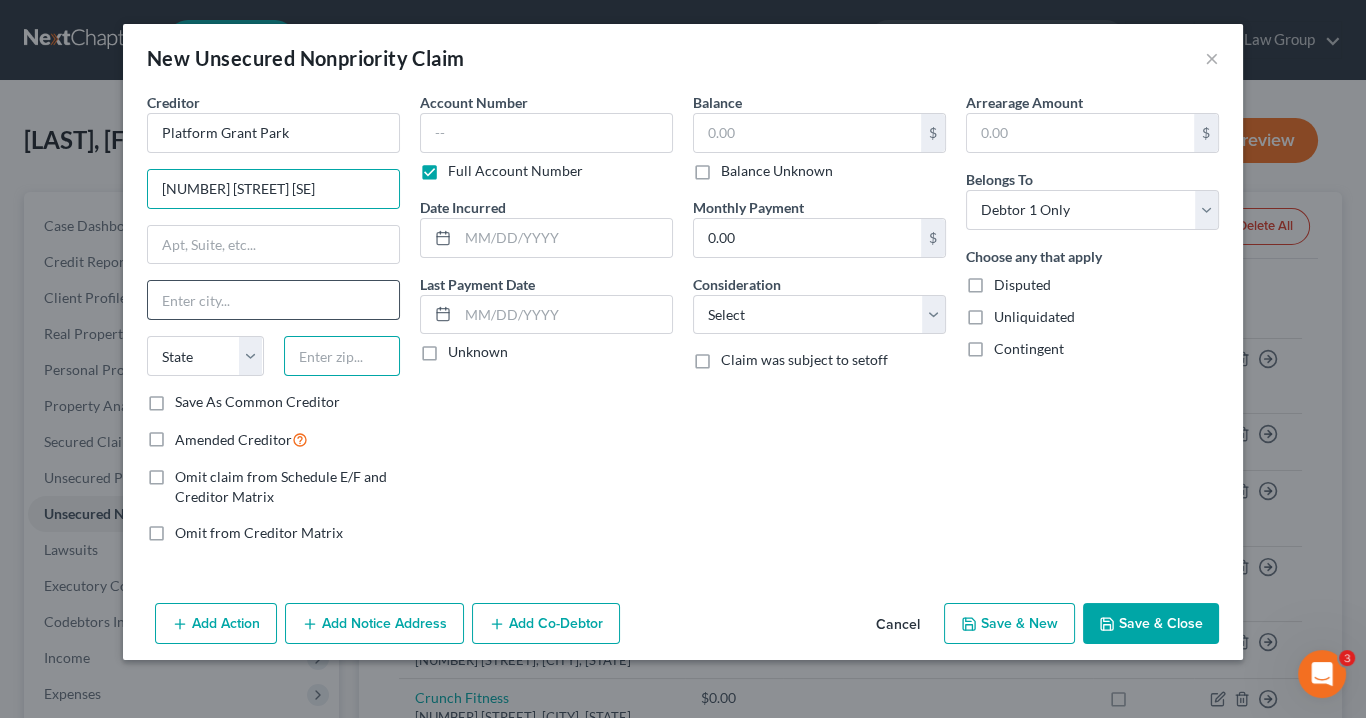 click on "Creditor *    Platform Grant Park                      290 MLK Jr. Drive SE State AL AK AR AZ CA CO CT DE DC FL GA GU HI ID IL IN IA KS KY LA ME MD MA MI MN MS MO MT NC ND NE NV NH NJ NM NY OH OK OR PA PR RI SC SD TN TX UT VI VA VT WA WV WI WY" at bounding box center (273, 242) 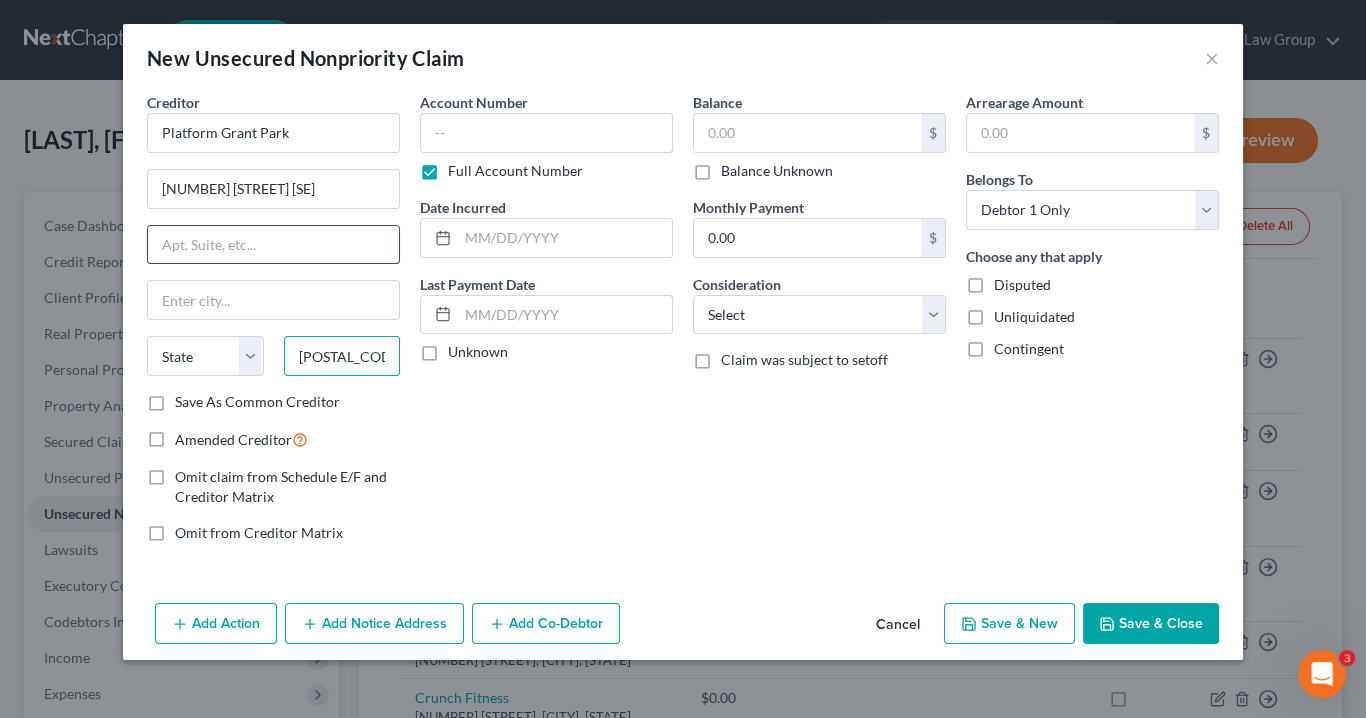 type on "30312" 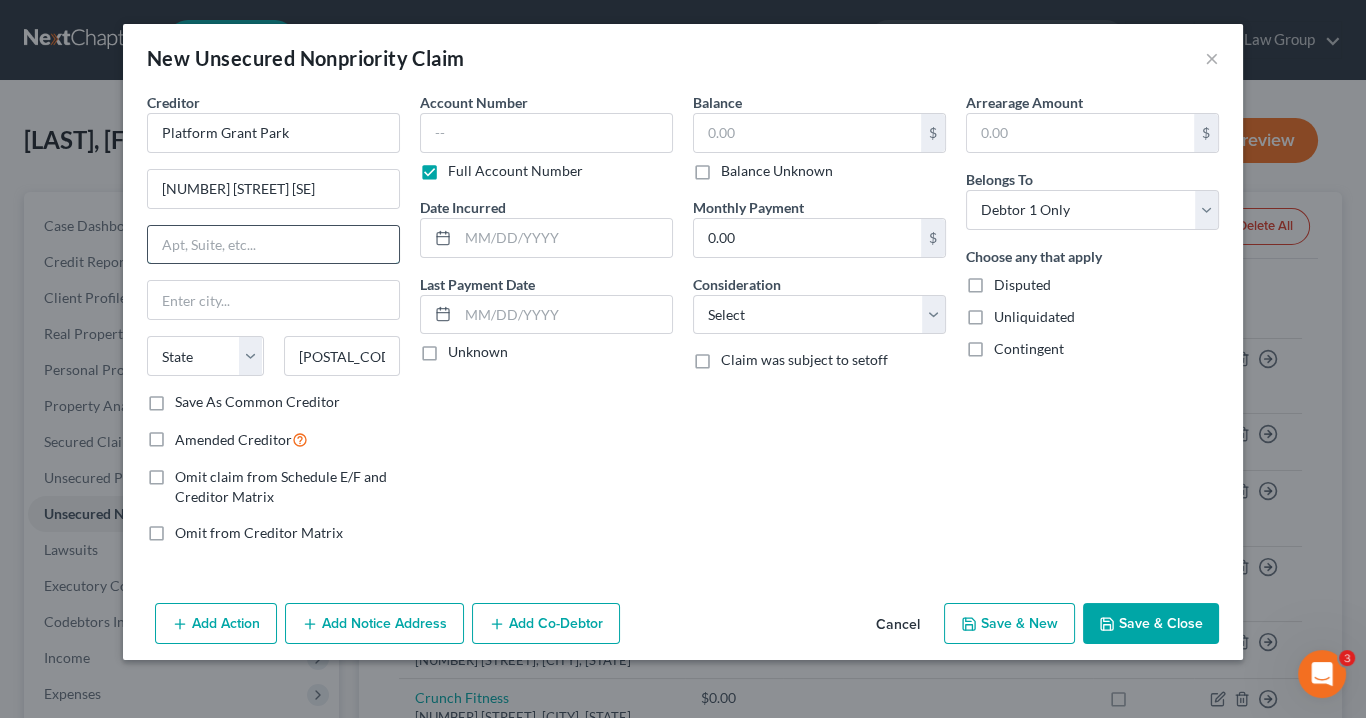 drag, startPoint x: 268, startPoint y: 224, endPoint x: 297, endPoint y: 233, distance: 30.364452 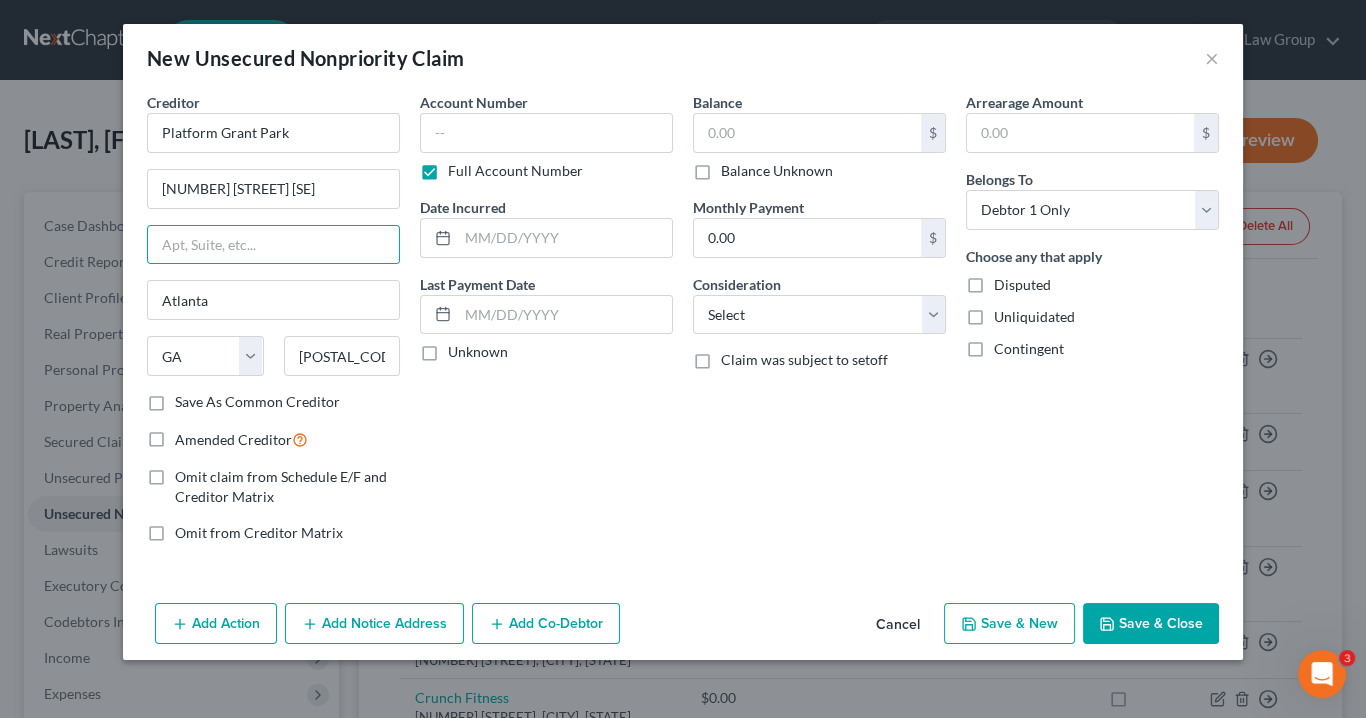 click on "Save As Common Creditor" at bounding box center (257, 402) 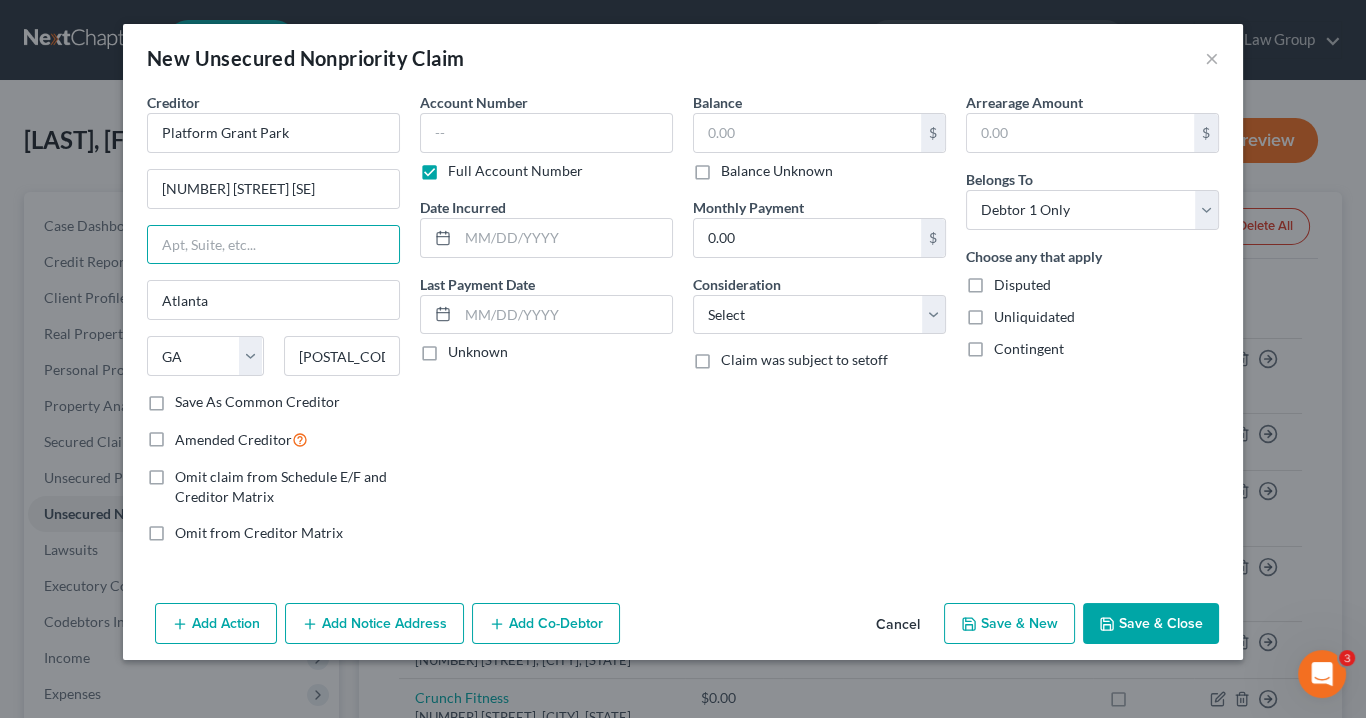 click on "Save As Common Creditor" at bounding box center (189, 398) 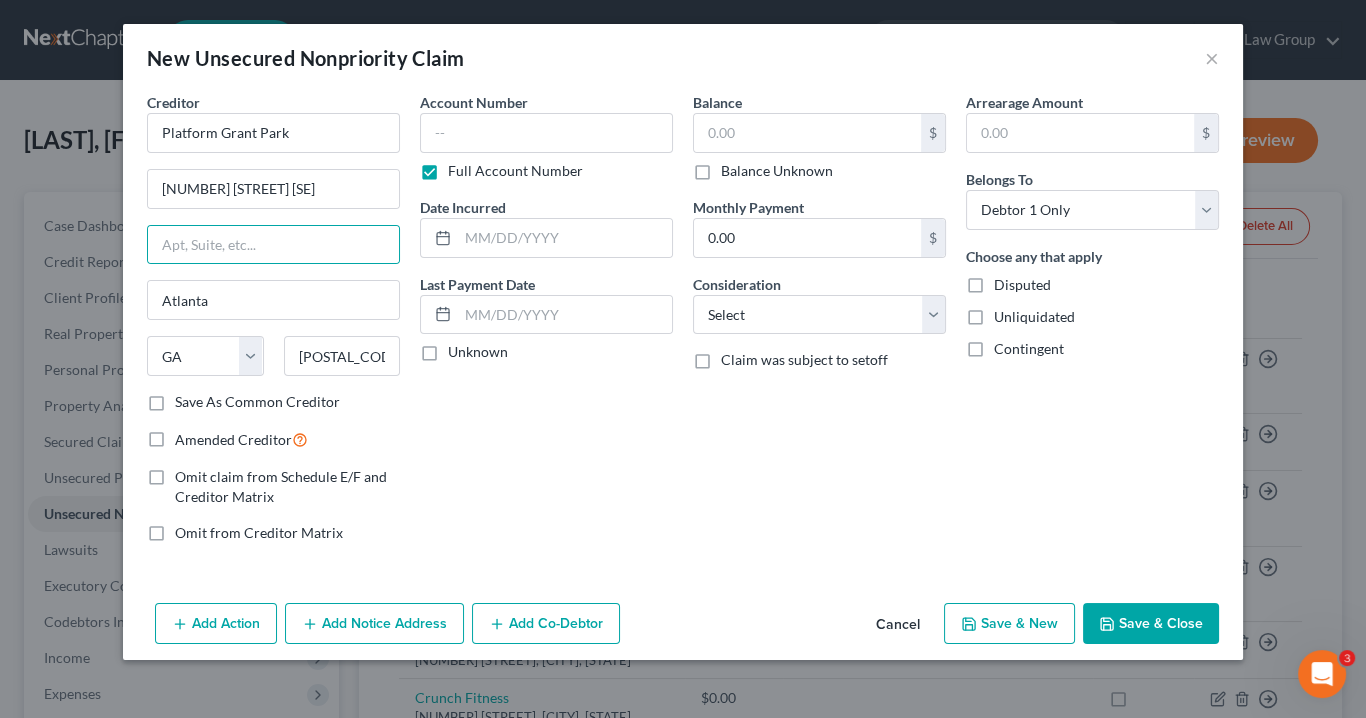 checkbox on "true" 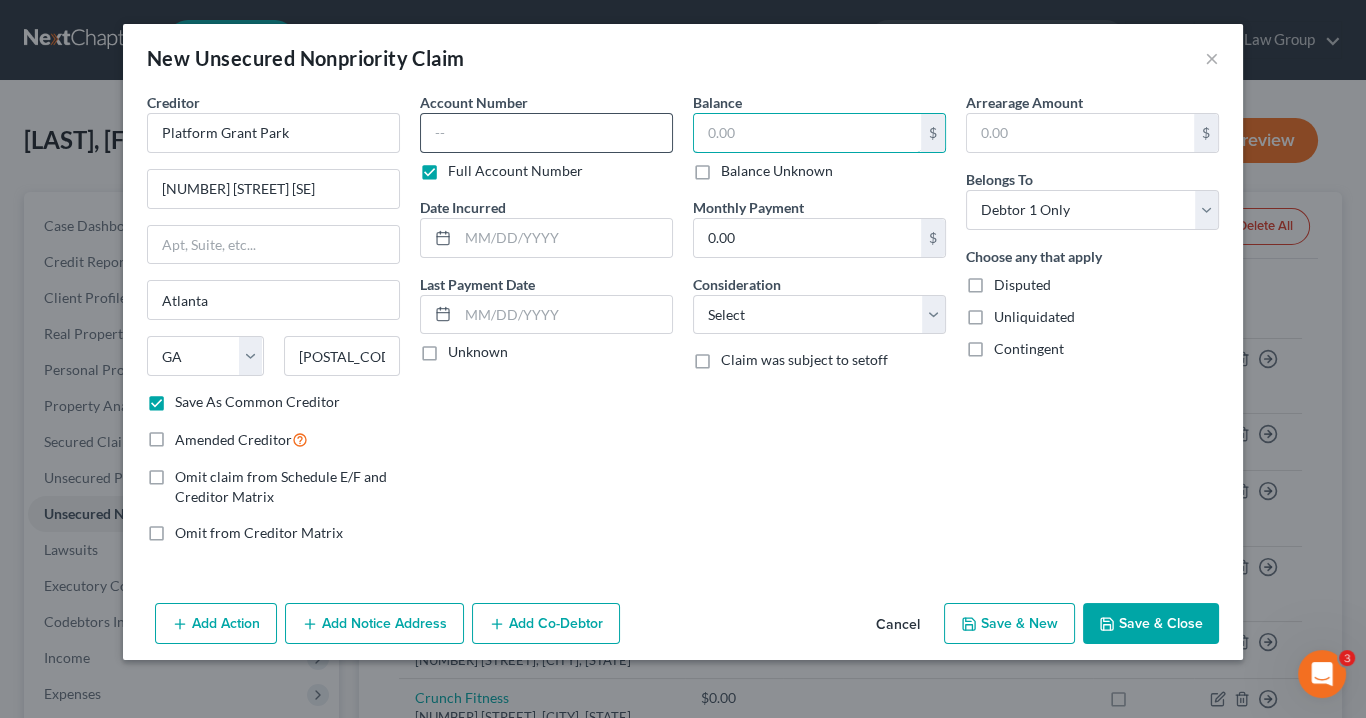 drag, startPoint x: 748, startPoint y: 127, endPoint x: 555, endPoint y: 120, distance: 193.1269 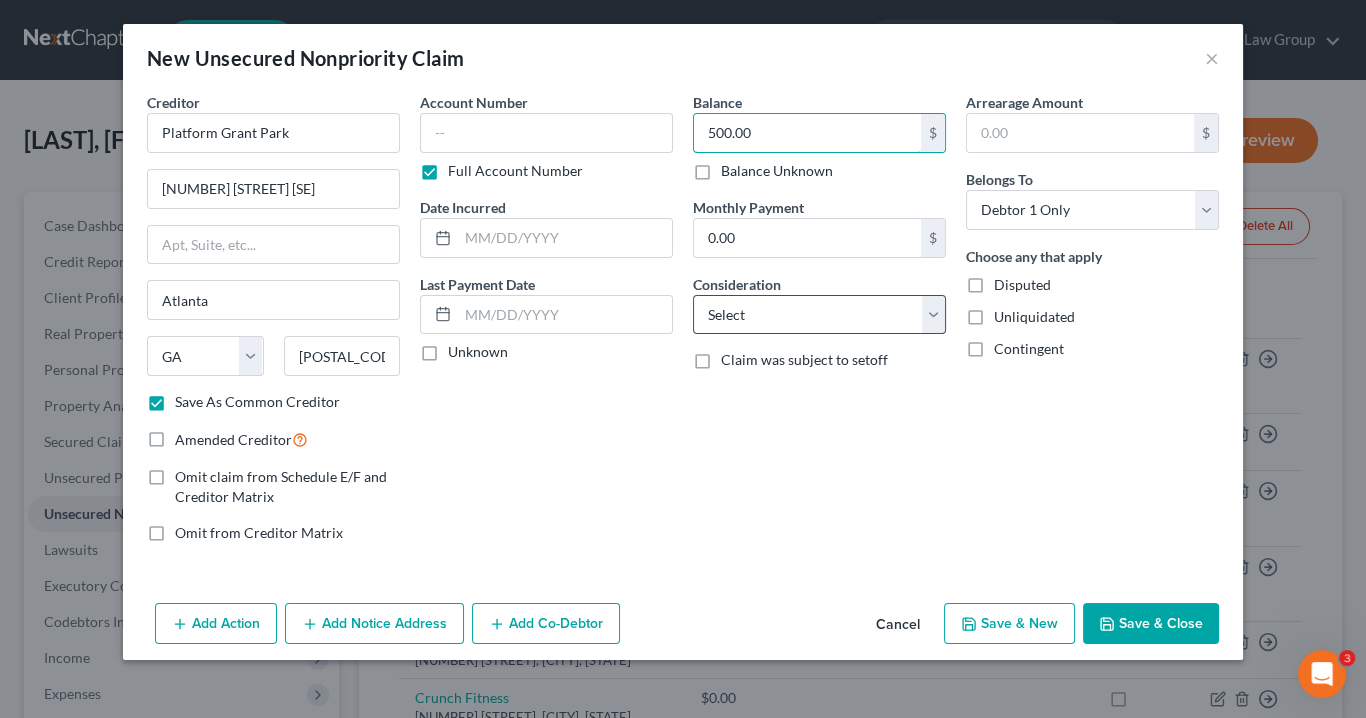 type on "500.00" 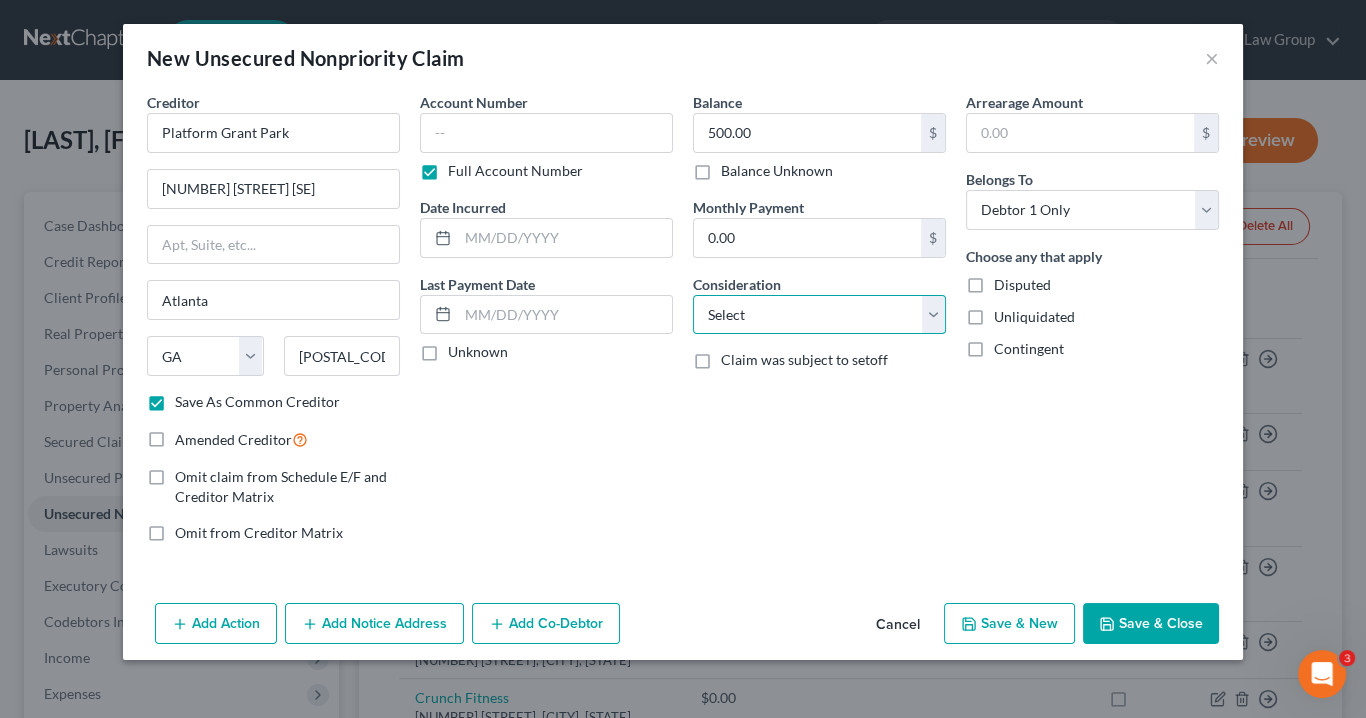 click on "Select Cable / Satellite Services Collection Agency Credit Card Debt Debt Counseling / Attorneys Deficiency Balance Domestic Support Obligations Home / Car Repairs Income Taxes Judgment Liens Medical Services Monies Loaned / Advanced Mortgage Obligation From Divorce Or Separation Obligation To Pensions Other Overdrawn Bank Account Promised To Help Pay Creditors Student Loans Suppliers And Vendors Telephone / Internet Services Utility Services" at bounding box center (819, 315) 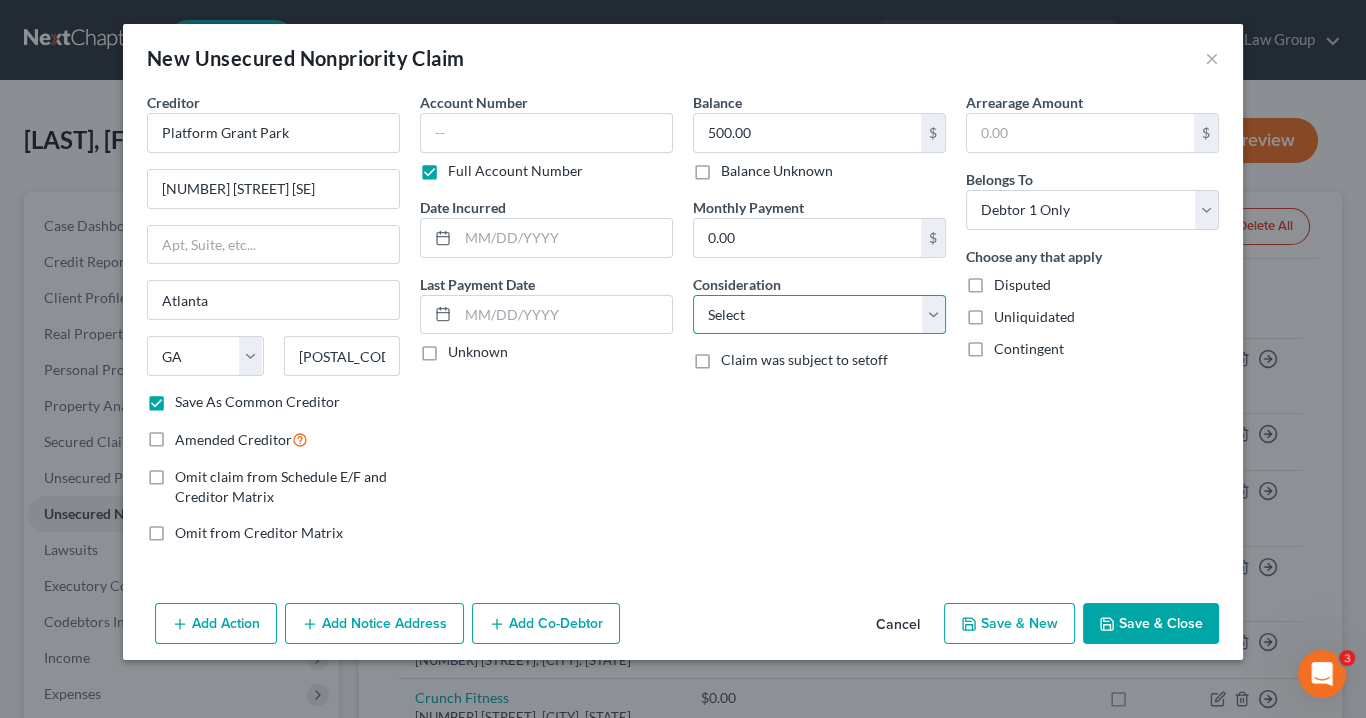 select on "14" 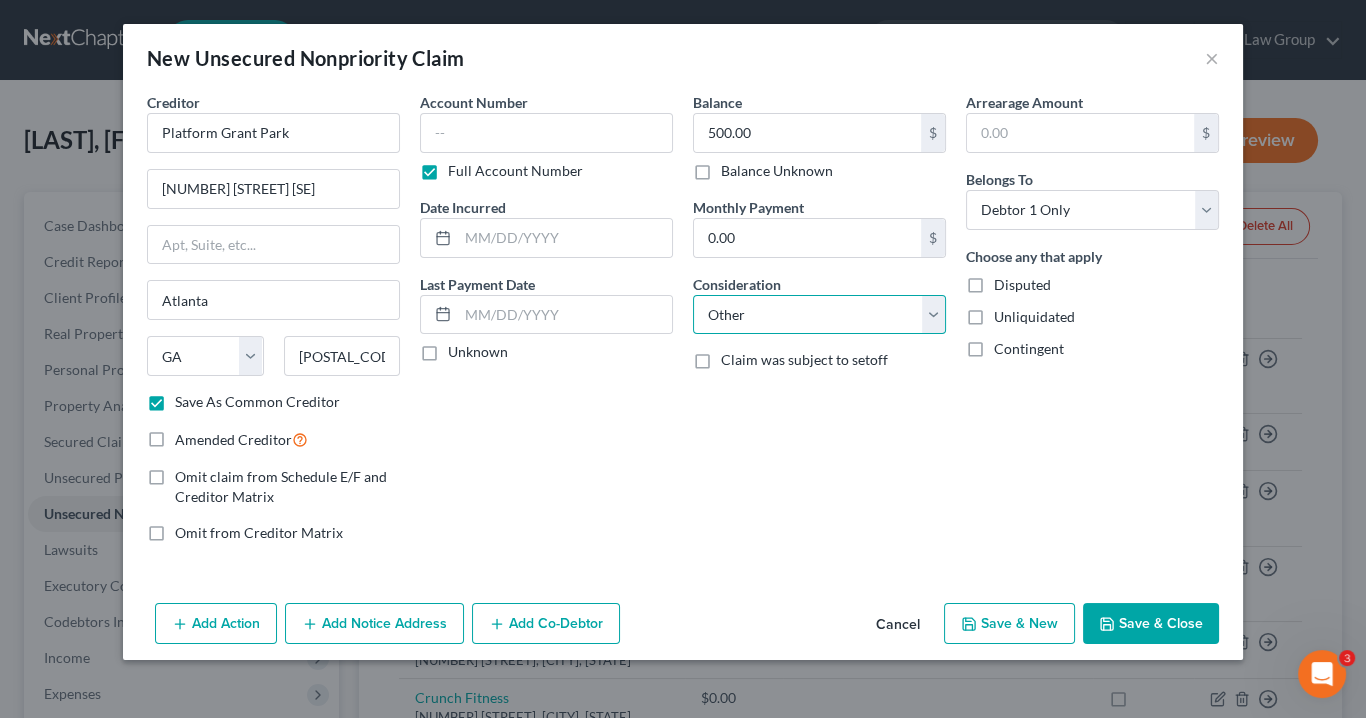 click on "Select Cable / Satellite Services Collection Agency Credit Card Debt Debt Counseling / Attorneys Deficiency Balance Domestic Support Obligations Home / Car Repairs Income Taxes Judgment Liens Medical Services Monies Loaned / Advanced Mortgage Obligation From Divorce Or Separation Obligation To Pensions Other Overdrawn Bank Account Promised To Help Pay Creditors Student Loans Suppliers And Vendors Telephone / Internet Services Utility Services" at bounding box center [819, 315] 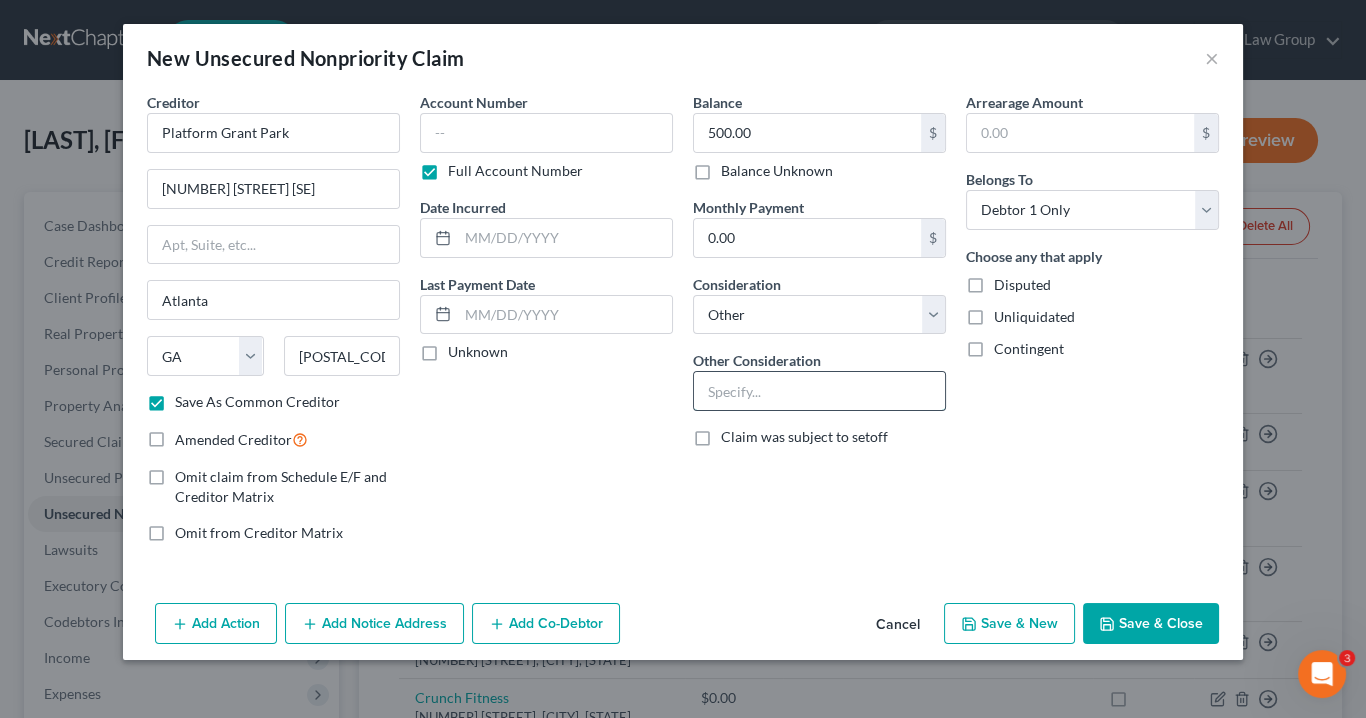 click at bounding box center (819, 391) 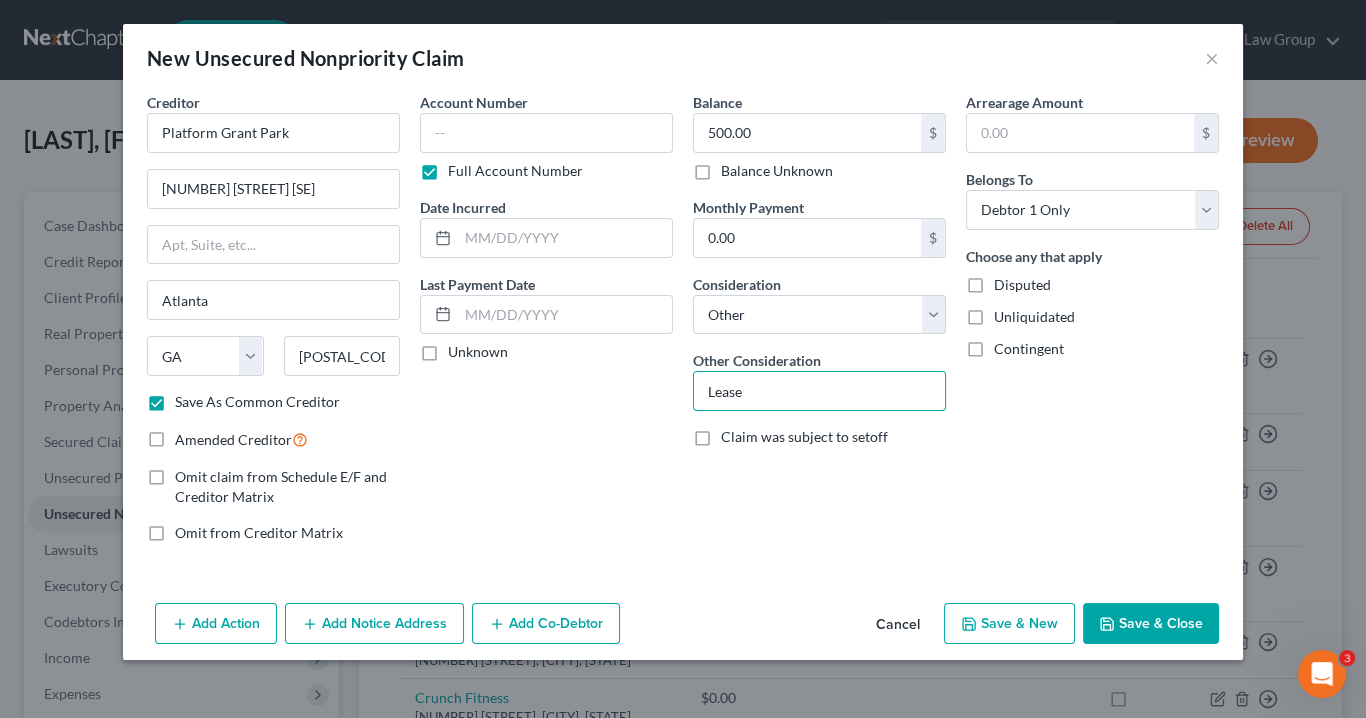 type on "Lease" 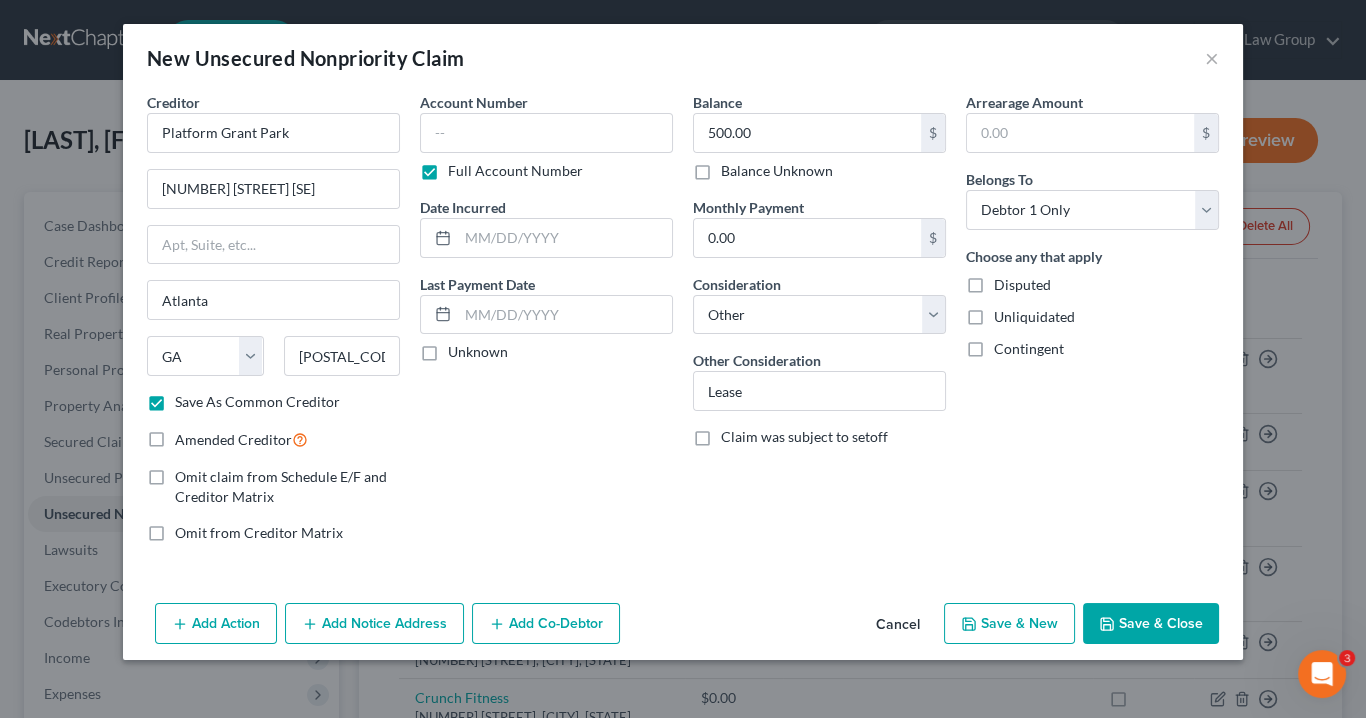 click on "Save & Close" at bounding box center [1151, 624] 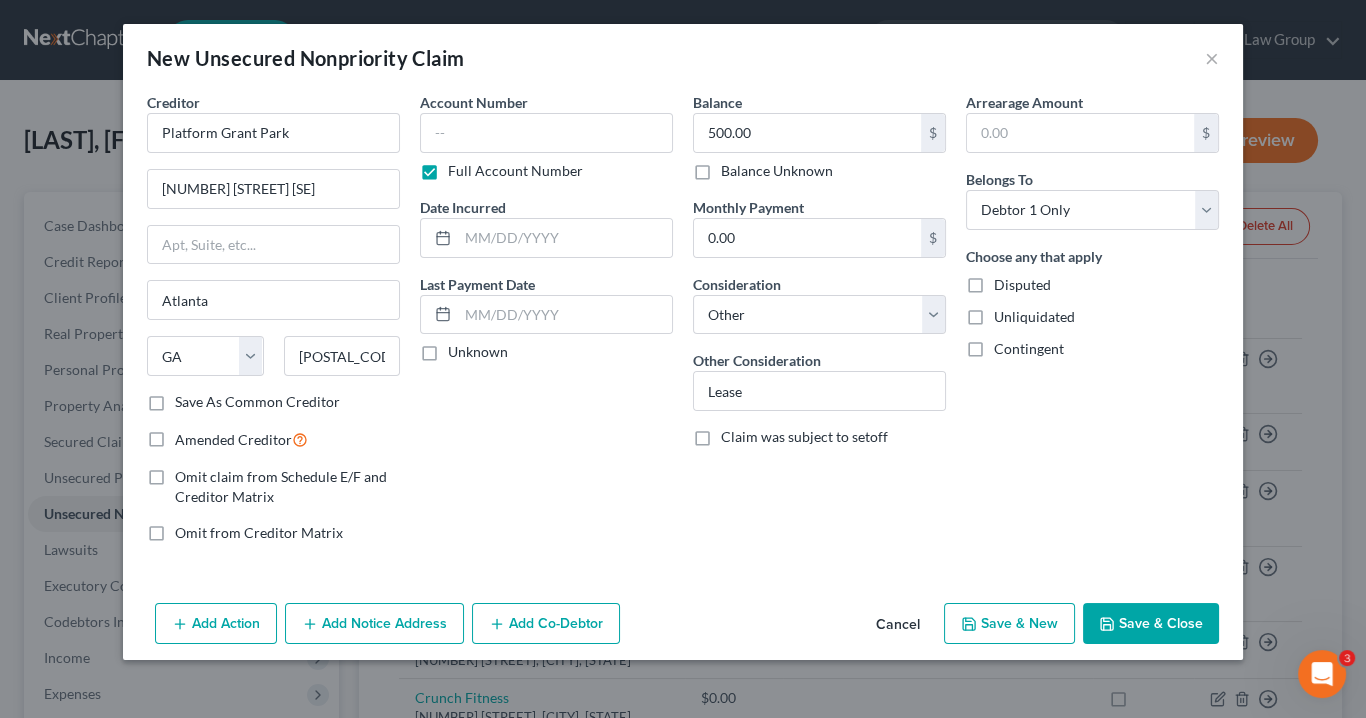 checkbox on "false" 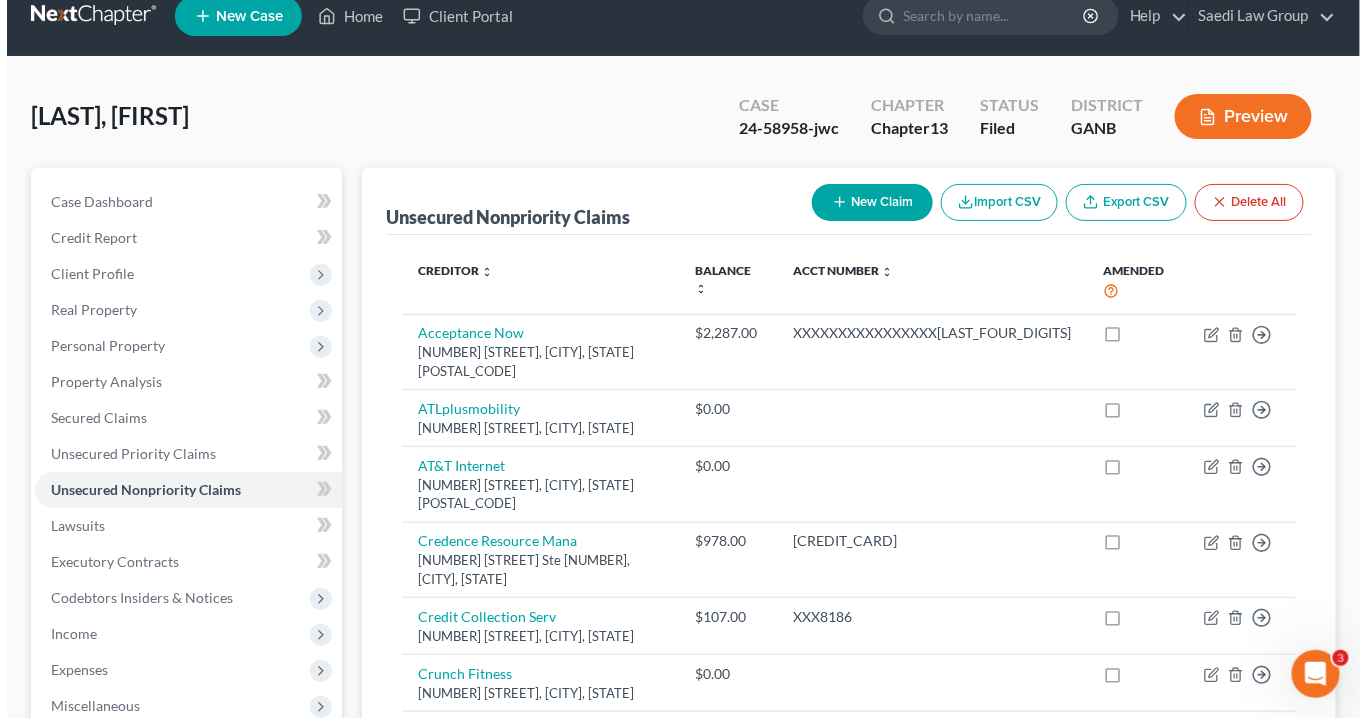 scroll, scrollTop: 0, scrollLeft: 0, axis: both 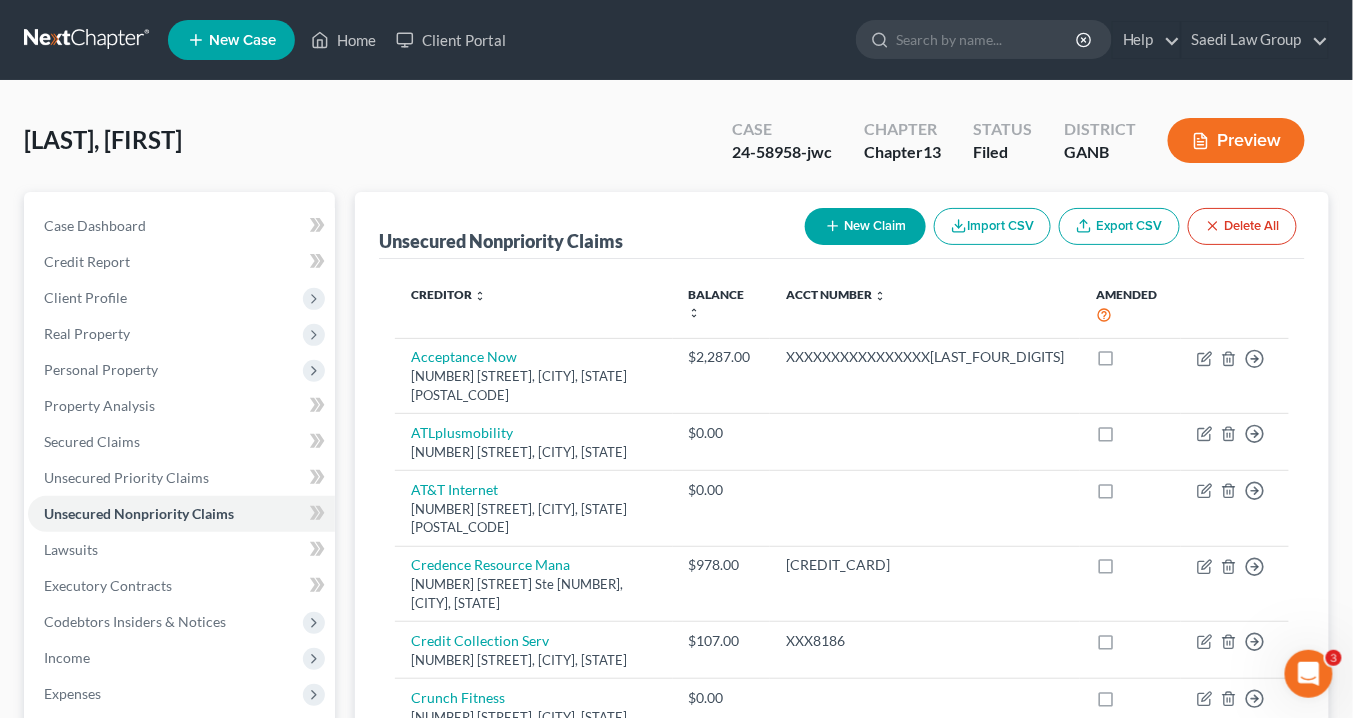 click 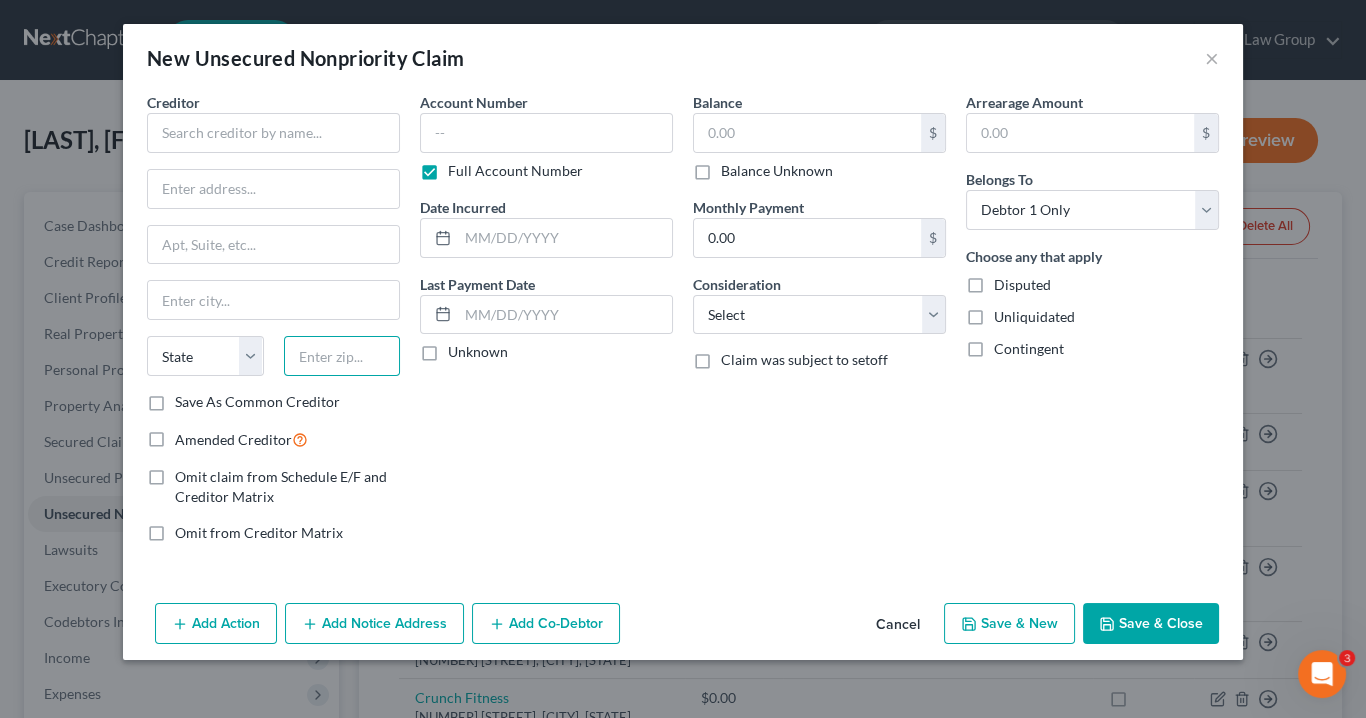 drag, startPoint x: 356, startPoint y: 354, endPoint x: 366, endPoint y: 334, distance: 22.36068 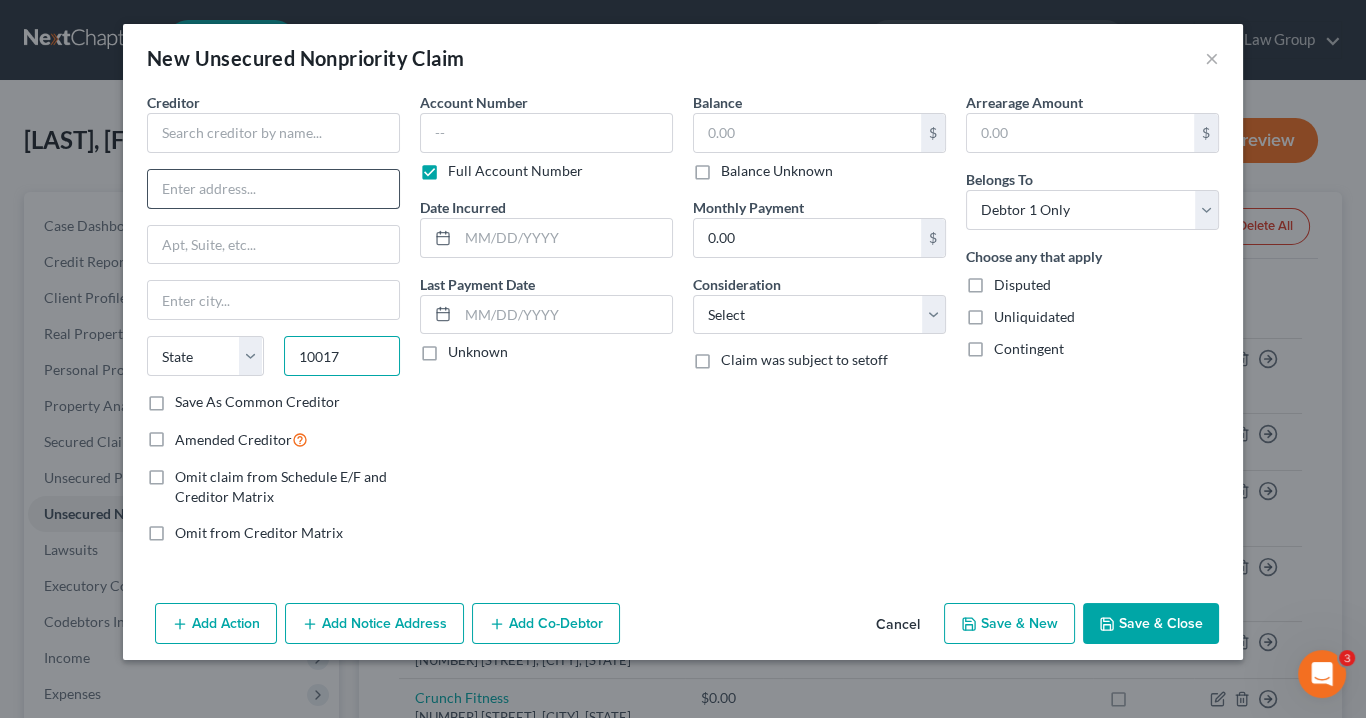 type on "10017" 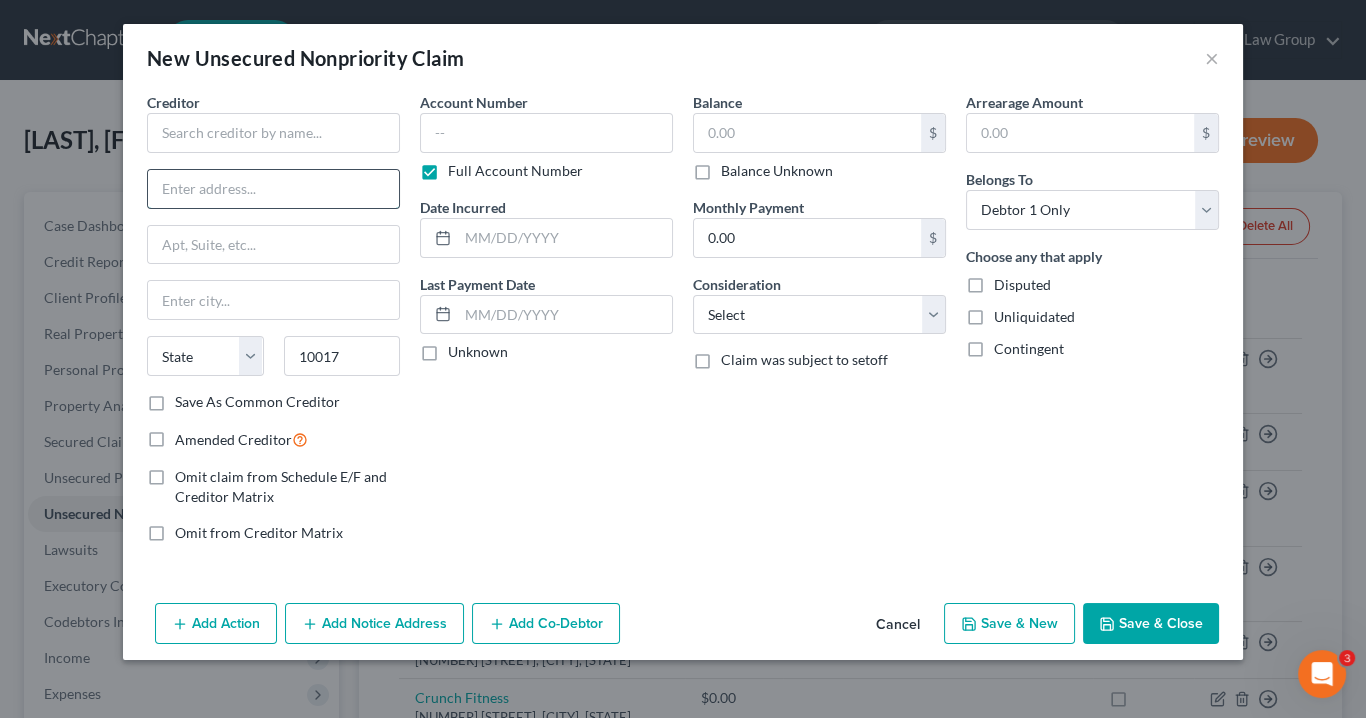 type on "New York" 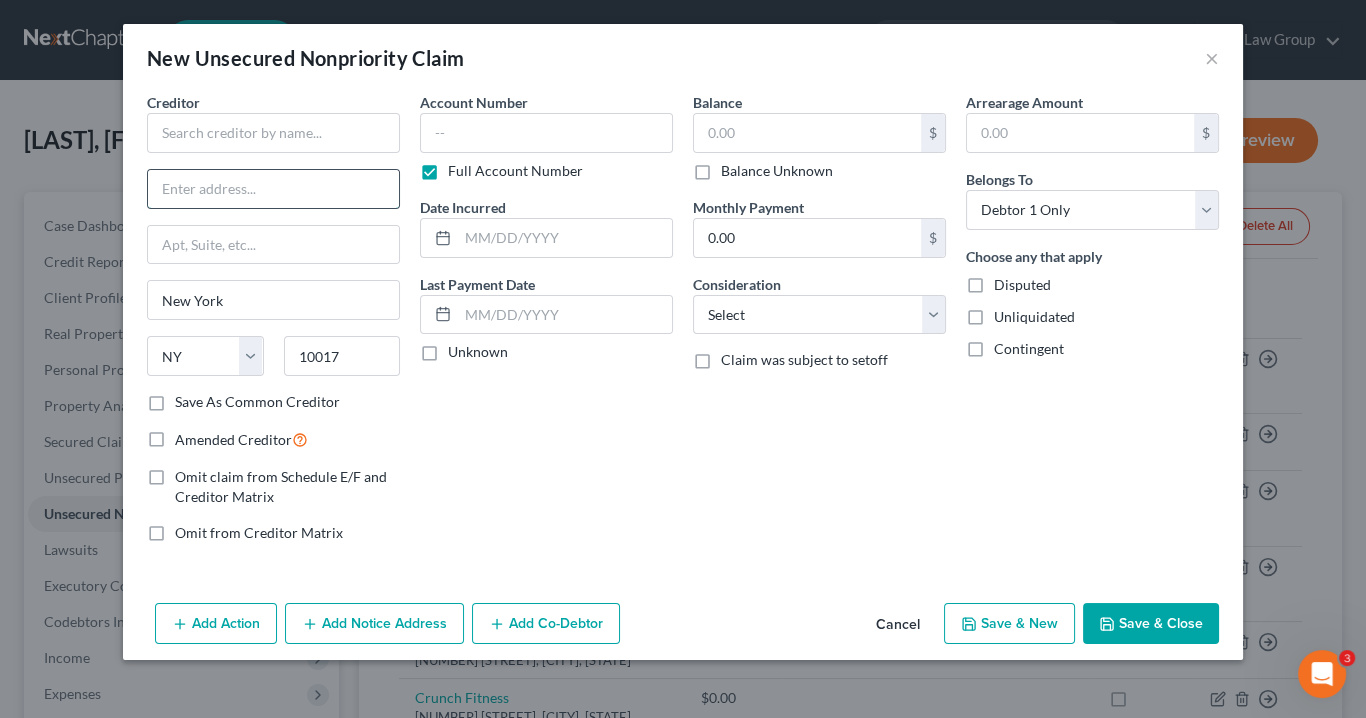 click at bounding box center (273, 189) 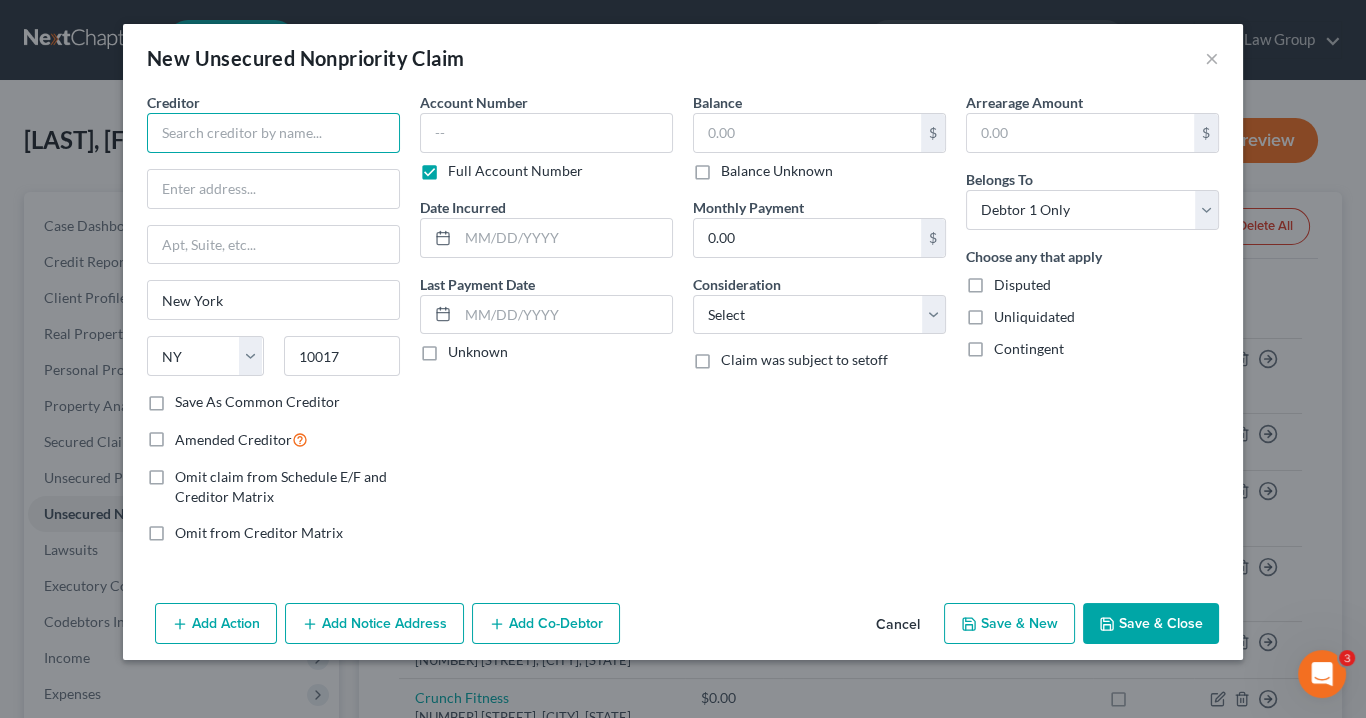 drag, startPoint x: 199, startPoint y: 181, endPoint x: 193, endPoint y: 125, distance: 56.32051 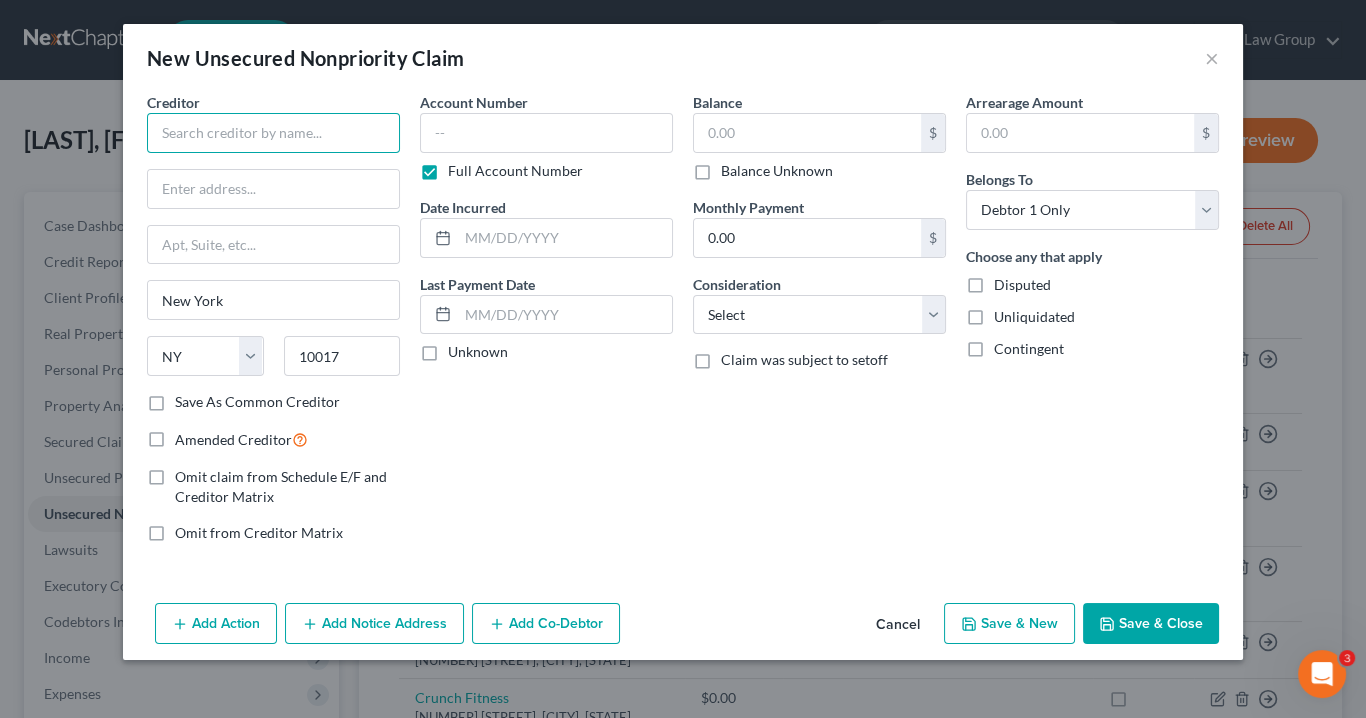 paste on "[NUMBER] [STREET] NW" 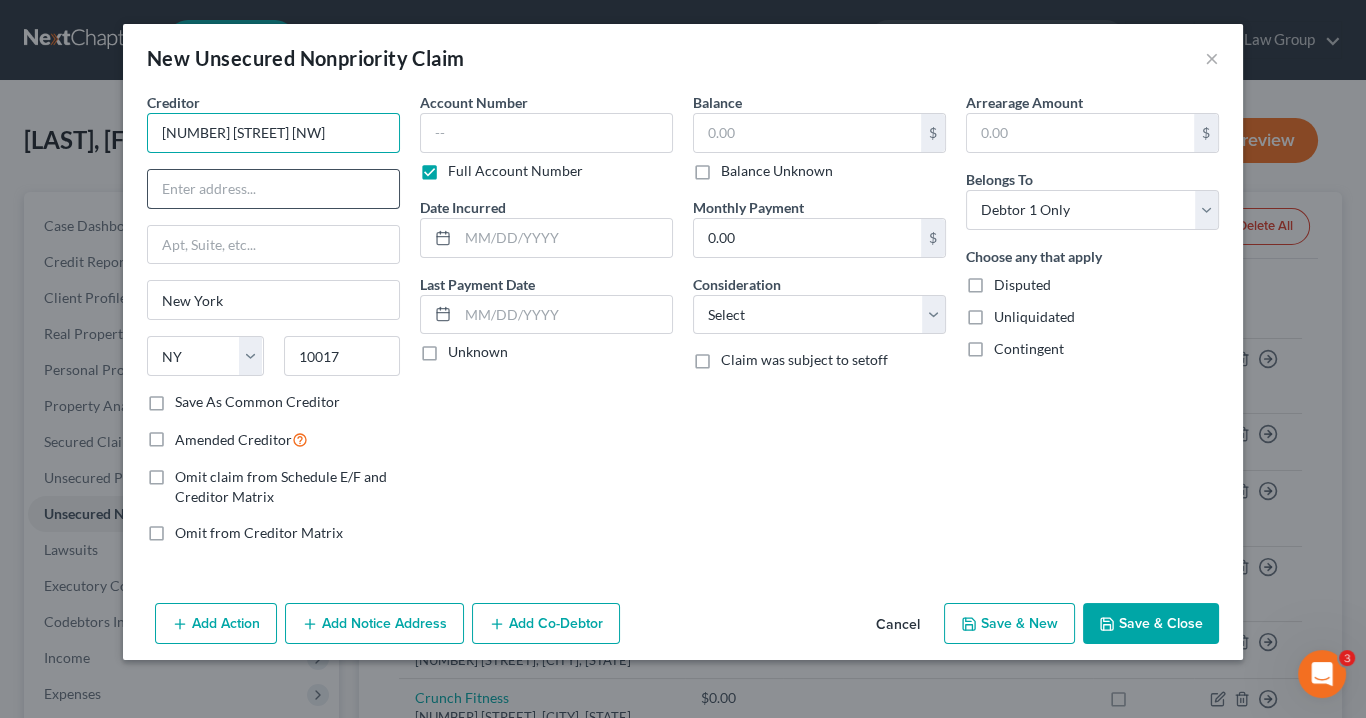 type on "[NUMBER] [STREET] NW" 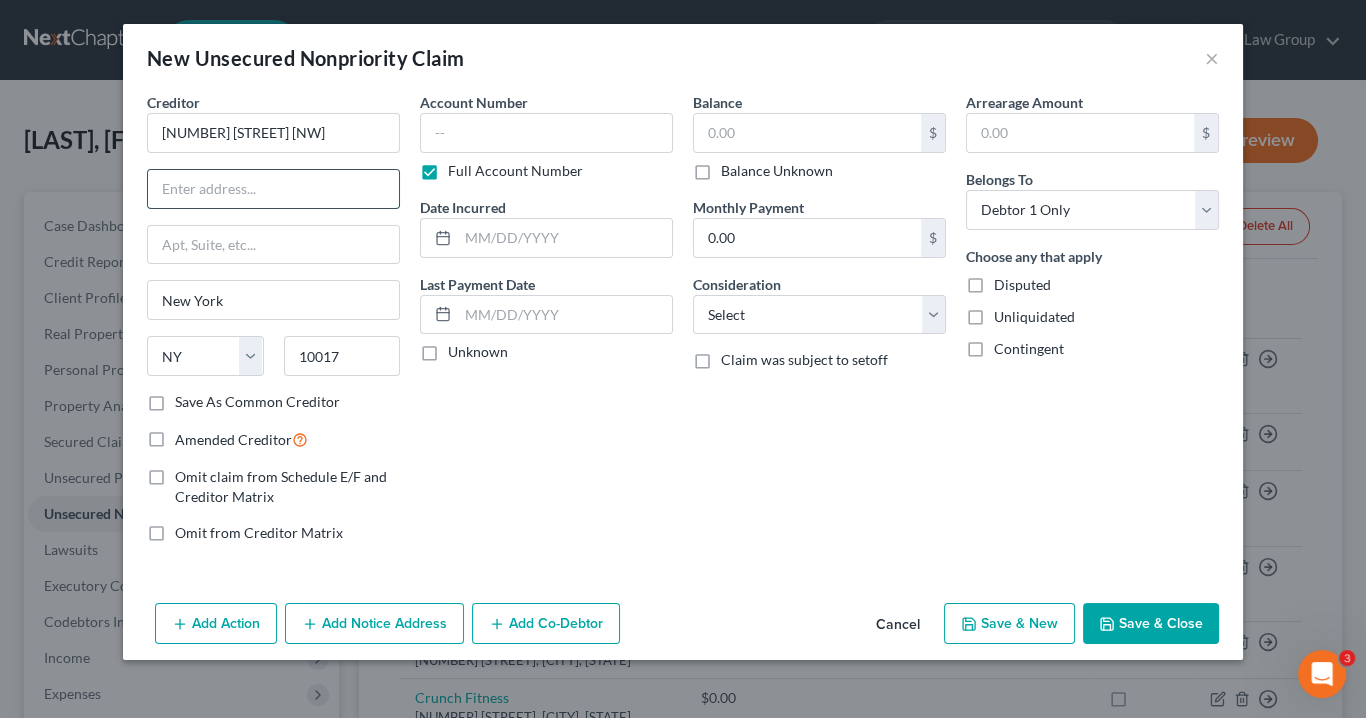 click at bounding box center (273, 189) 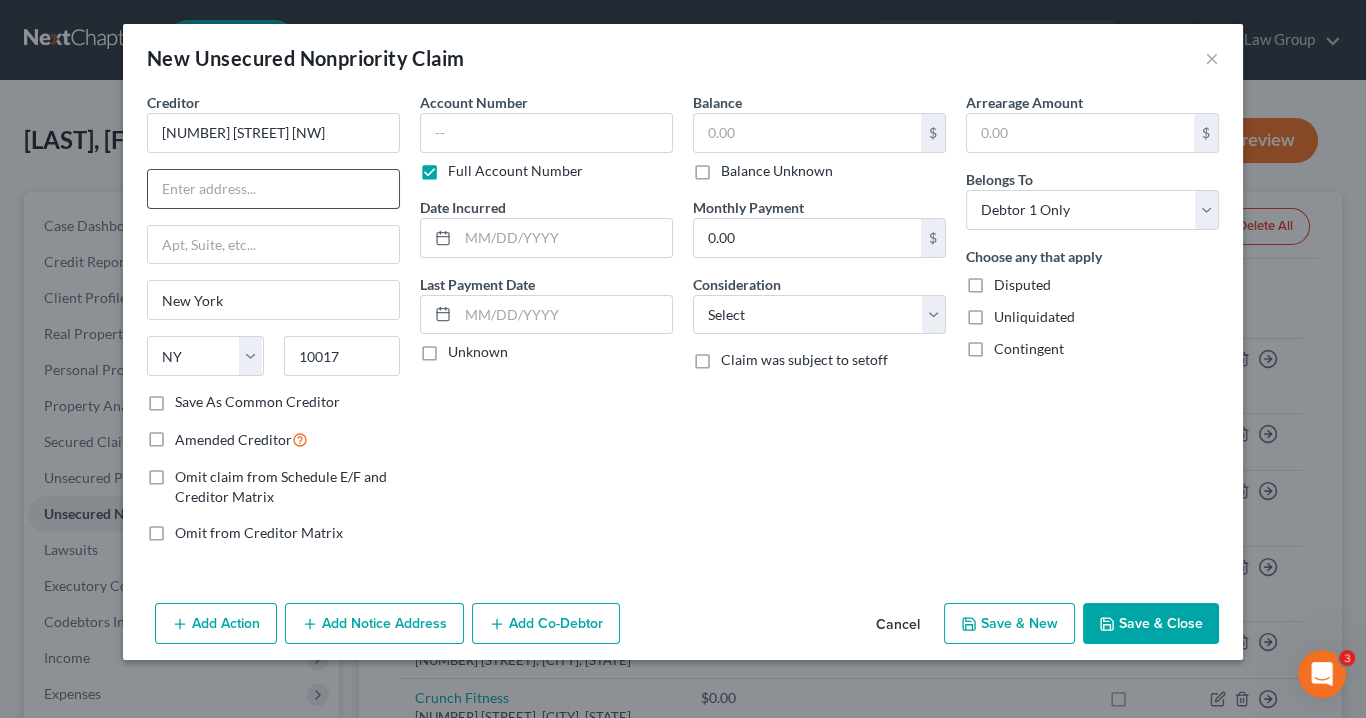 paste on "[NUMBER] [STREET] NW" 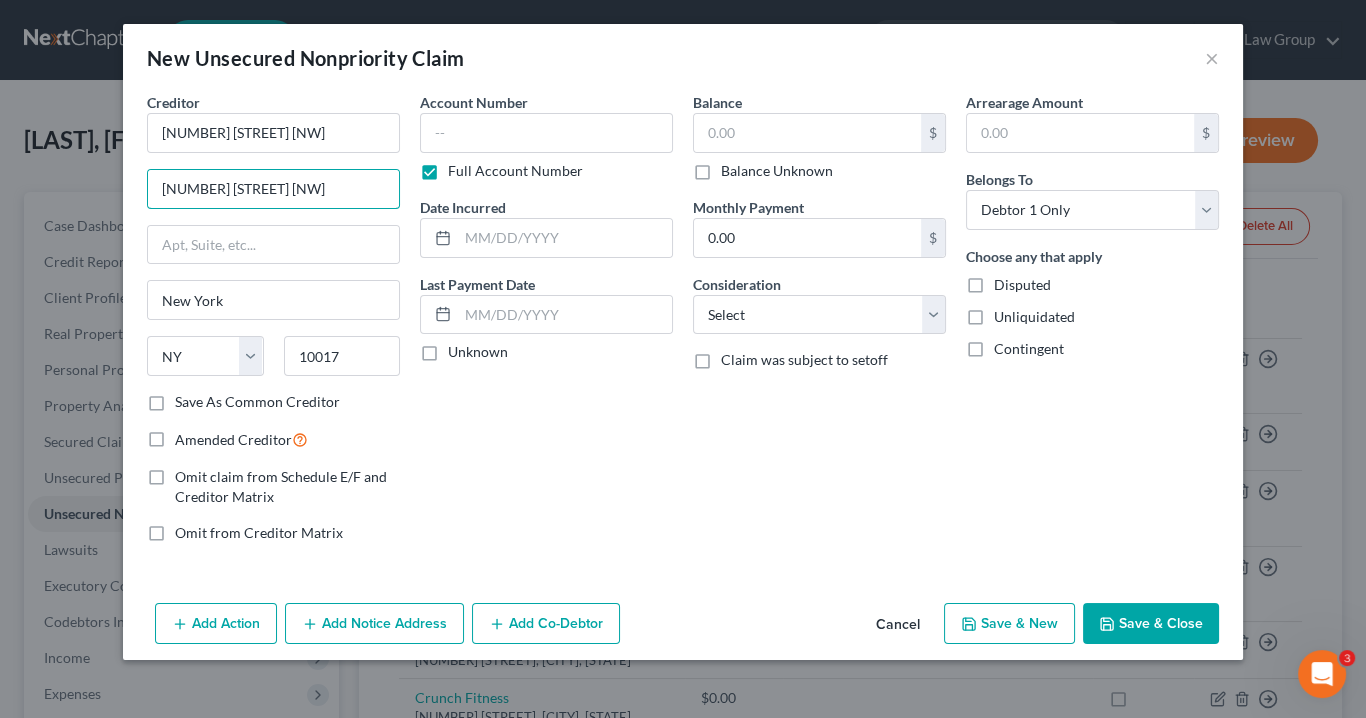 type on "[NUMBER] [STREET] NW" 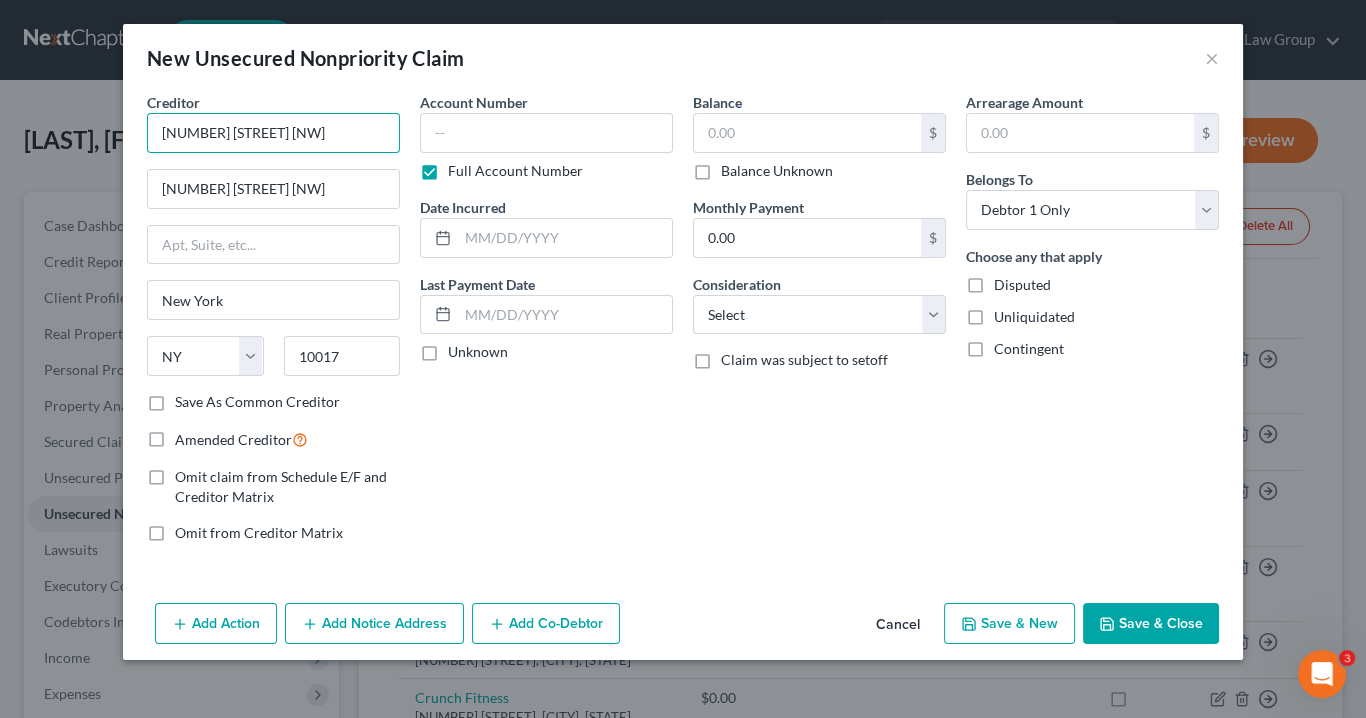 drag, startPoint x: 113, startPoint y: 123, endPoint x: 0, endPoint y: 118, distance: 113.110565 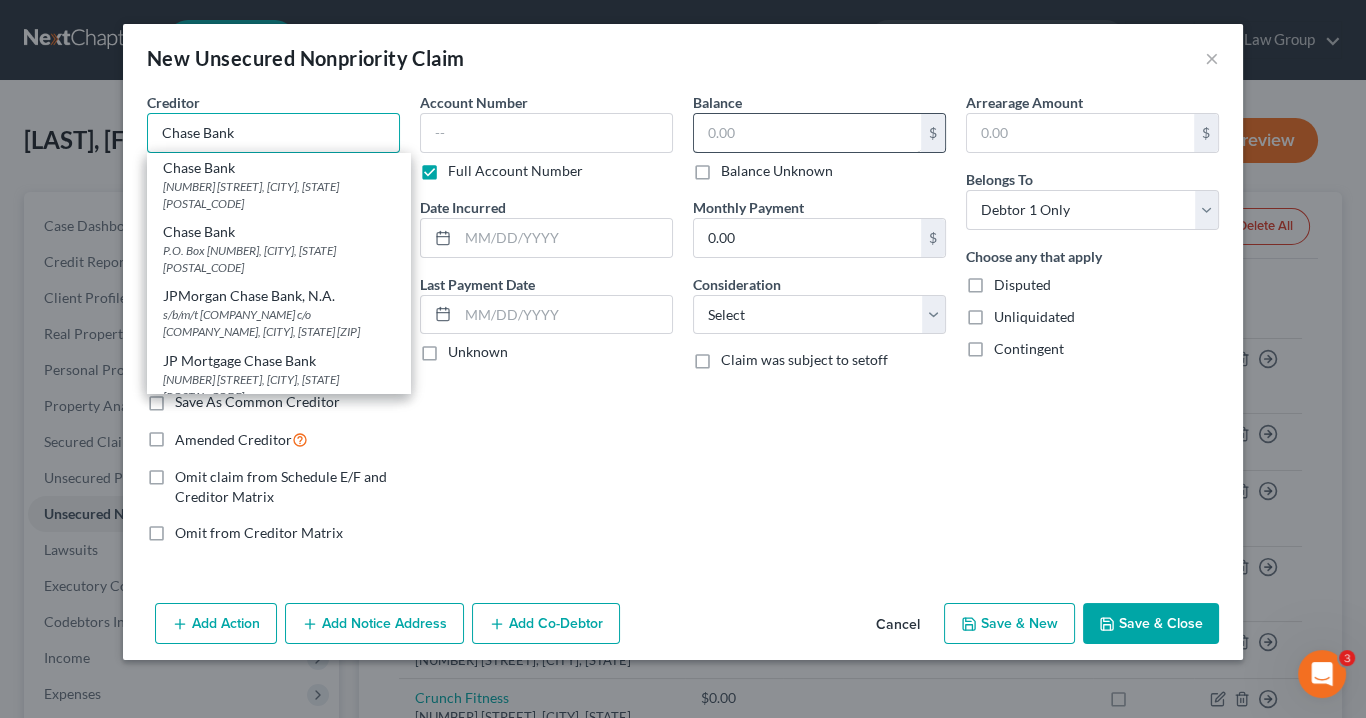 type on "Chase Bank" 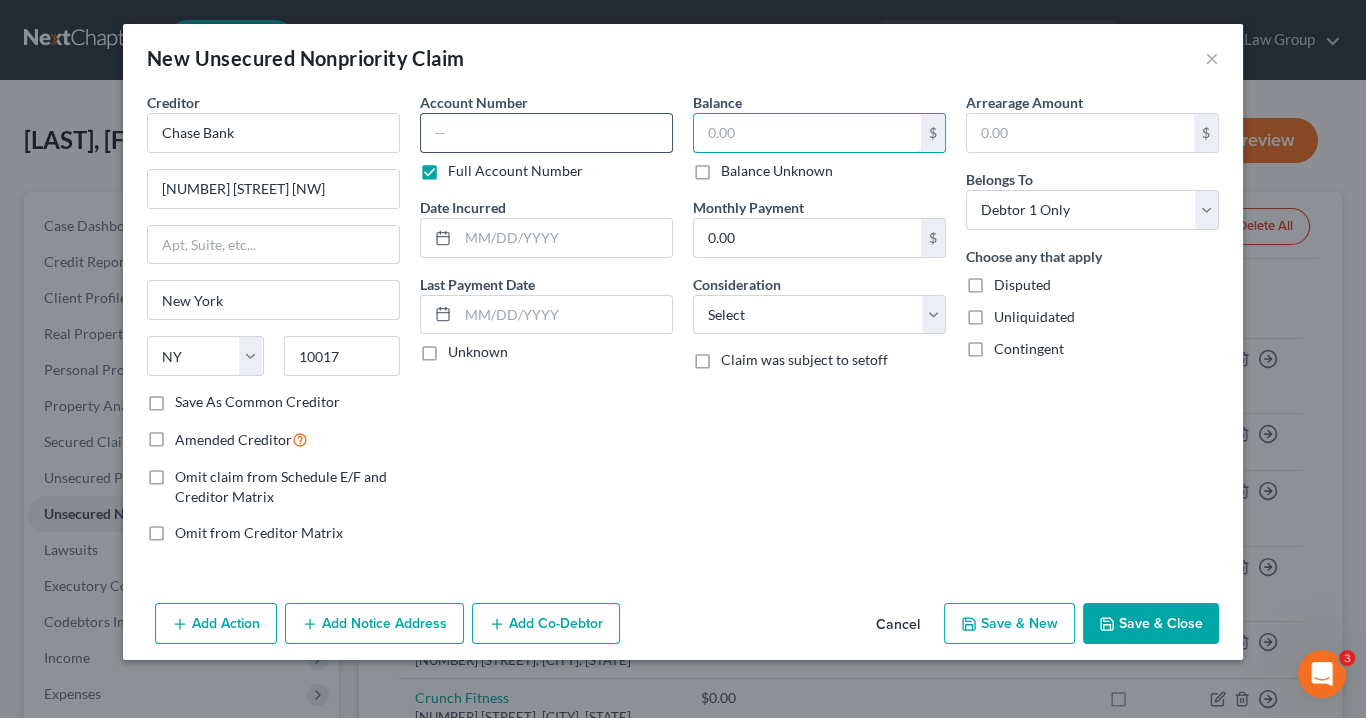 drag, startPoint x: 741, startPoint y: 120, endPoint x: 571, endPoint y: 120, distance: 170 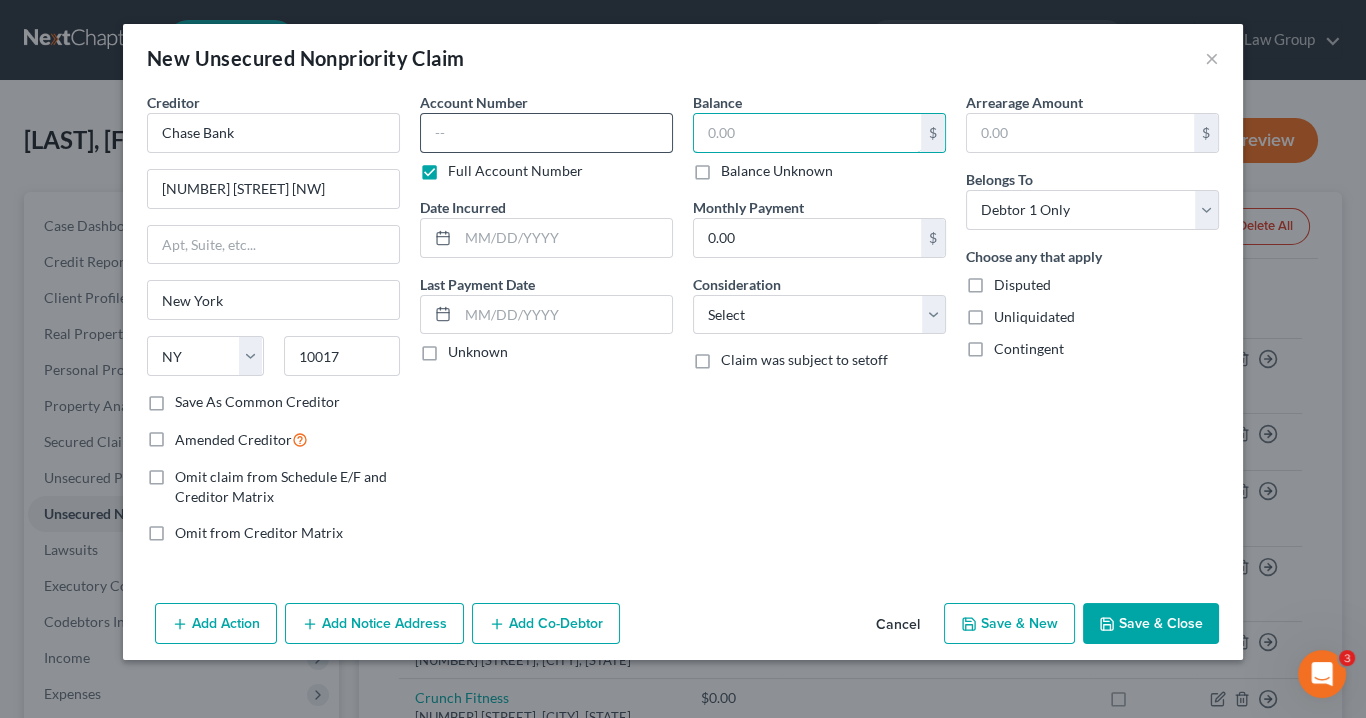 click on "Creditor *    Chase Bank                      875 15th street NW New York State AL AK AR AZ CA CO CT DE DC FL GA GU HI ID IL IN IA KS KY LA ME MD MA MI MN MS MO MT NC ND NE NV NH NJ NM NY OH OK OR PA PR RI SC SD TN TX UT VI VA VT WA WV WI WY 10017 Save As Common Creditor Amended Creditor  Omit claim from Schedule E/F and Creditor Matrix Omit from Creditor Matrix
Account Number
Full Account Number
Date Incurred         Last Payment Date         Unknown Balance
$
Balance Unknown
Balance Undetermined
$
Balance Unknown
Monthly Payment 0.00 $ Consideration Select Cable / Satellite Services Collection Agency Credit Card Debt Debt Counseling / Attorneys Deficiency Balance Domestic Support Obligations Home / Car Repairs Income Taxes Judgment Liens Medical Services Monies Loaned / Advanced Mortgage Obligation From Divorce Or Separation Obligation To Pensions Other $" at bounding box center (683, 325) 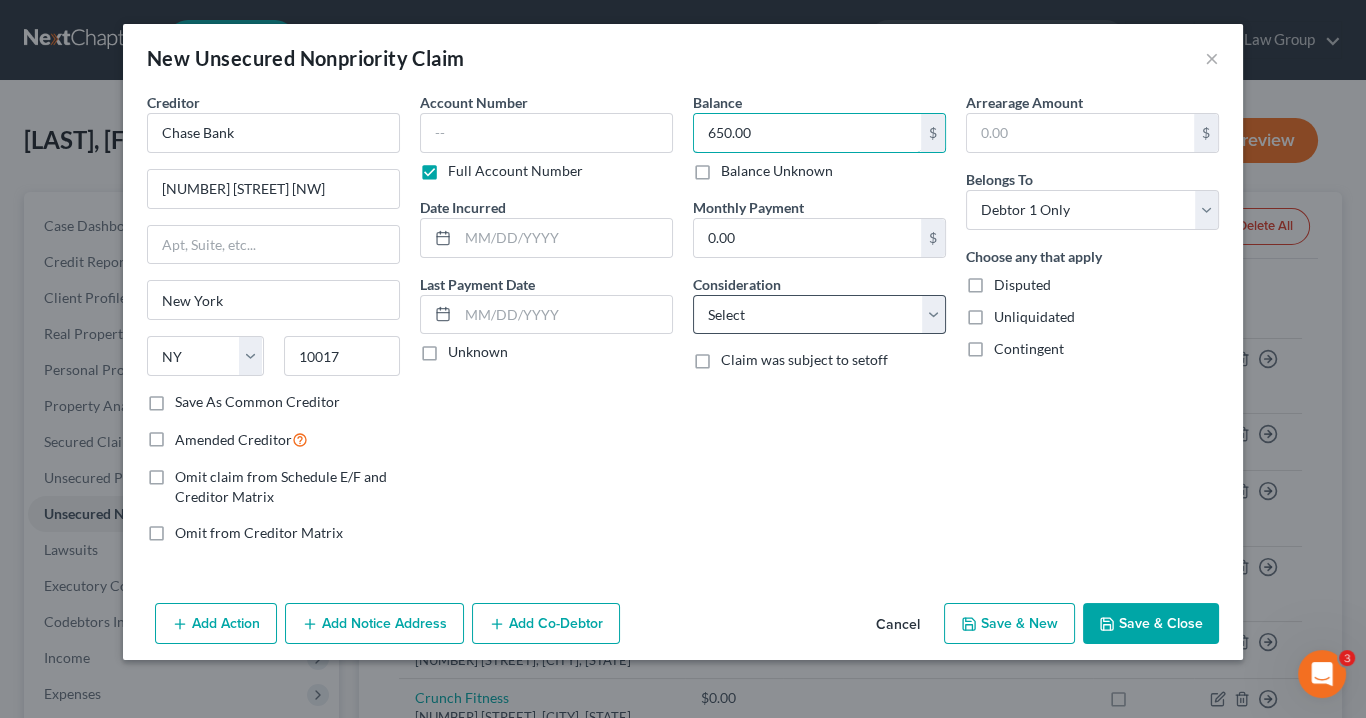type on "650.00" 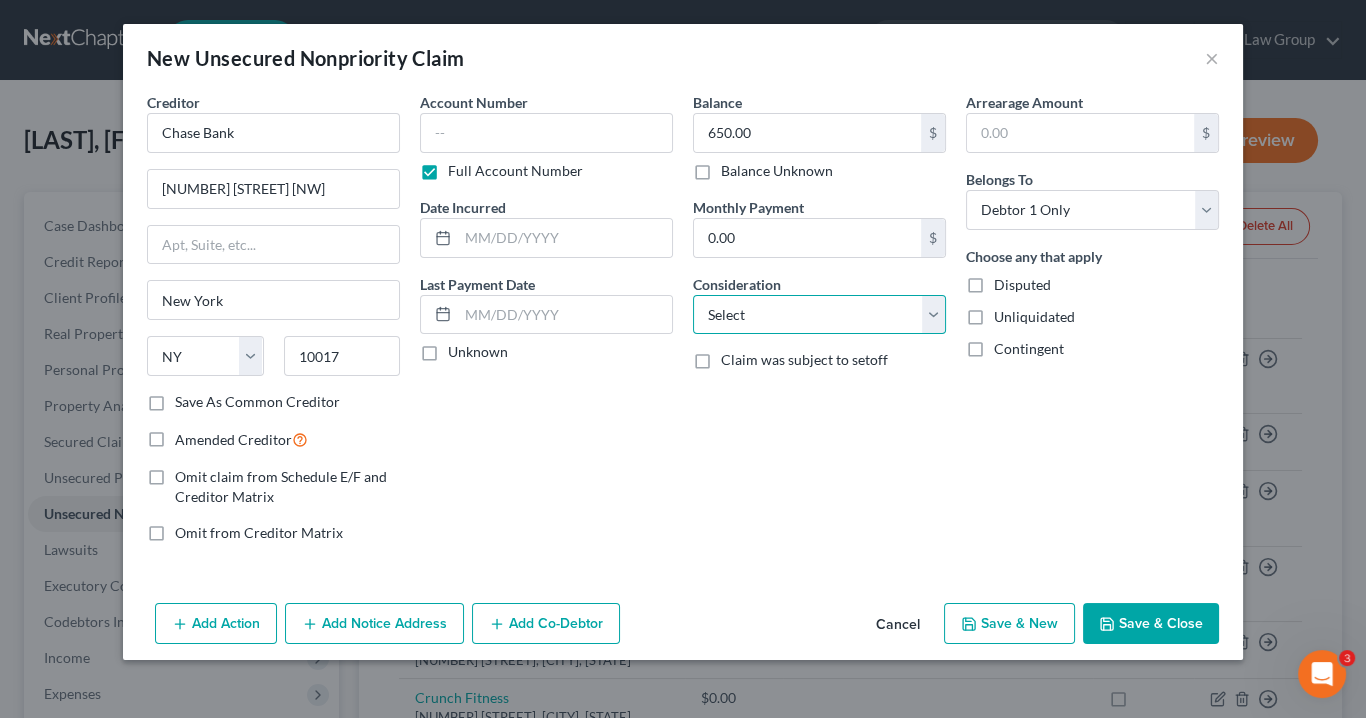 click on "Select Cable / Satellite Services Collection Agency Credit Card Debt Debt Counseling / Attorneys Deficiency Balance Domestic Support Obligations Home / Car Repairs Income Taxes Judgment Liens Medical Services Monies Loaned / Advanced Mortgage Obligation From Divorce Or Separation Obligation To Pensions Other Overdrawn Bank Account Promised To Help Pay Creditors Student Loans Suppliers And Vendors Telephone / Internet Services Utility Services" at bounding box center [819, 315] 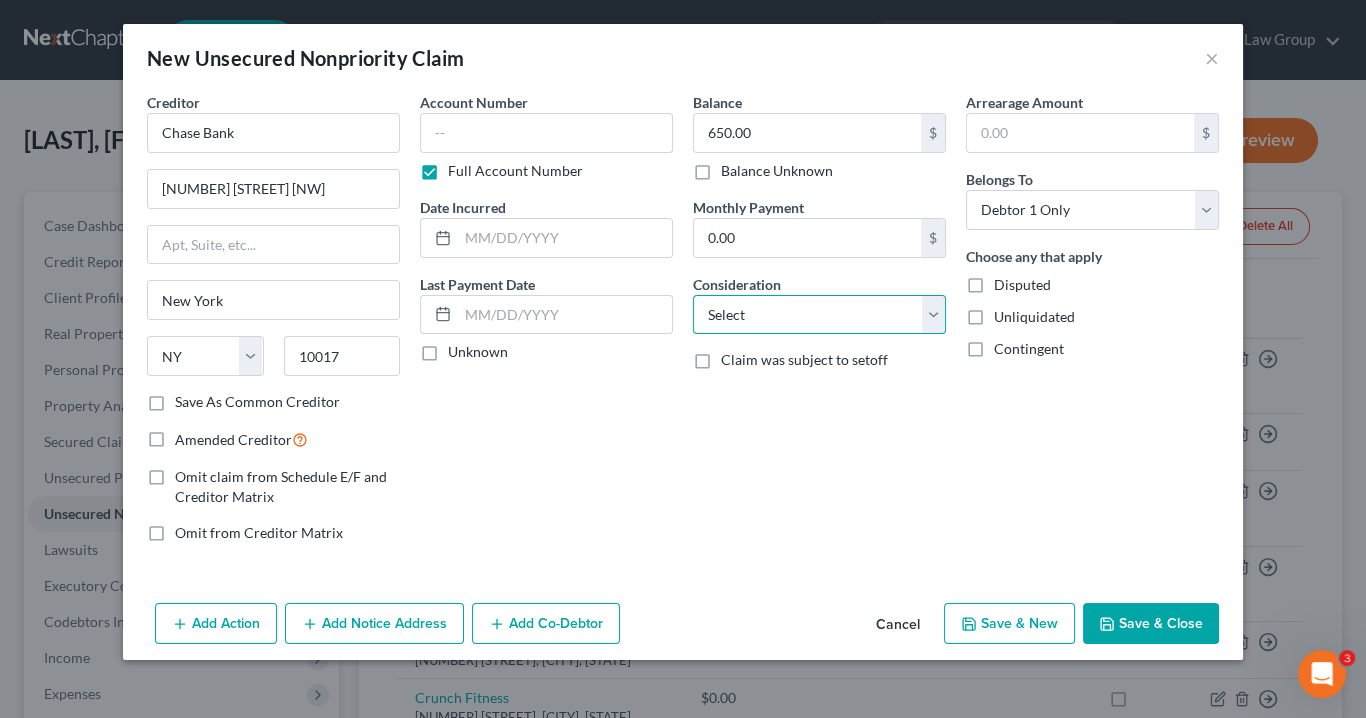 select on "2" 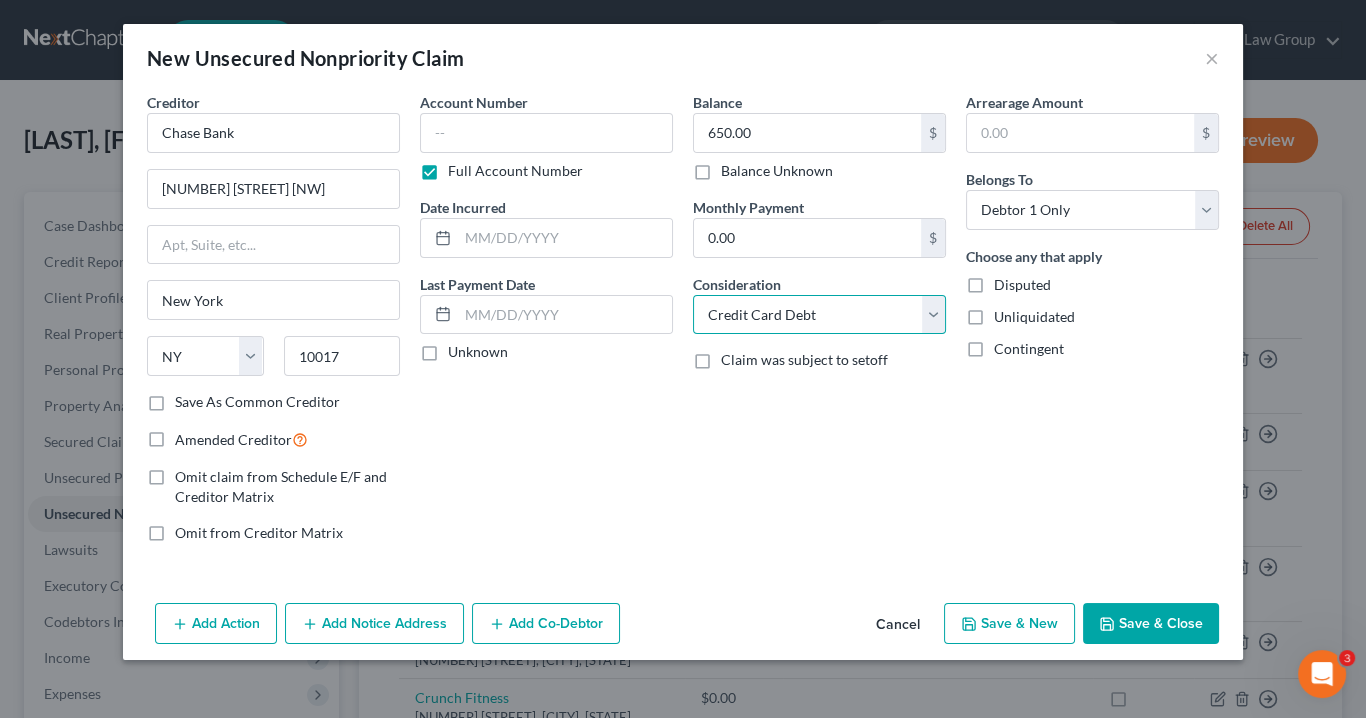 click on "Select Cable / Satellite Services Collection Agency Credit Card Debt Debt Counseling / Attorneys Deficiency Balance Domestic Support Obligations Home / Car Repairs Income Taxes Judgment Liens Medical Services Monies Loaned / Advanced Mortgage Obligation From Divorce Or Separation Obligation To Pensions Other Overdrawn Bank Account Promised To Help Pay Creditors Student Loans Suppliers And Vendors Telephone / Internet Services Utility Services" at bounding box center [819, 315] 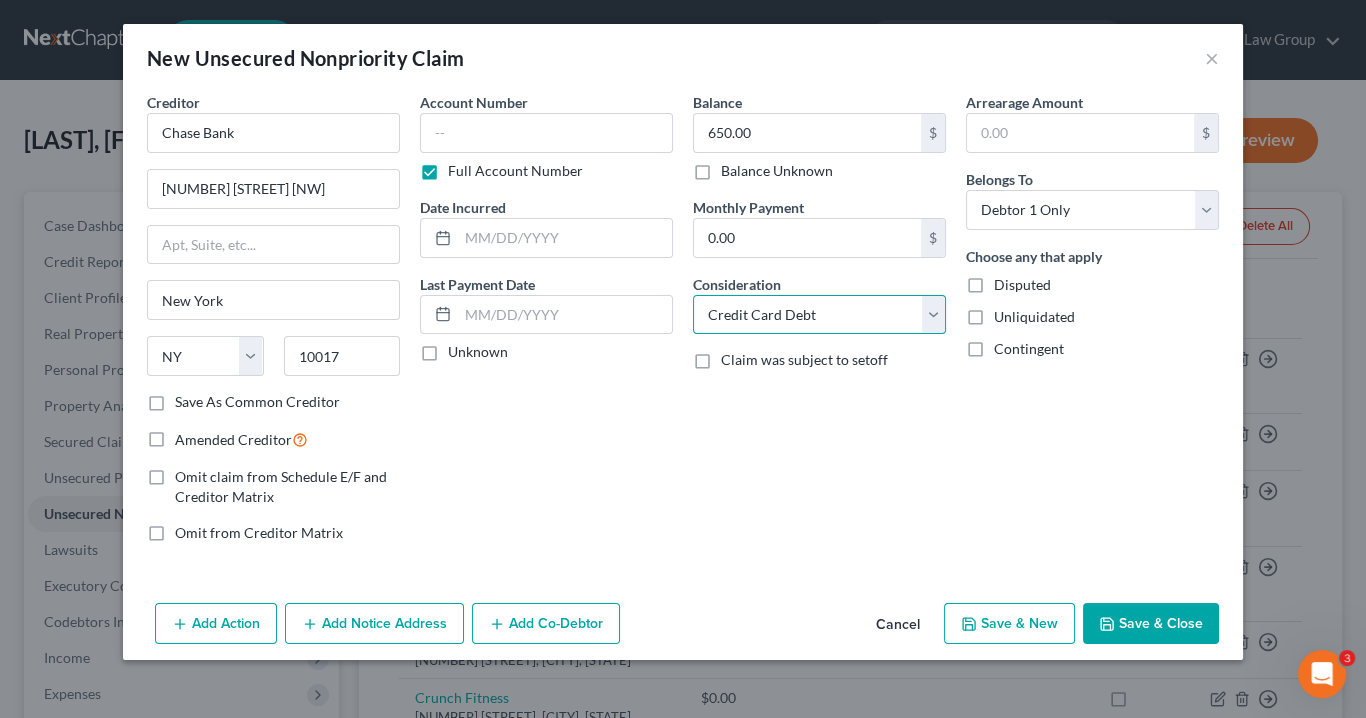 click on "Select Cable / Satellite Services Collection Agency Credit Card Debt Debt Counseling / Attorneys Deficiency Balance Domestic Support Obligations Home / Car Repairs Income Taxes Judgment Liens Medical Services Monies Loaned / Advanced Mortgage Obligation From Divorce Or Separation Obligation To Pensions Other Overdrawn Bank Account Promised To Help Pay Creditors Student Loans Suppliers And Vendors Telephone / Internet Services Utility Services" at bounding box center [819, 315] 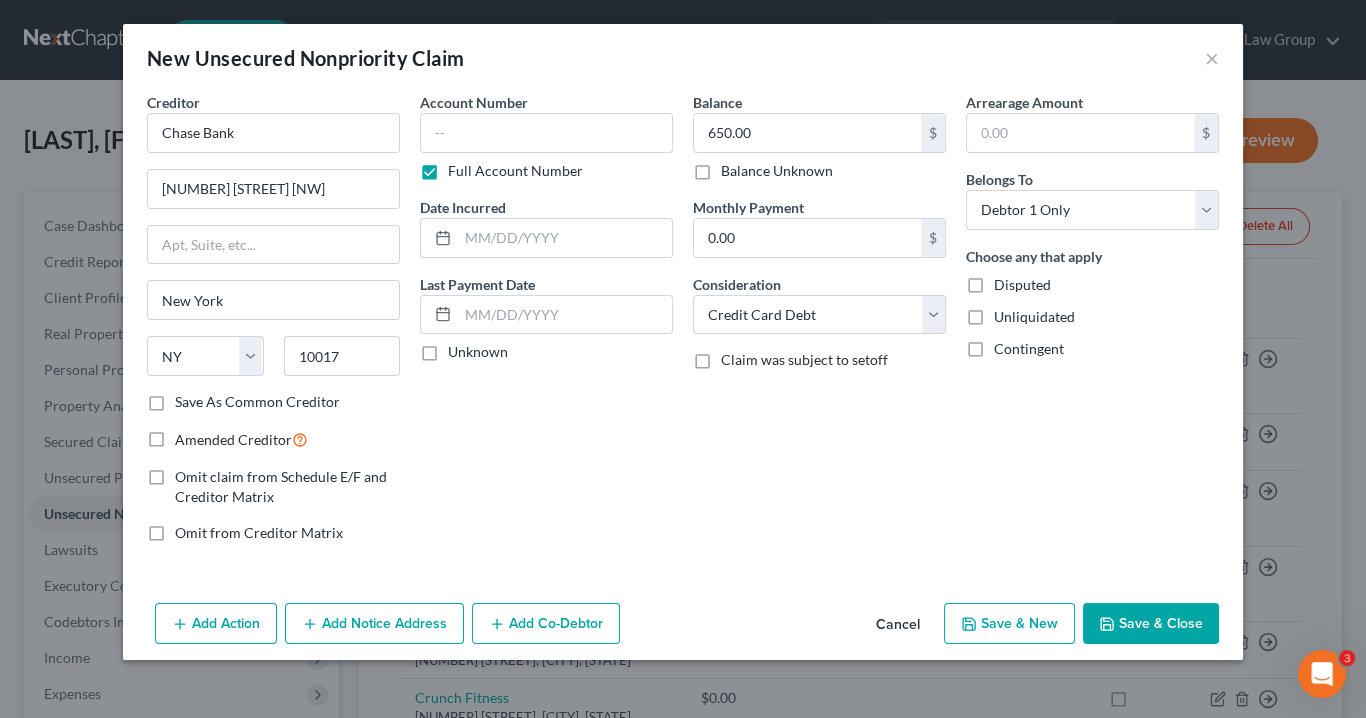 click on "Save As Common Creditor" at bounding box center (257, 402) 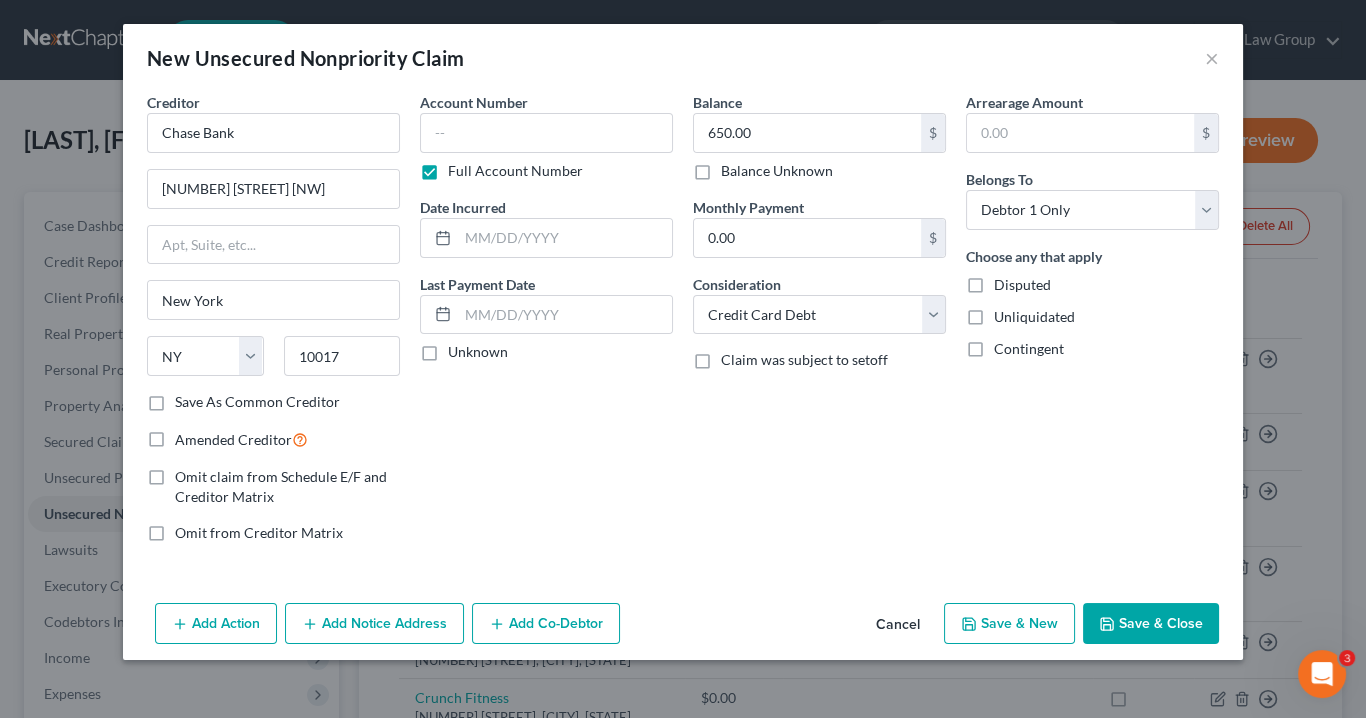 click on "Save As Common Creditor" at bounding box center (189, 398) 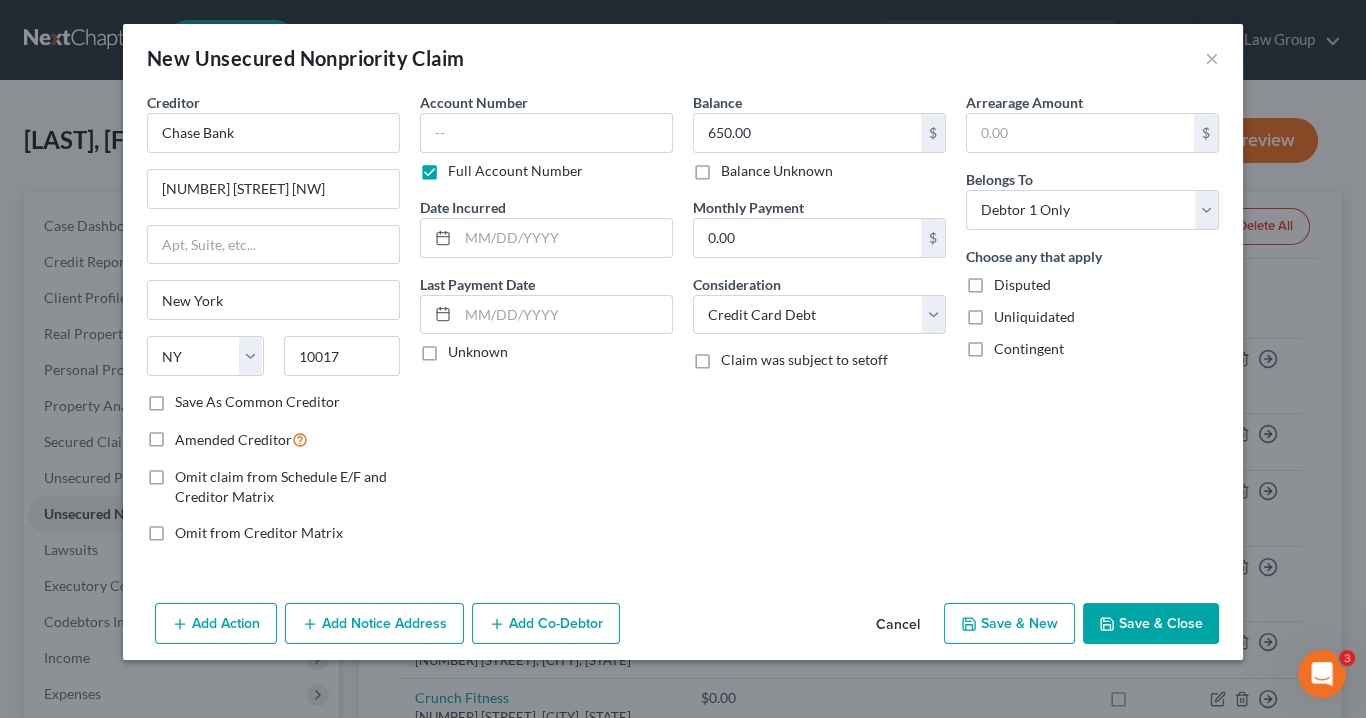 checkbox on "true" 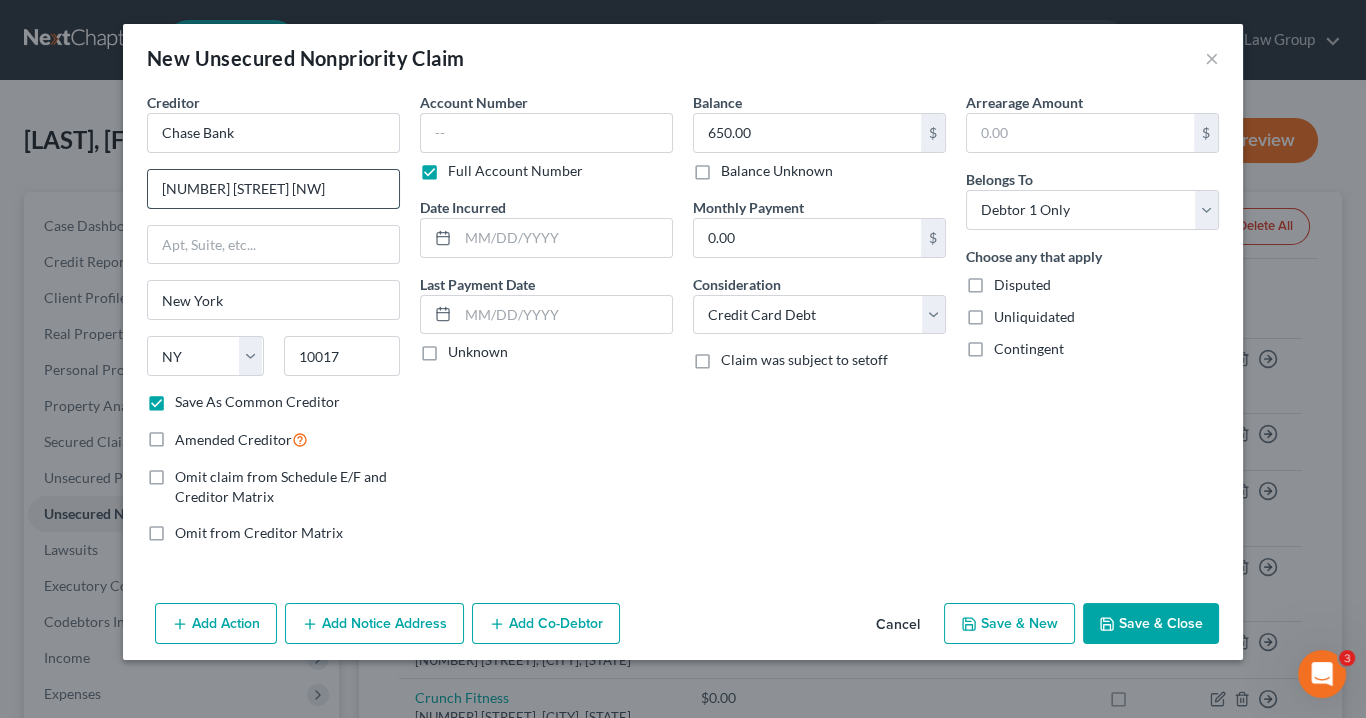 click on "[NUMBER] [STREET] NW" at bounding box center (273, 189) 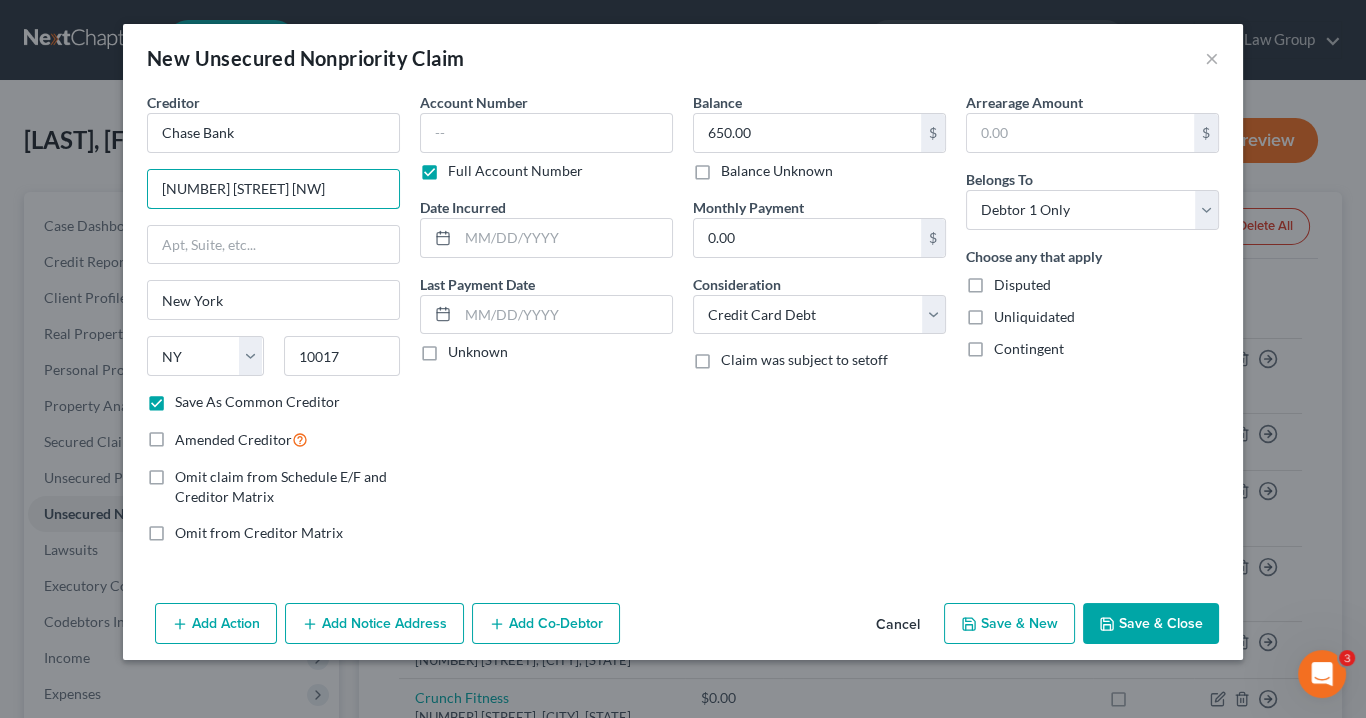 type on "875 15th Street NW" 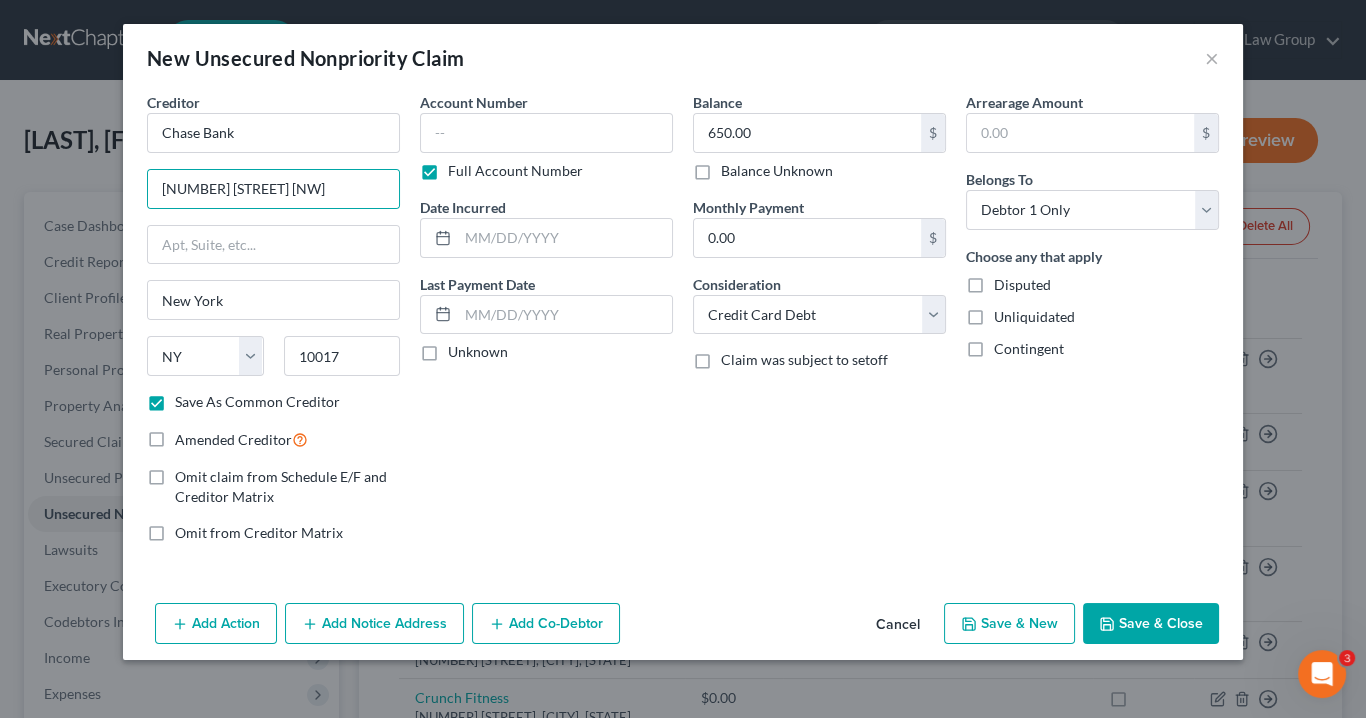click on "Save & Close" at bounding box center [1151, 624] 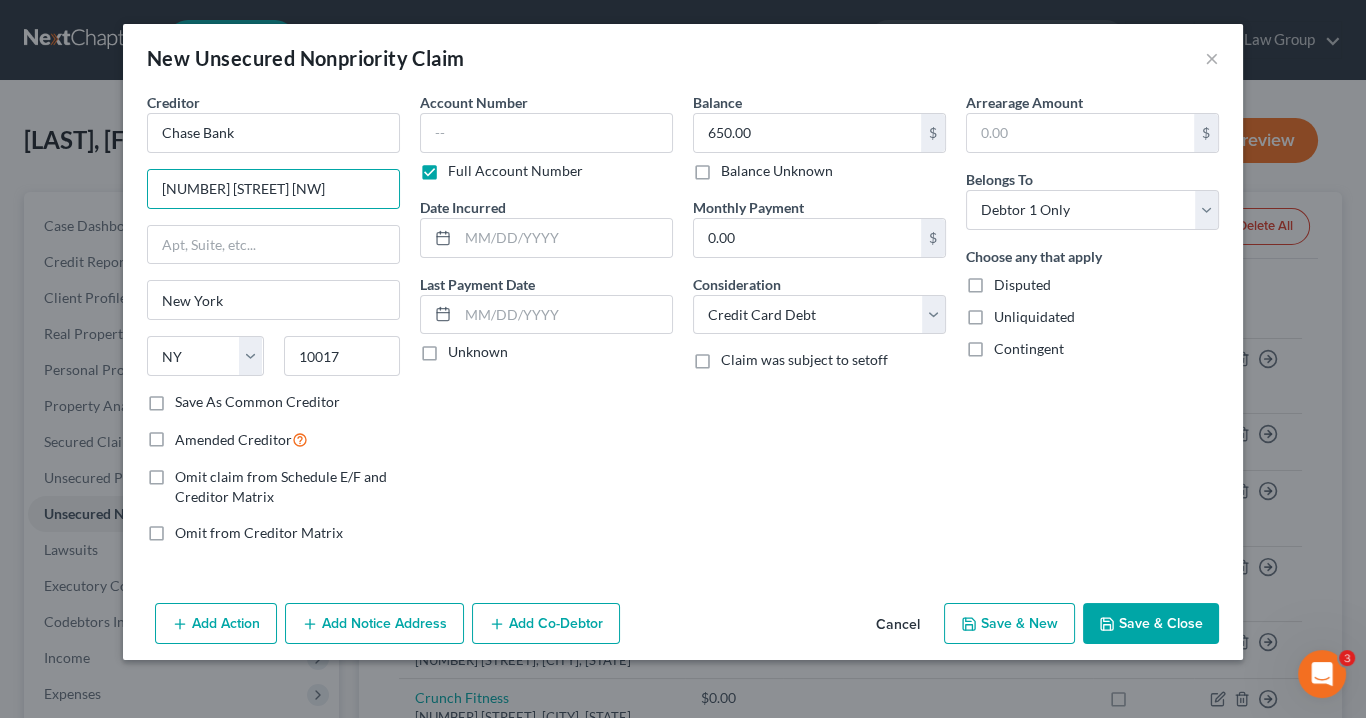 checkbox on "false" 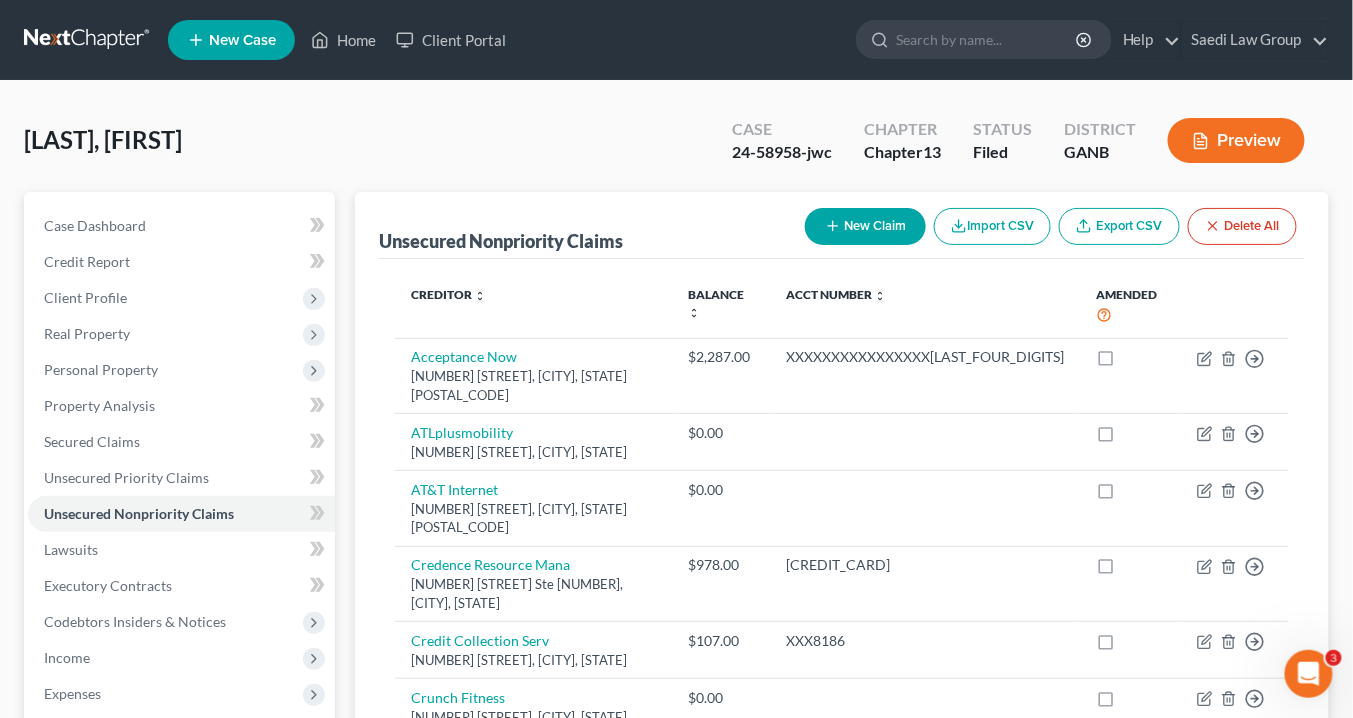 click on "New Claim" at bounding box center [865, 226] 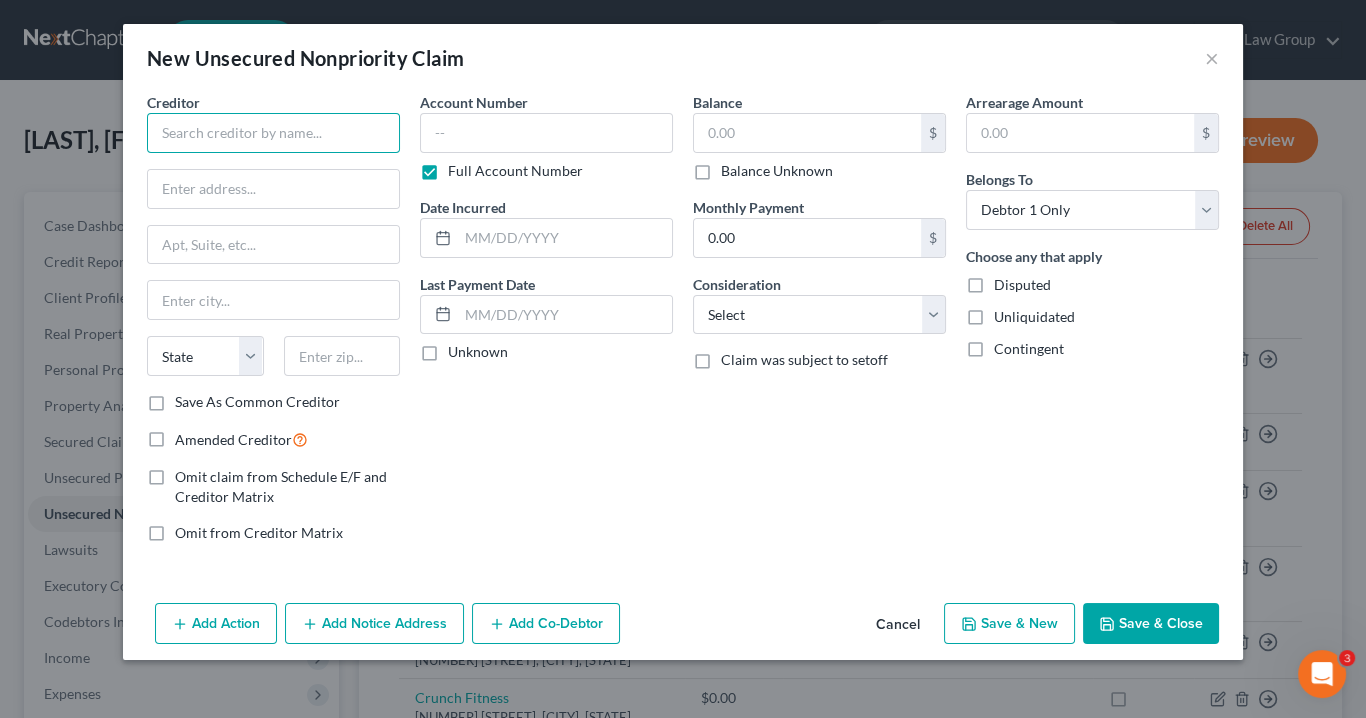 click at bounding box center [273, 133] 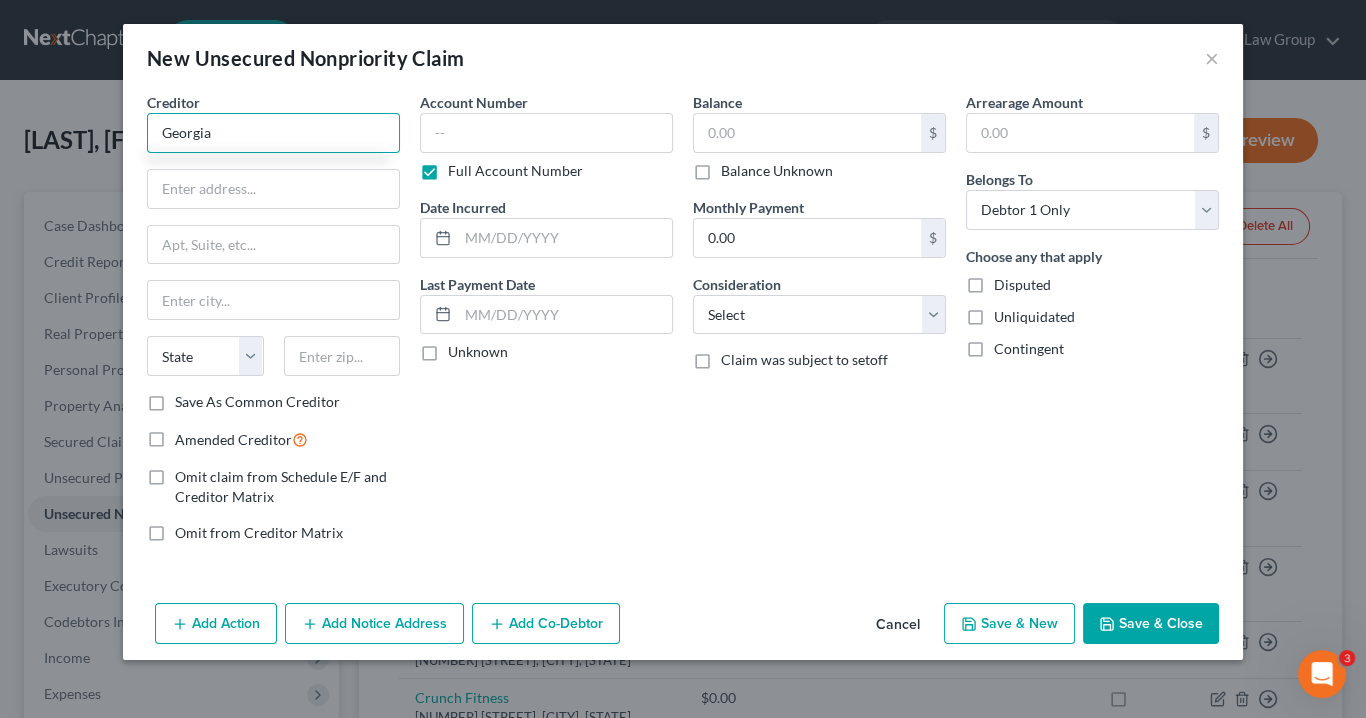 click on "Georgia" at bounding box center (273, 133) 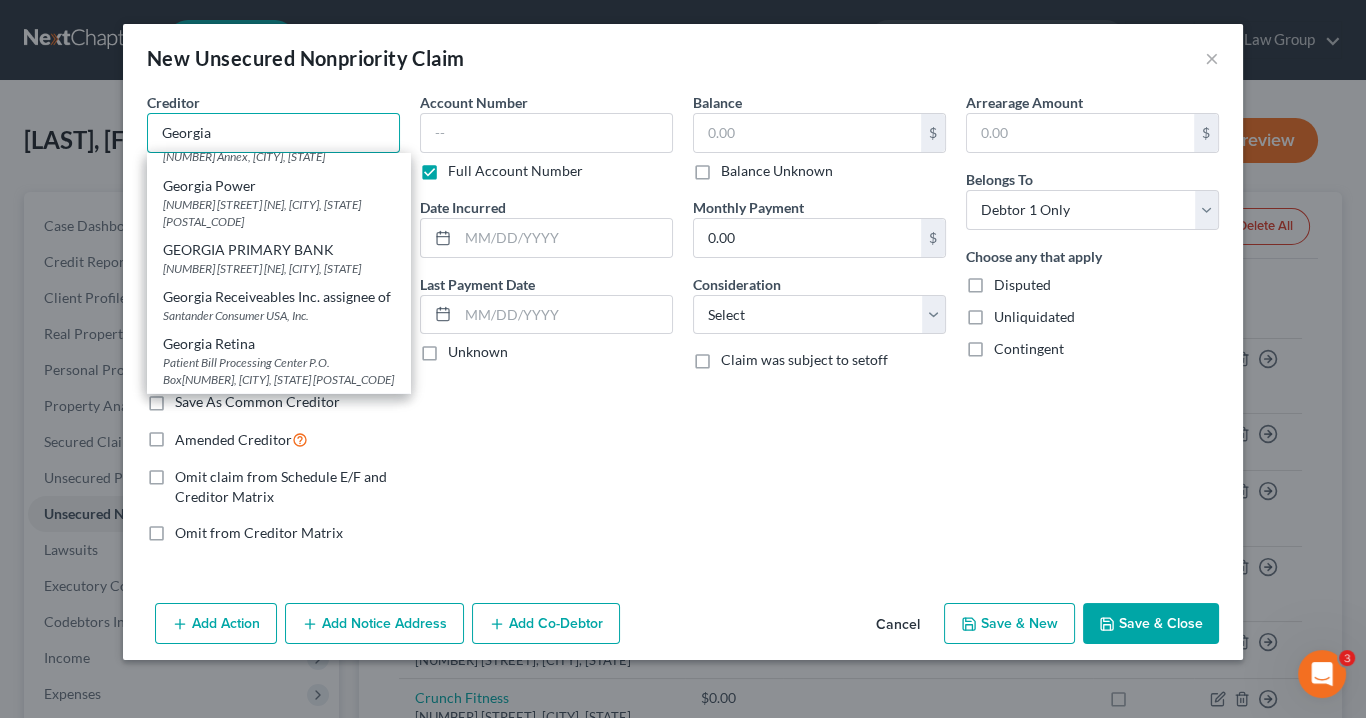 scroll, scrollTop: 1920, scrollLeft: 0, axis: vertical 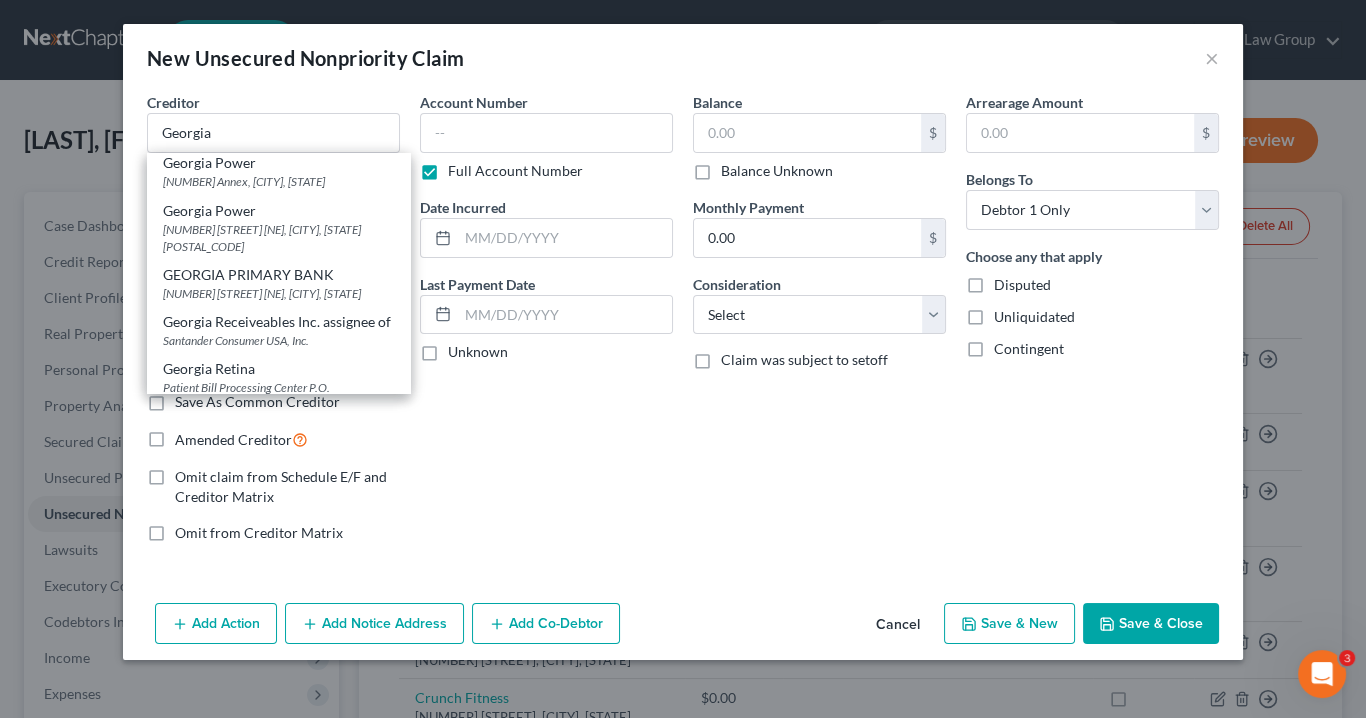 click on "24 Ralph Mcgill Blvd. NE, Atlanta, GA 30308-0000" at bounding box center [278, 238] 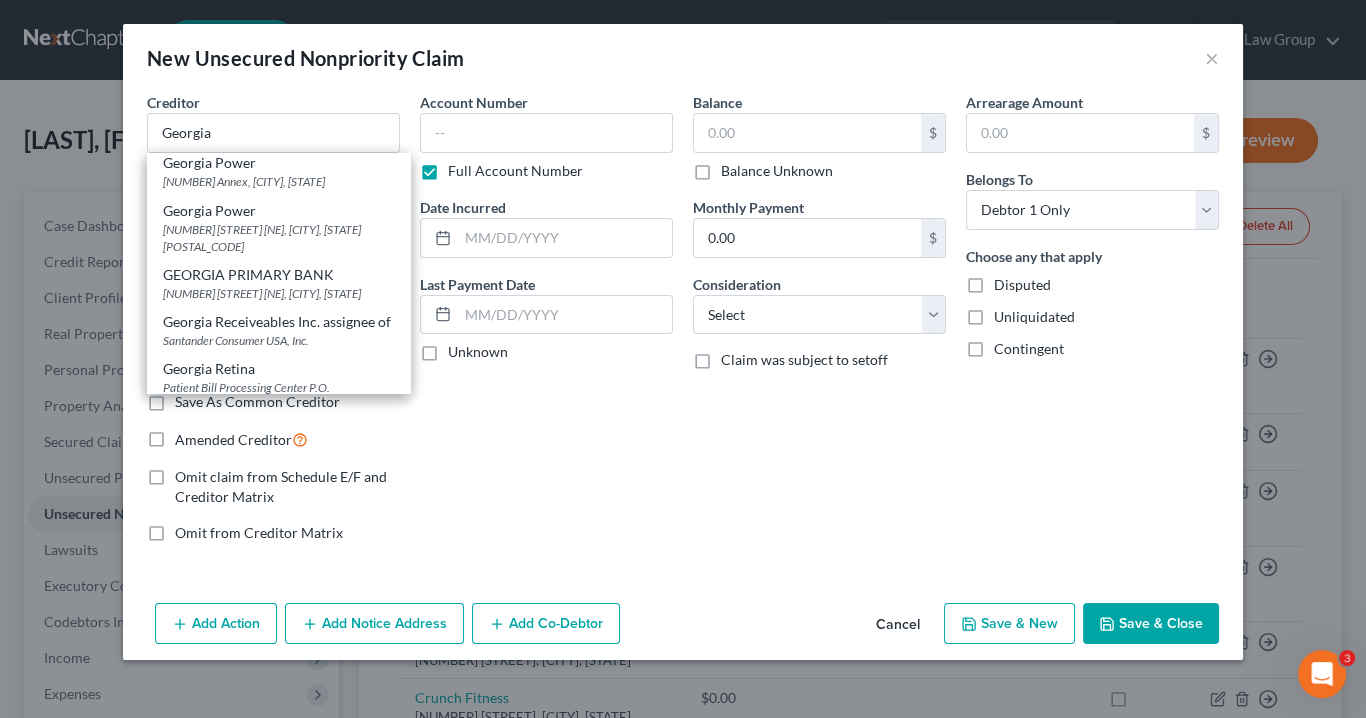 type on "24 Ralph Mcgill Blvd. NE" 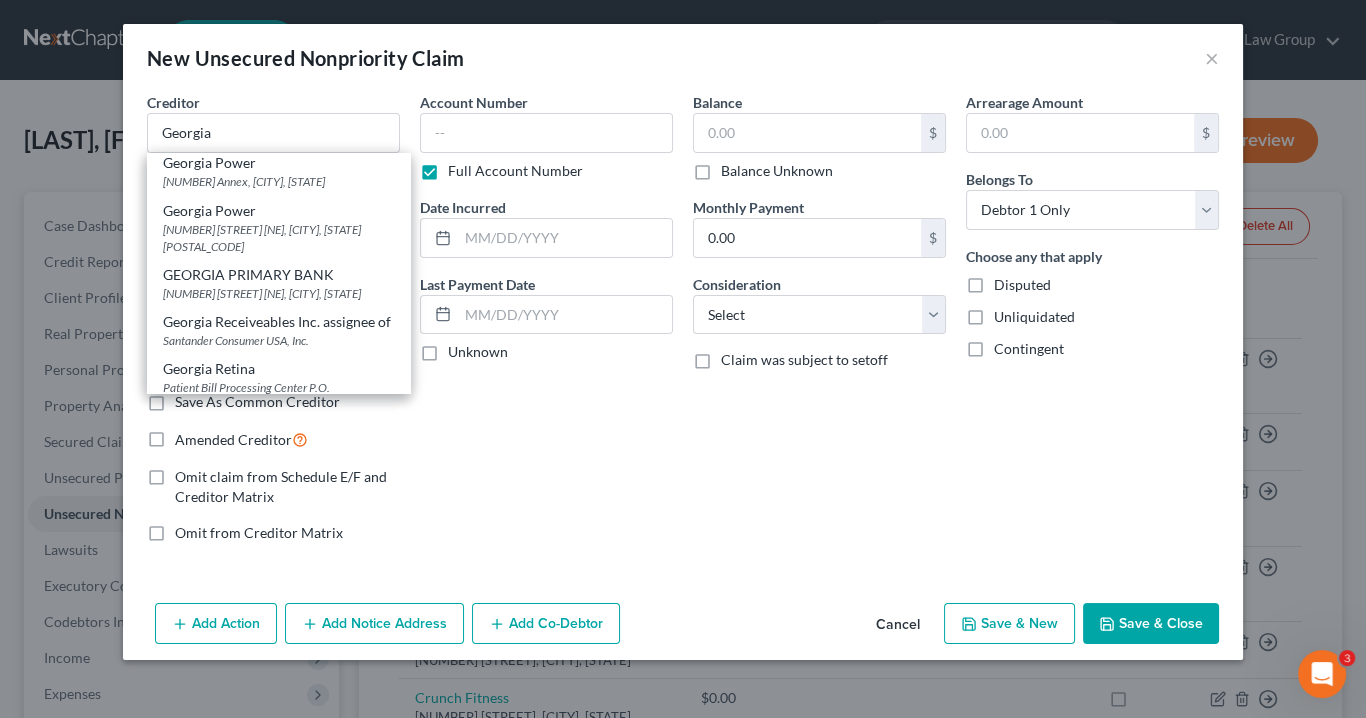 type on "Atlanta" 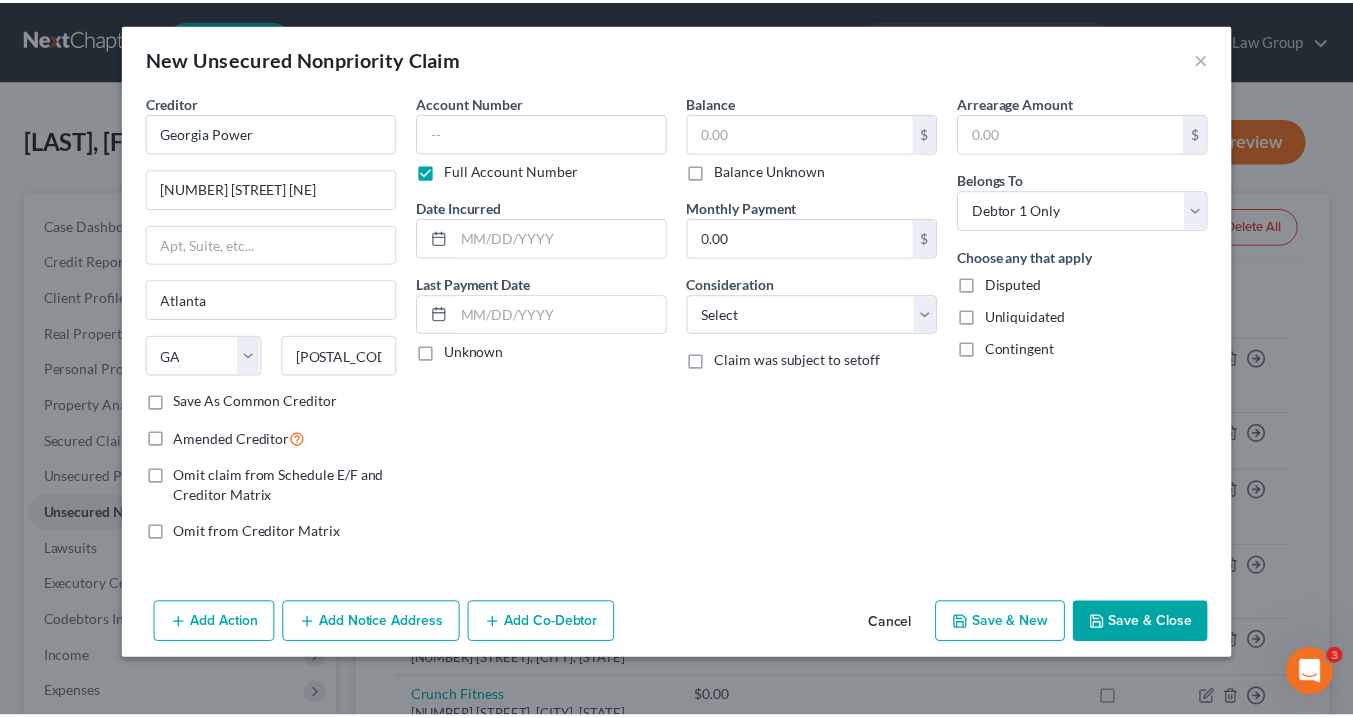 scroll, scrollTop: 0, scrollLeft: 0, axis: both 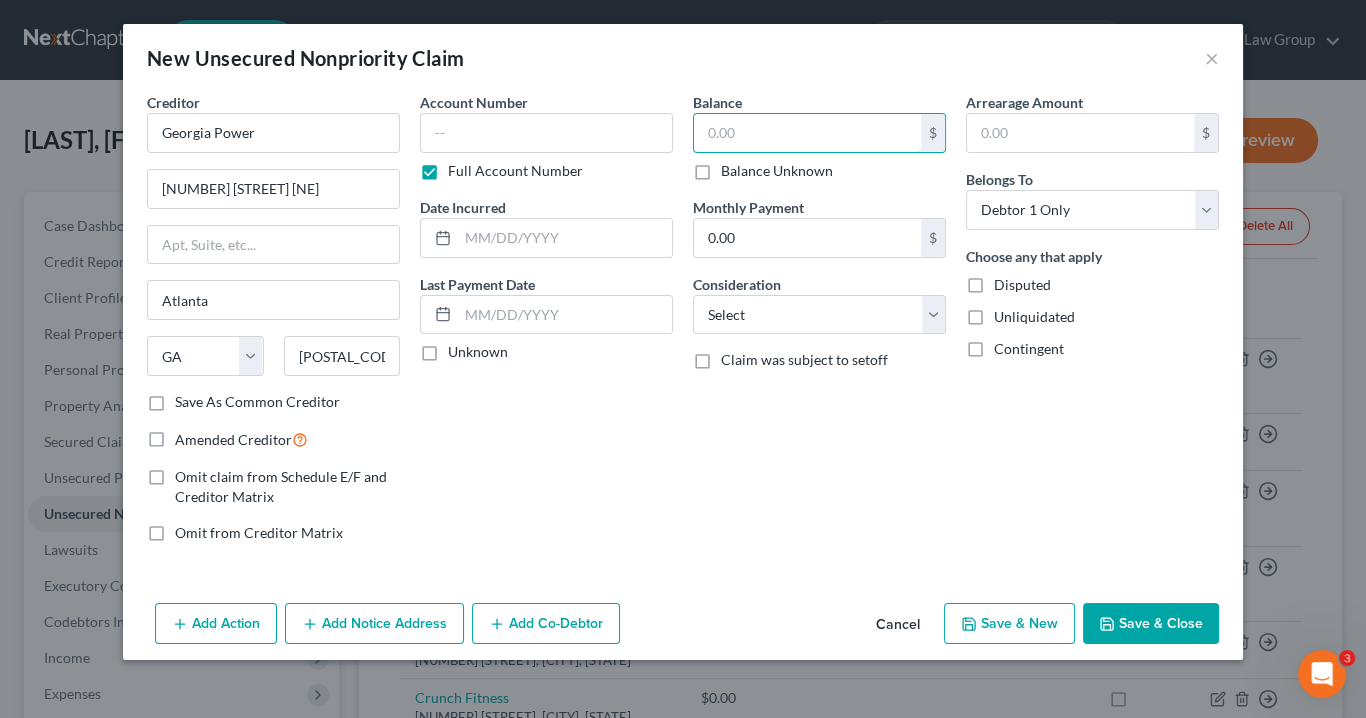 drag, startPoint x: 736, startPoint y: 125, endPoint x: 694, endPoint y: 112, distance: 43.965897 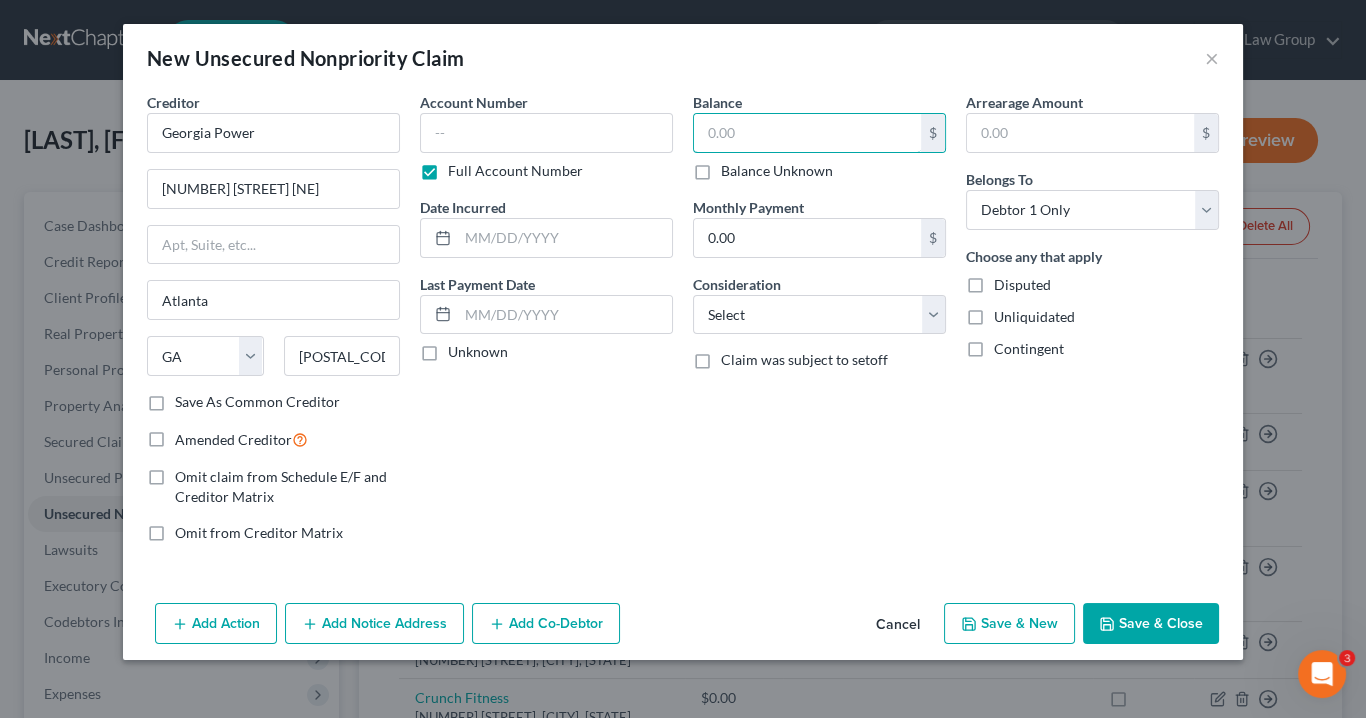 click on "Balance
$
Balance Unknown
Balance Undetermined
$
Balance Unknown
Monthly Payment 0.00 $ Consideration Select Cable / Satellite Services Collection Agency Credit Card Debt Debt Counseling / Attorneys Deficiency Balance Domestic Support Obligations Home / Car Repairs Income Taxes Judgment Liens Medical Services Monies Loaned / Advanced Mortgage Obligation From Divorce Or Separation Obligation To Pensions Other Overdrawn Bank Account Promised To Help Pay Creditors Student Loans Suppliers And Vendors Telephone / Internet Services Utility Services Claim was subject to setoff" at bounding box center (819, 325) 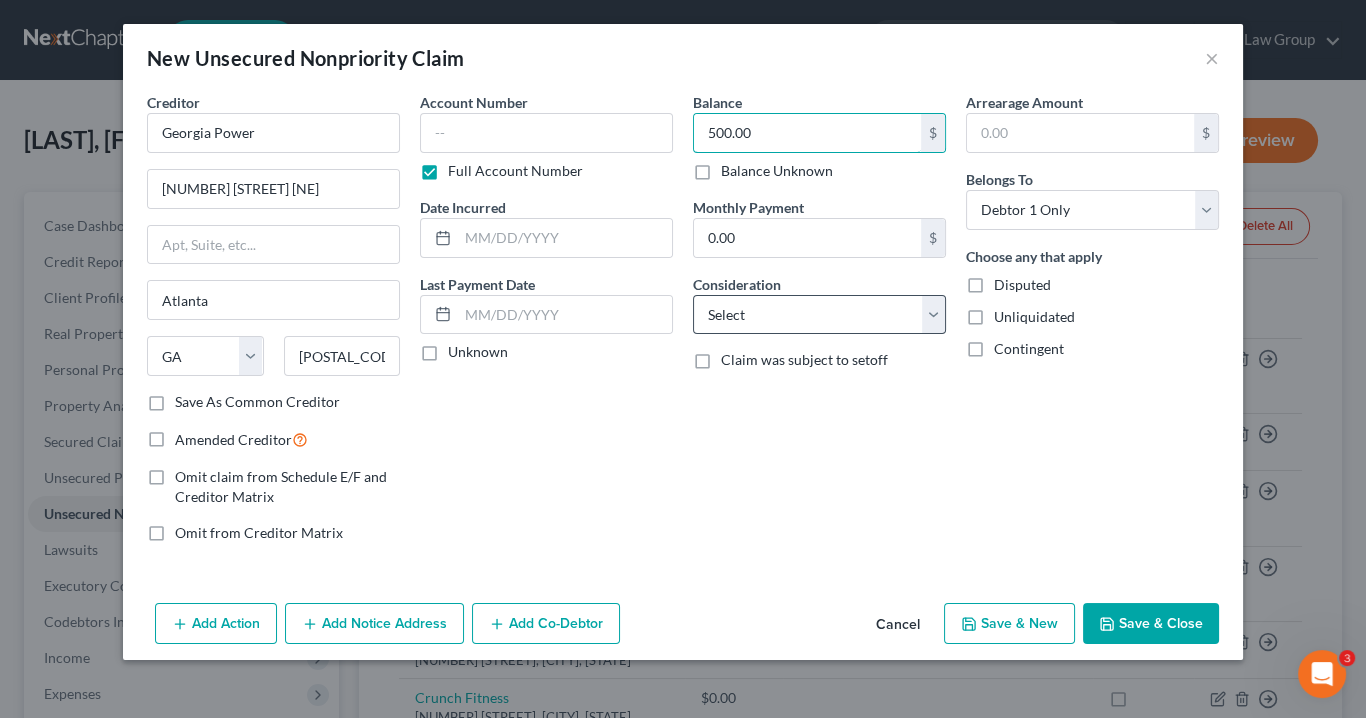type on "500.00" 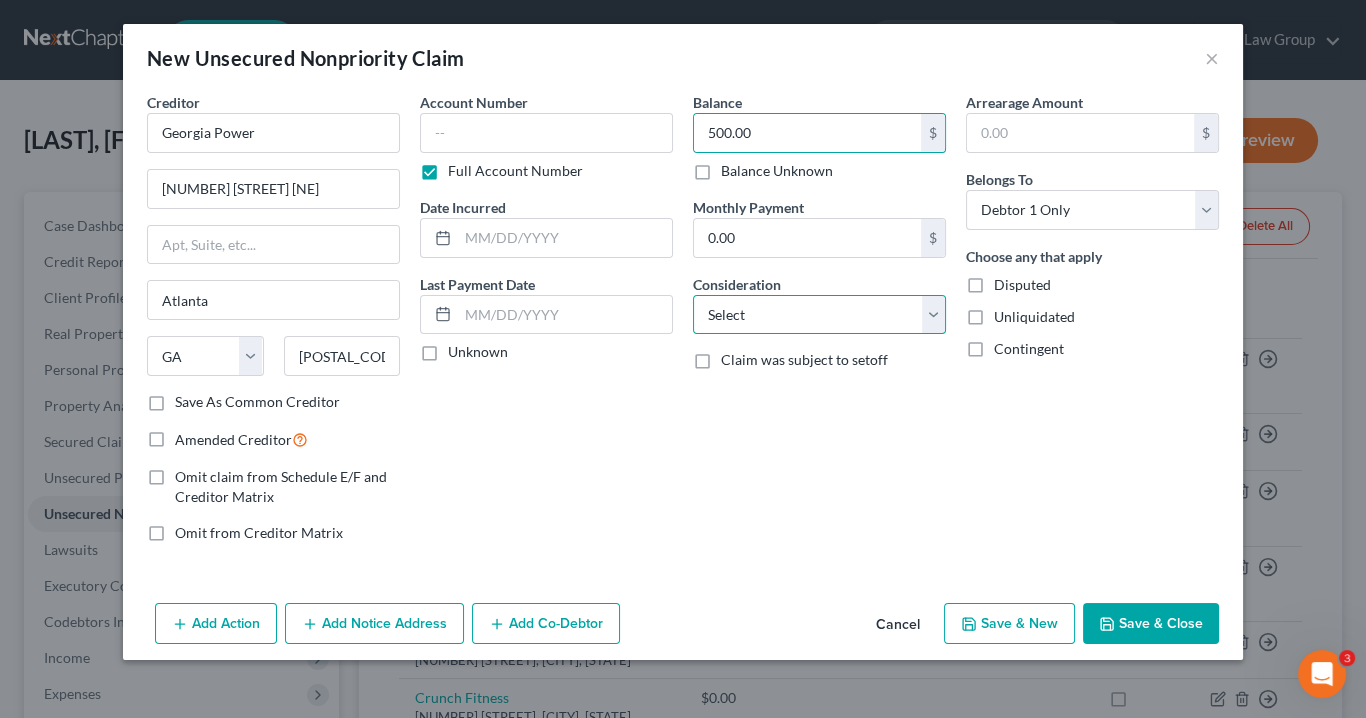 click on "Select Cable / Satellite Services Collection Agency Credit Card Debt Debt Counseling / Attorneys Deficiency Balance Domestic Support Obligations Home / Car Repairs Income Taxes Judgment Liens Medical Services Monies Loaned / Advanced Mortgage Obligation From Divorce Or Separation Obligation To Pensions Other Overdrawn Bank Account Promised To Help Pay Creditors Student Loans Suppliers And Vendors Telephone / Internet Services Utility Services" at bounding box center (819, 315) 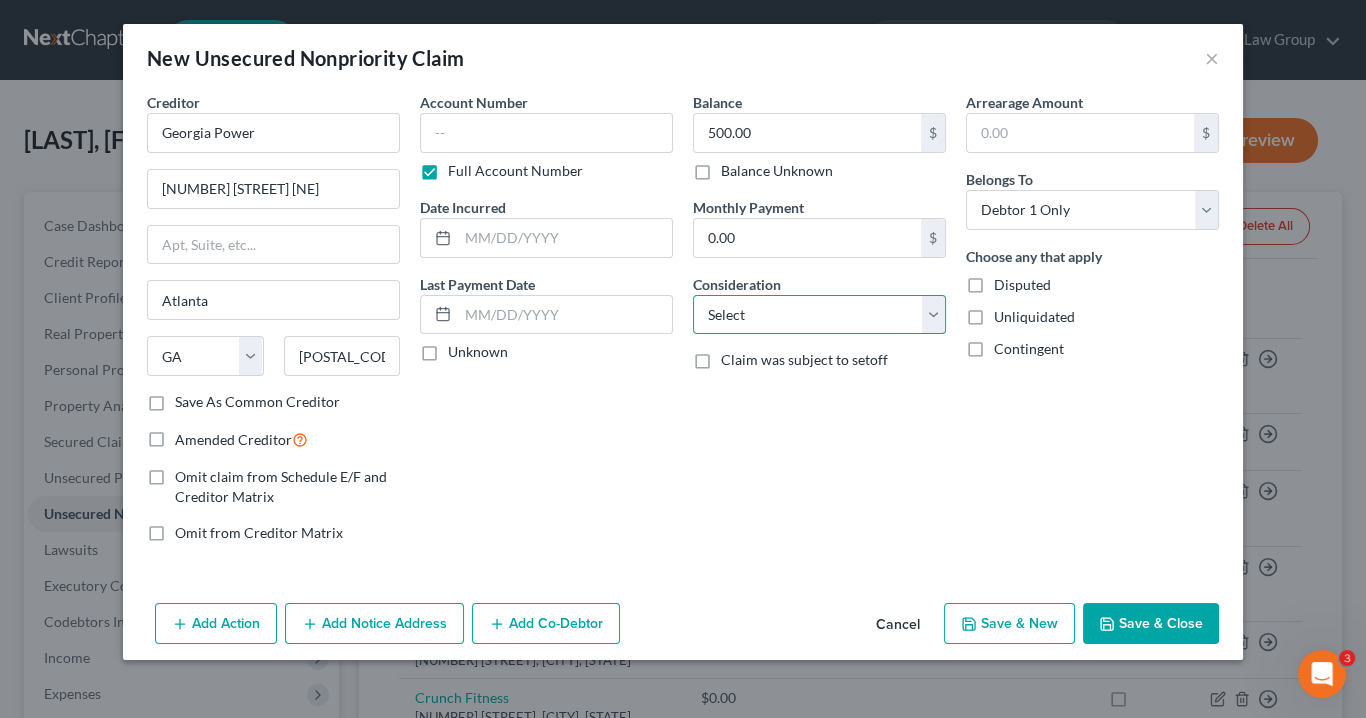 select on "20" 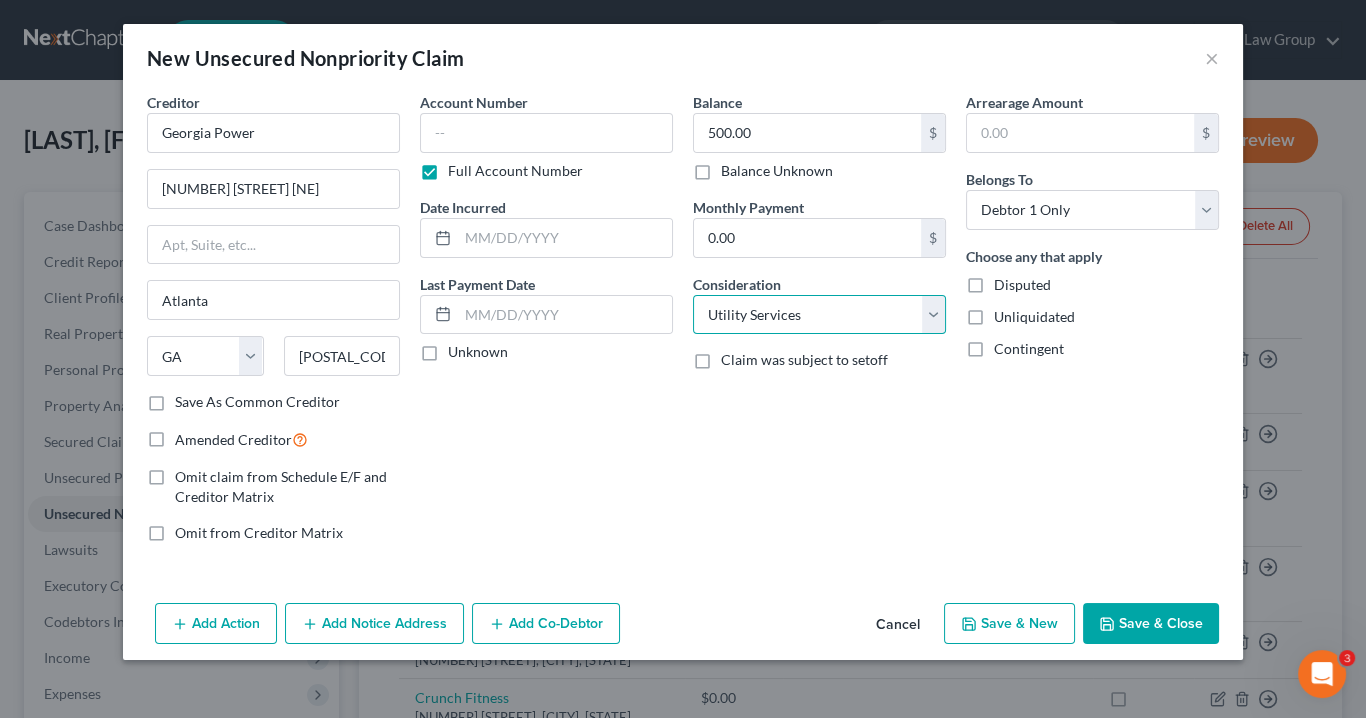 click on "Select Cable / Satellite Services Collection Agency Credit Card Debt Debt Counseling / Attorneys Deficiency Balance Domestic Support Obligations Home / Car Repairs Income Taxes Judgment Liens Medical Services Monies Loaned / Advanced Mortgage Obligation From Divorce Or Separation Obligation To Pensions Other Overdrawn Bank Account Promised To Help Pay Creditors Student Loans Suppliers And Vendors Telephone / Internet Services Utility Services" at bounding box center [819, 315] 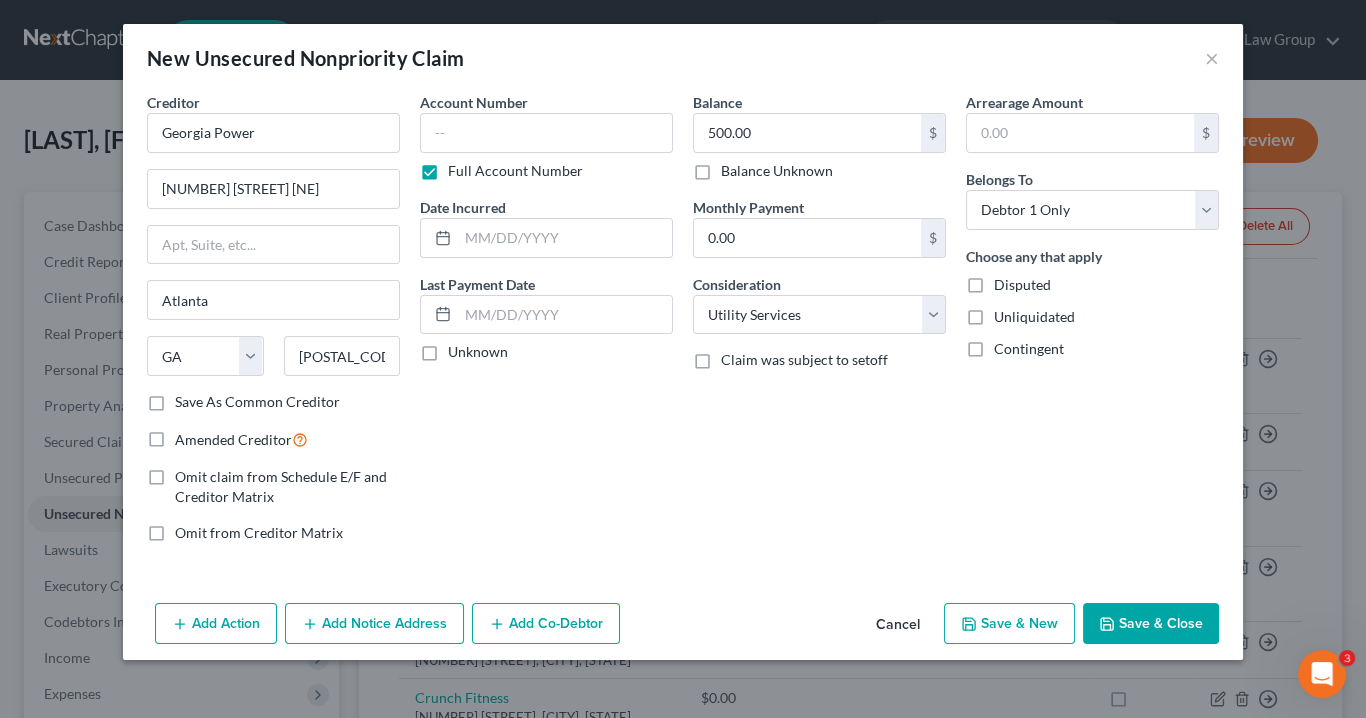 click on "Save & Close" at bounding box center [1151, 624] 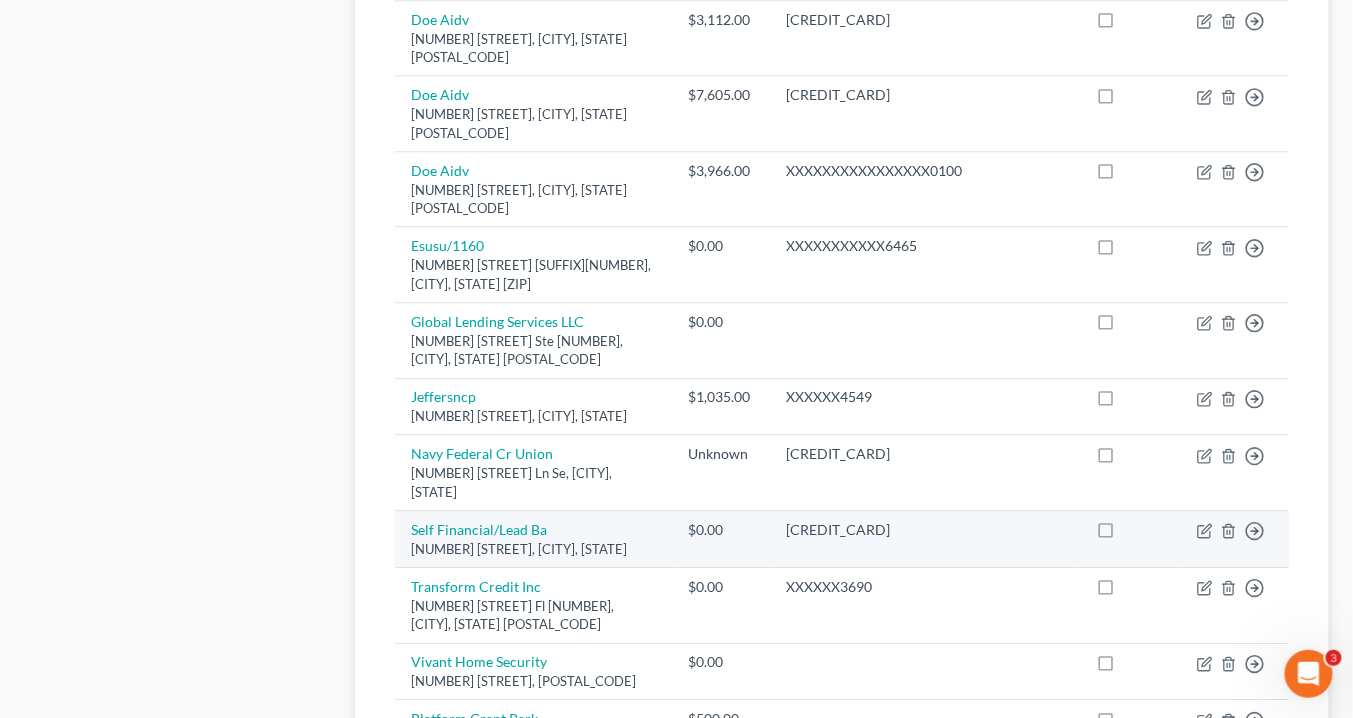 scroll, scrollTop: 1529, scrollLeft: 0, axis: vertical 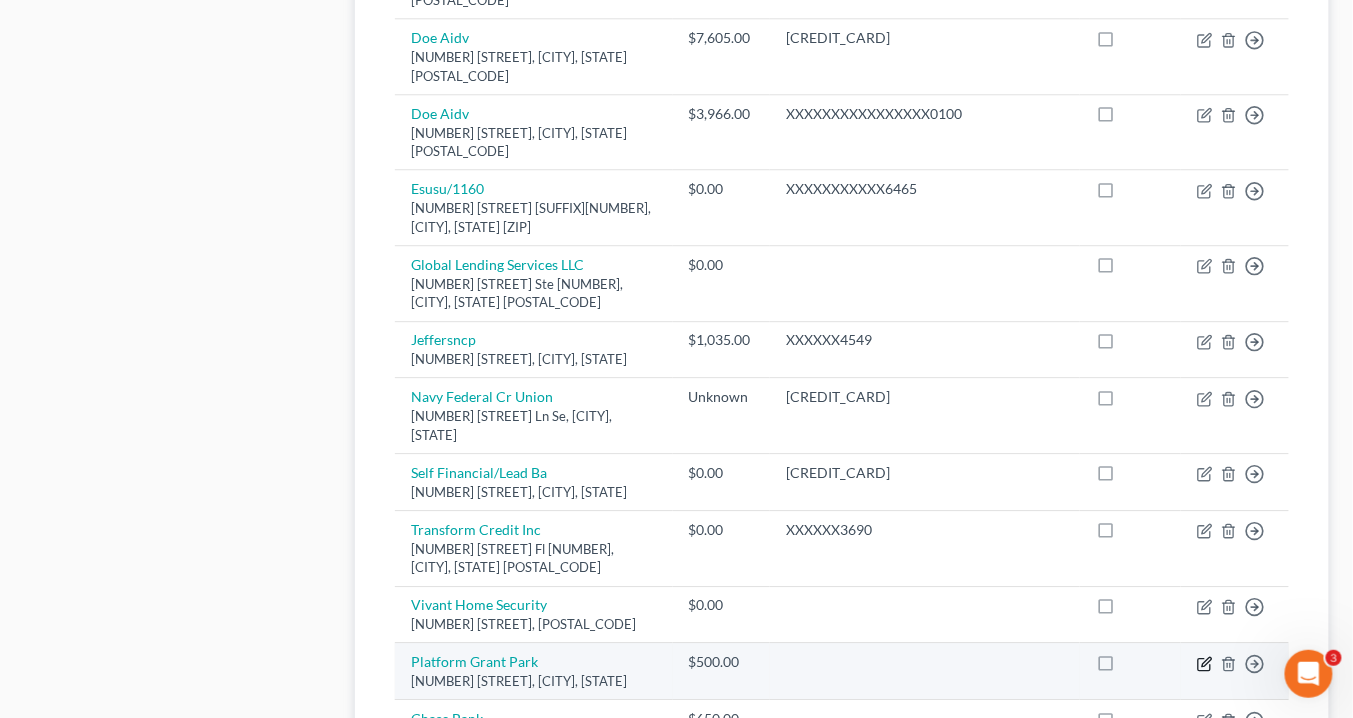 click 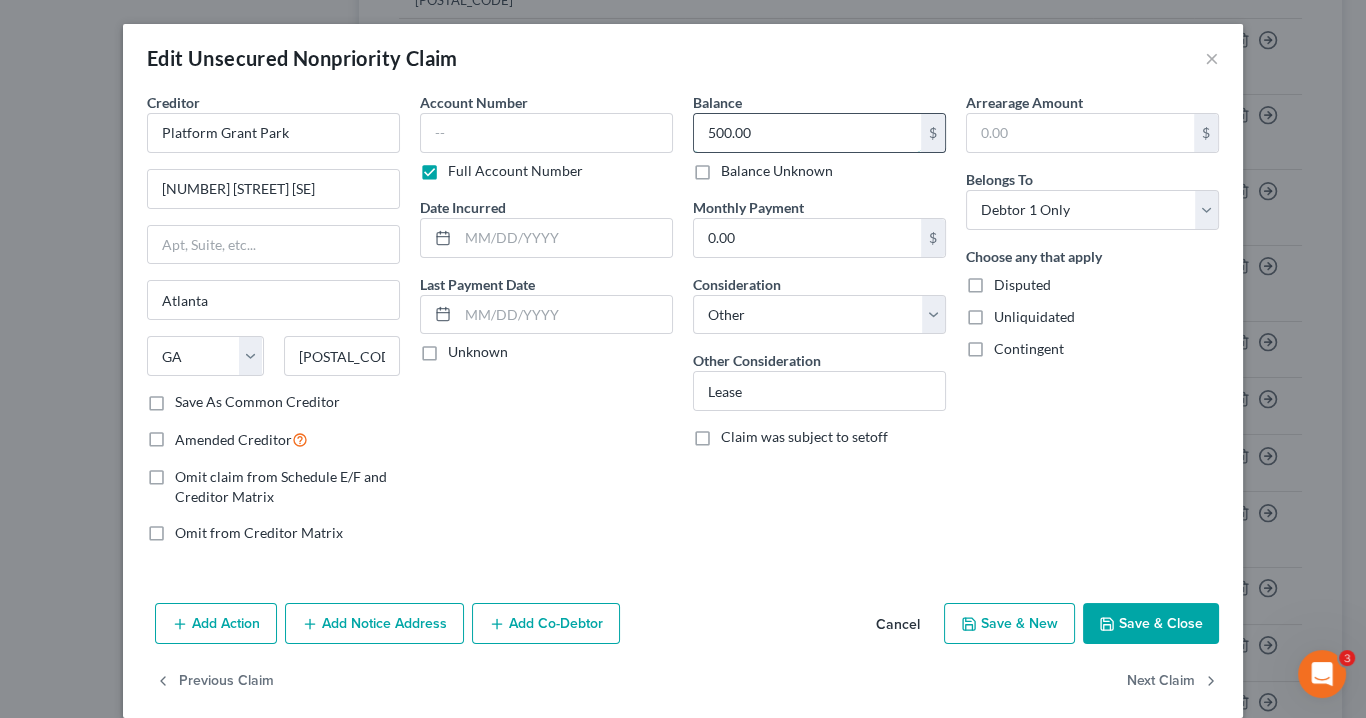 click on "500.00" at bounding box center [807, 133] 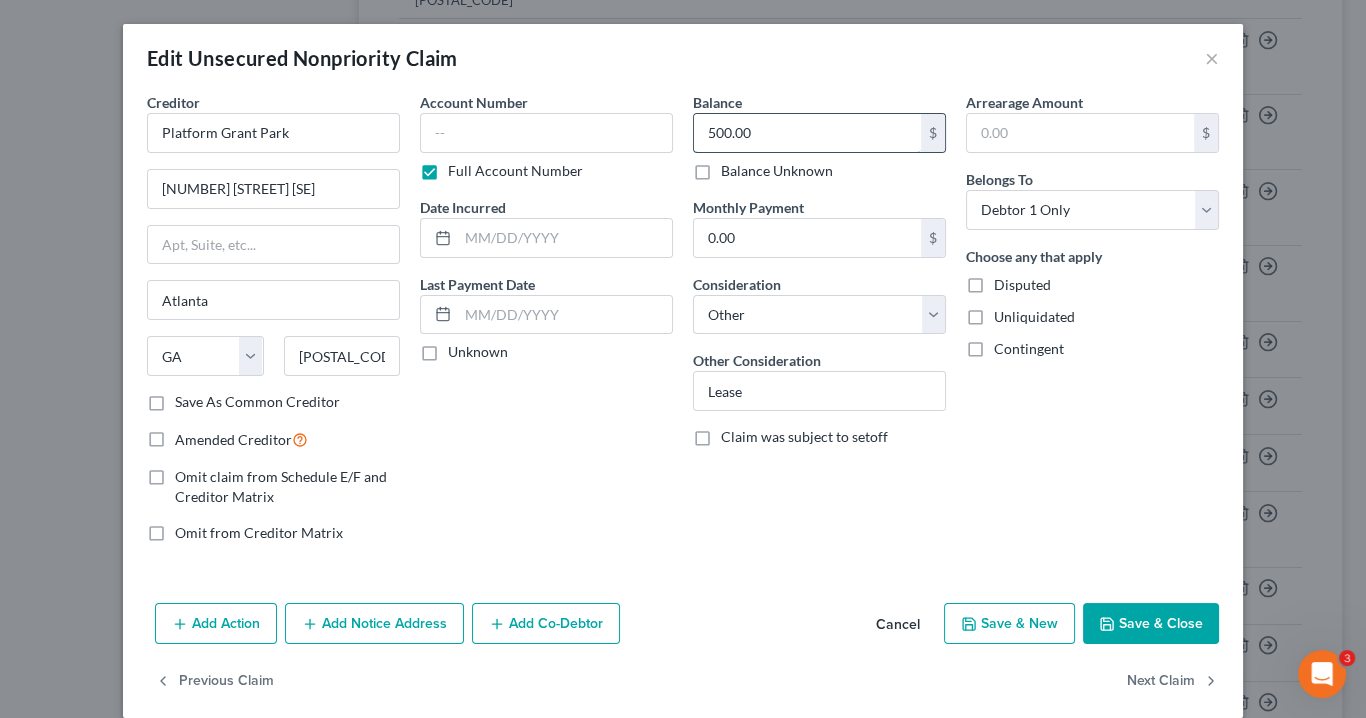 click on "500.00" at bounding box center (807, 133) 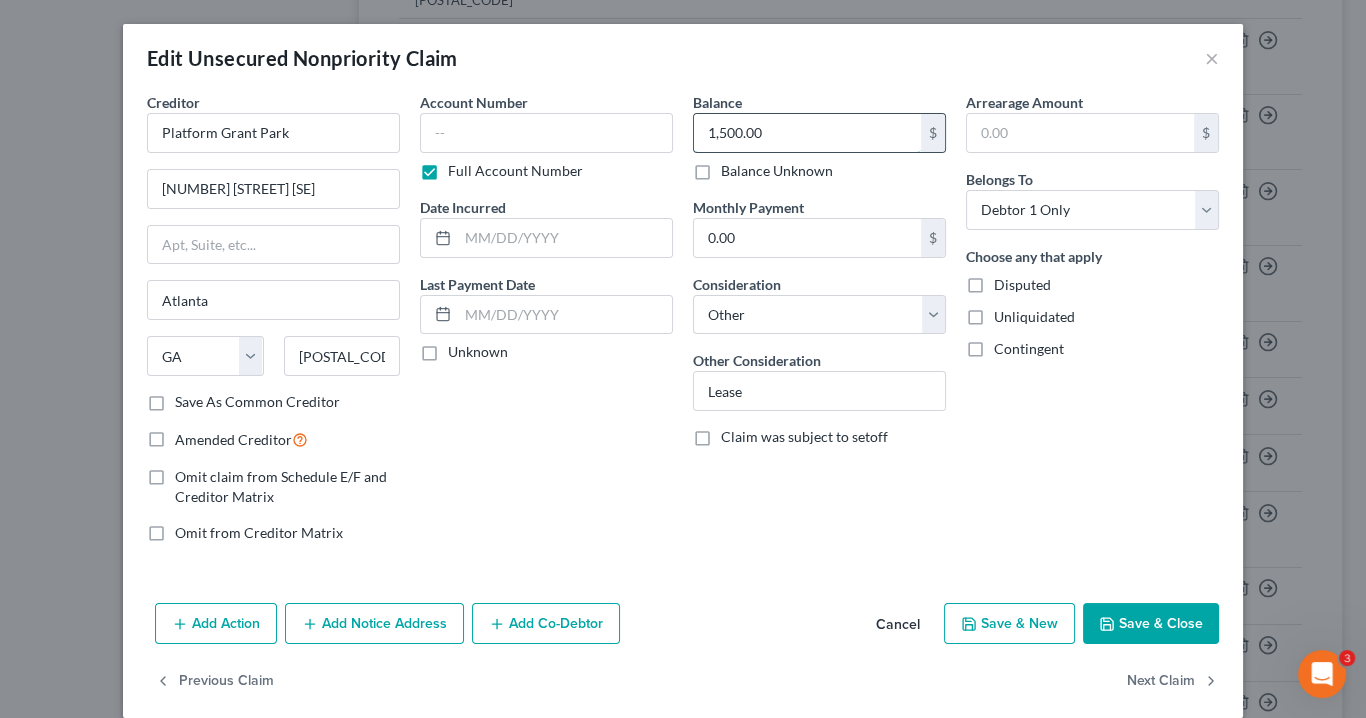 click on "1,500.00" at bounding box center (807, 133) 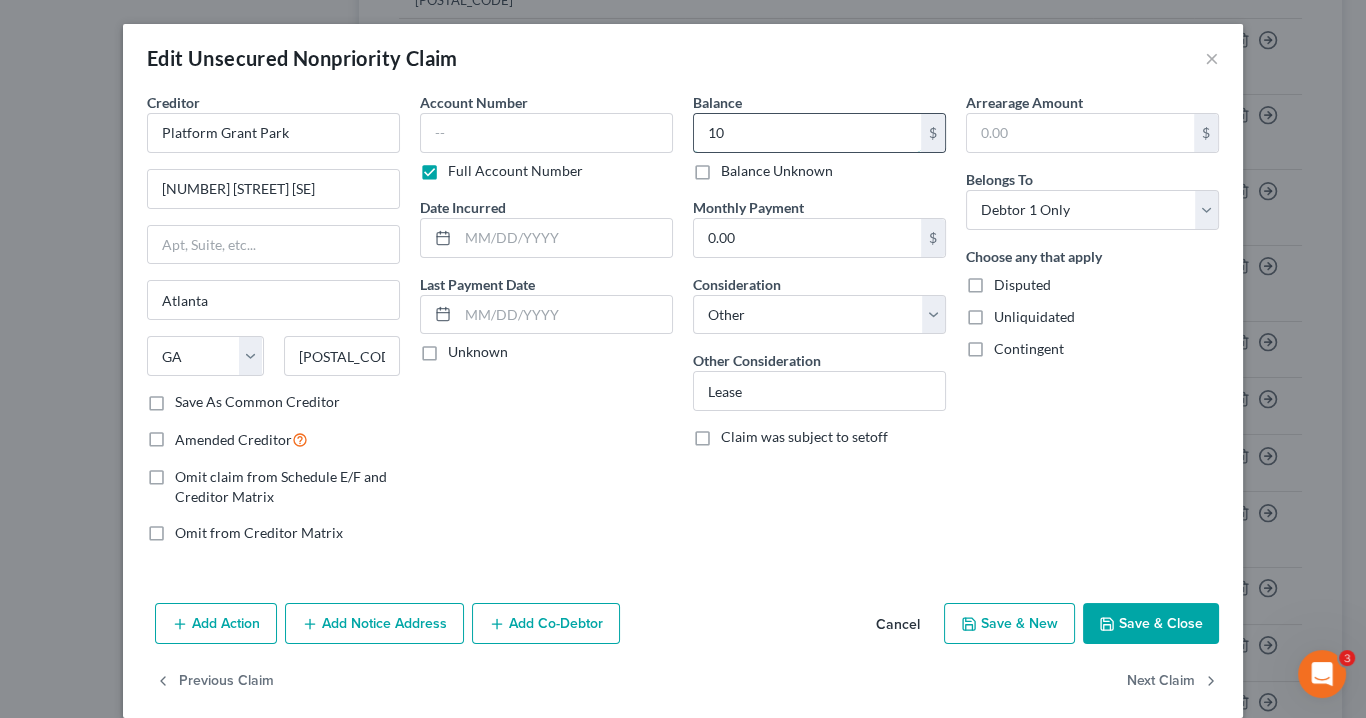 type on "1" 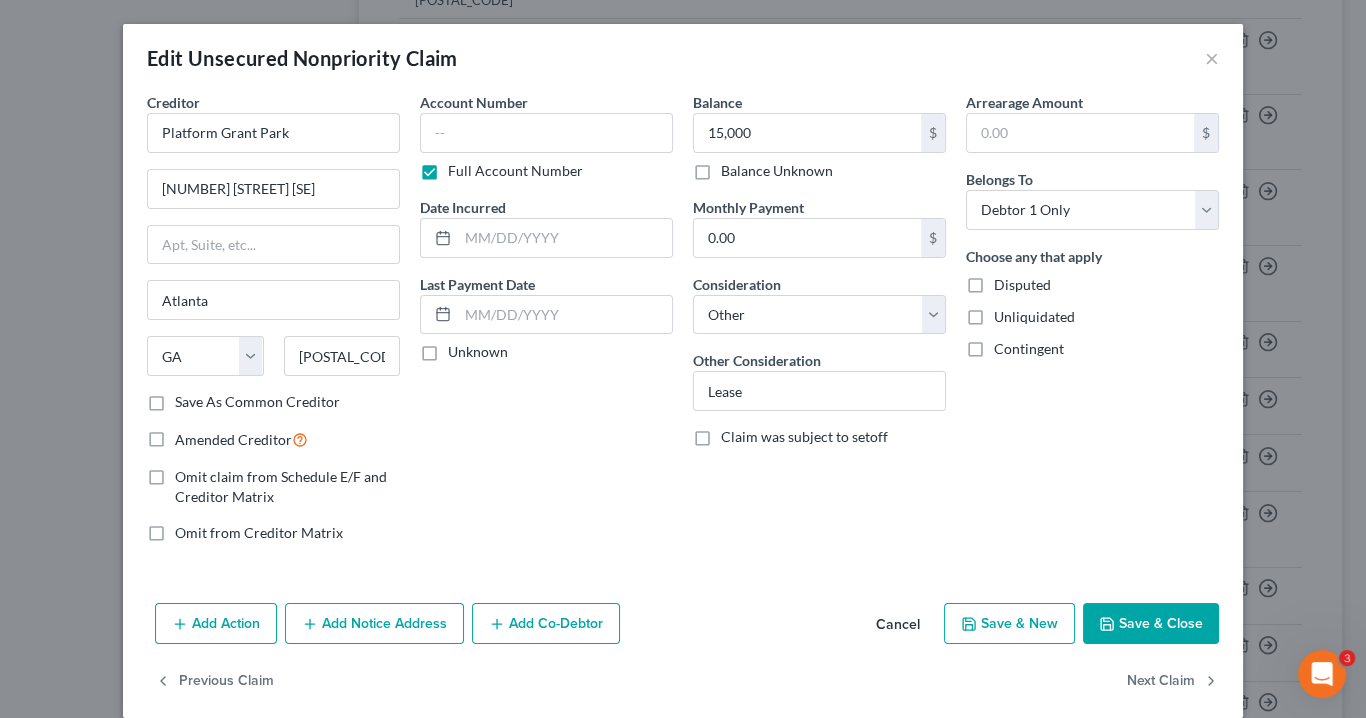 click on "Save & Close" at bounding box center (1151, 624) 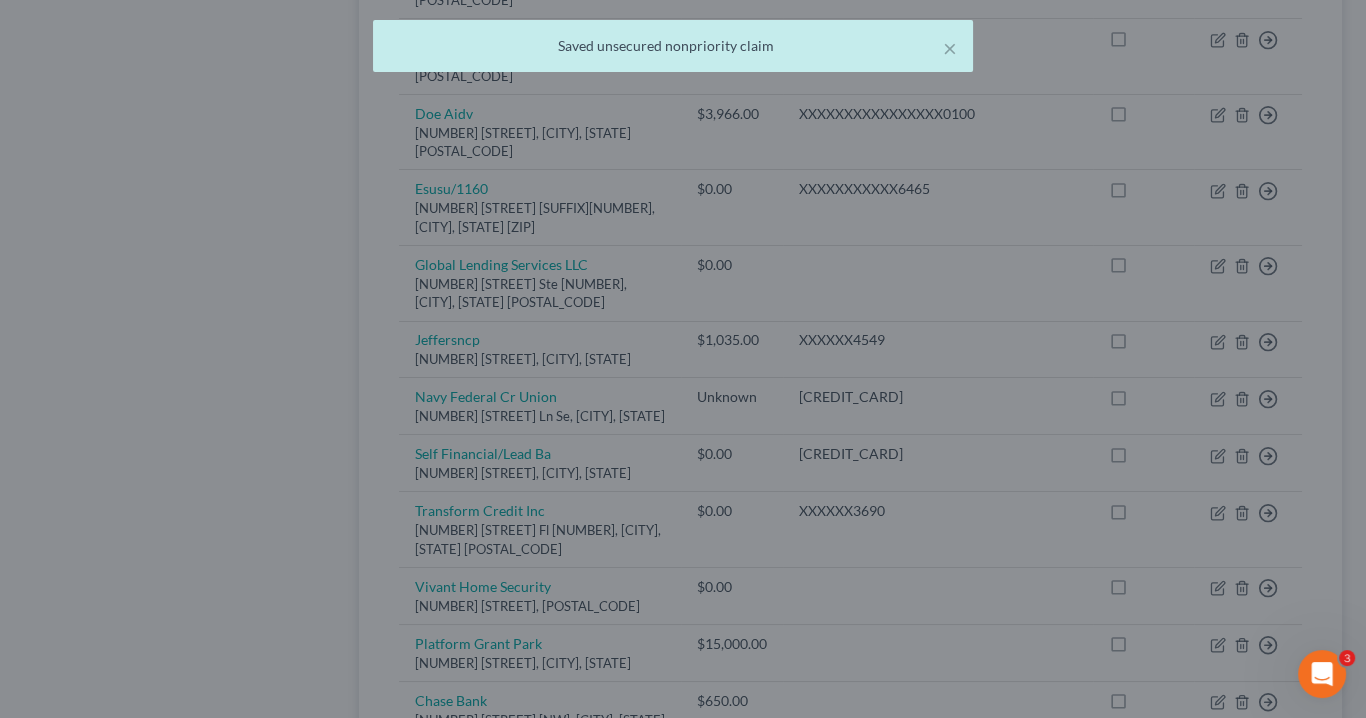 type on "15,000.00" 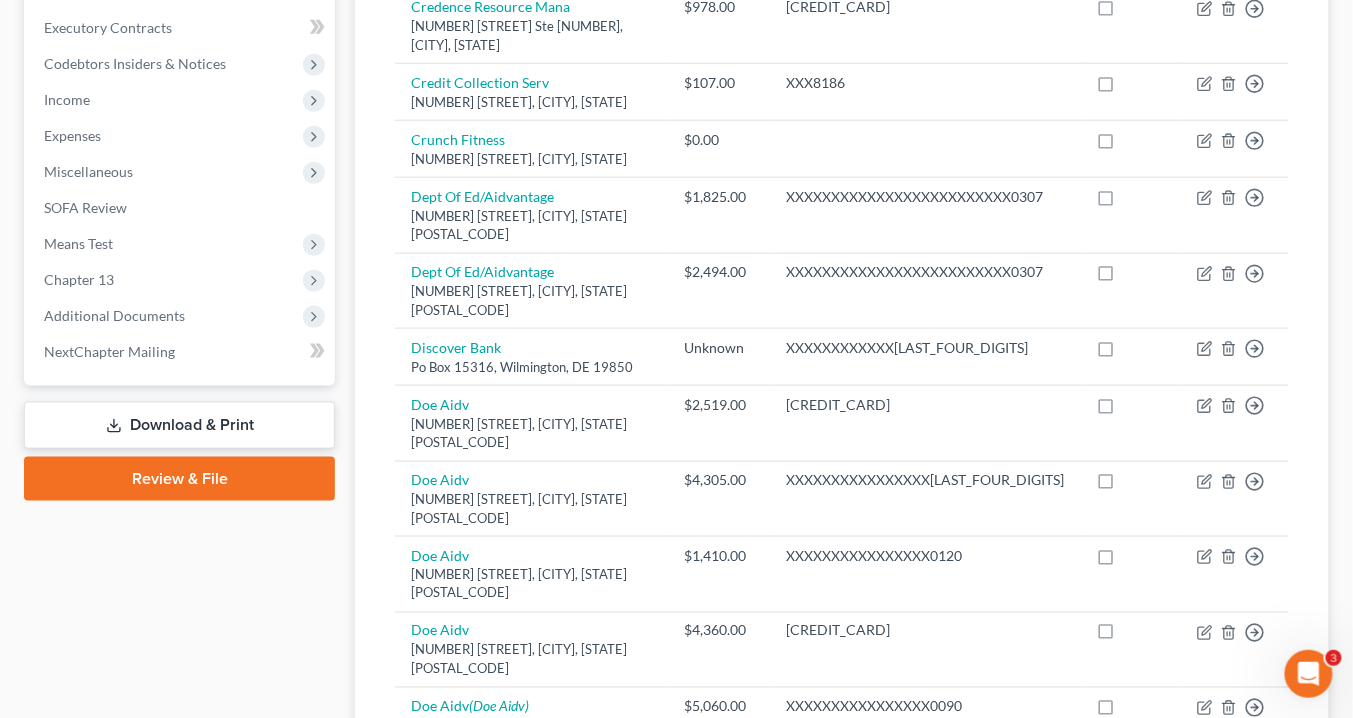 scroll, scrollTop: 560, scrollLeft: 0, axis: vertical 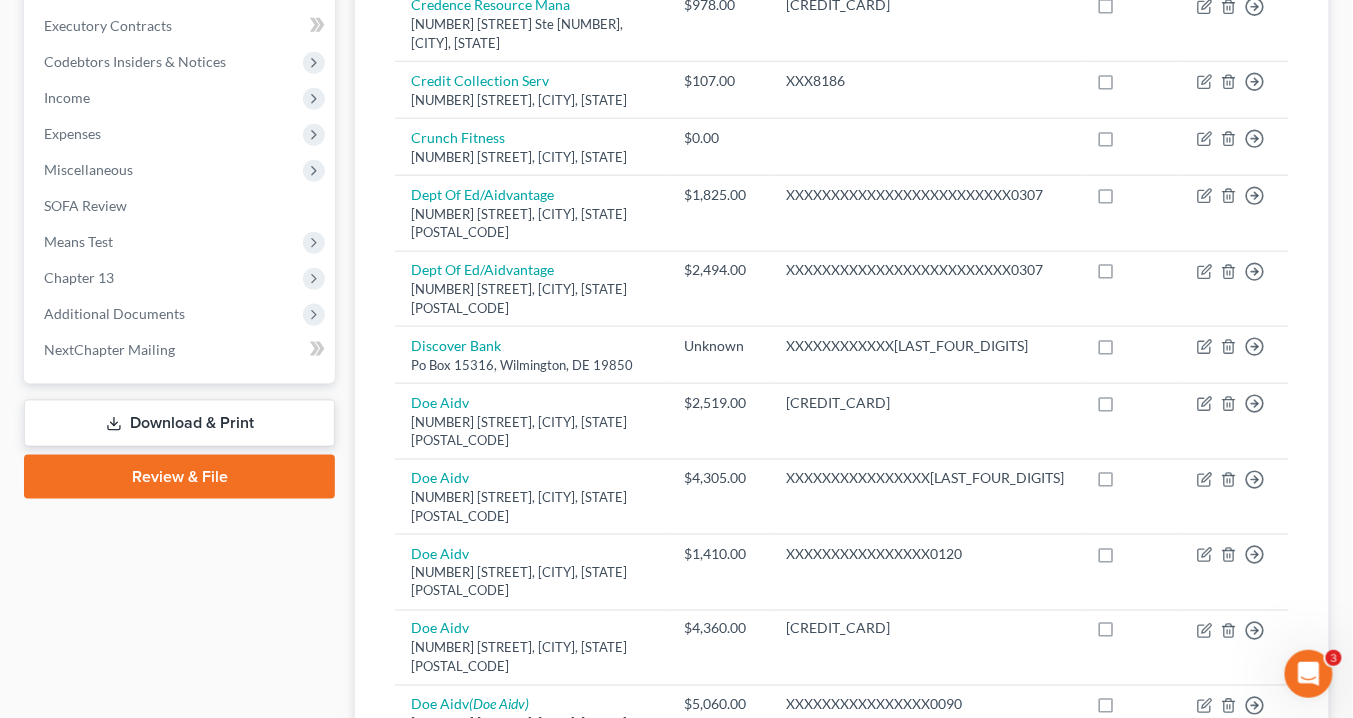drag, startPoint x: 174, startPoint y: 412, endPoint x: 220, endPoint y: 439, distance: 53.338543 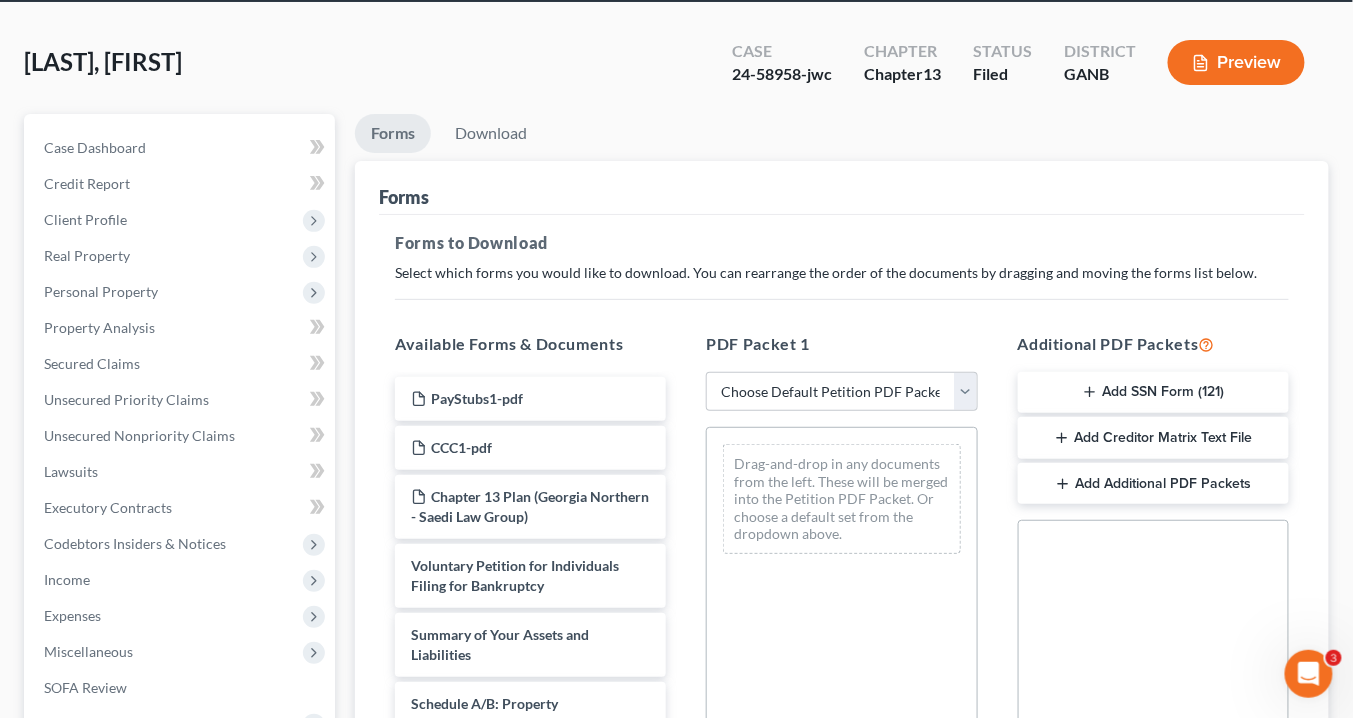 scroll, scrollTop: 240, scrollLeft: 0, axis: vertical 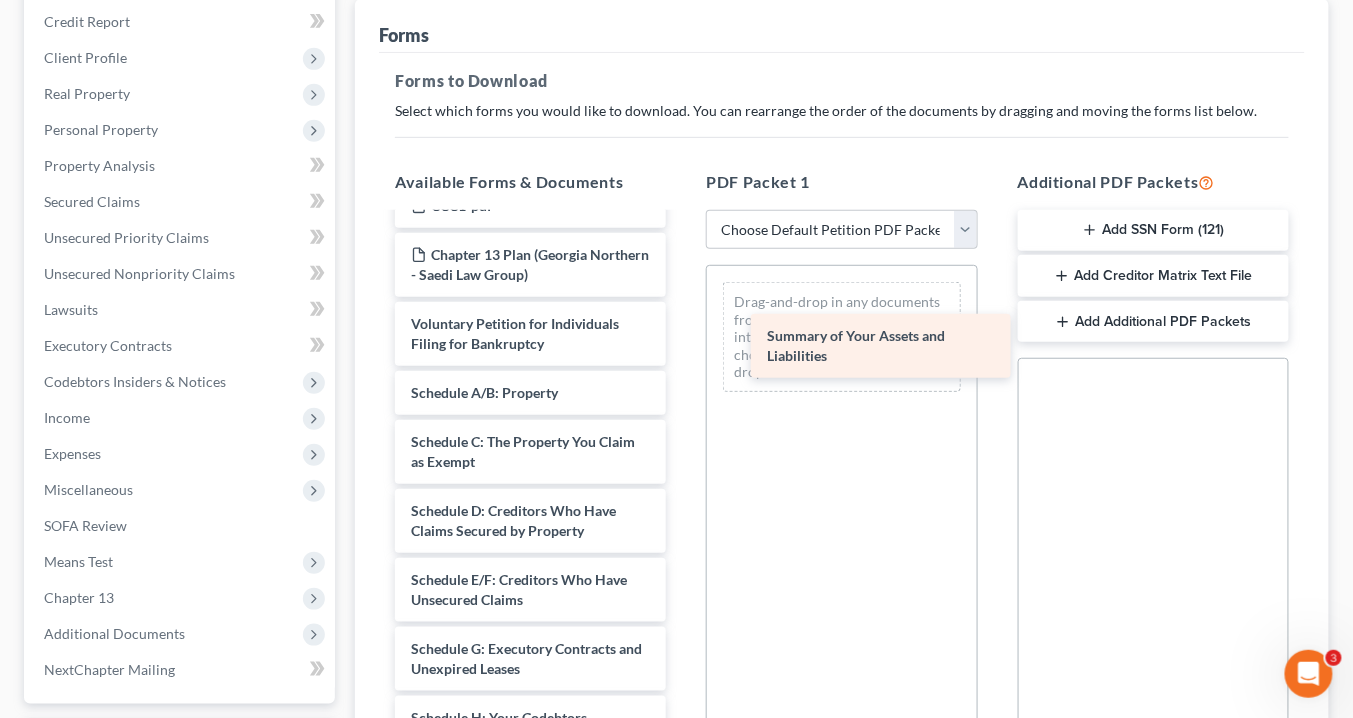 drag, startPoint x: 528, startPoint y: 392, endPoint x: 884, endPoint y: 337, distance: 360.22354 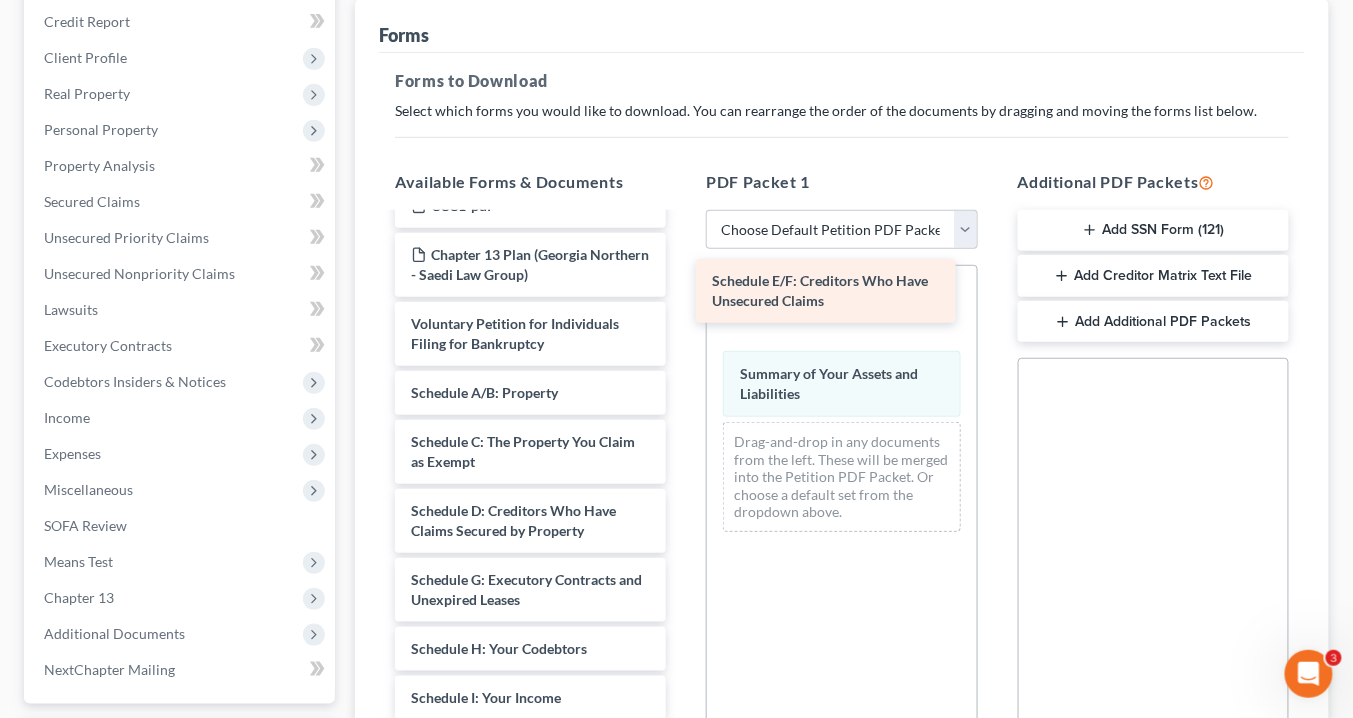 drag, startPoint x: 543, startPoint y: 589, endPoint x: 880, endPoint y: 298, distance: 445.25275 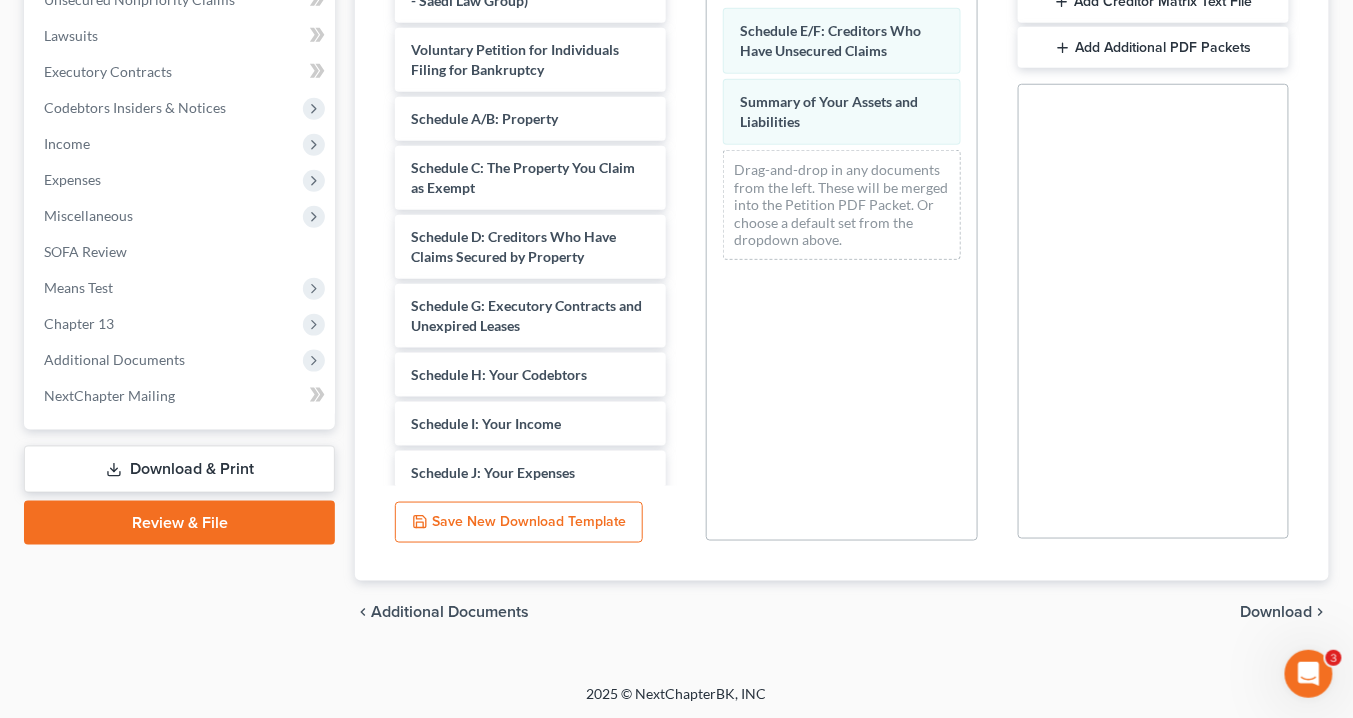 click on "Download" at bounding box center (1277, 613) 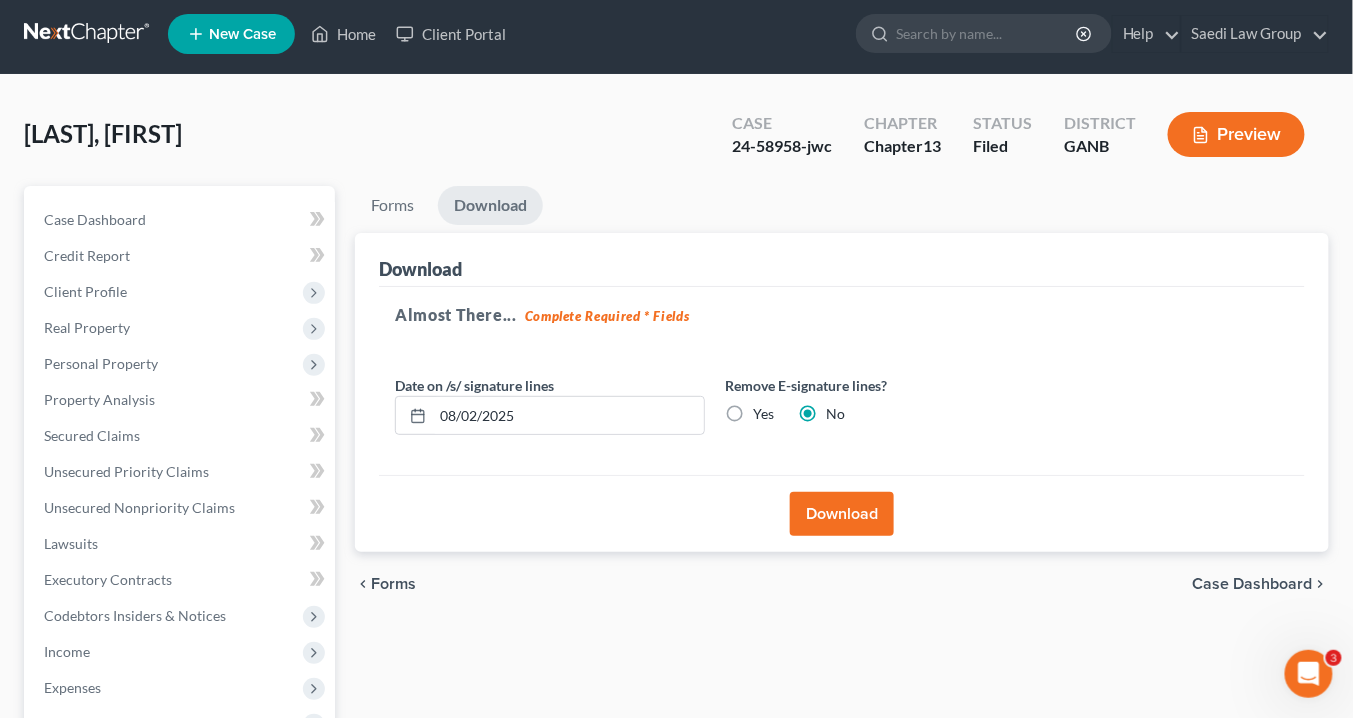 scroll, scrollTop: 0, scrollLeft: 0, axis: both 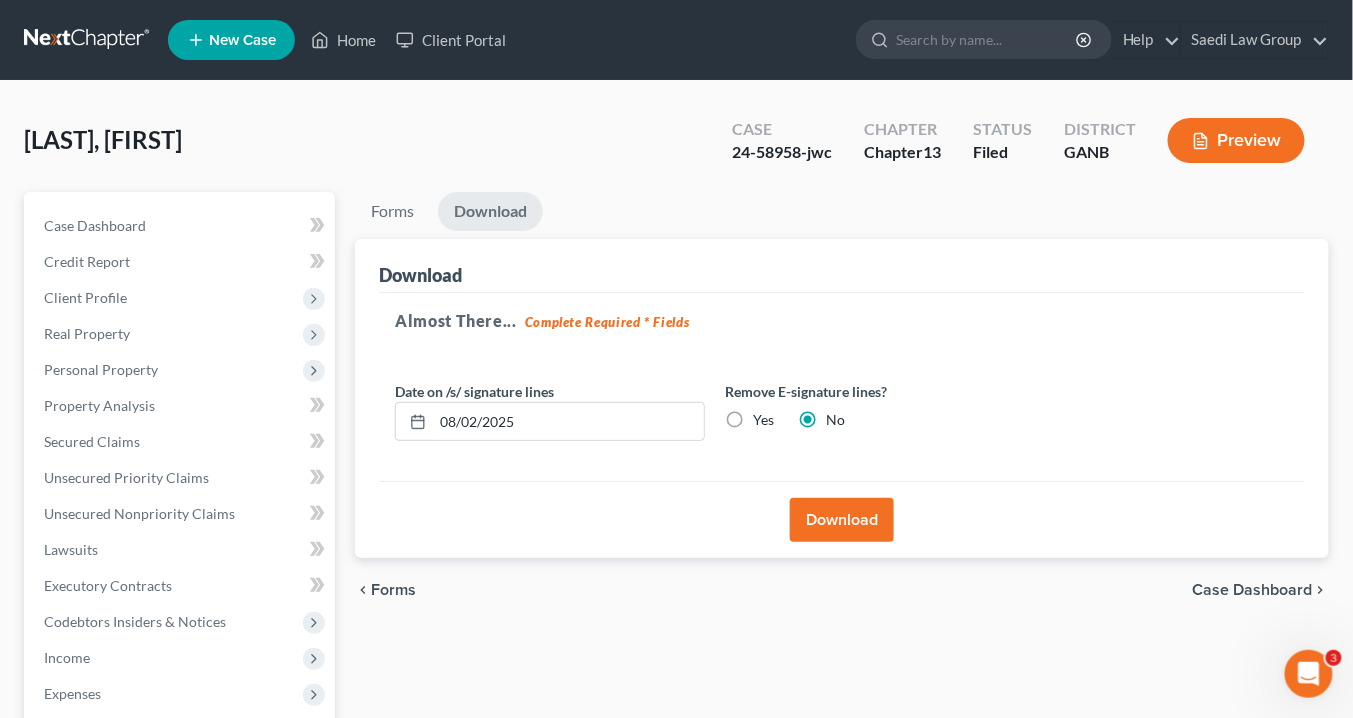 click on "Download" at bounding box center (842, 520) 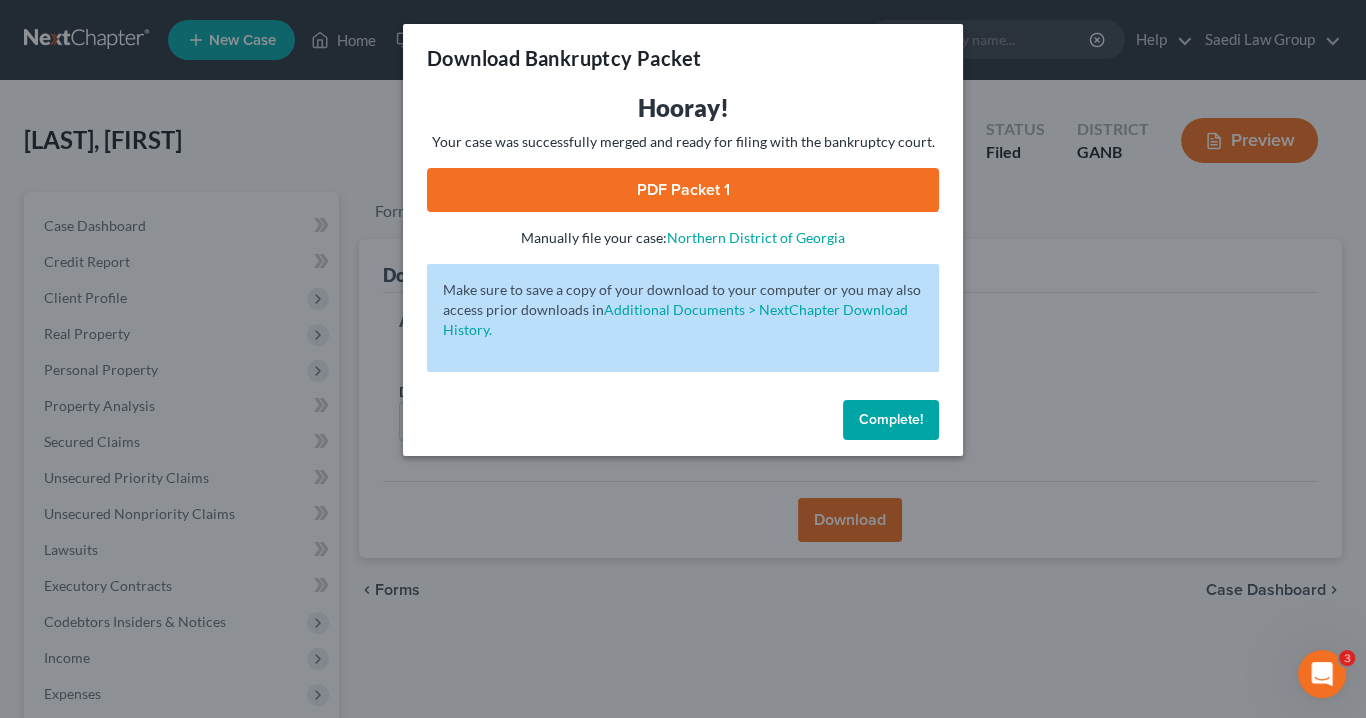 click on "PDF Packet 1" at bounding box center (683, 190) 